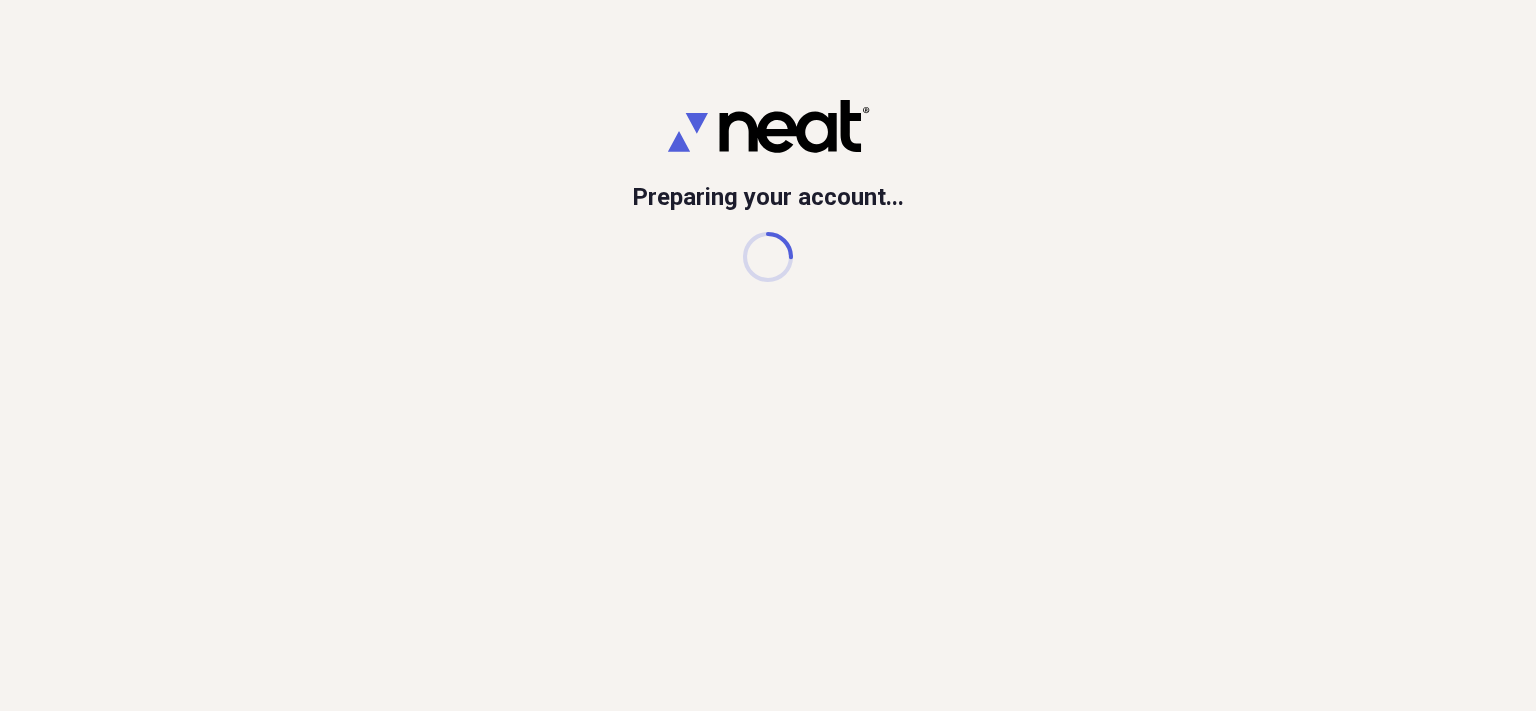 scroll, scrollTop: 0, scrollLeft: 0, axis: both 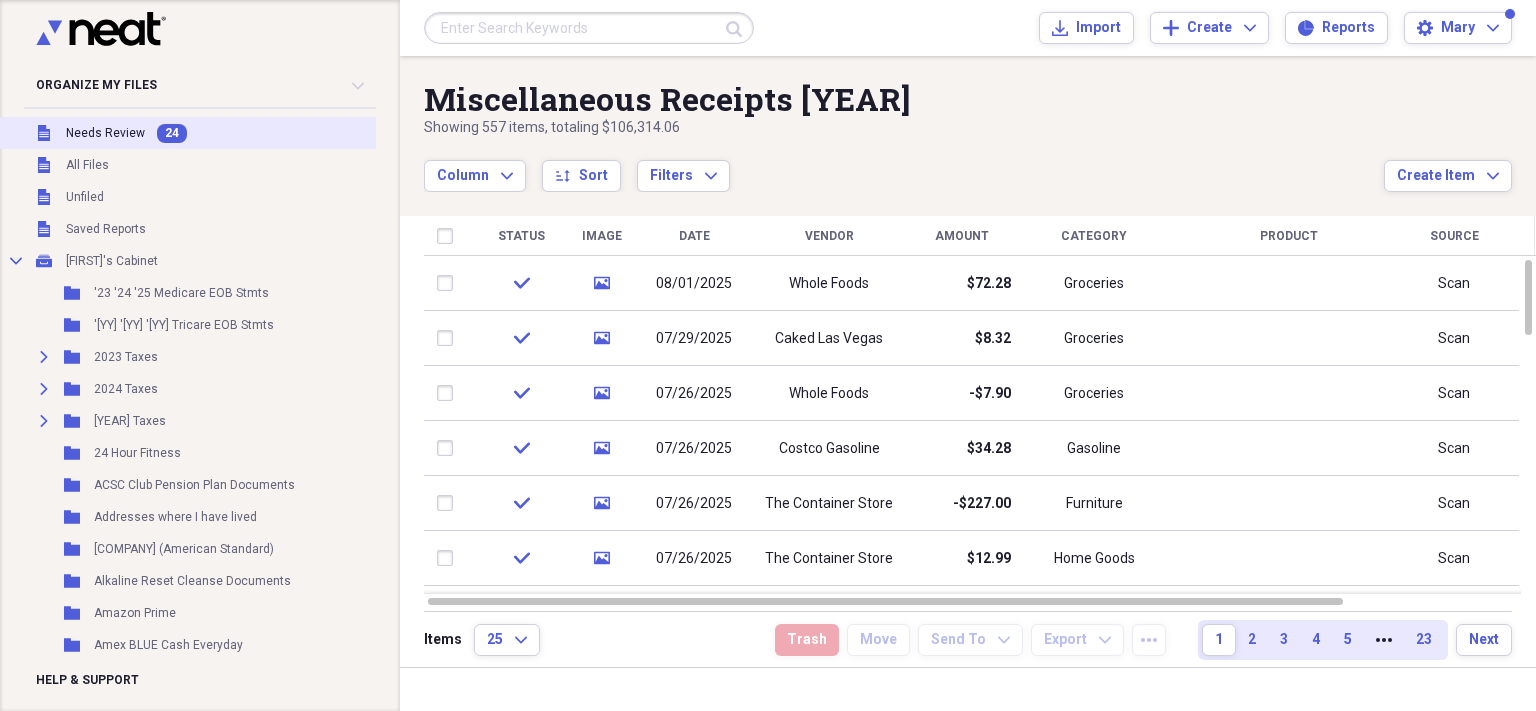 click on "Needs Review" at bounding box center (105, 133) 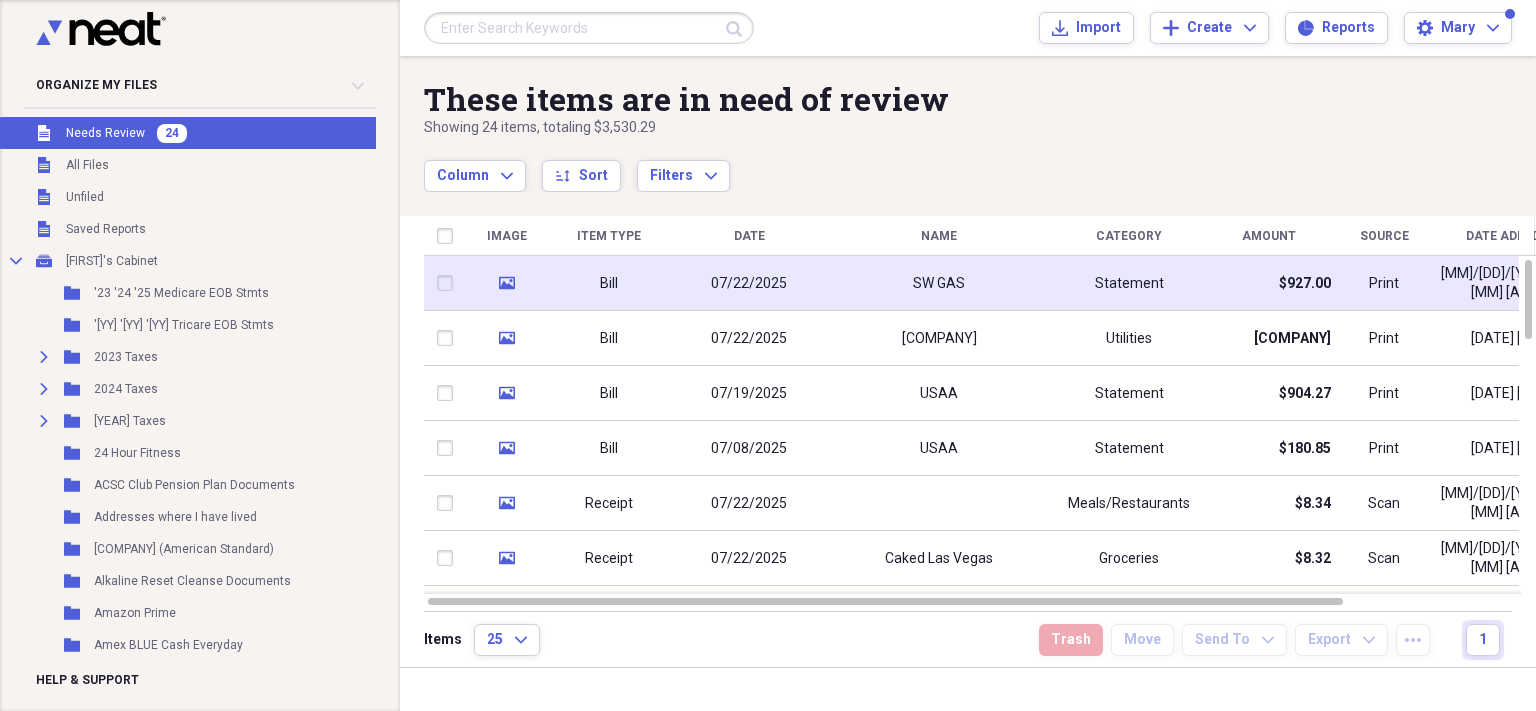 click on "SW GAS" at bounding box center (939, 284) 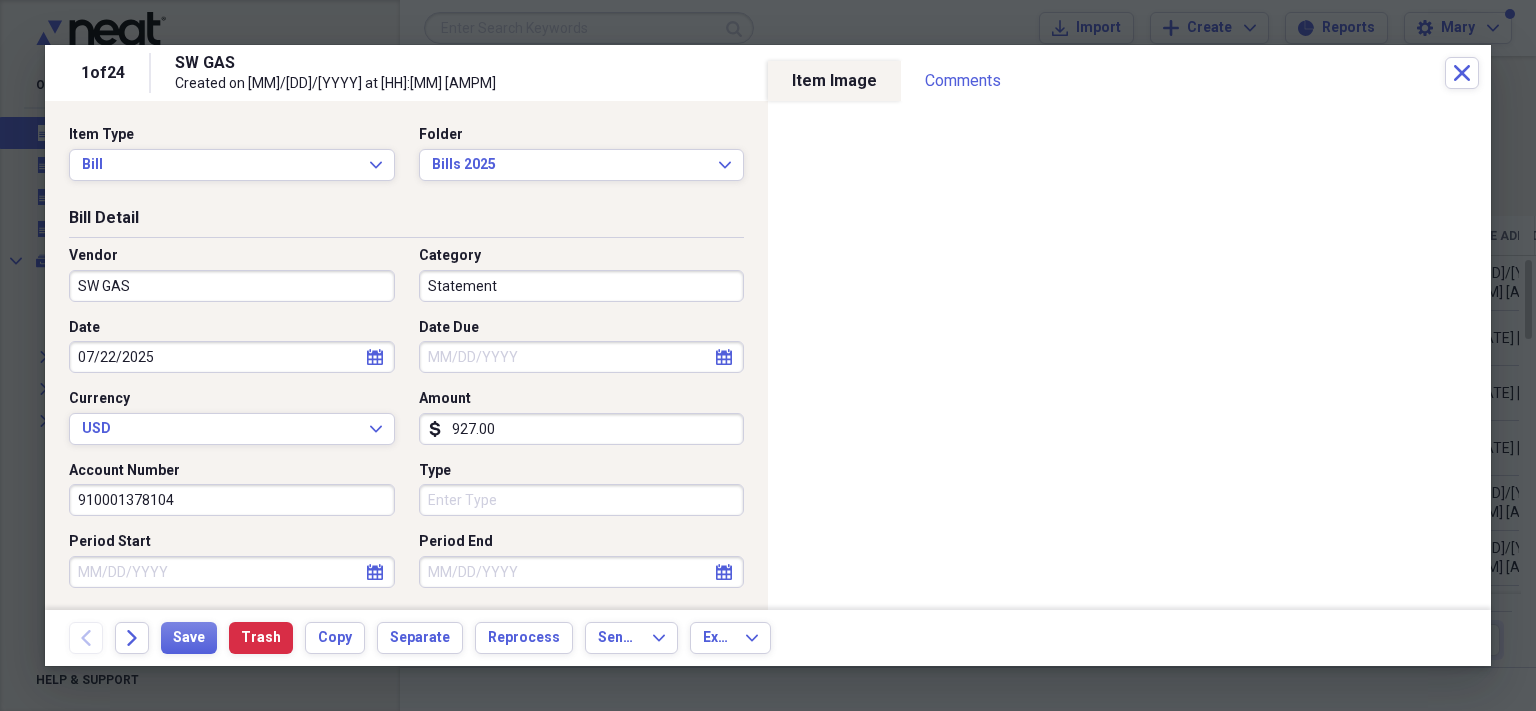 click on "SW GAS" at bounding box center (232, 286) 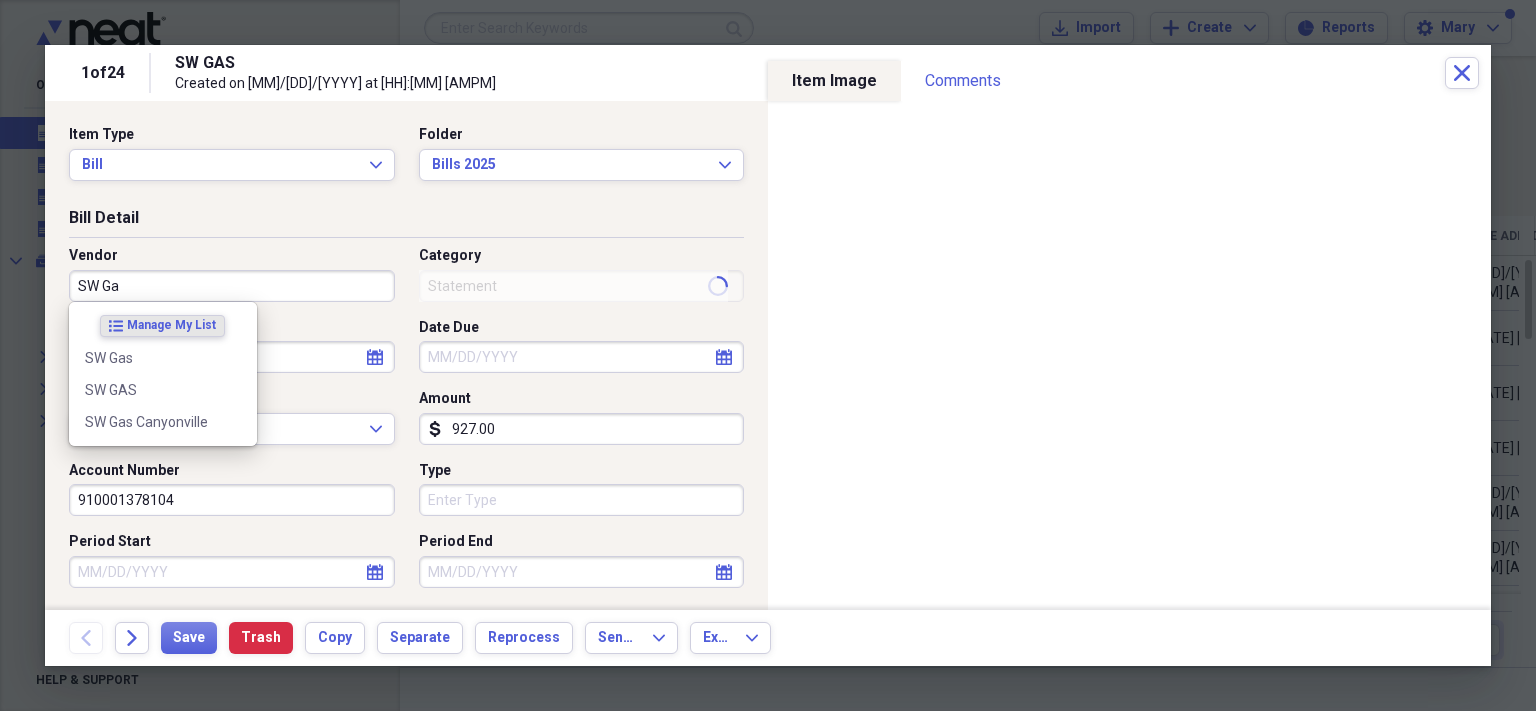 type on "SW Gas" 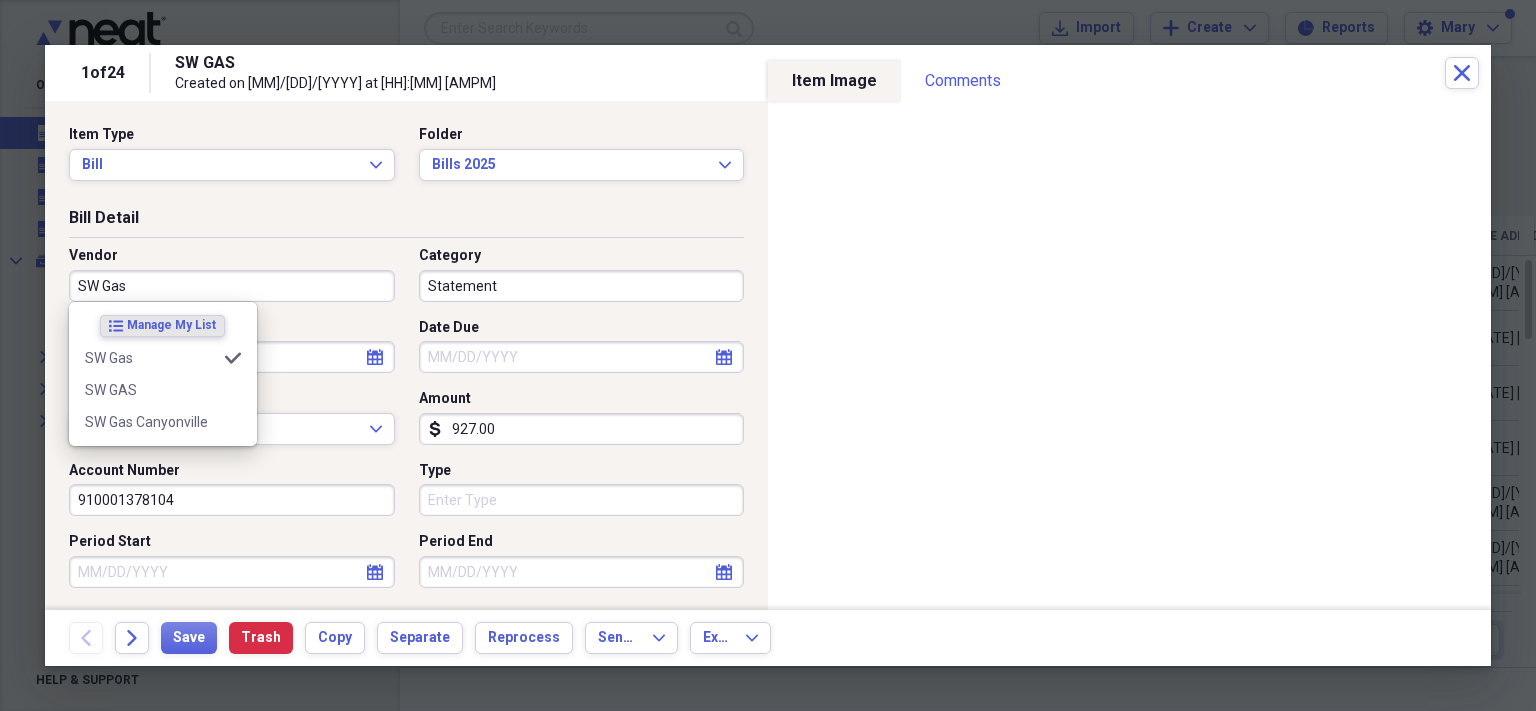 type on "Utilities" 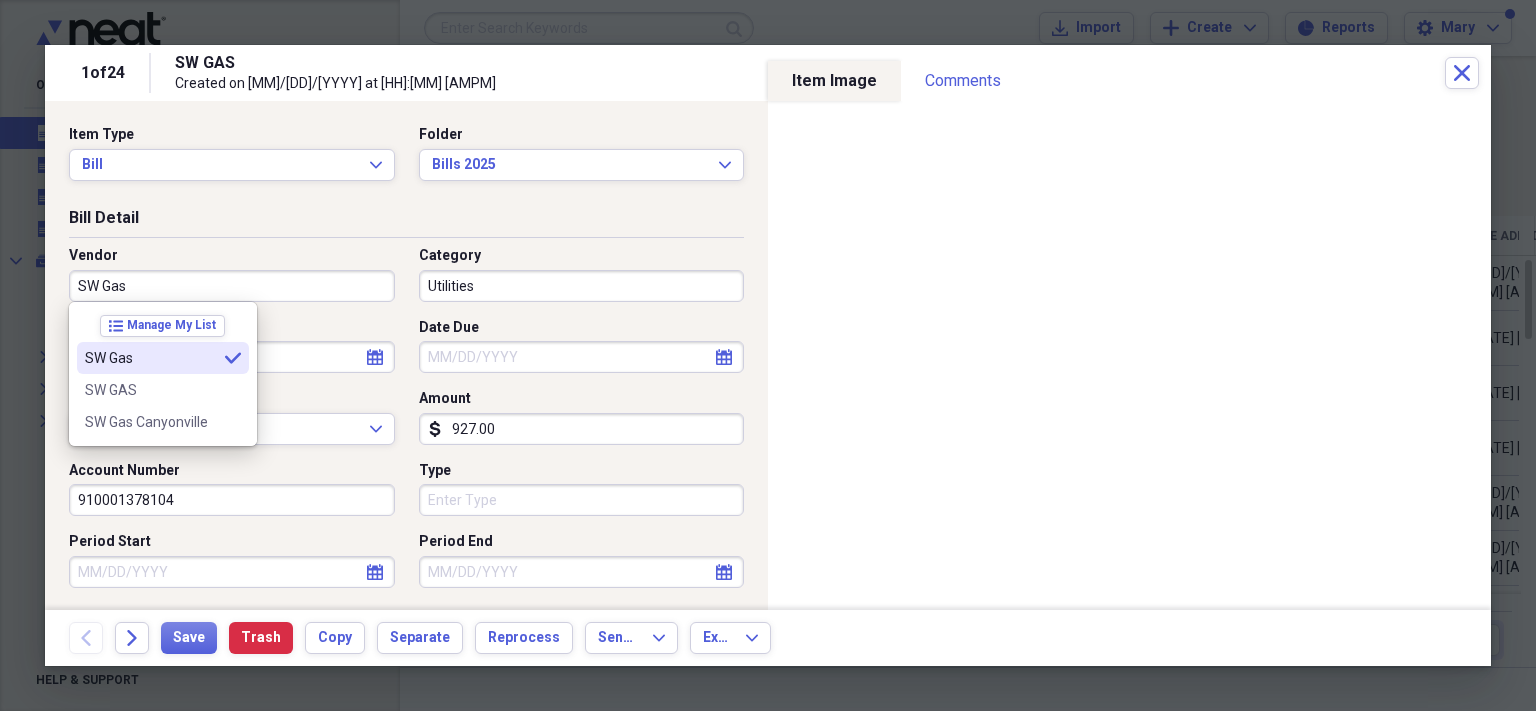 type on "SW Gas" 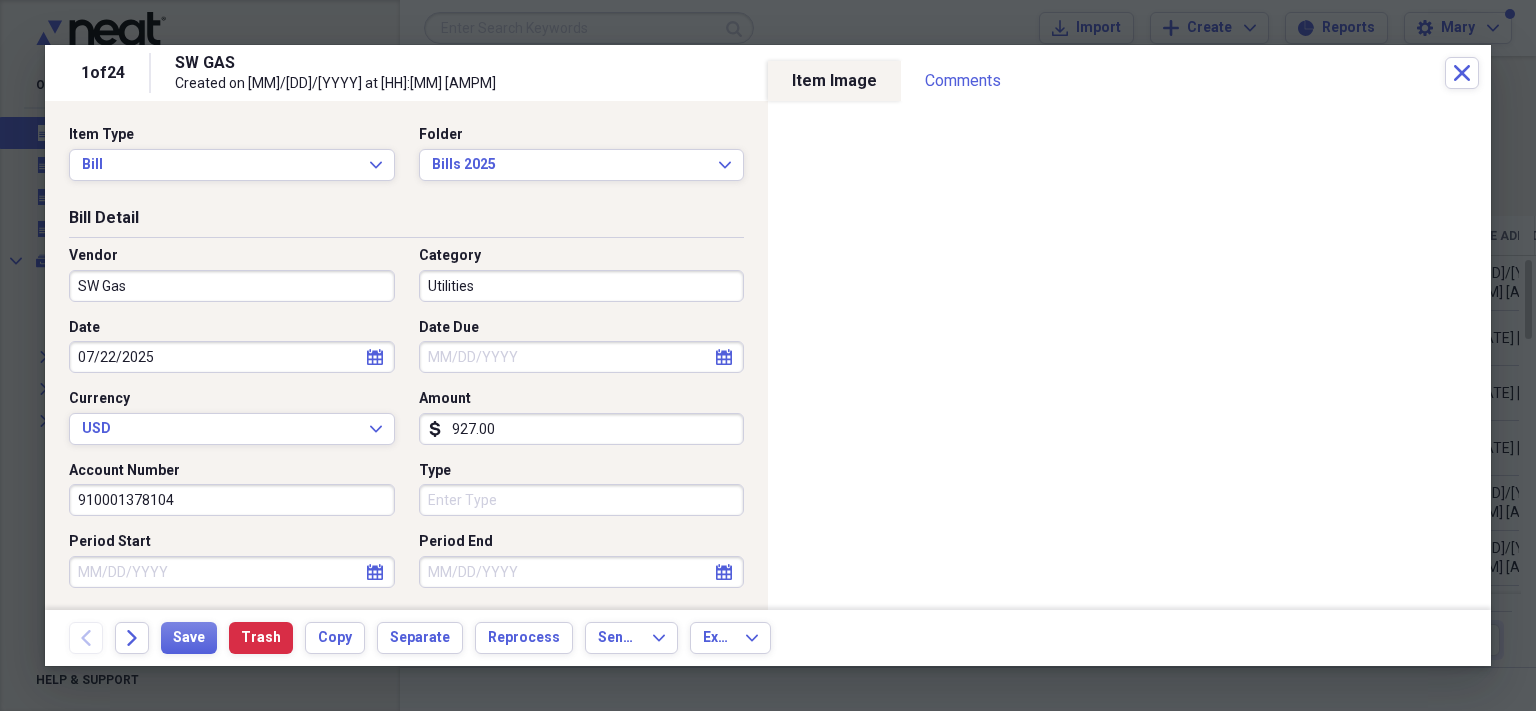 click 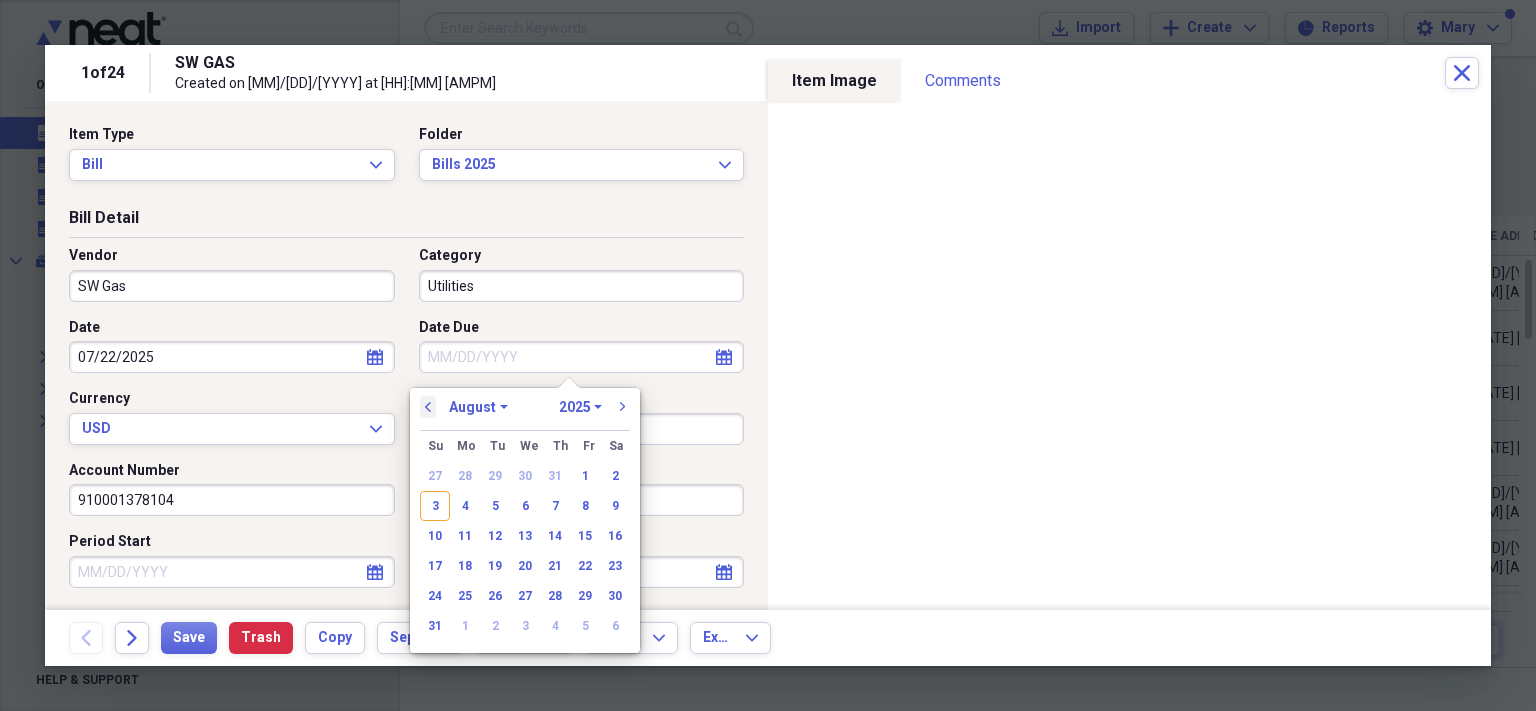 click on "previous" at bounding box center [428, 407] 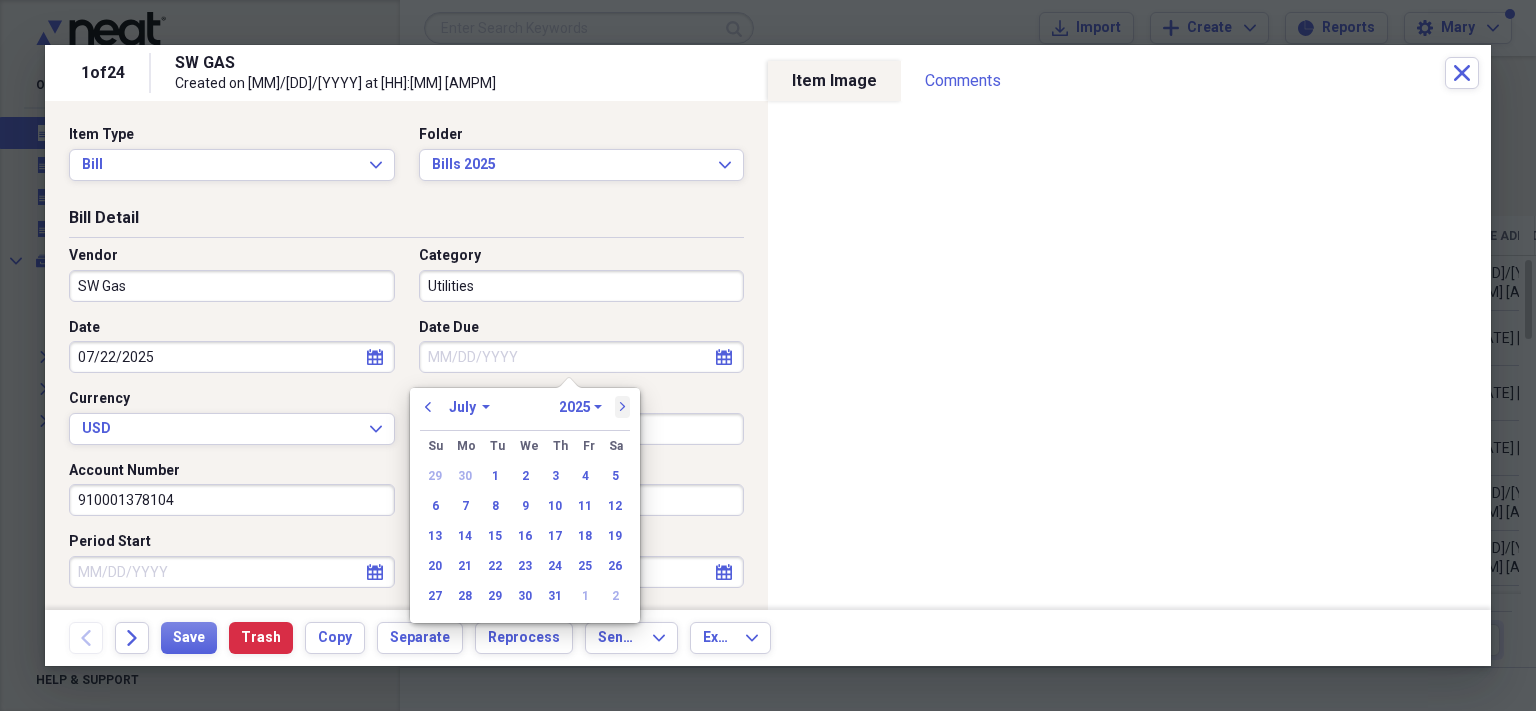 click on "next" at bounding box center (623, 407) 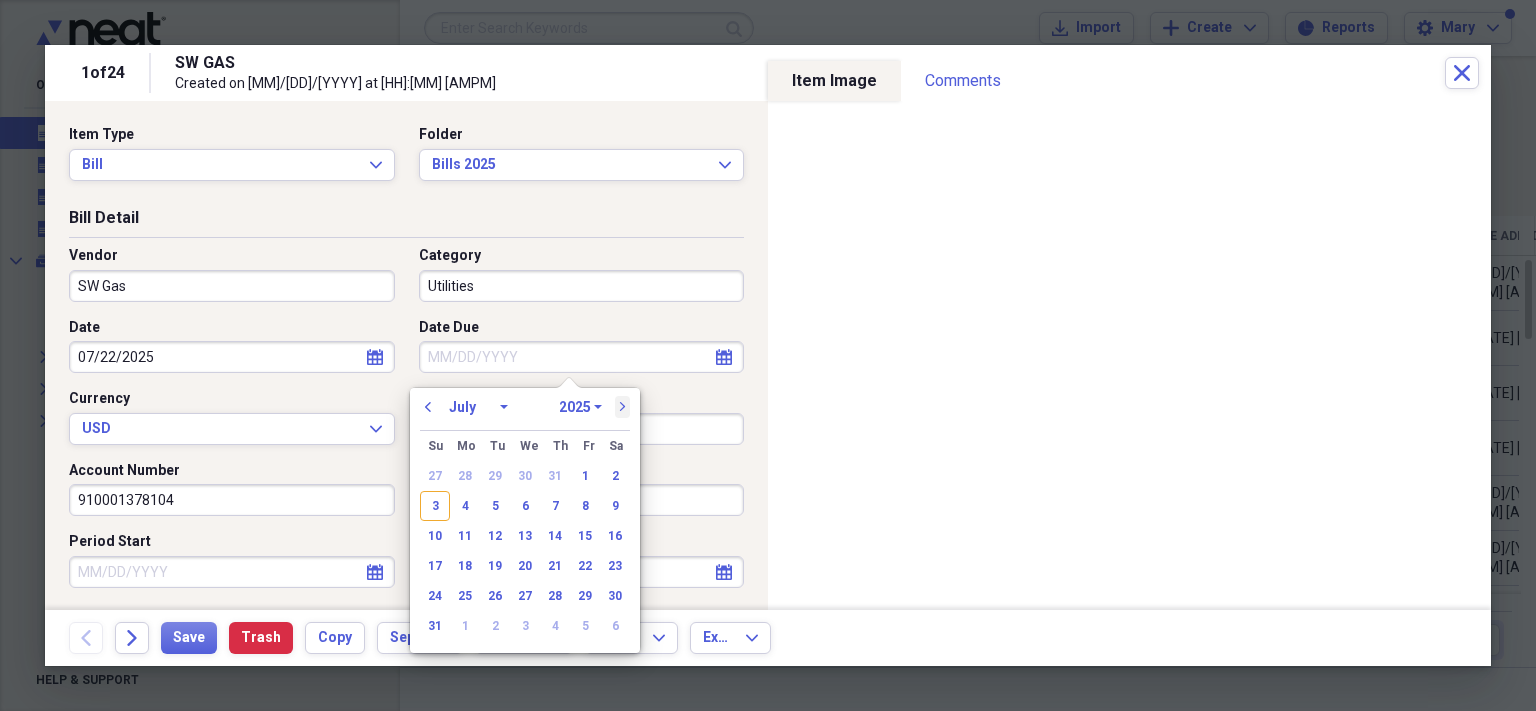 select on "7" 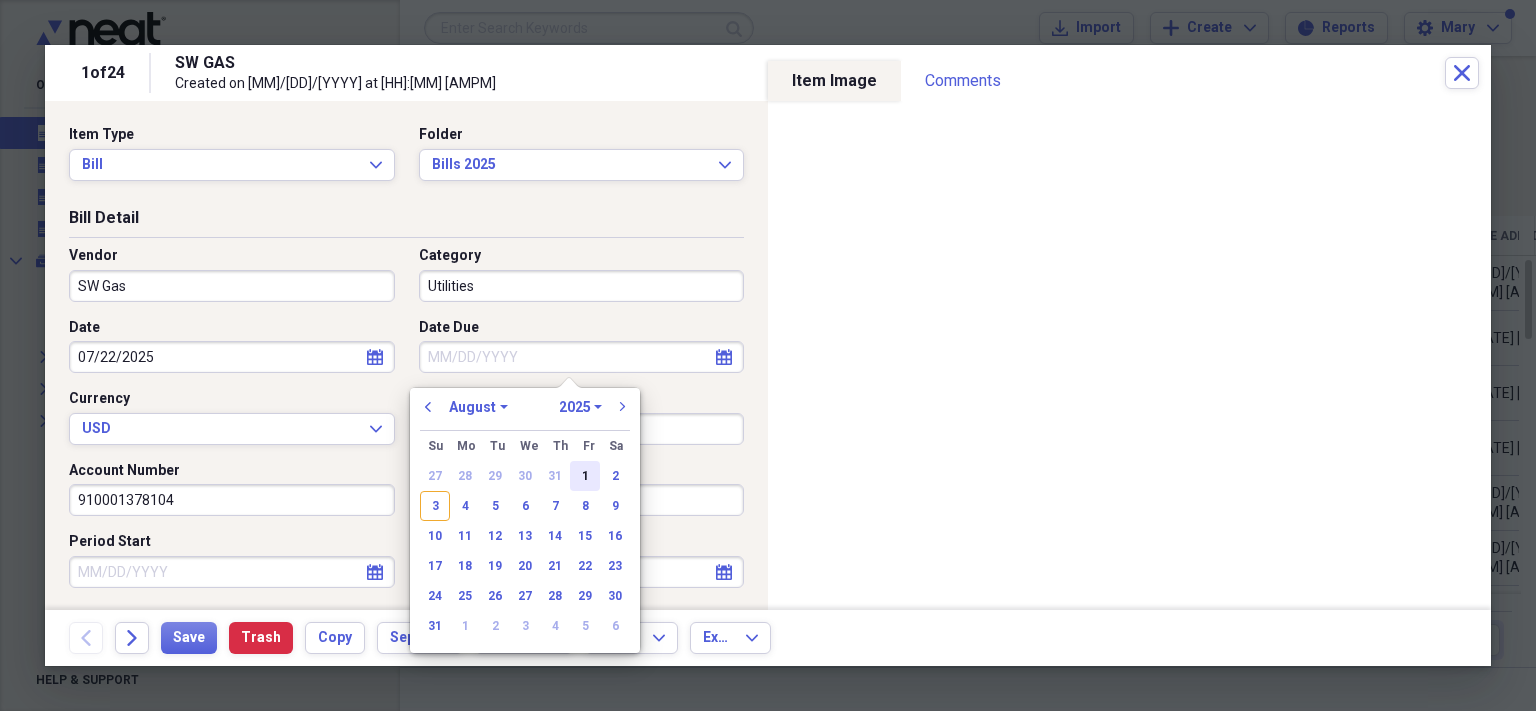 click on "1" at bounding box center (585, 476) 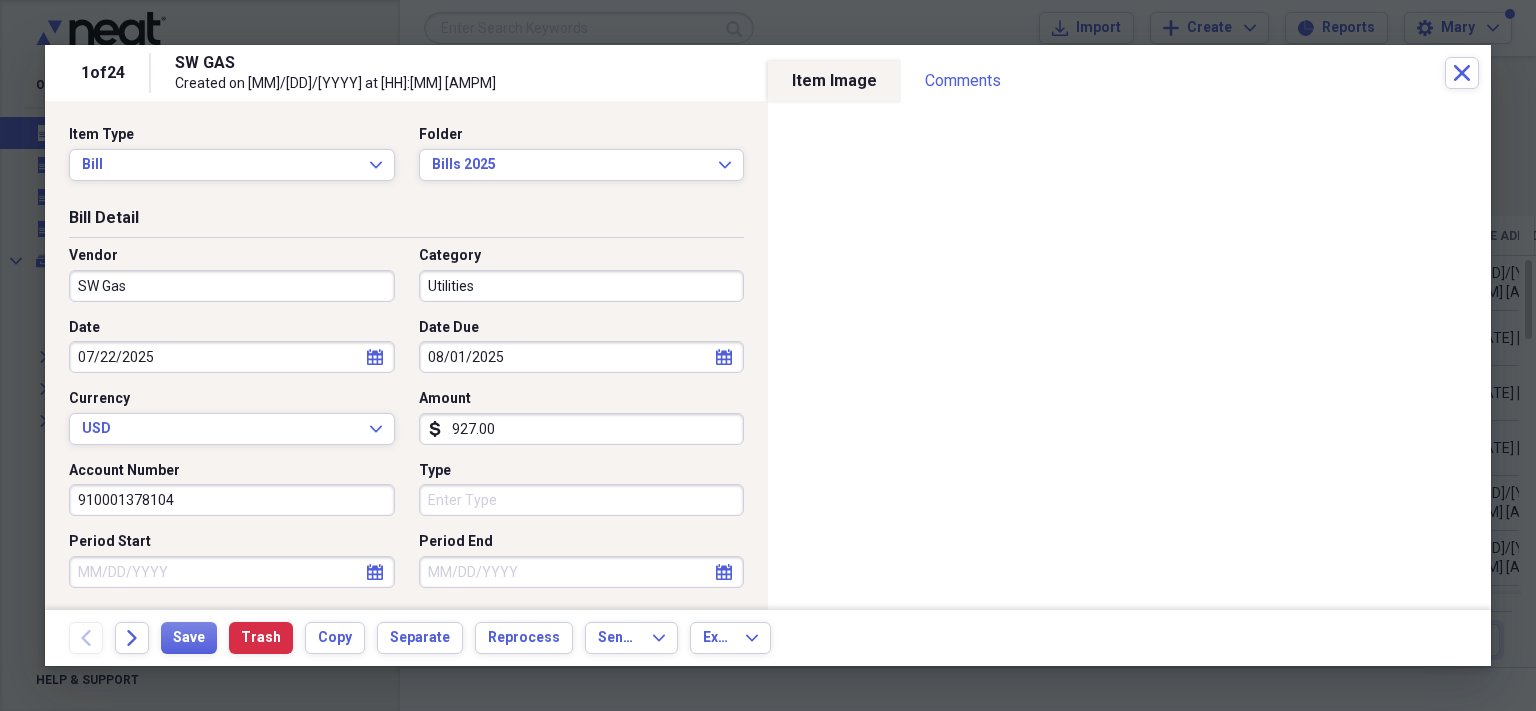 scroll, scrollTop: 0, scrollLeft: 0, axis: both 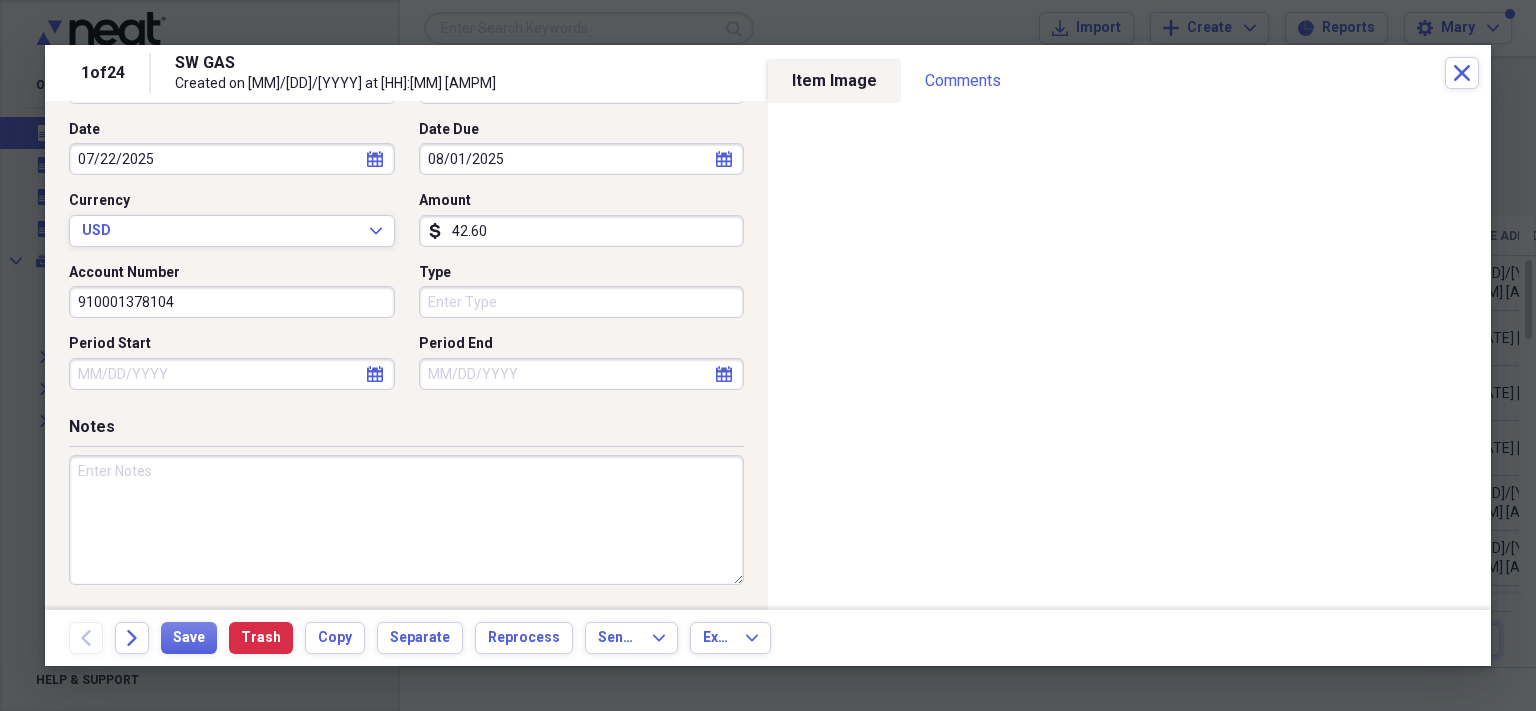click on "42.60" at bounding box center [582, 231] 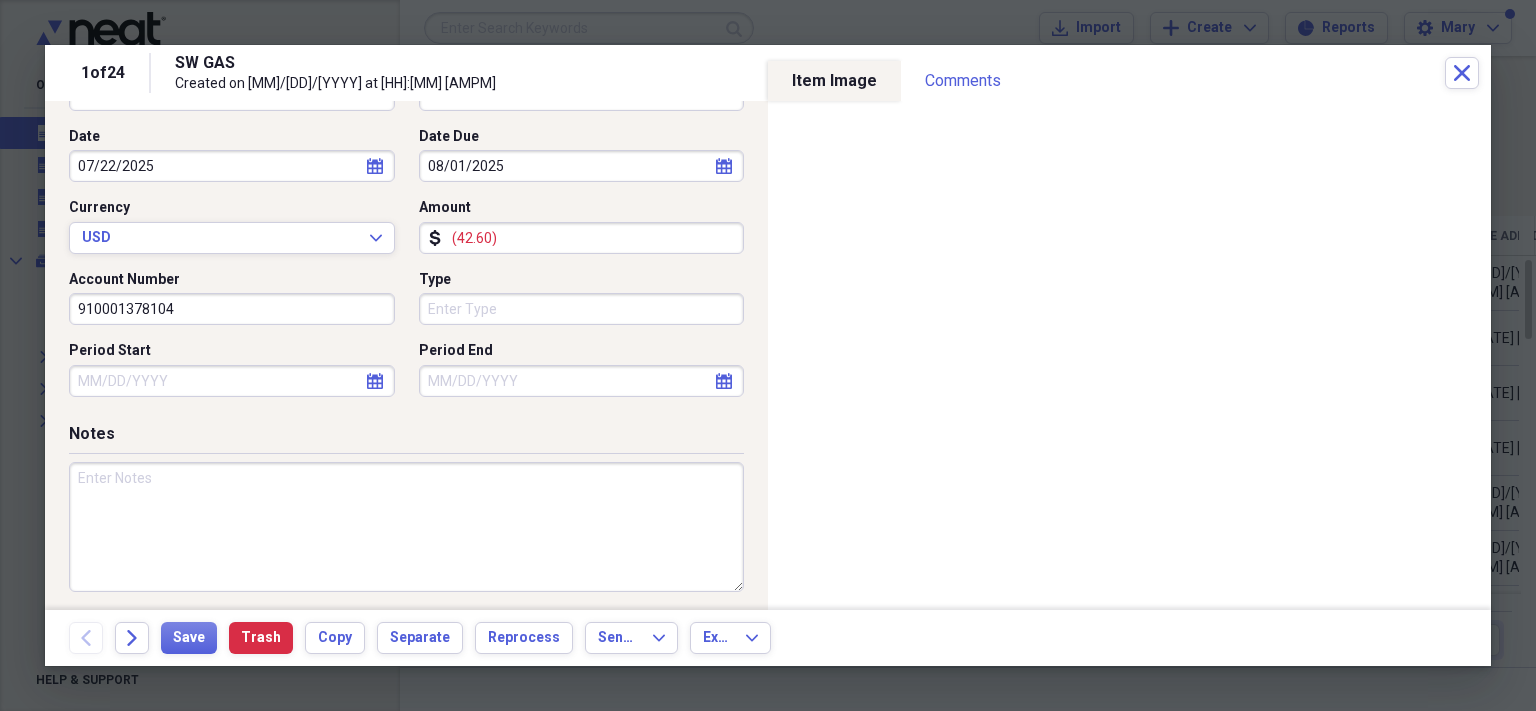 scroll, scrollTop: 190, scrollLeft: 0, axis: vertical 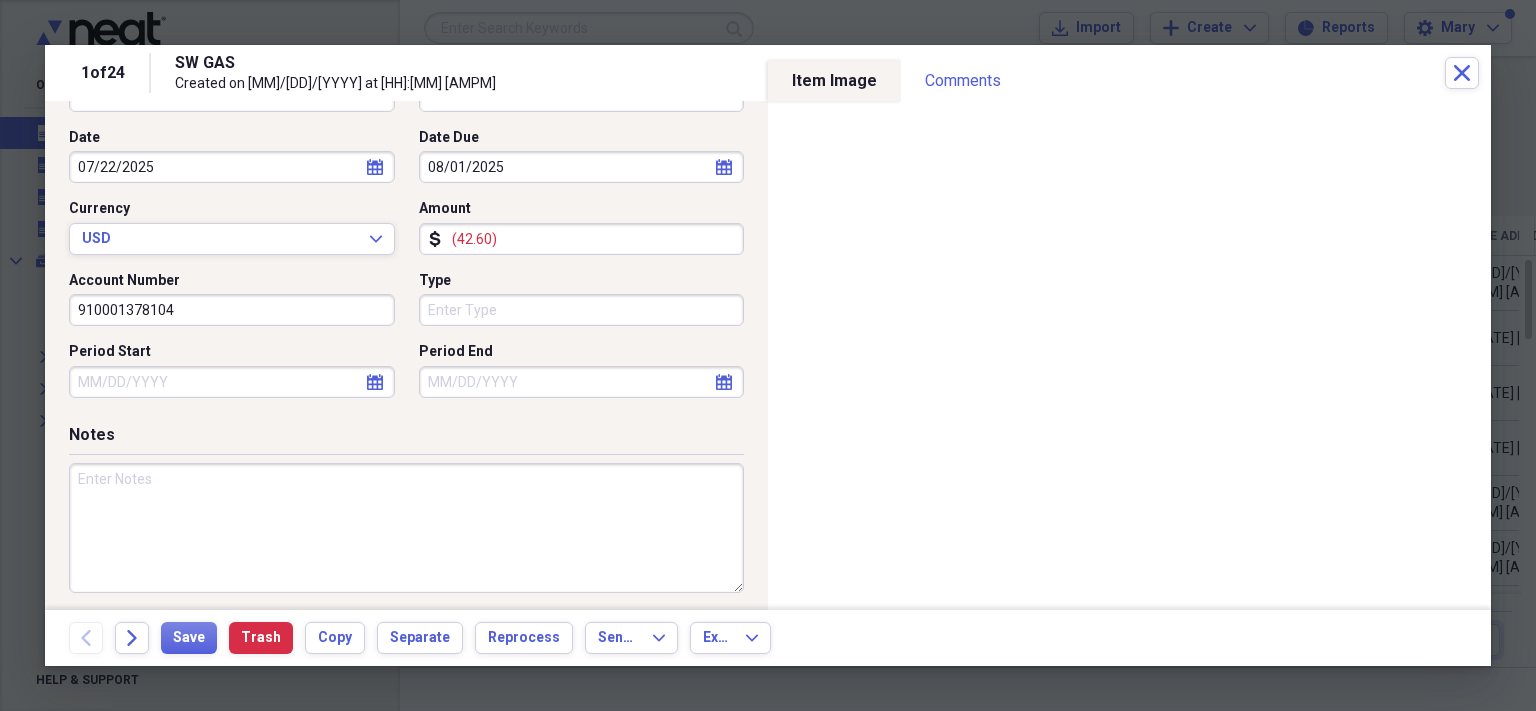 click on "Type" at bounding box center [582, 310] 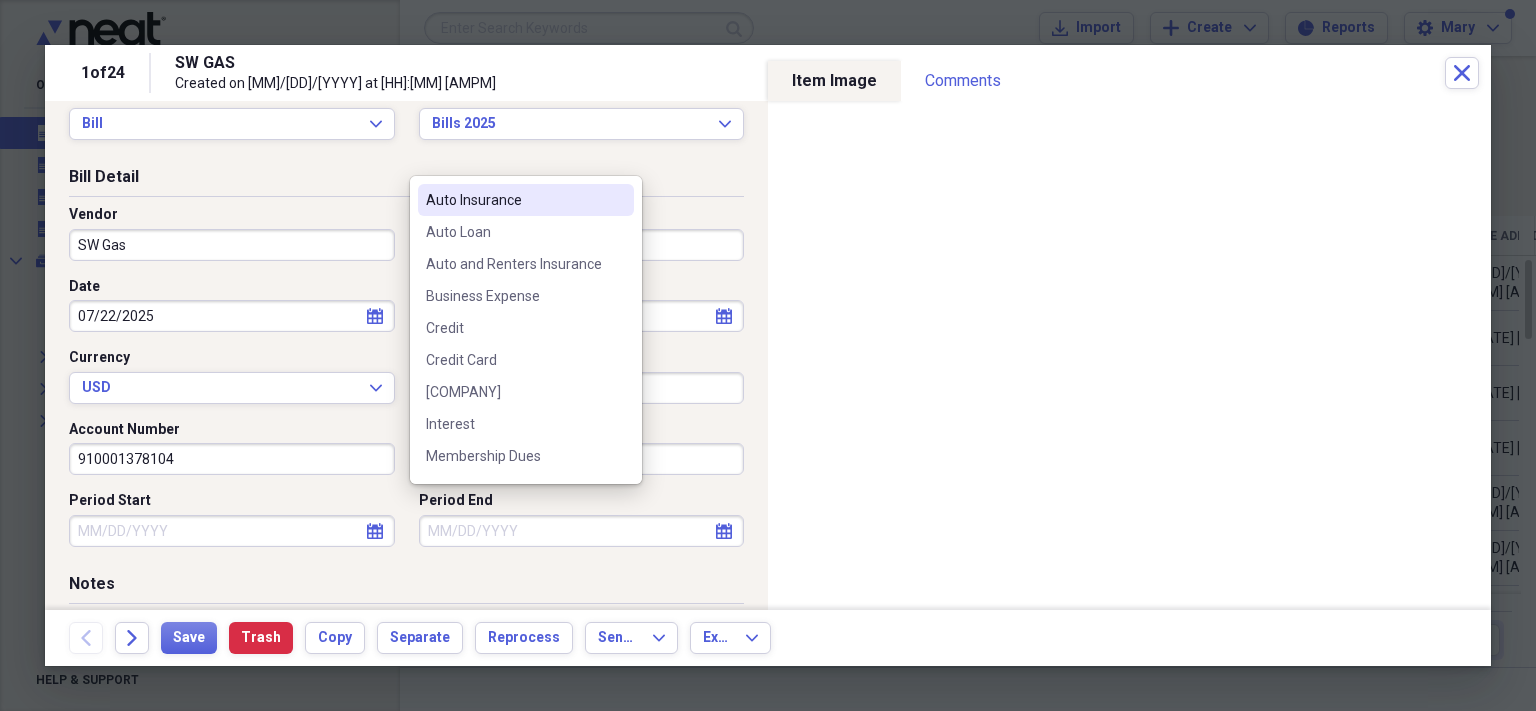 scroll, scrollTop: 0, scrollLeft: 0, axis: both 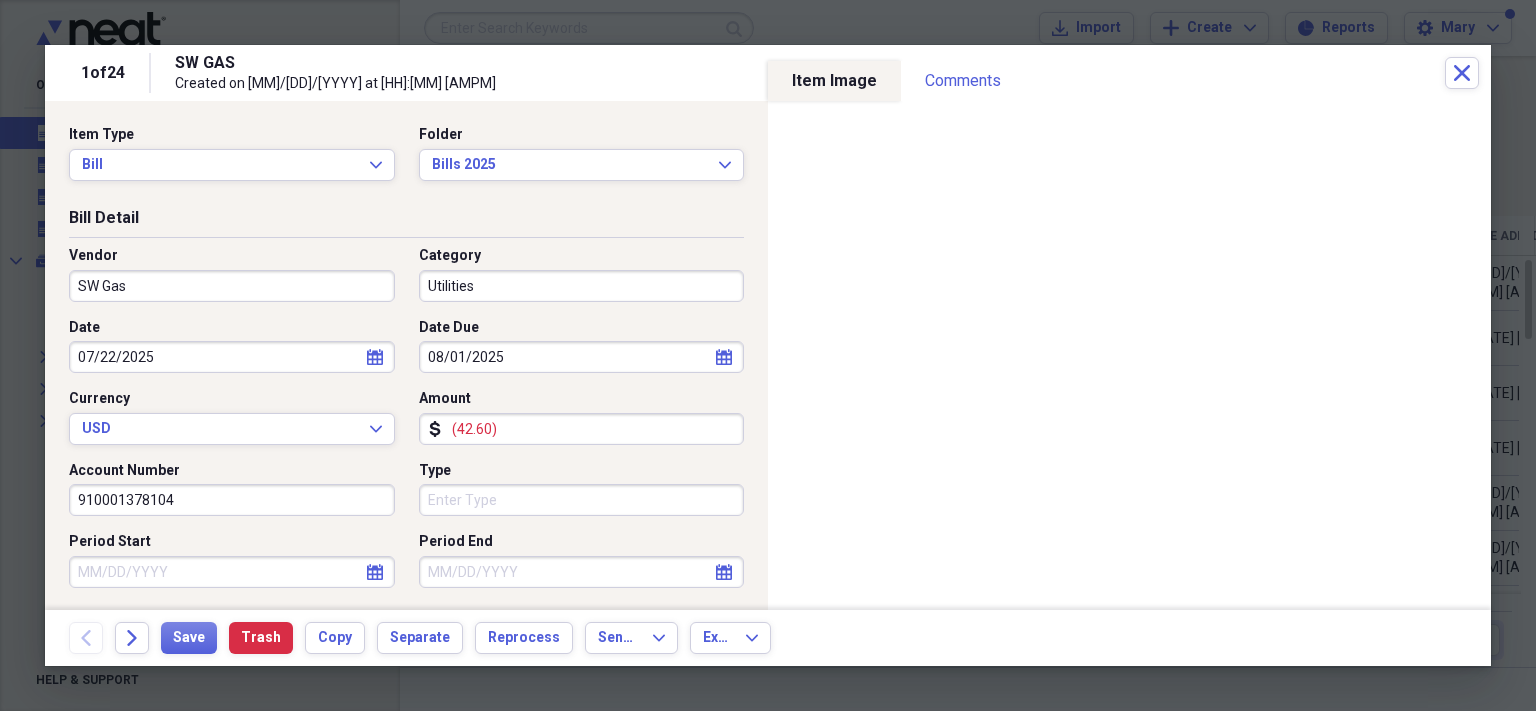 click on "Bill Detail" at bounding box center [406, 222] 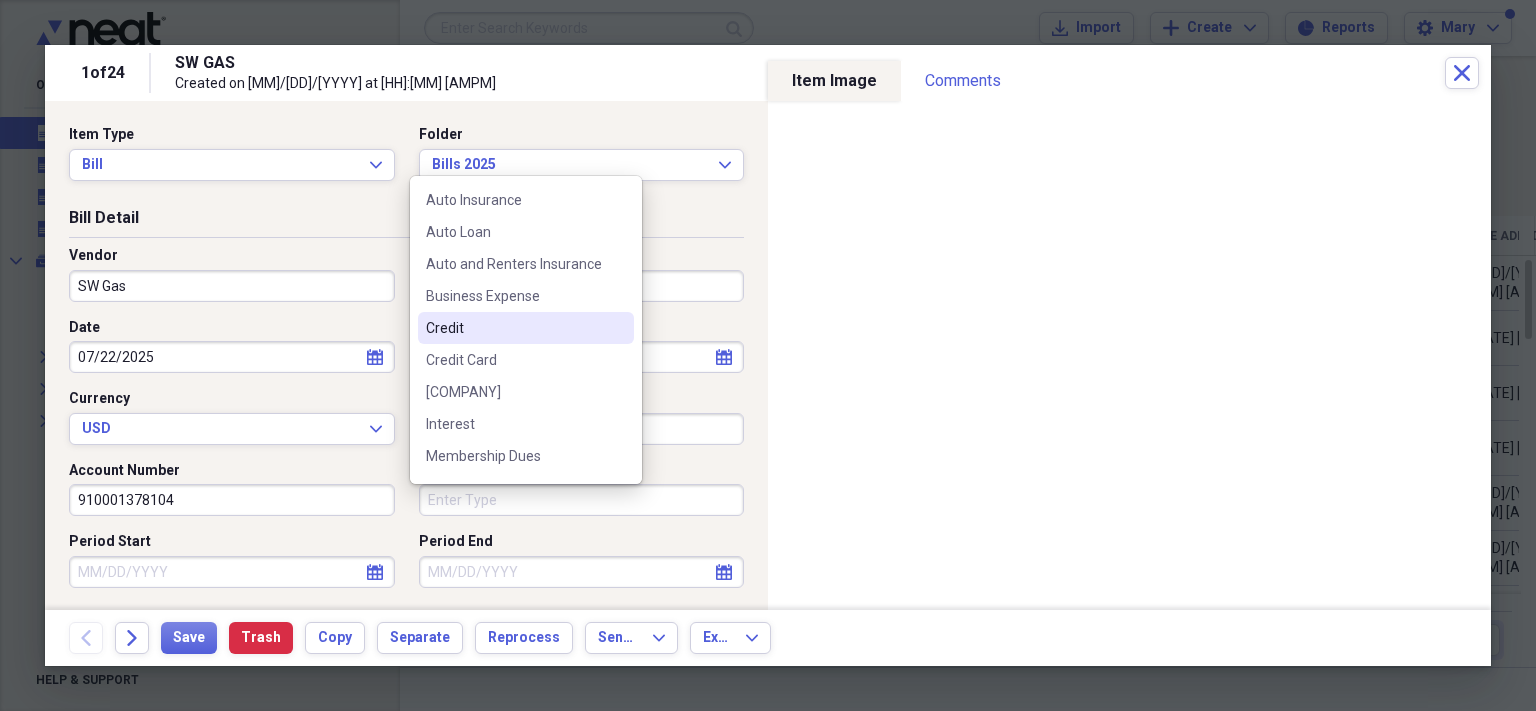 click on "Type" at bounding box center [582, 500] 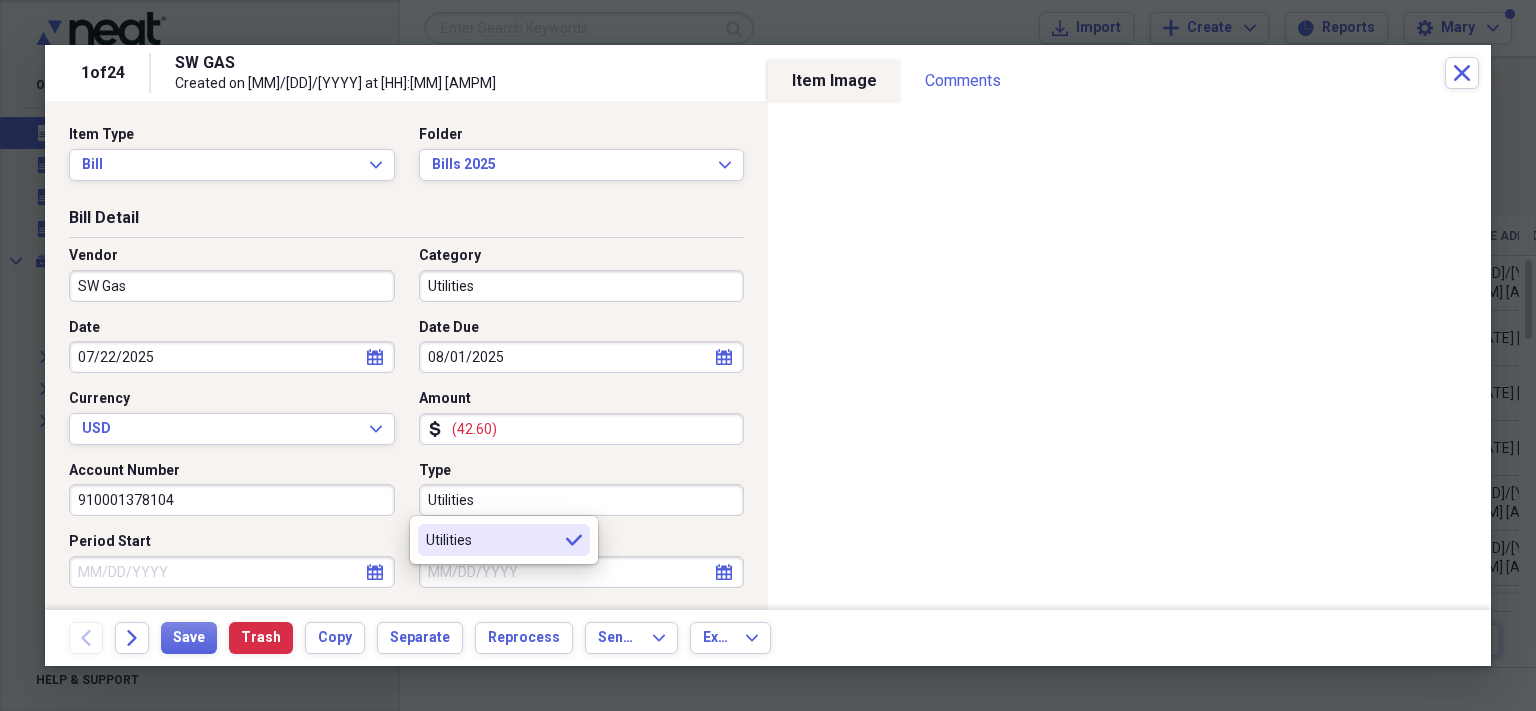 type on "Utilities" 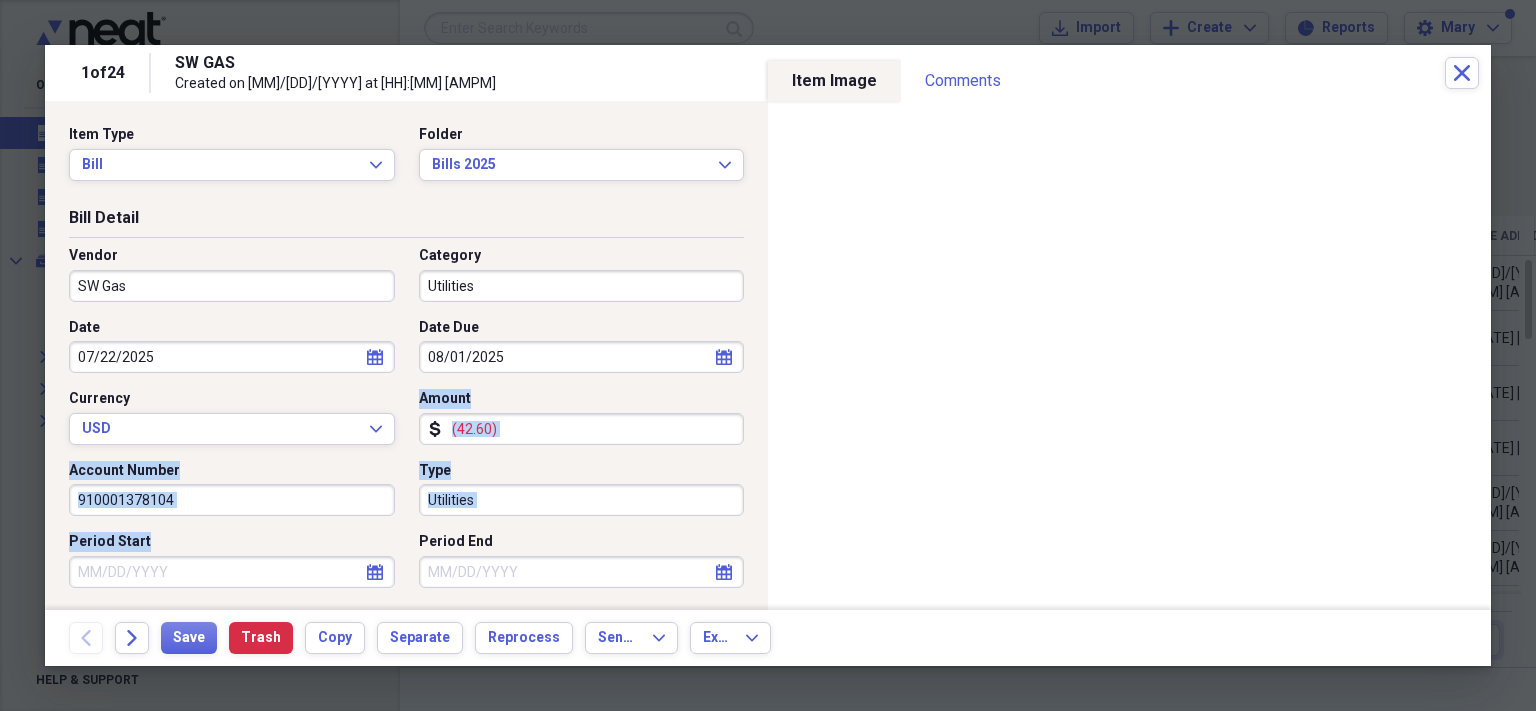 click on "calendar" 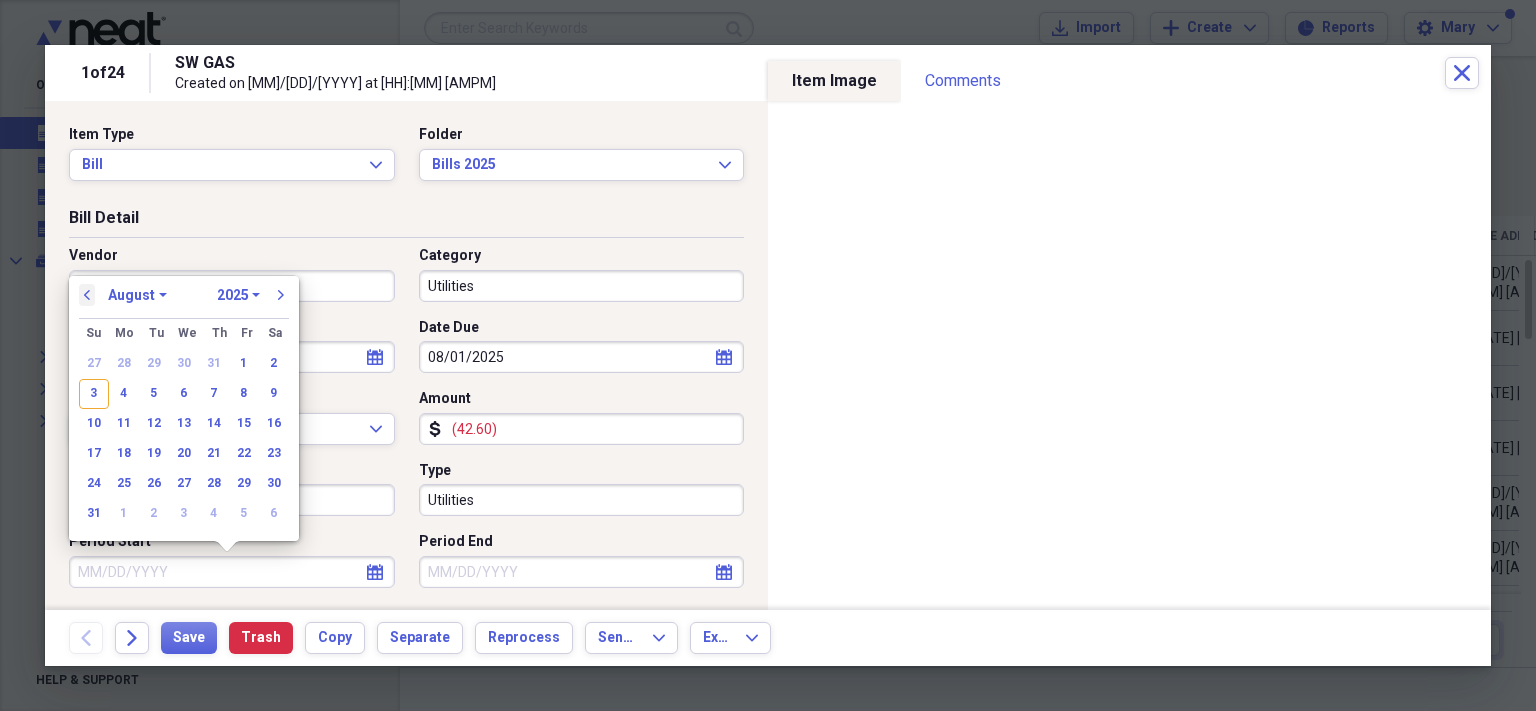 click on "previous" at bounding box center [87, 295] 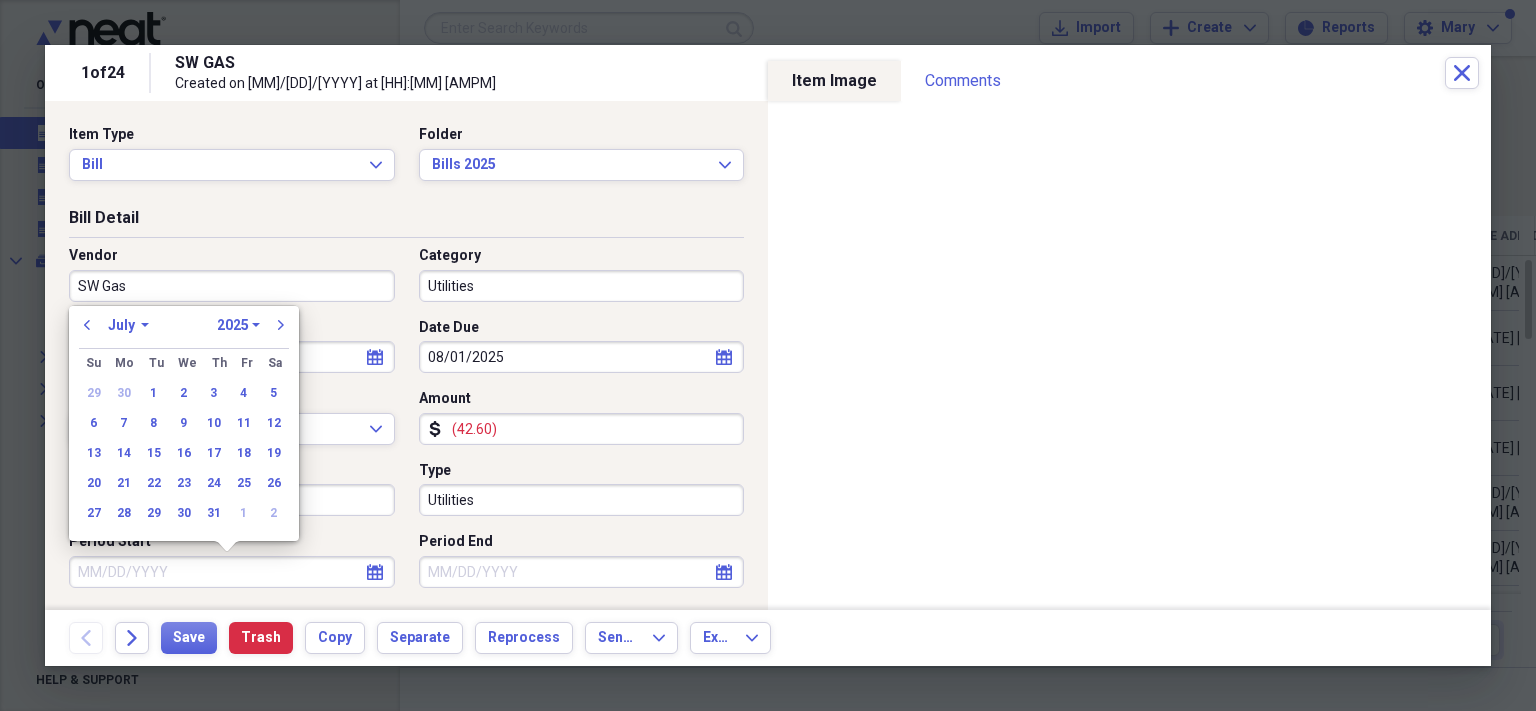 click on "Vendor SW Gas Category Utilities Date 07/22/2025 calendar Calendar Date Due 08/01/2025 calendar Calendar Currency USD Expand Amount dollar-sign (42.60) Account Number 910001378104 Type Utilities Period Start calendar Calendar Period End calendar Calendar" at bounding box center [406, 425] 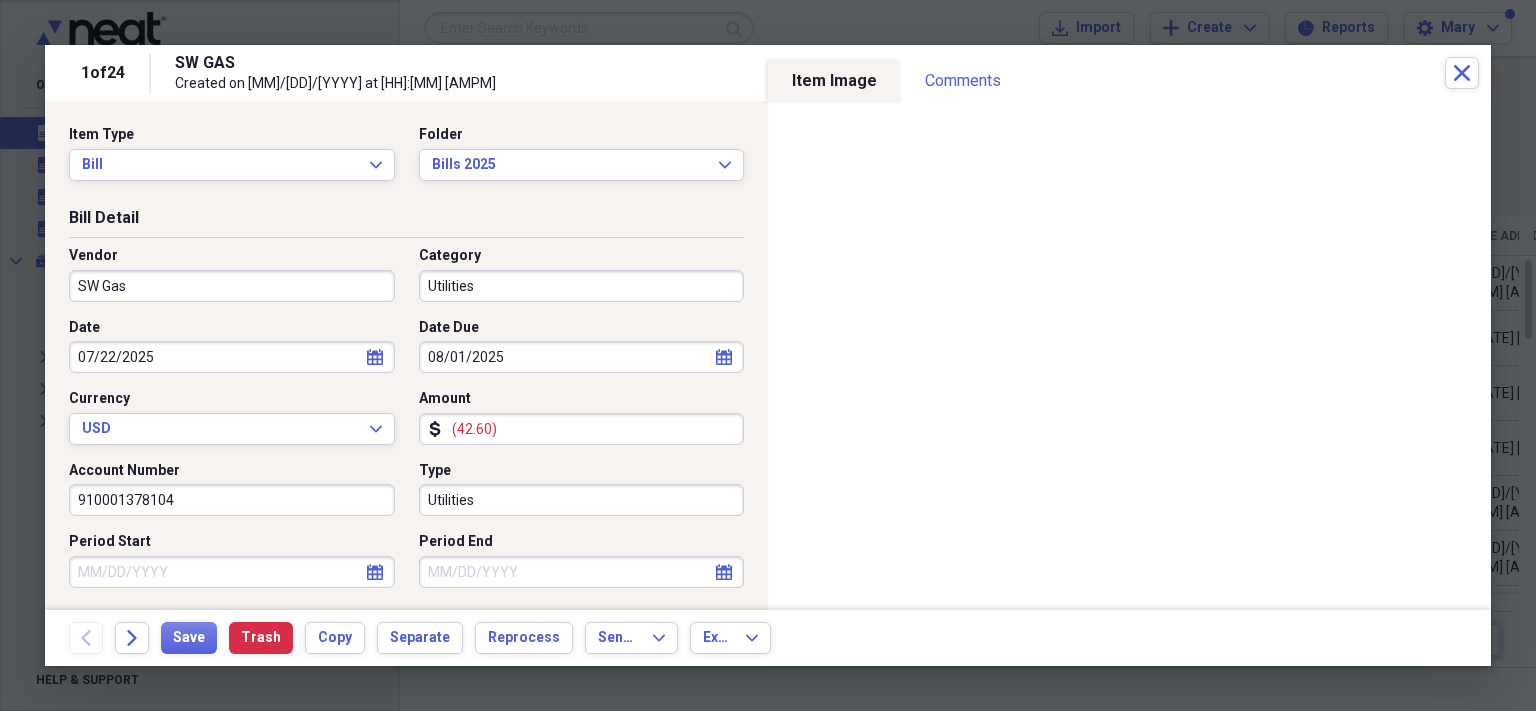 click 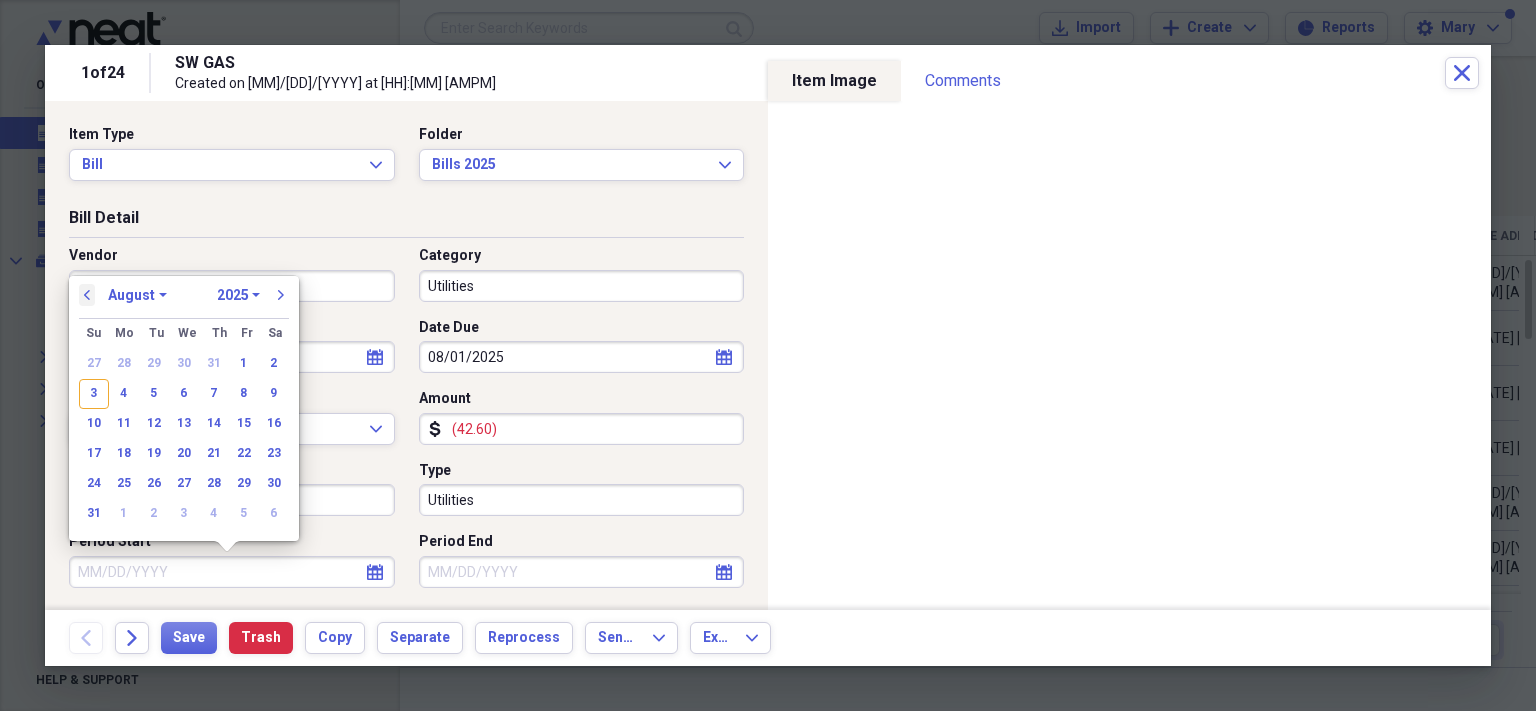 click on "previous" at bounding box center [87, 295] 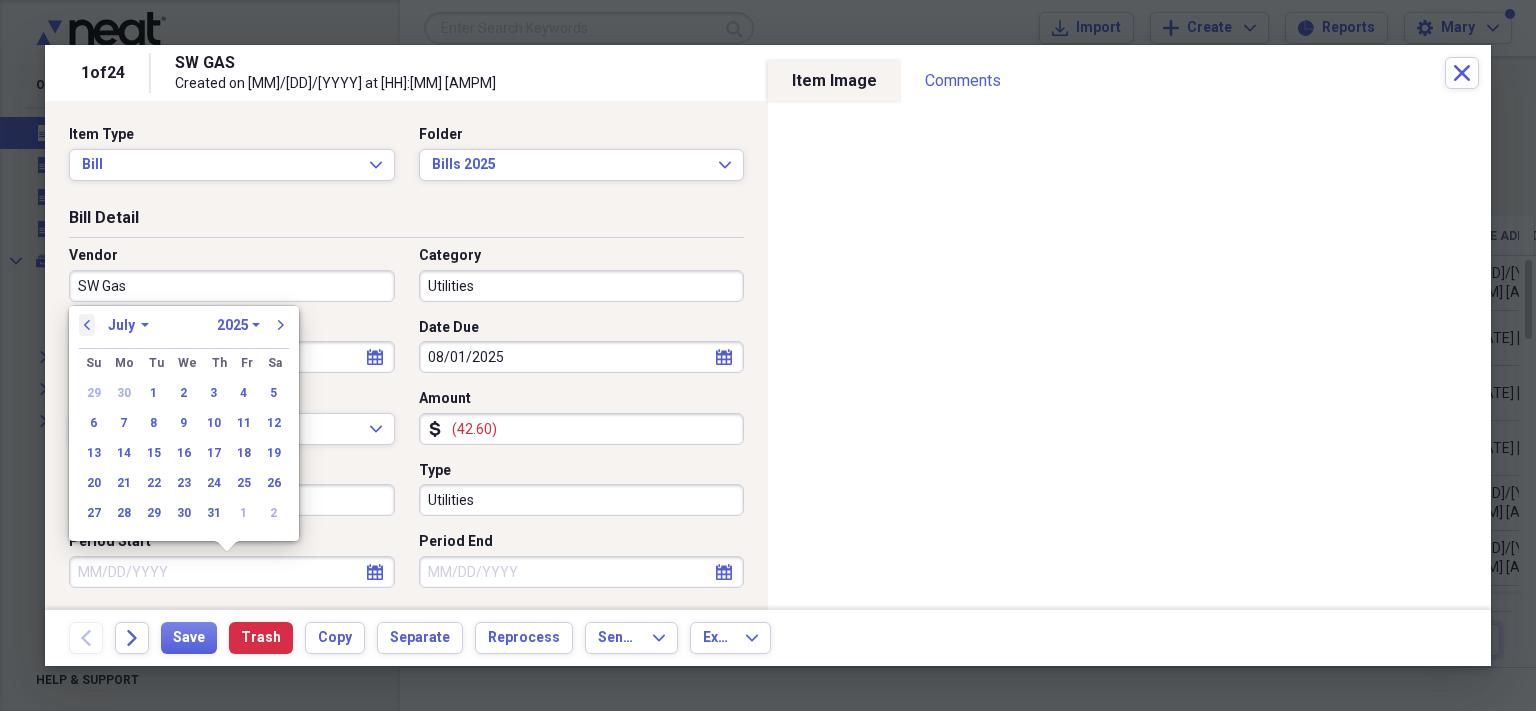 click on "previous" at bounding box center [87, 325] 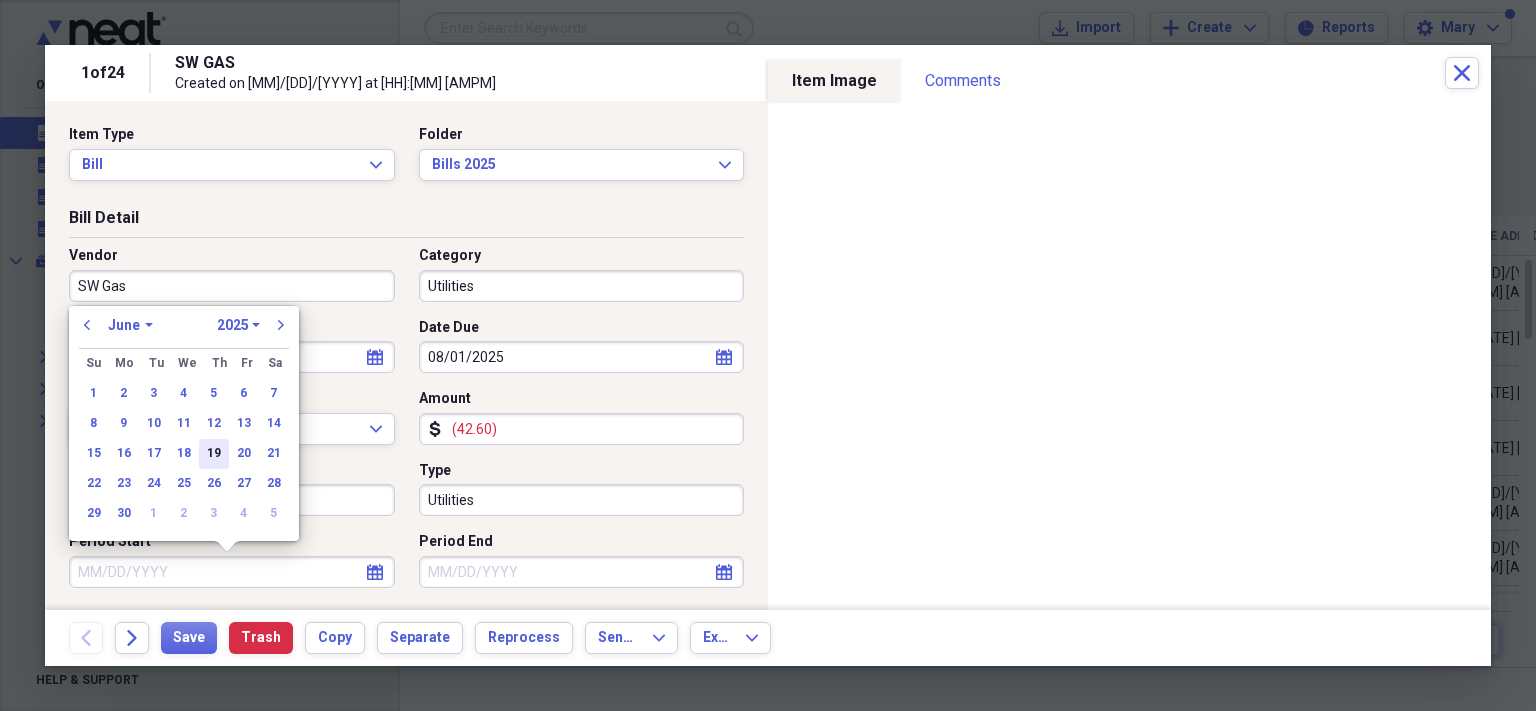 click on "19" at bounding box center (214, 454) 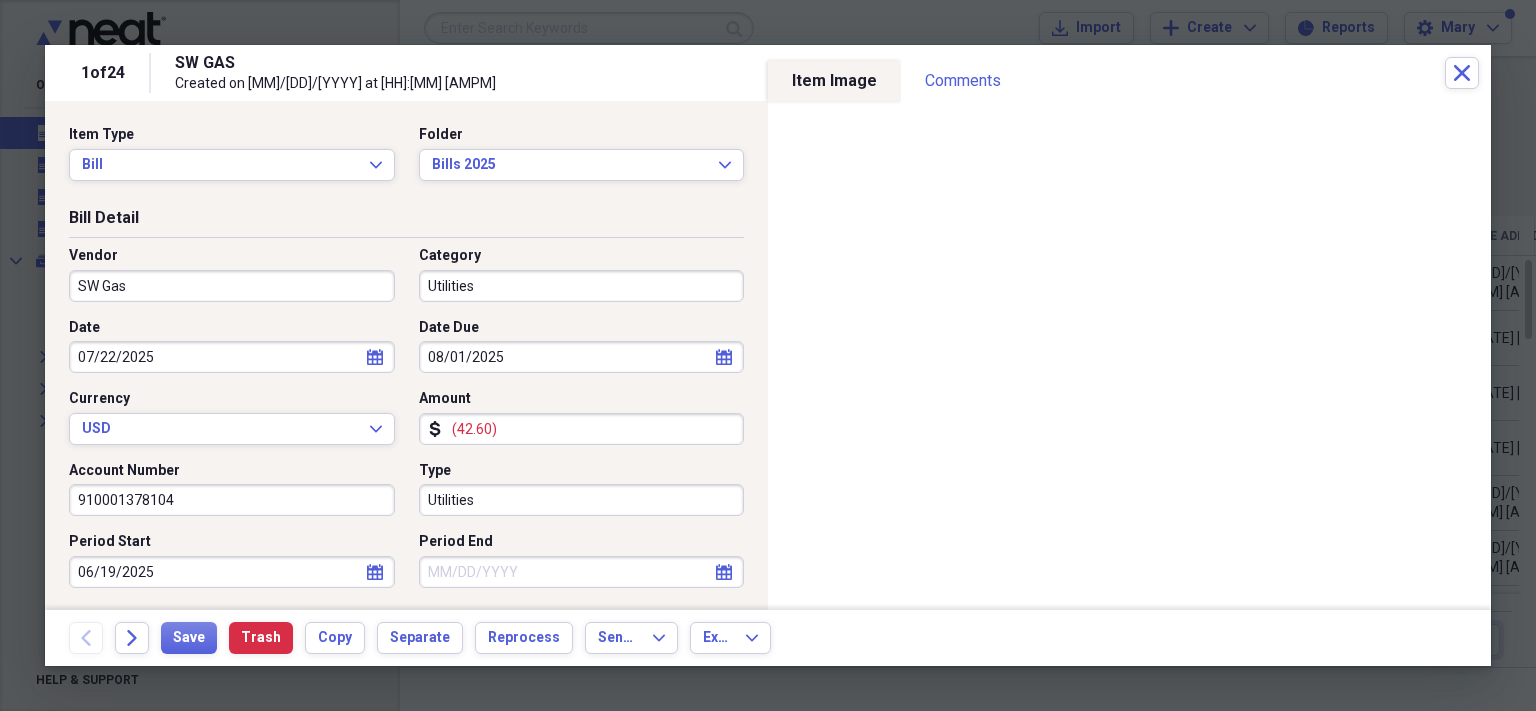 click on "calendar" 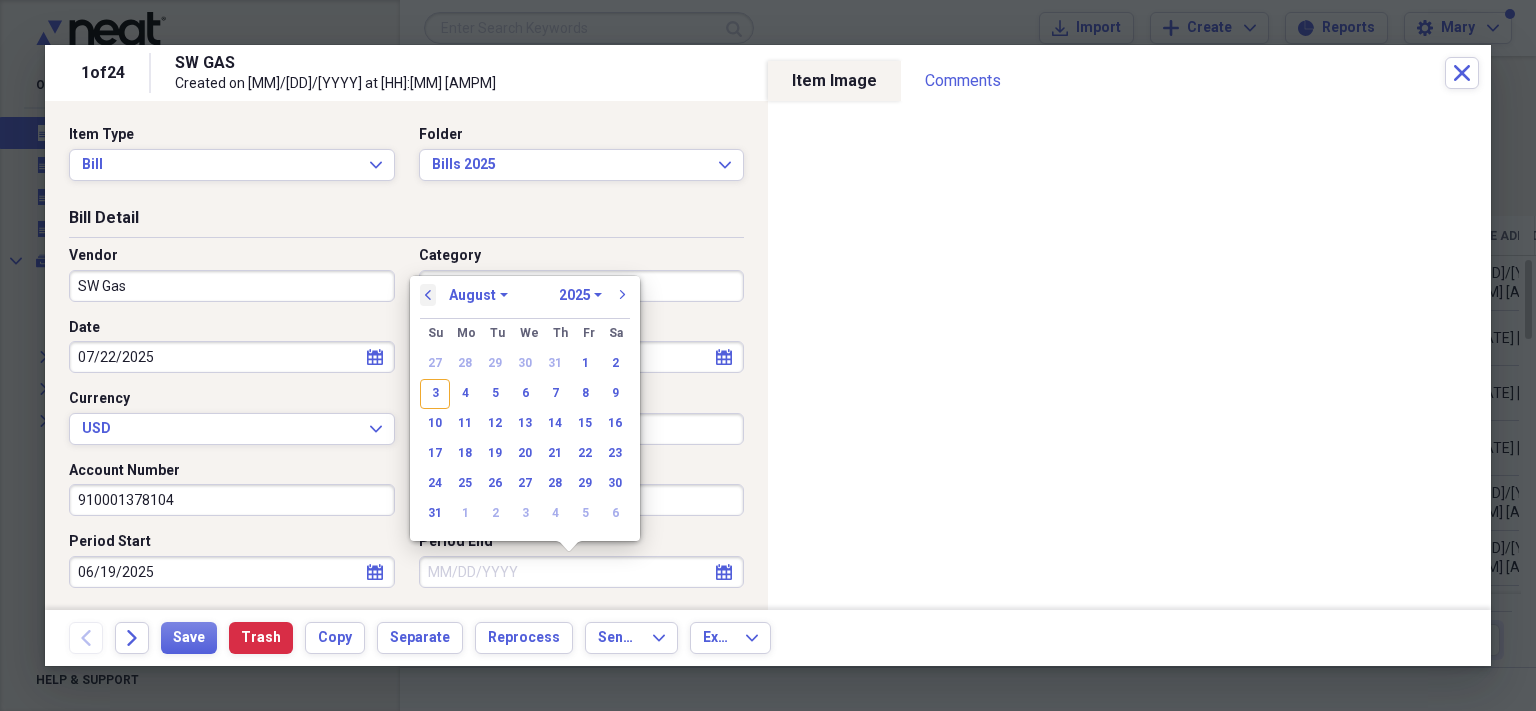 click on "previous" at bounding box center (428, 295) 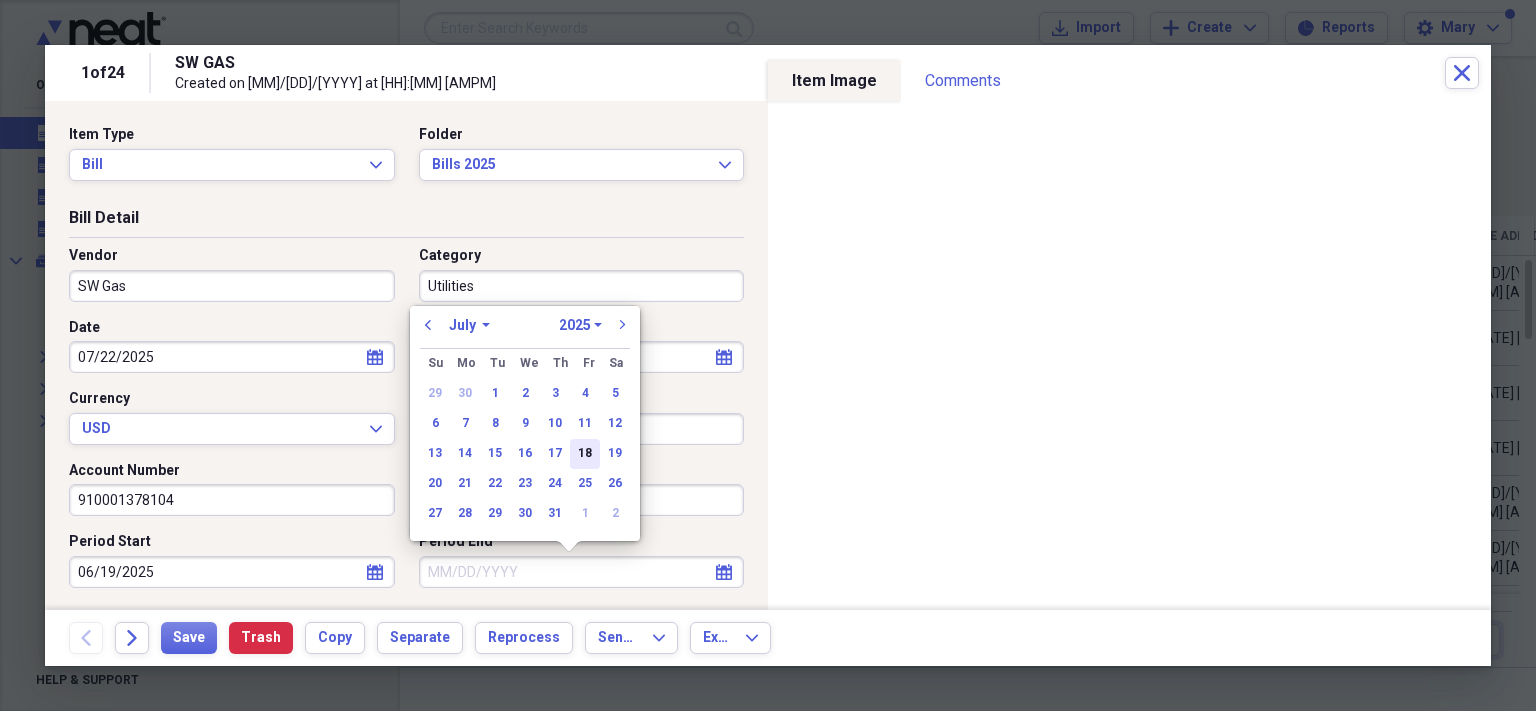 click on "18" at bounding box center [585, 454] 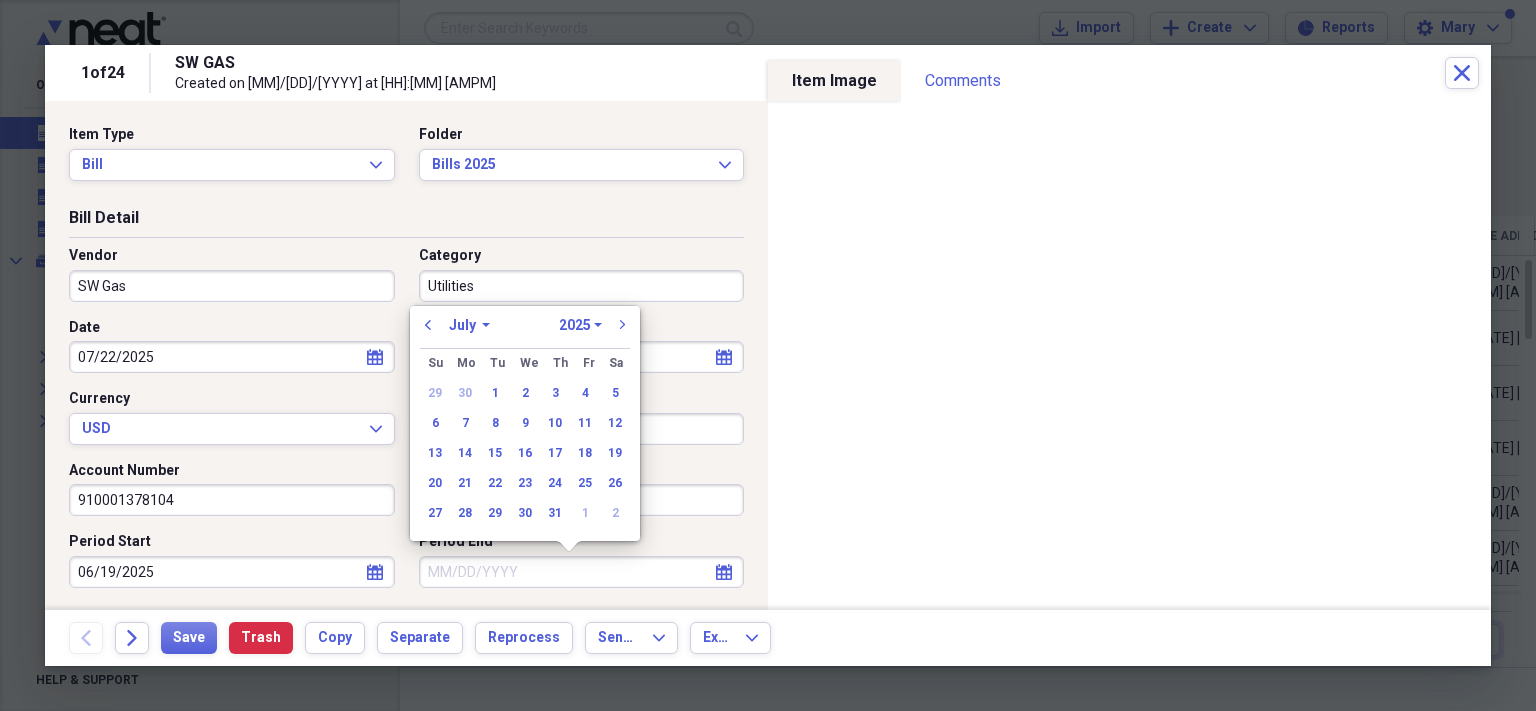 type on "07/18/2025" 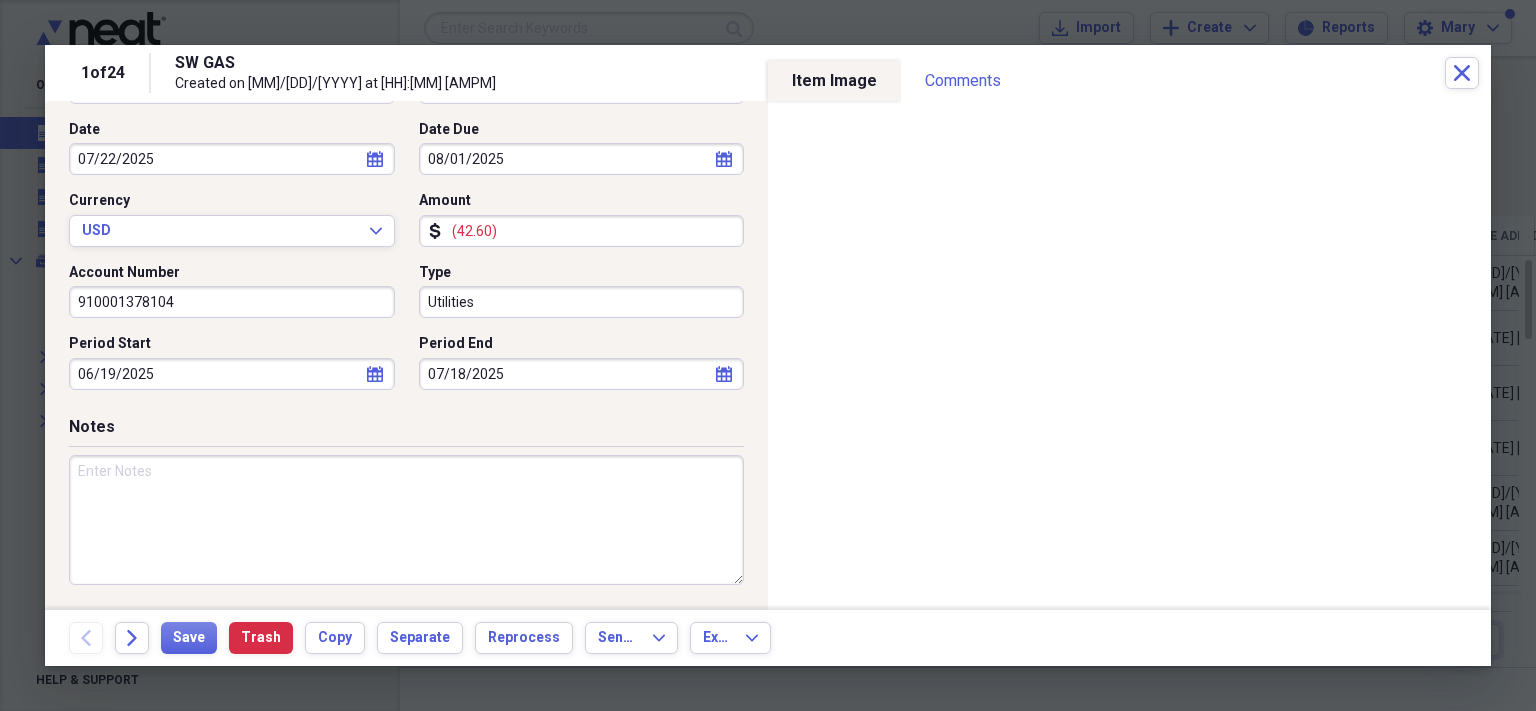 scroll, scrollTop: 0, scrollLeft: 0, axis: both 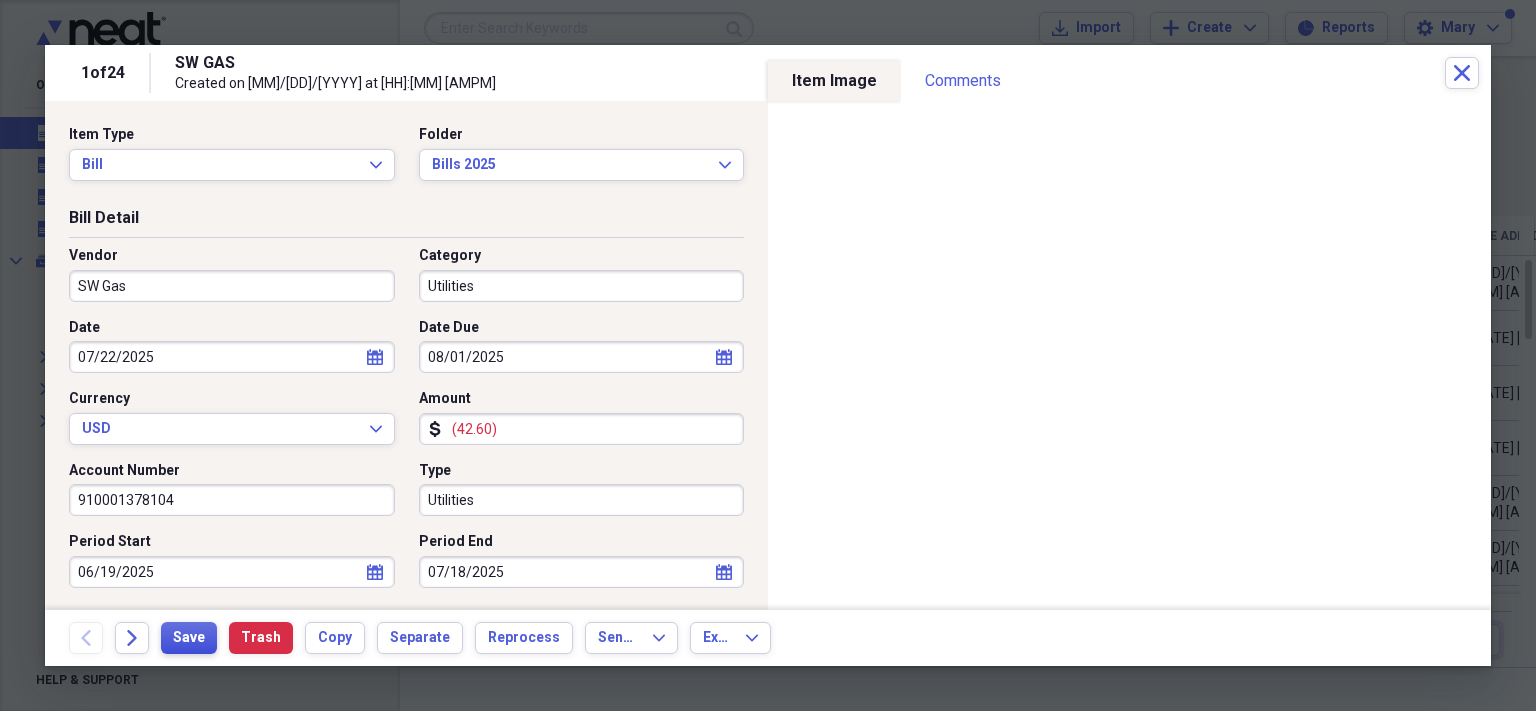 click on "Save" at bounding box center [189, 638] 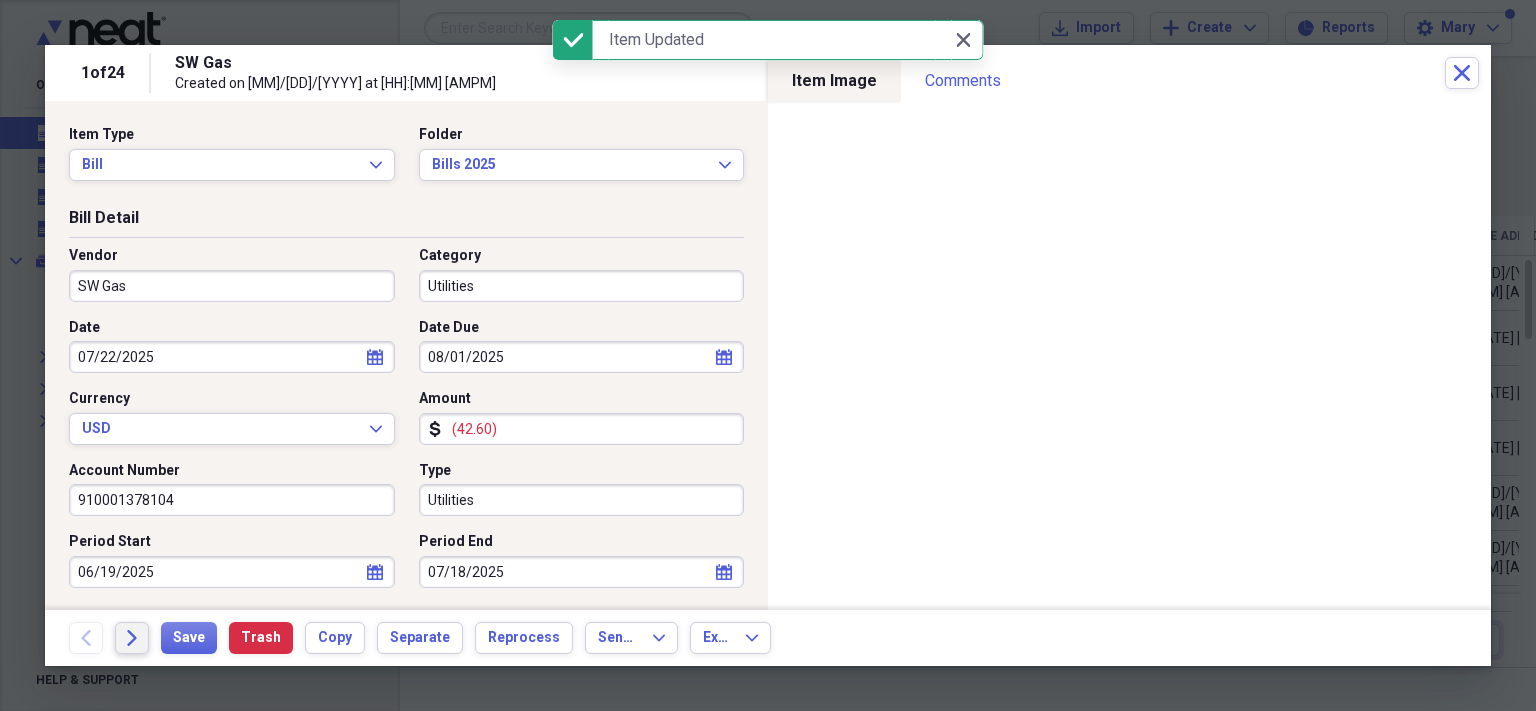 click on "Forward" 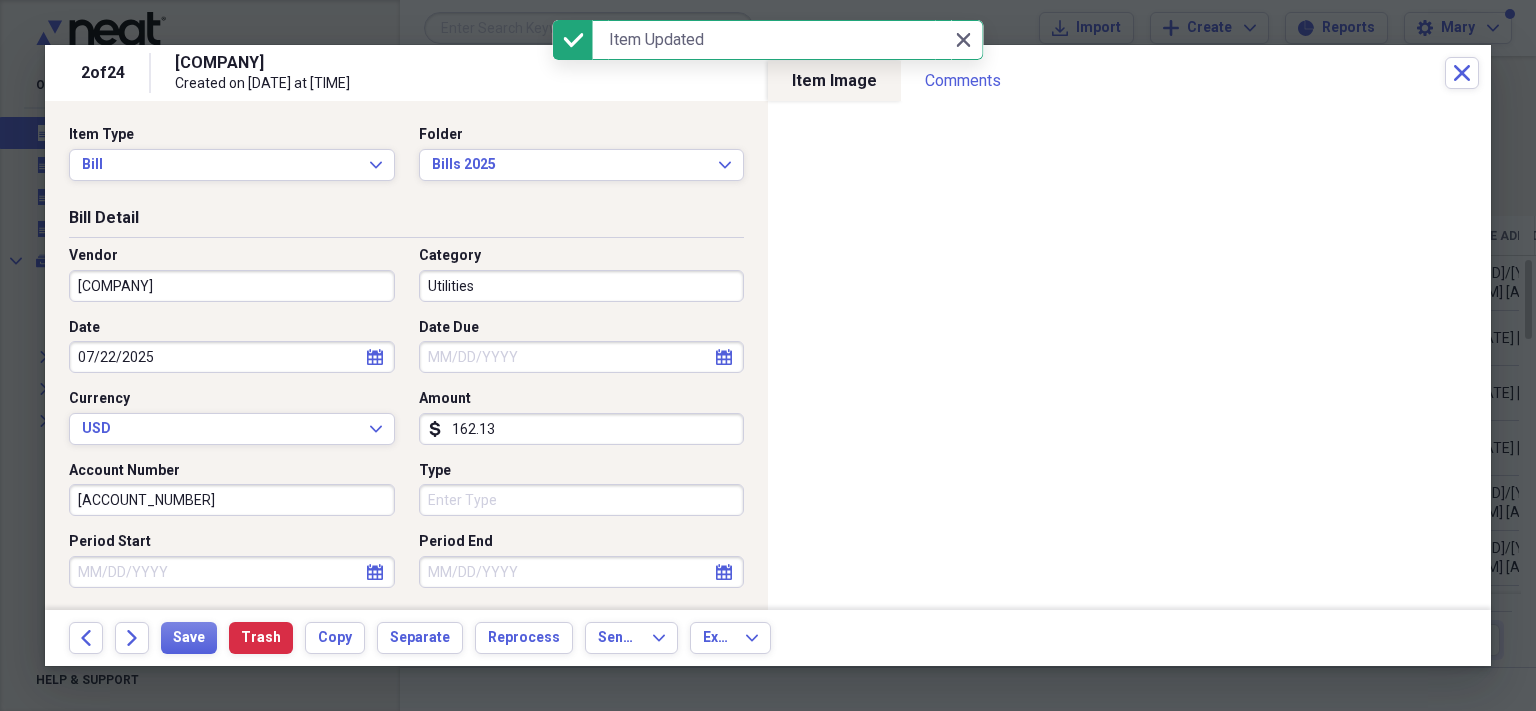 click on "[COMPANY]" at bounding box center [232, 286] 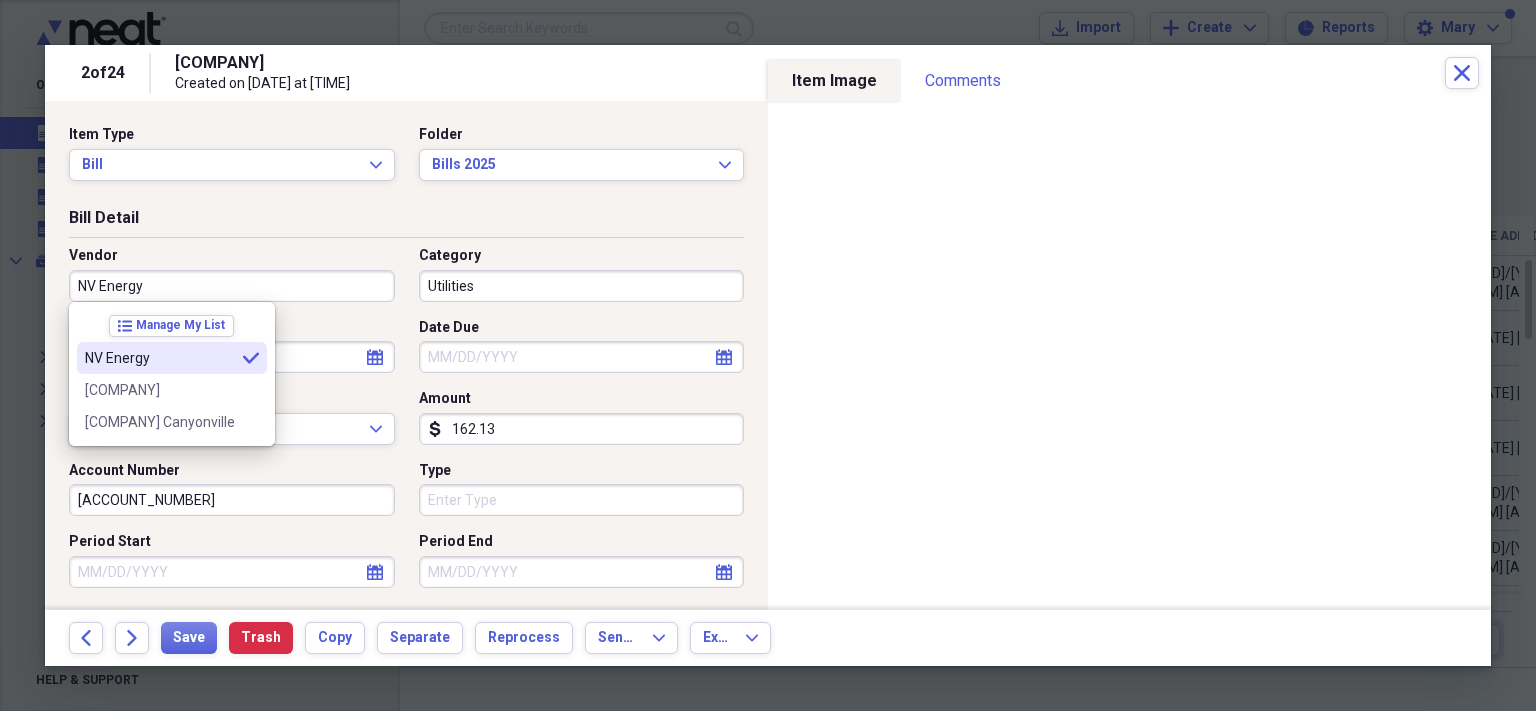 type on "NV Energy" 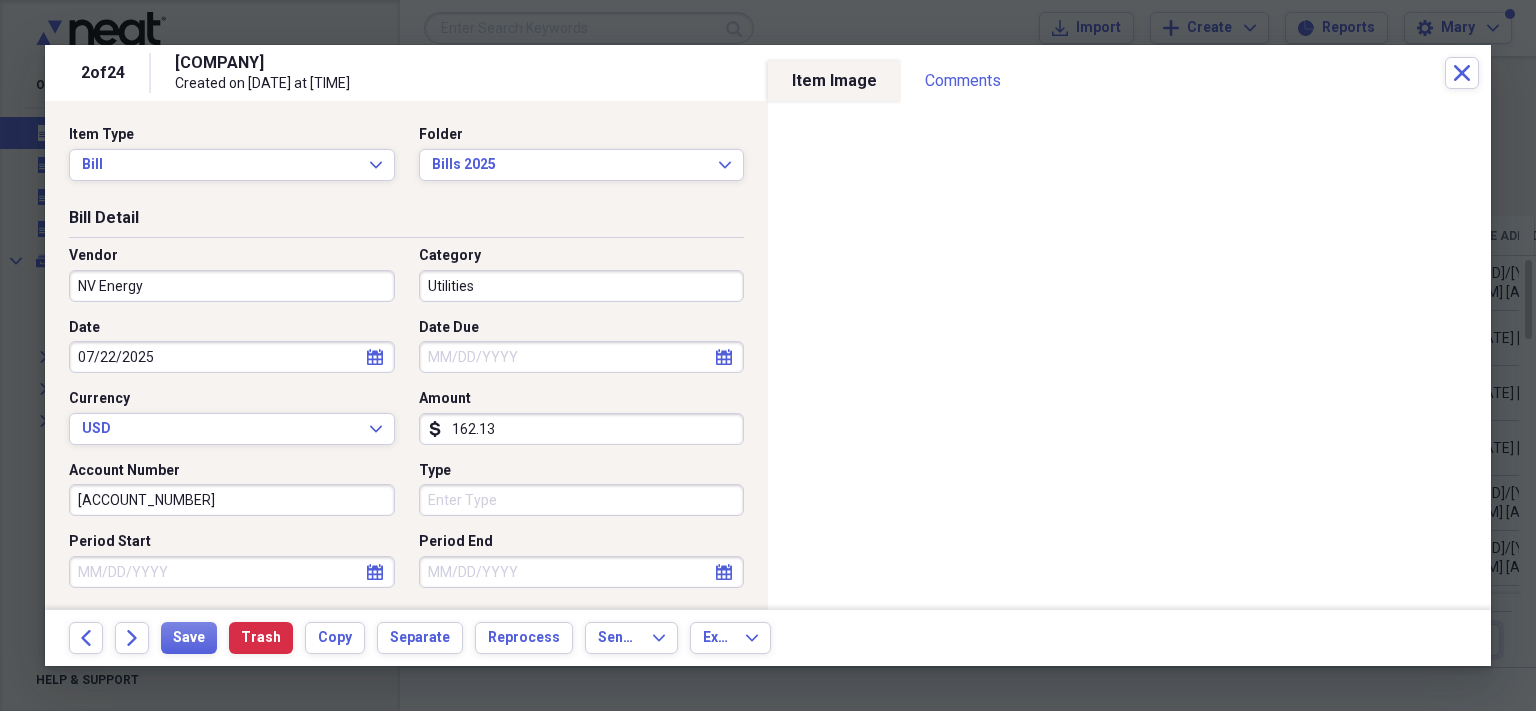 click on "Utilities" at bounding box center [582, 286] 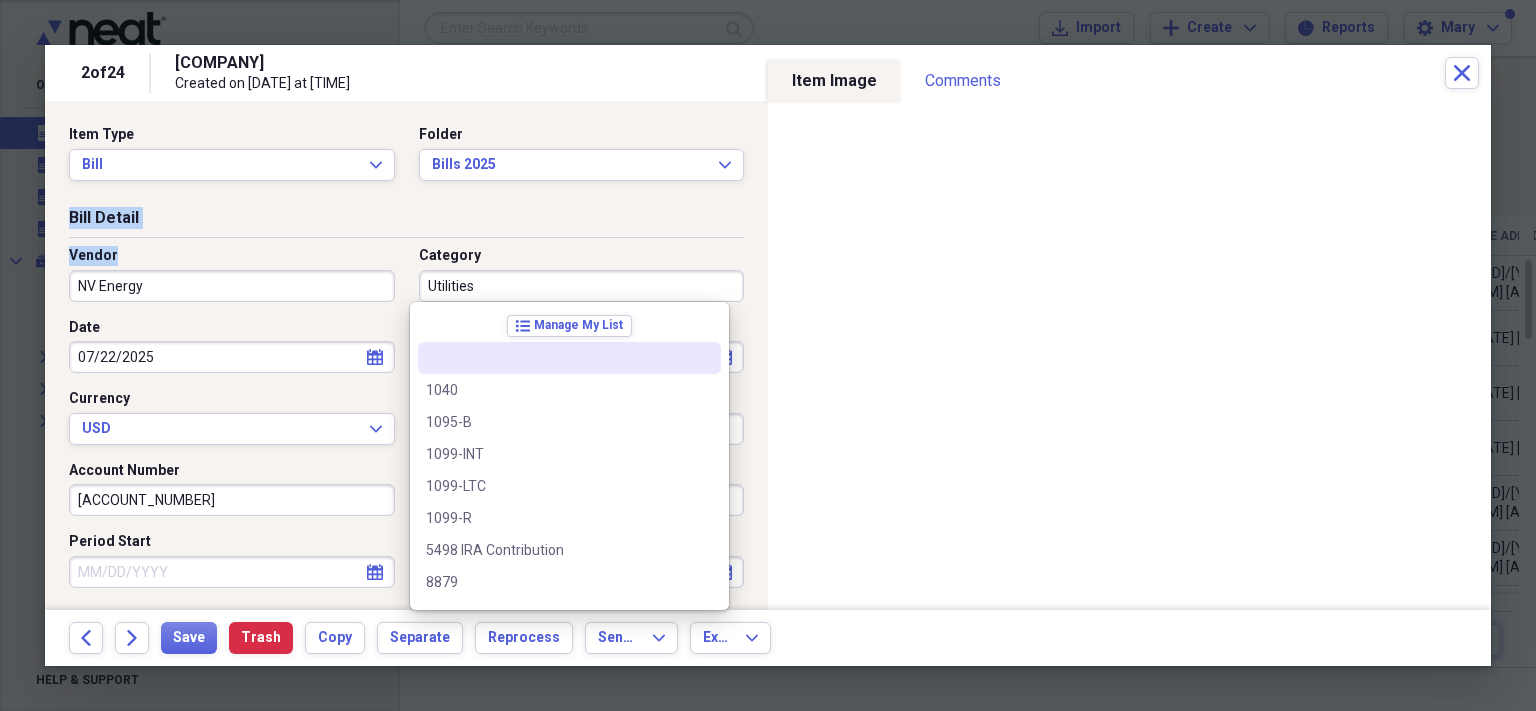 click on "Vendor NV Energy Category Utilities Date [DATE] calendar Calendar Date Due calendar Calendar Currency USD Expand Amount dollar-sign 162.13 Account Number [ACCOUNT_NUMBER] Type Period Start calendar Calendar Period End calendar Calendar" at bounding box center [406, 425] 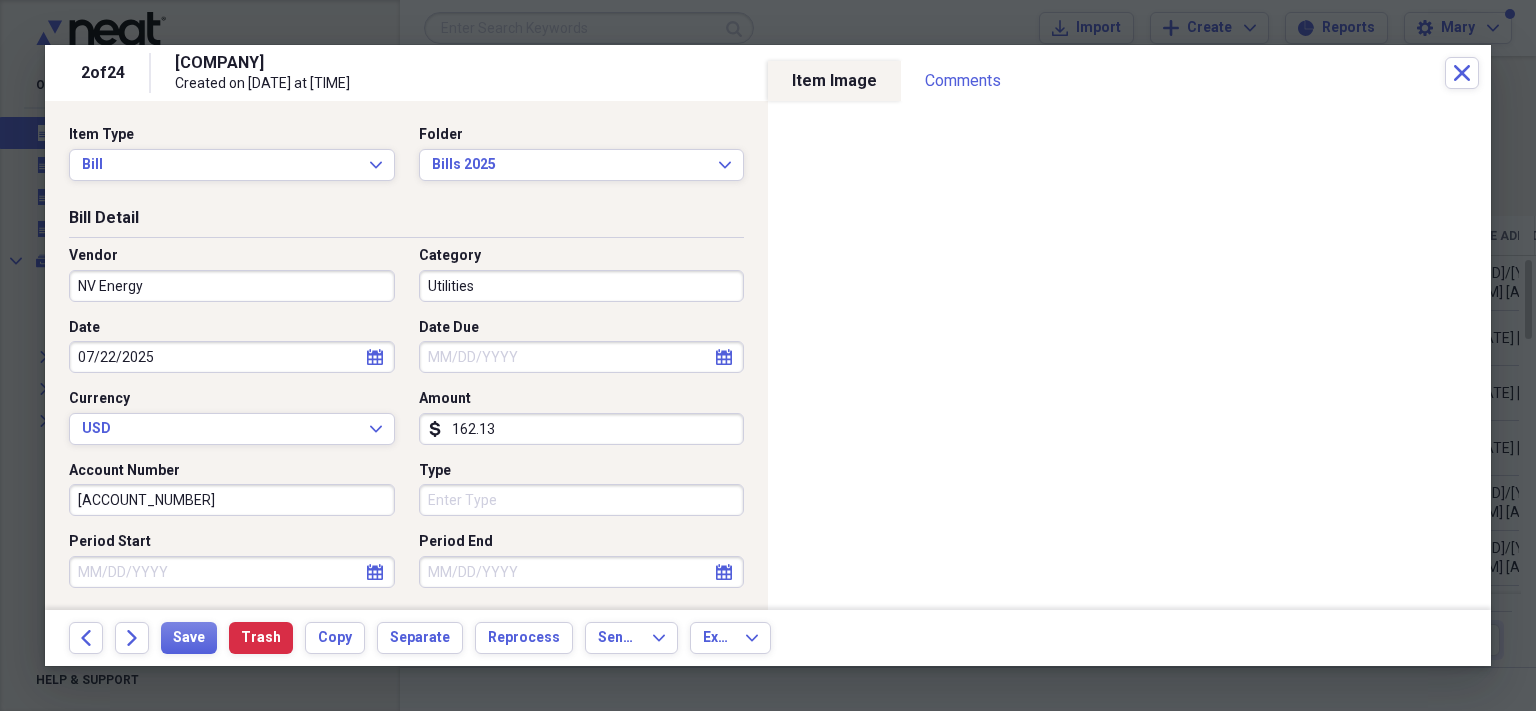 click on "Date Due" at bounding box center [582, 357] 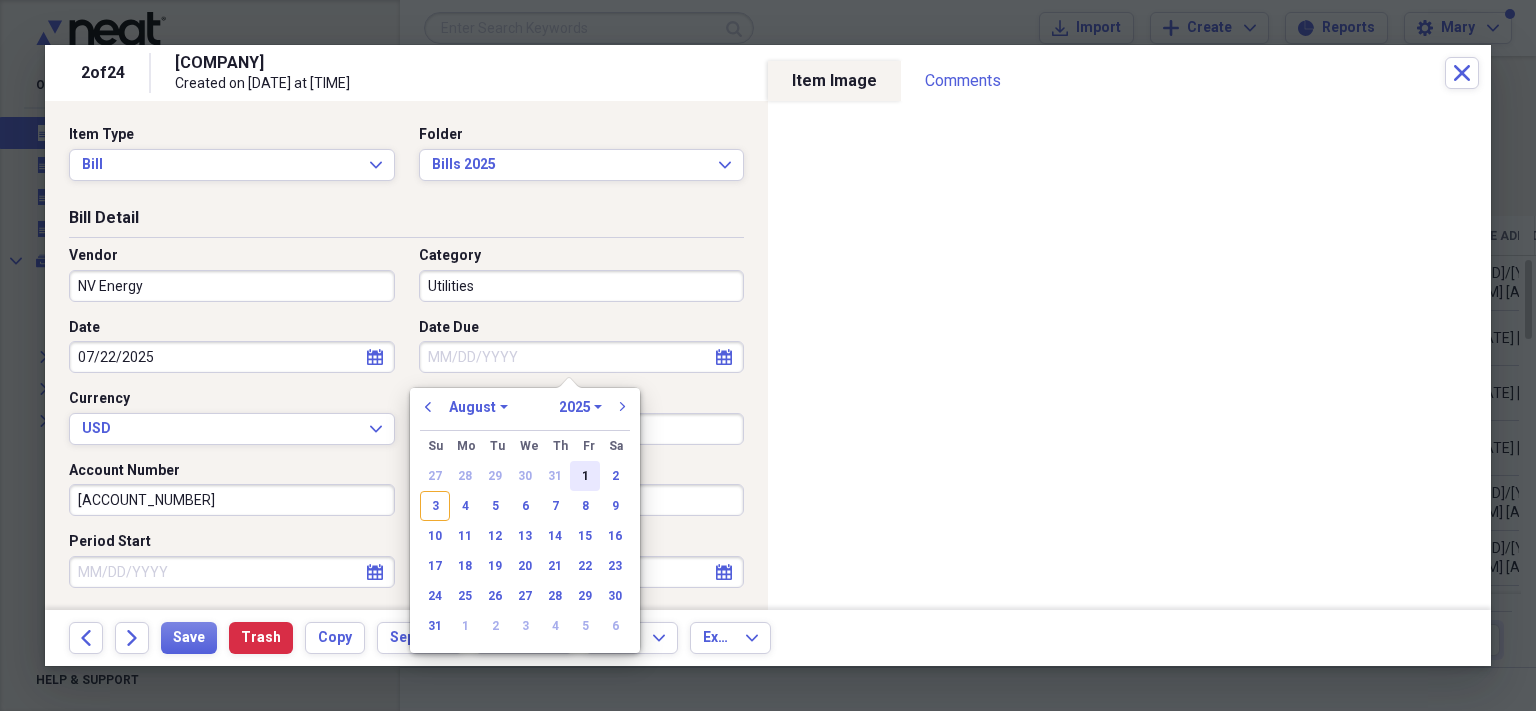 click on "1" at bounding box center (585, 476) 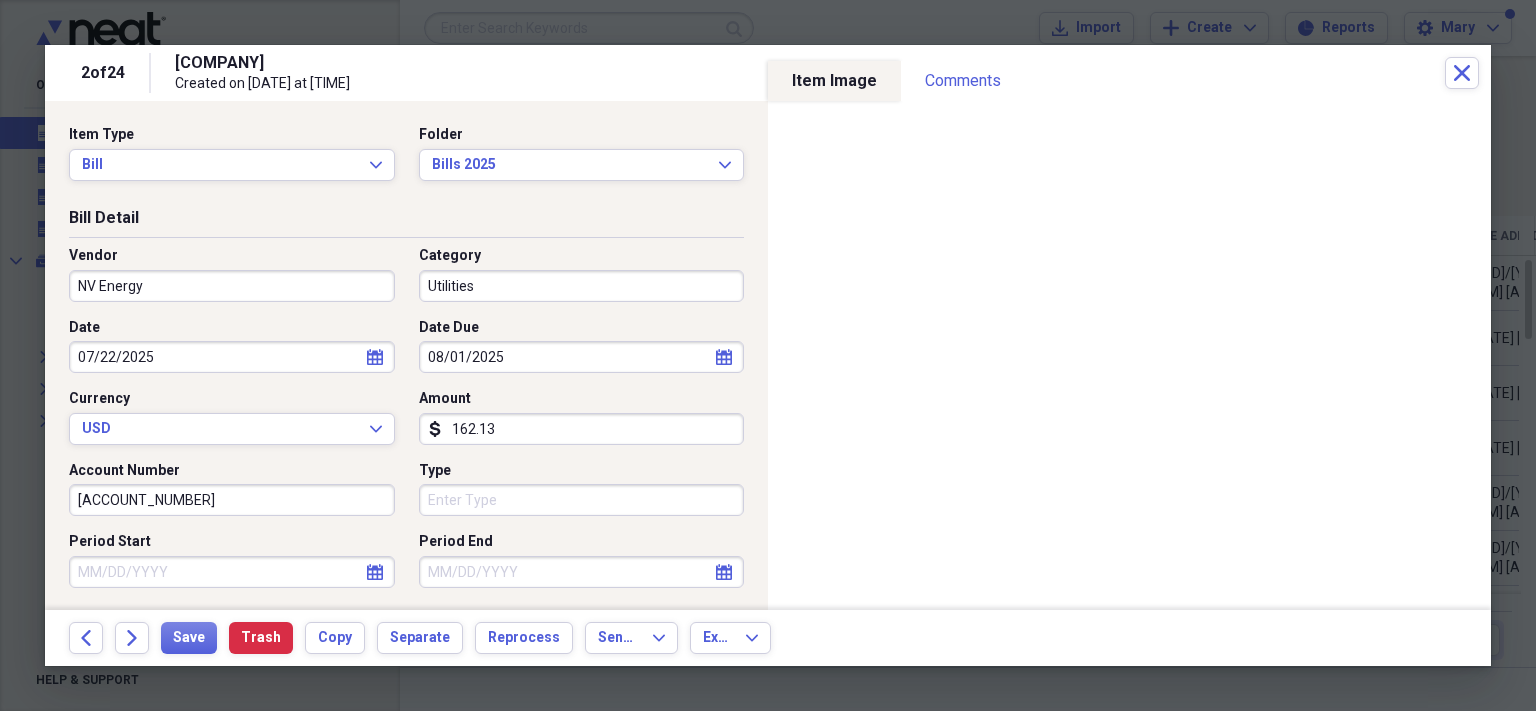 click on "162.13" at bounding box center [582, 429] 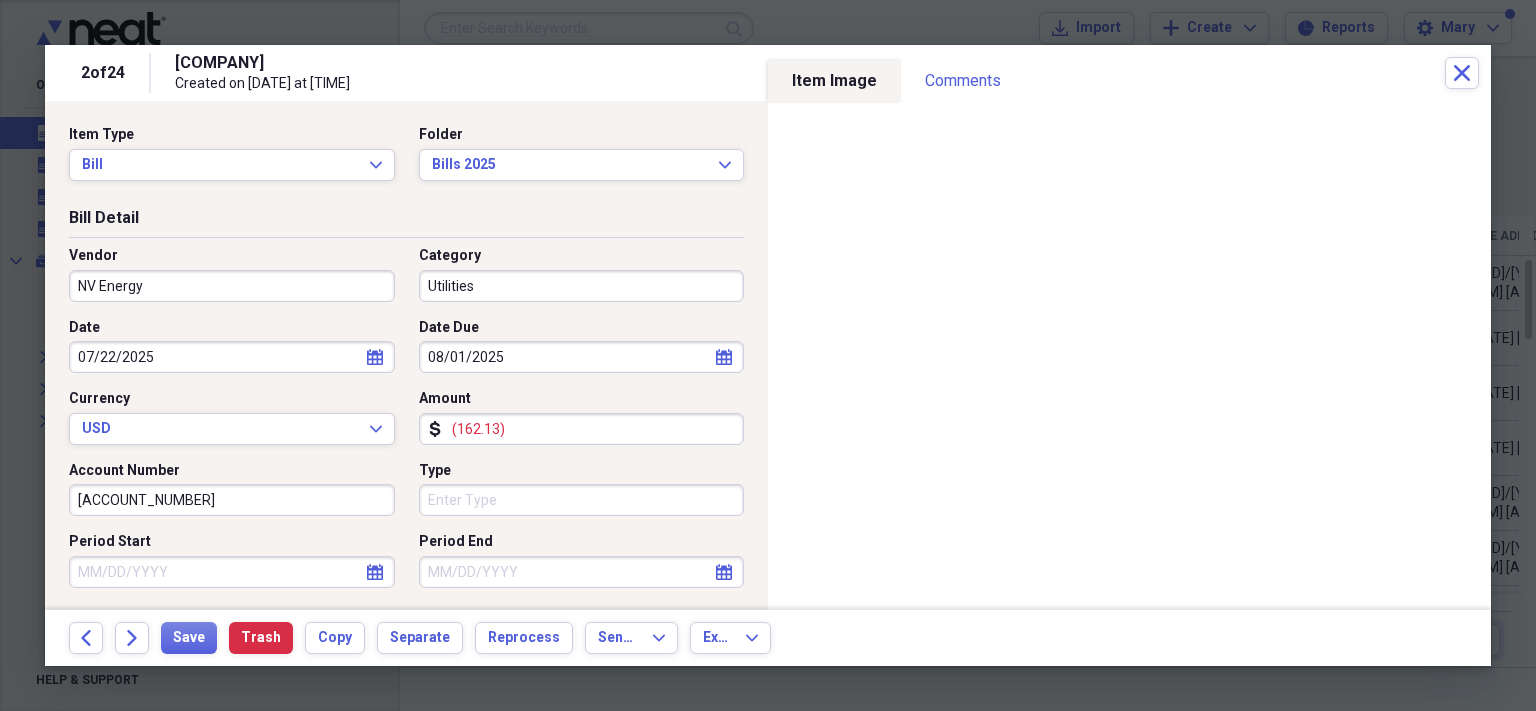 drag, startPoint x: 196, startPoint y: 506, endPoint x: 18, endPoint y: 479, distance: 180.0361 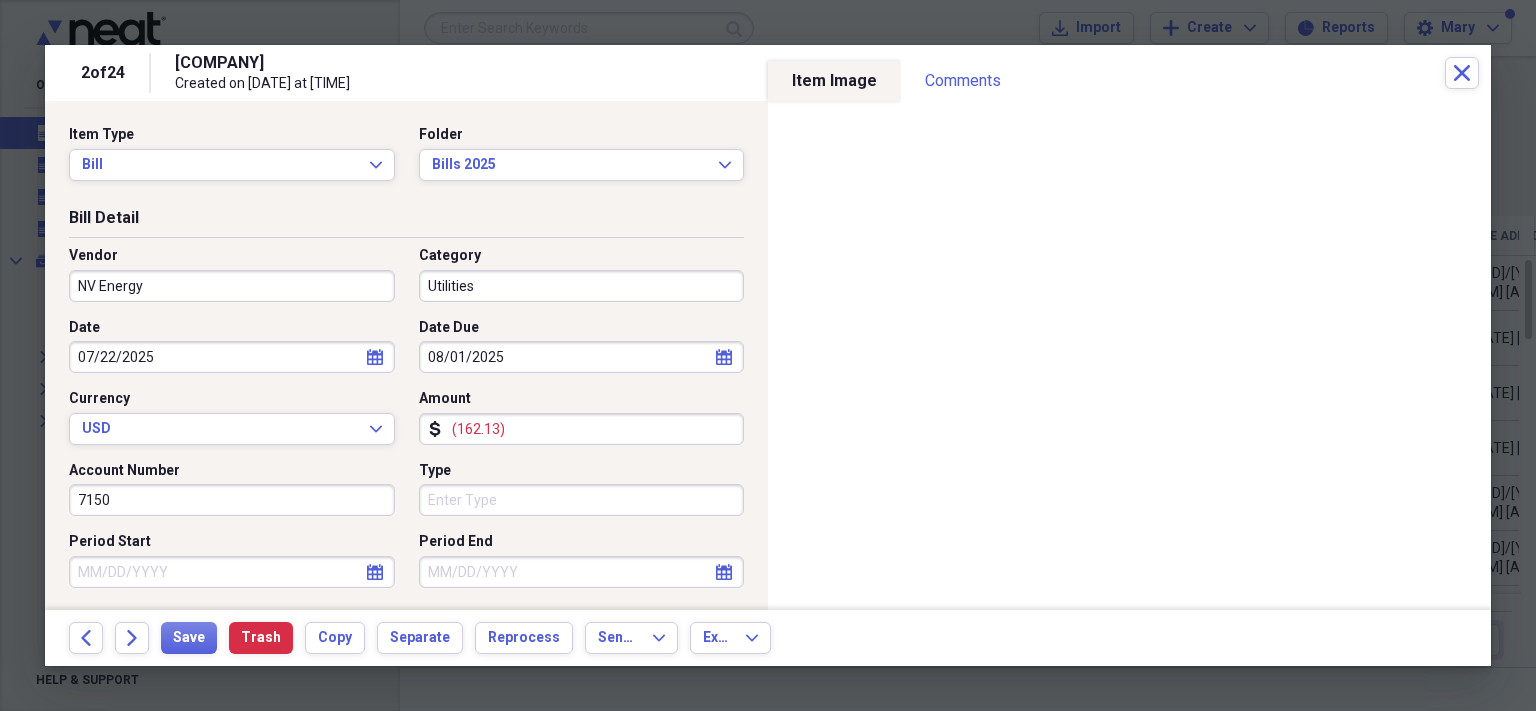 type on "7150" 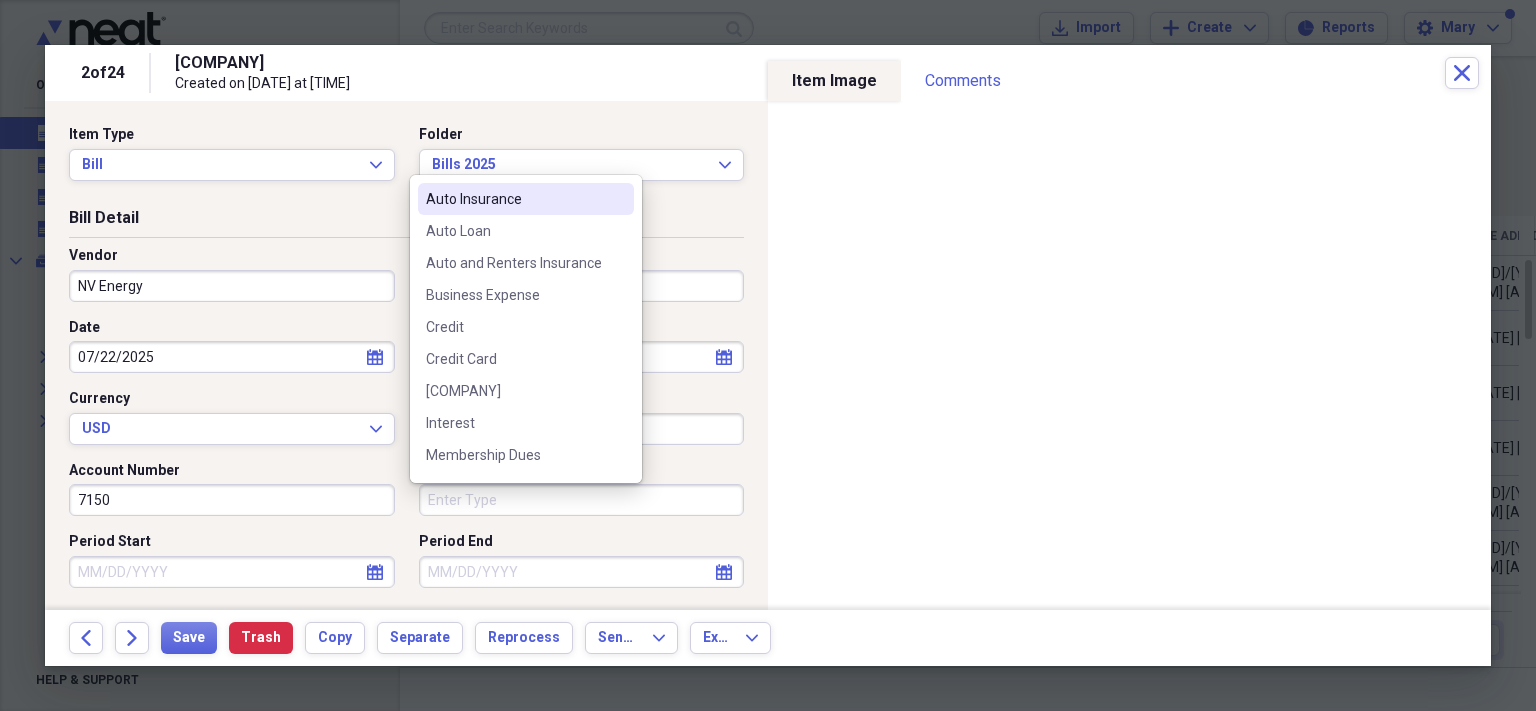 scroll, scrollTop: 1, scrollLeft: 0, axis: vertical 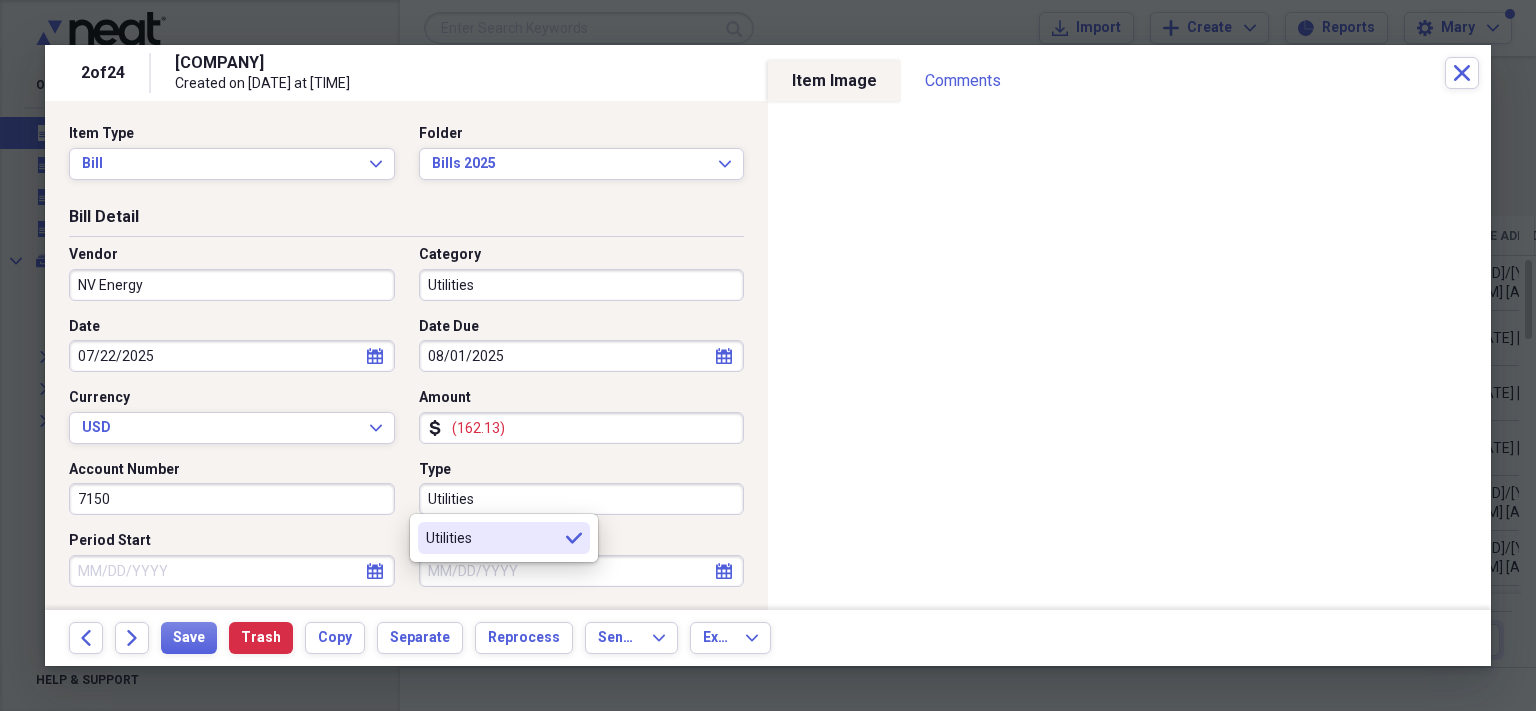 type on "Utilities" 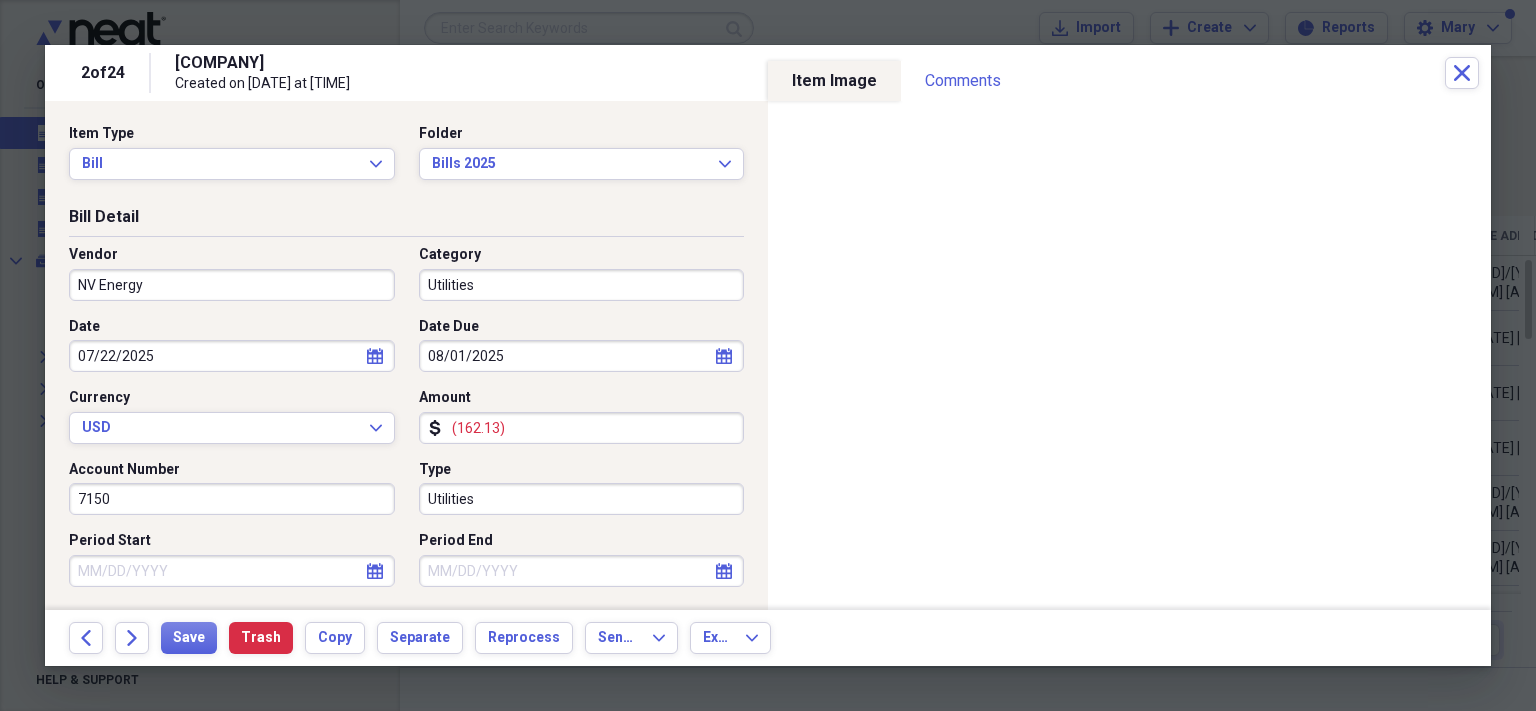 click on "calendar" 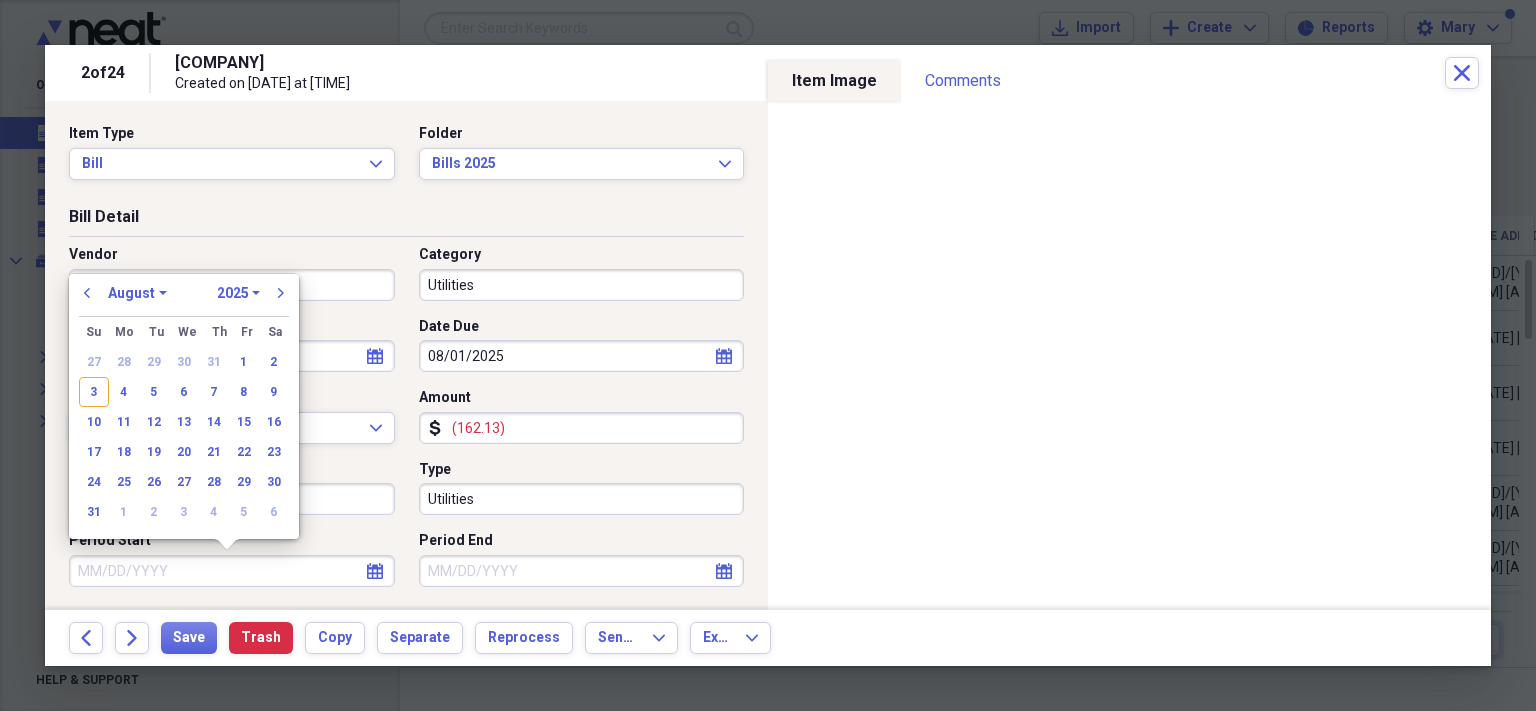click on "previous" at bounding box center [87, 293] 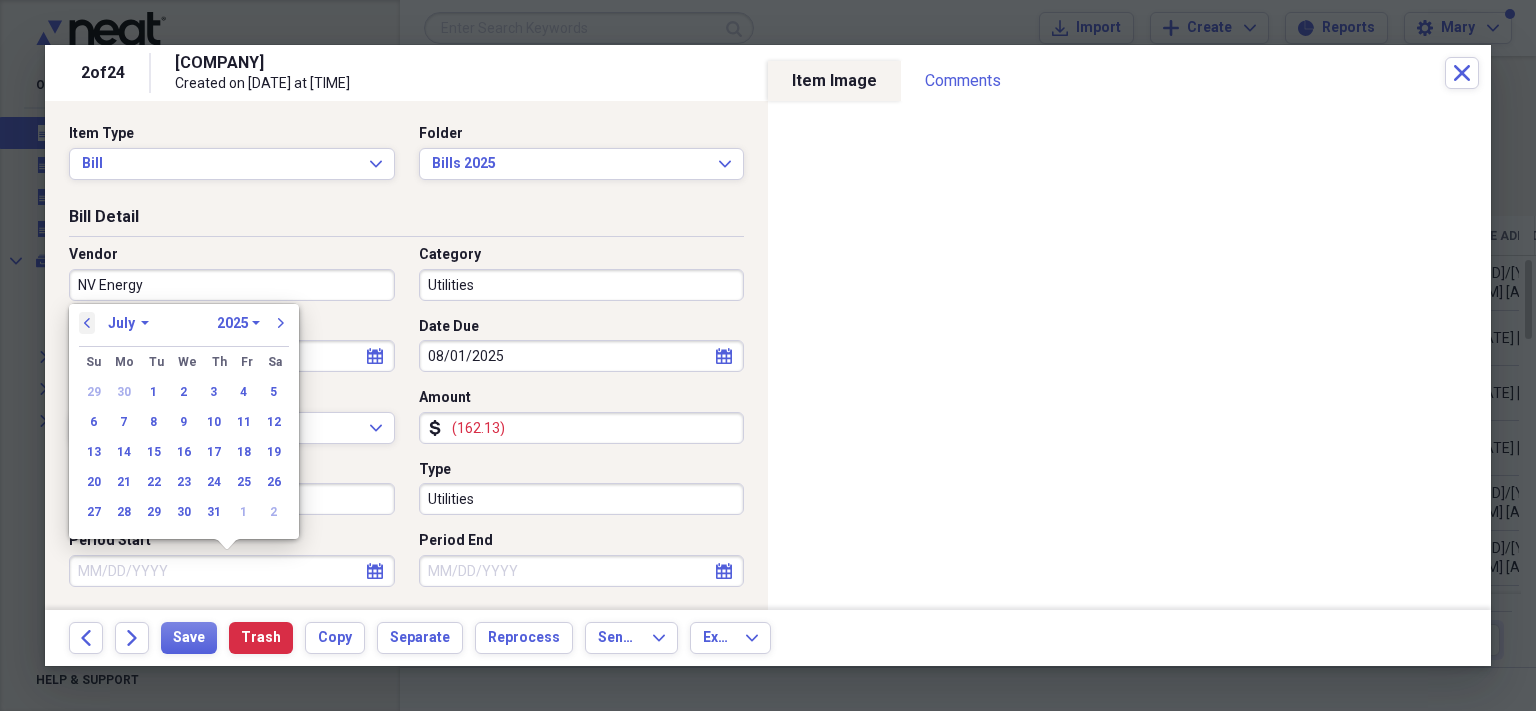 click on "previous" at bounding box center (87, 323) 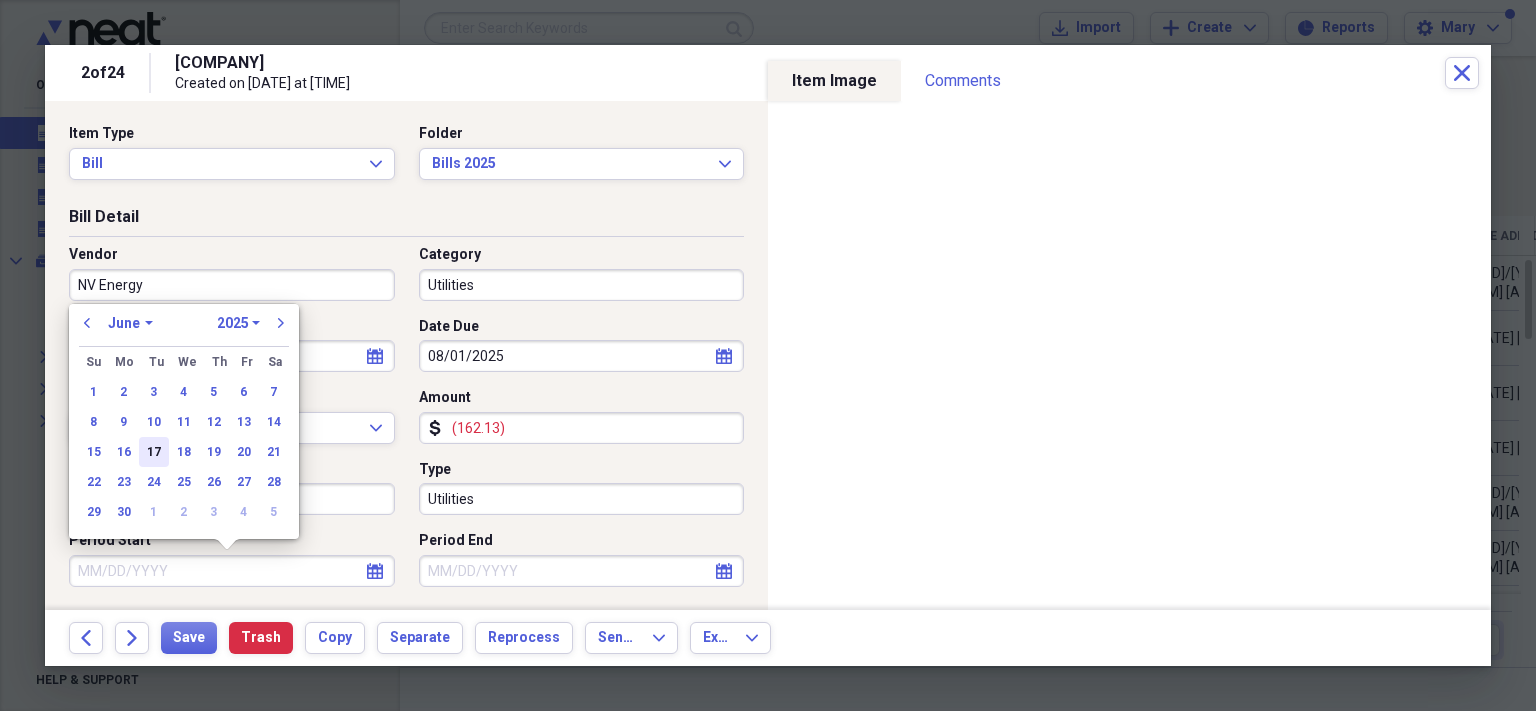 click on "17" at bounding box center (154, 452) 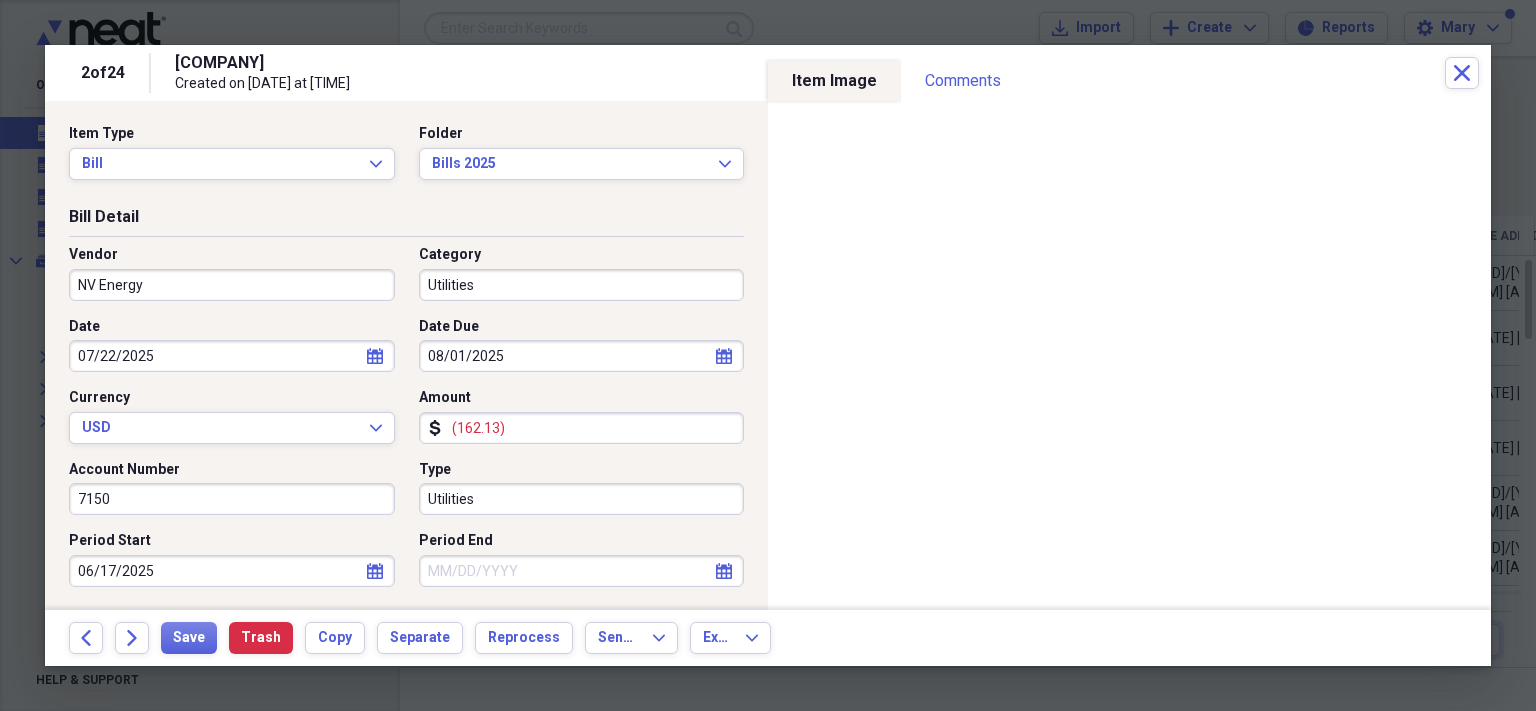 click 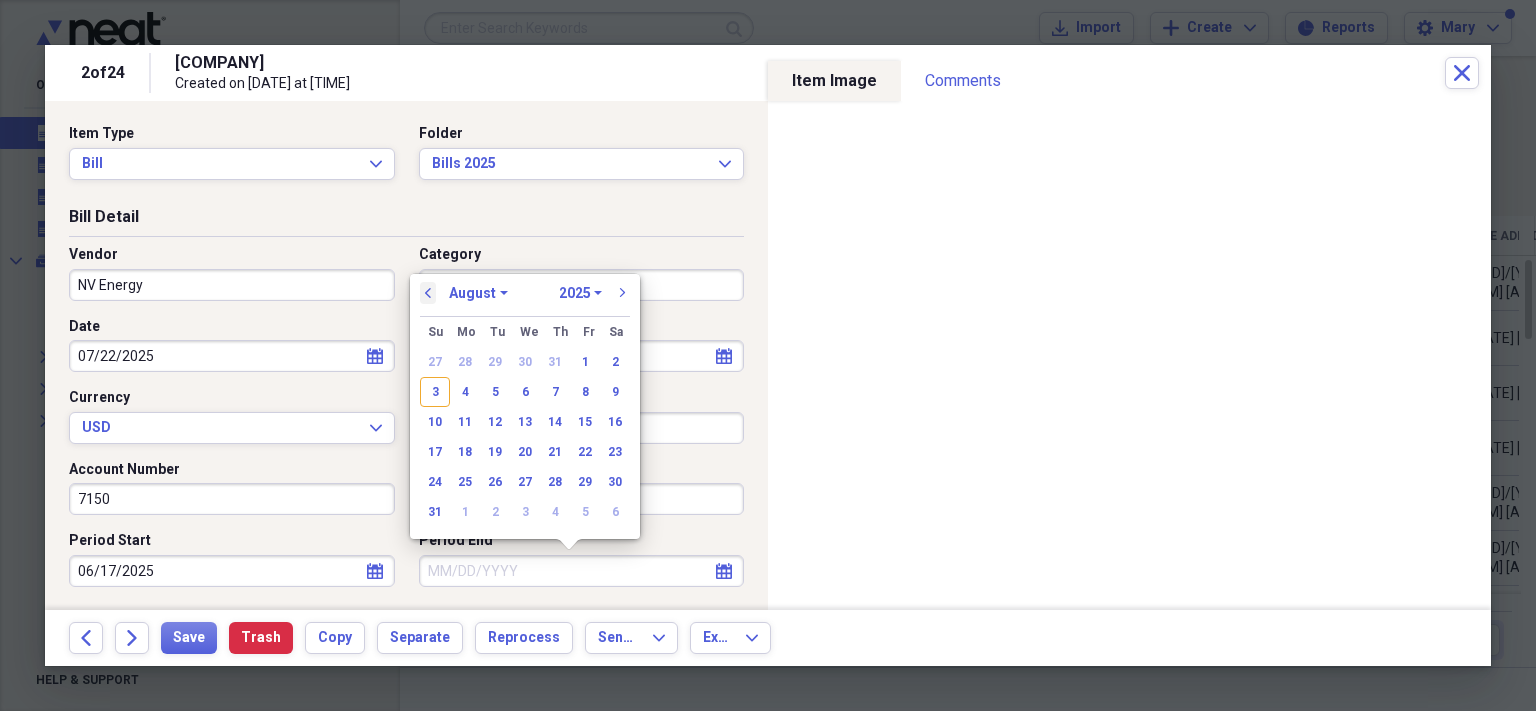click on "previous" at bounding box center [428, 293] 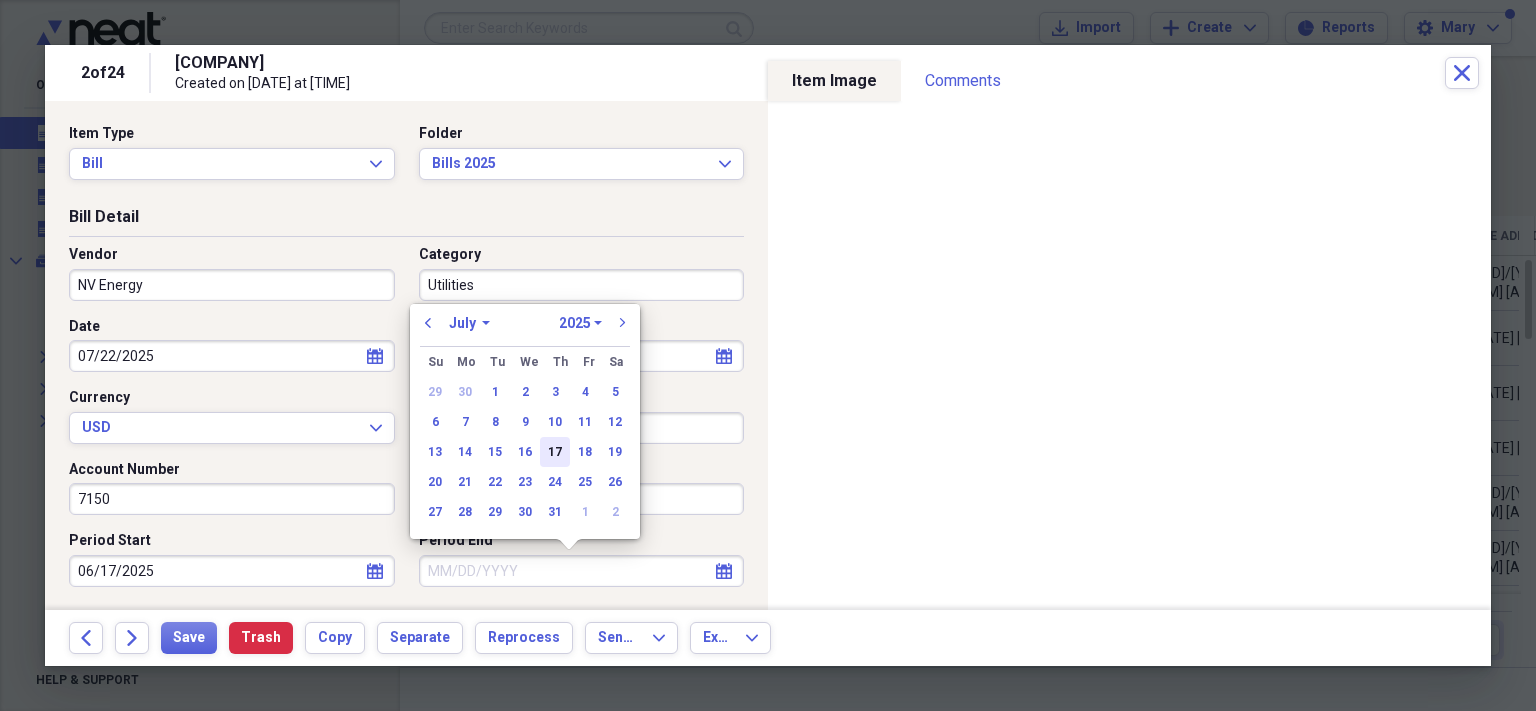click on "17" at bounding box center [555, 452] 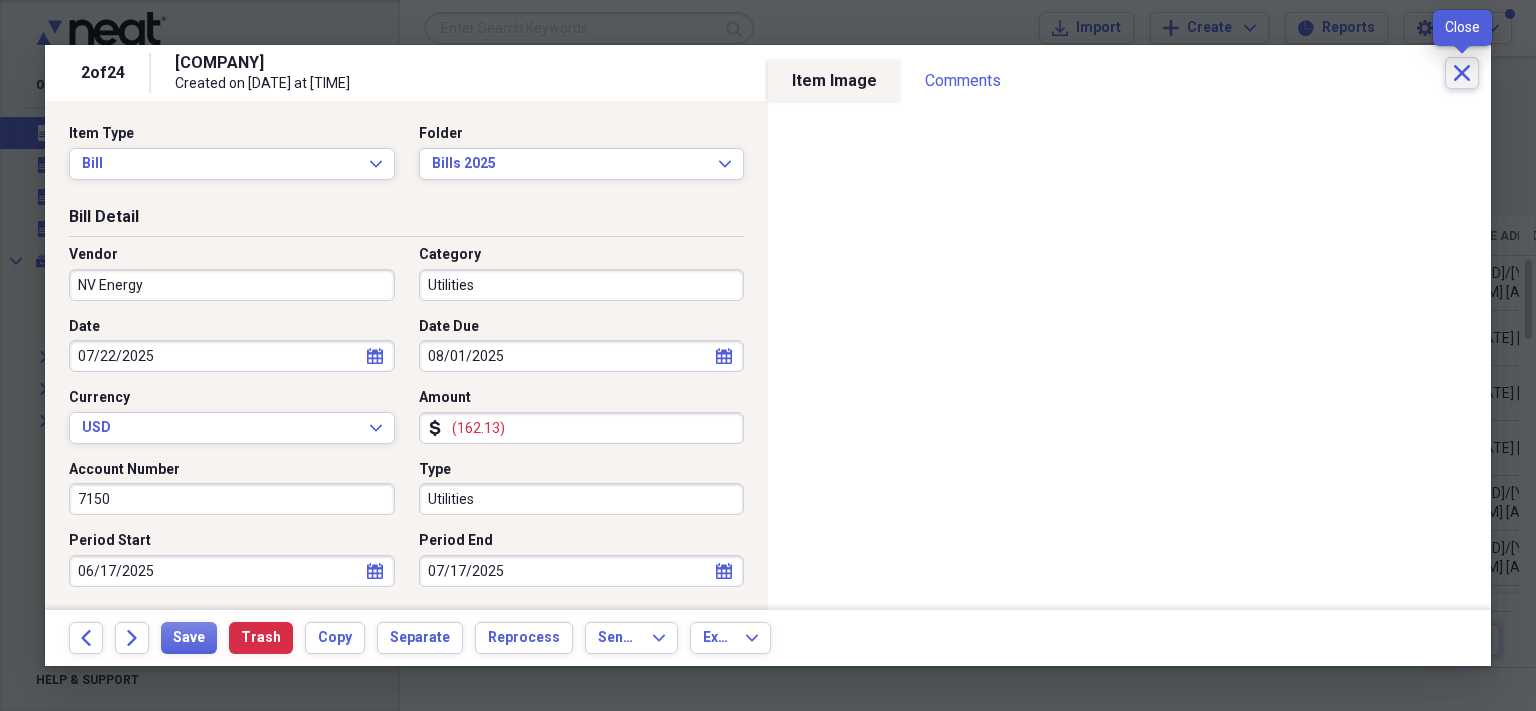 click on "Close" at bounding box center [1462, 73] 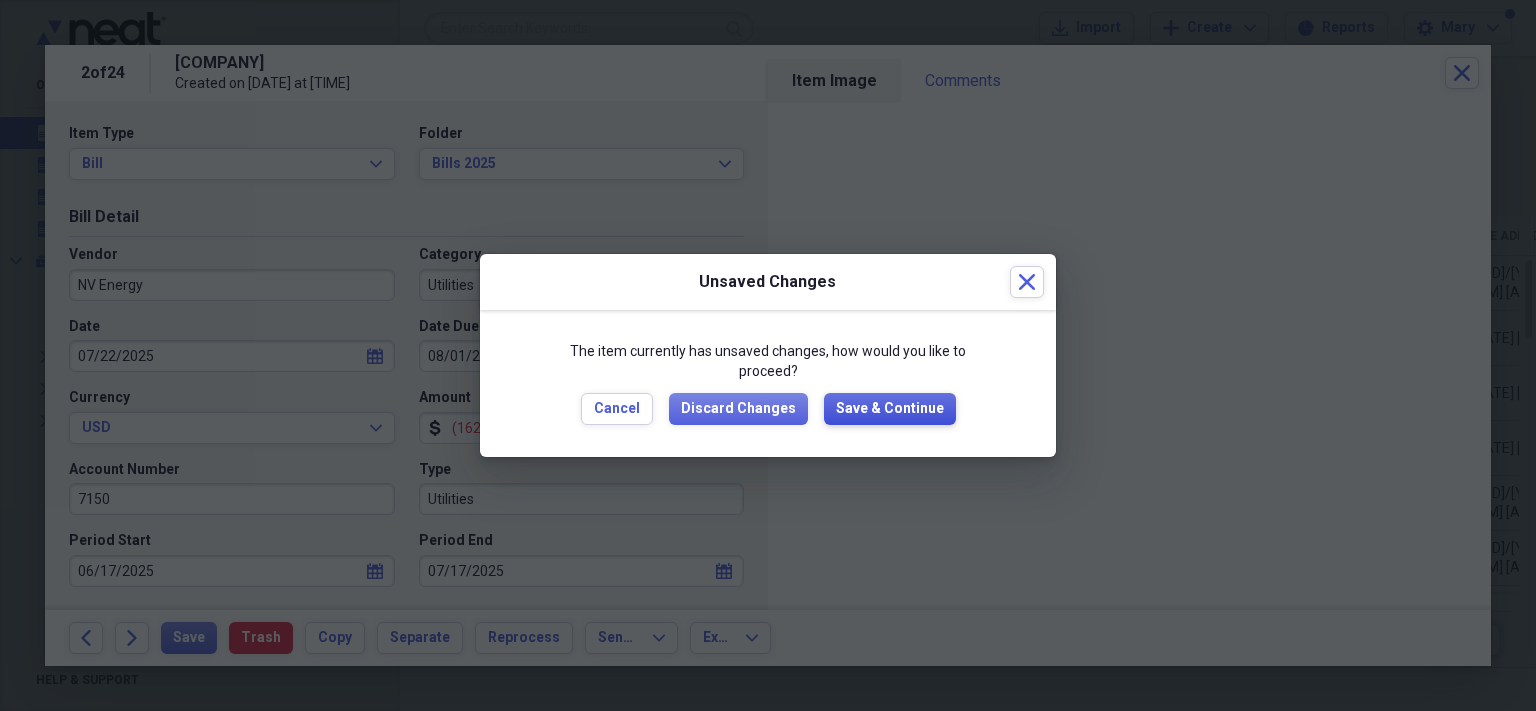click on "Save & Continue" at bounding box center (890, 409) 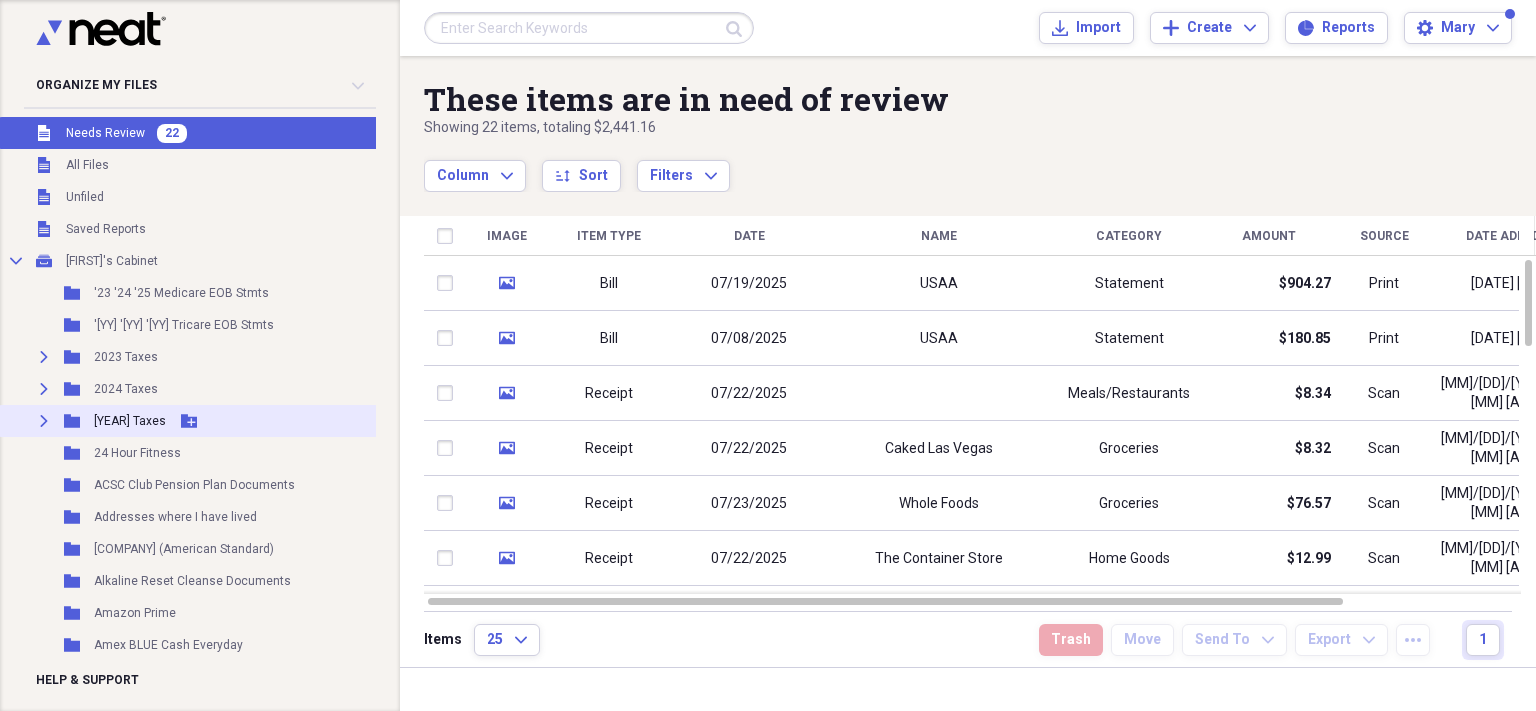 click on "Expand" 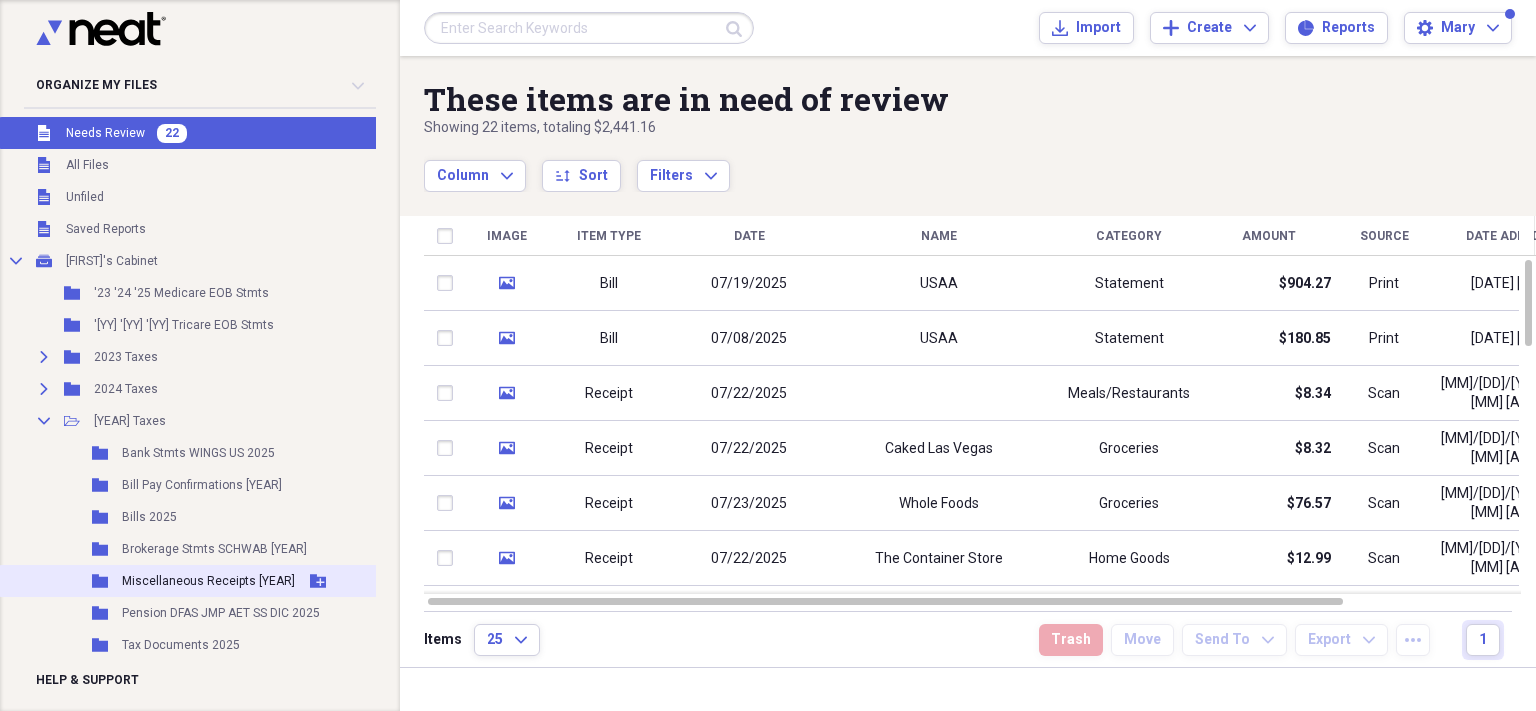 click on "Miscellaneous Receipts [YEAR]" at bounding box center [208, 581] 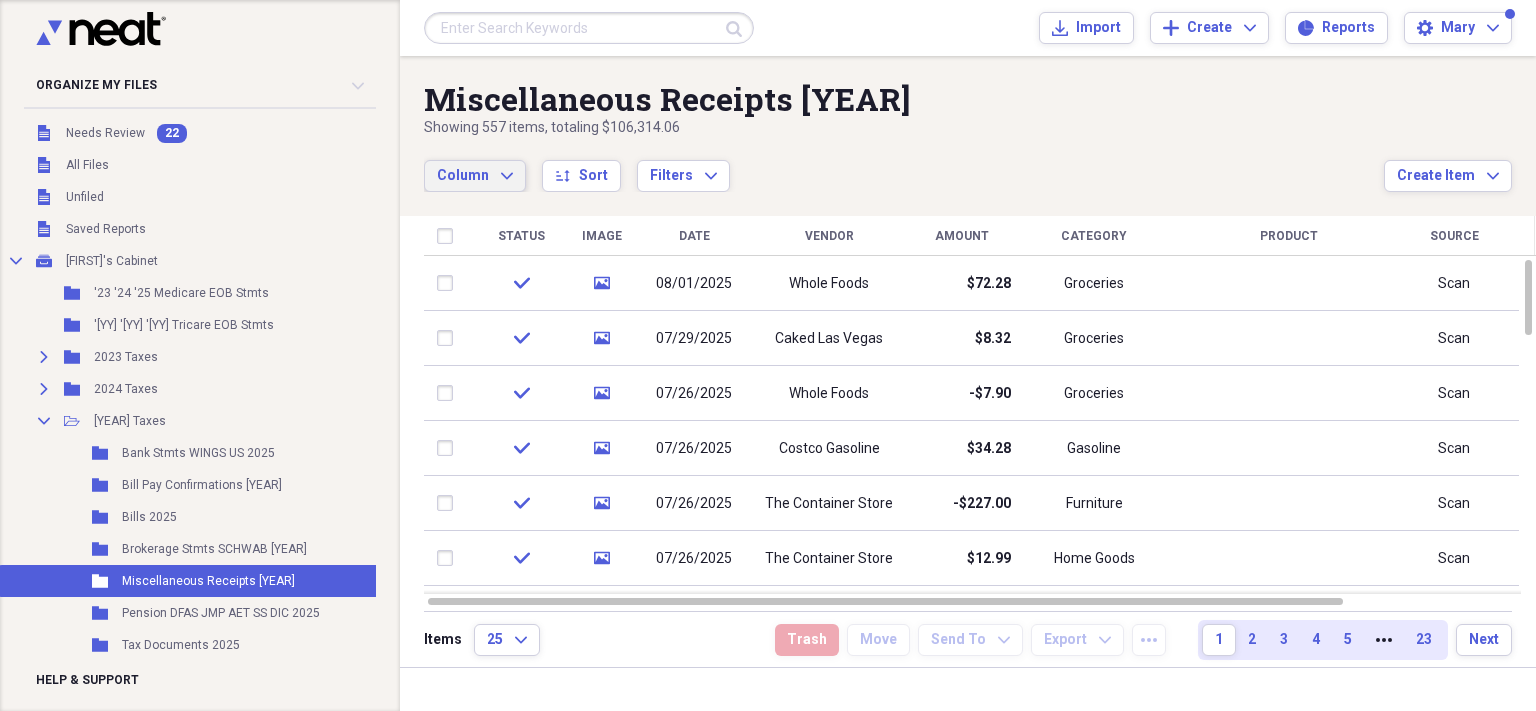click on "Expand" 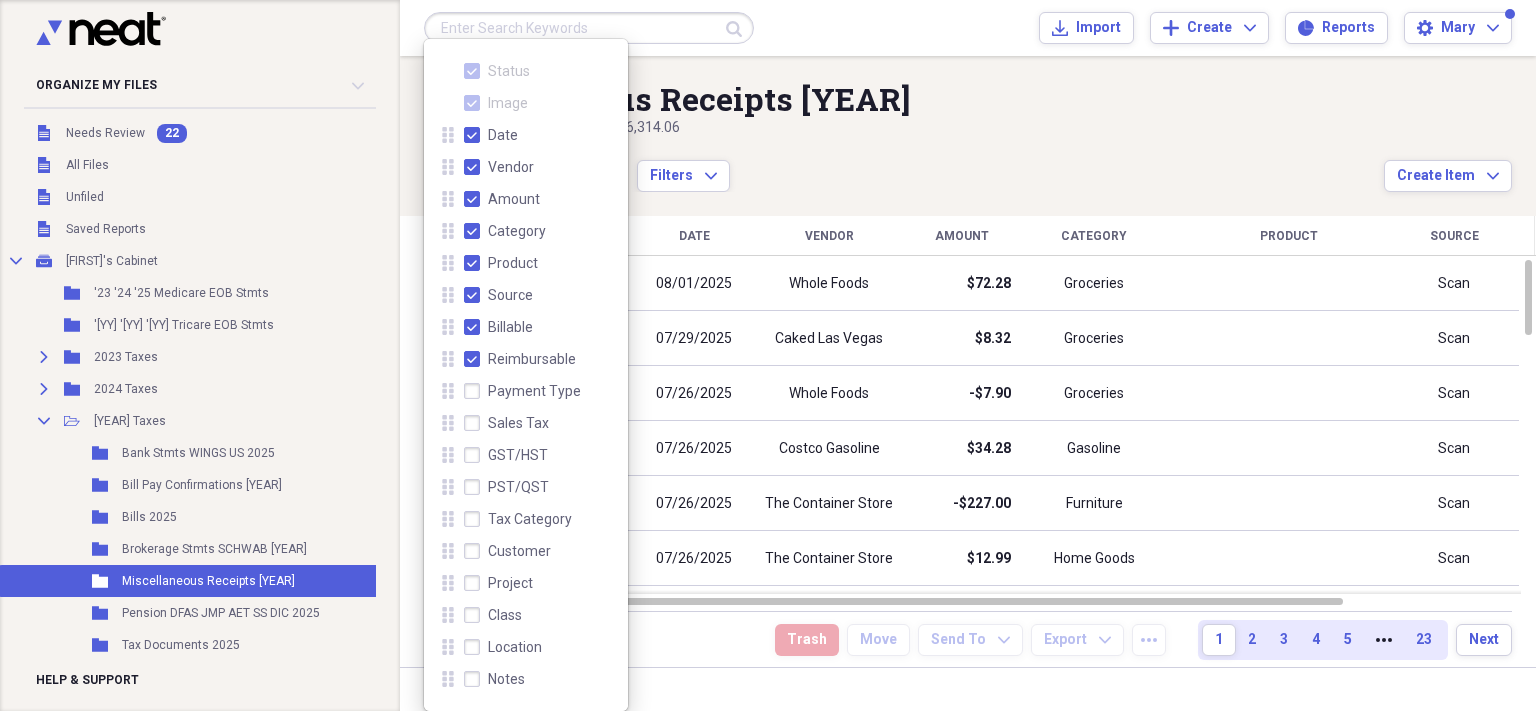 click on "Sales Tax" at bounding box center (506, 423) 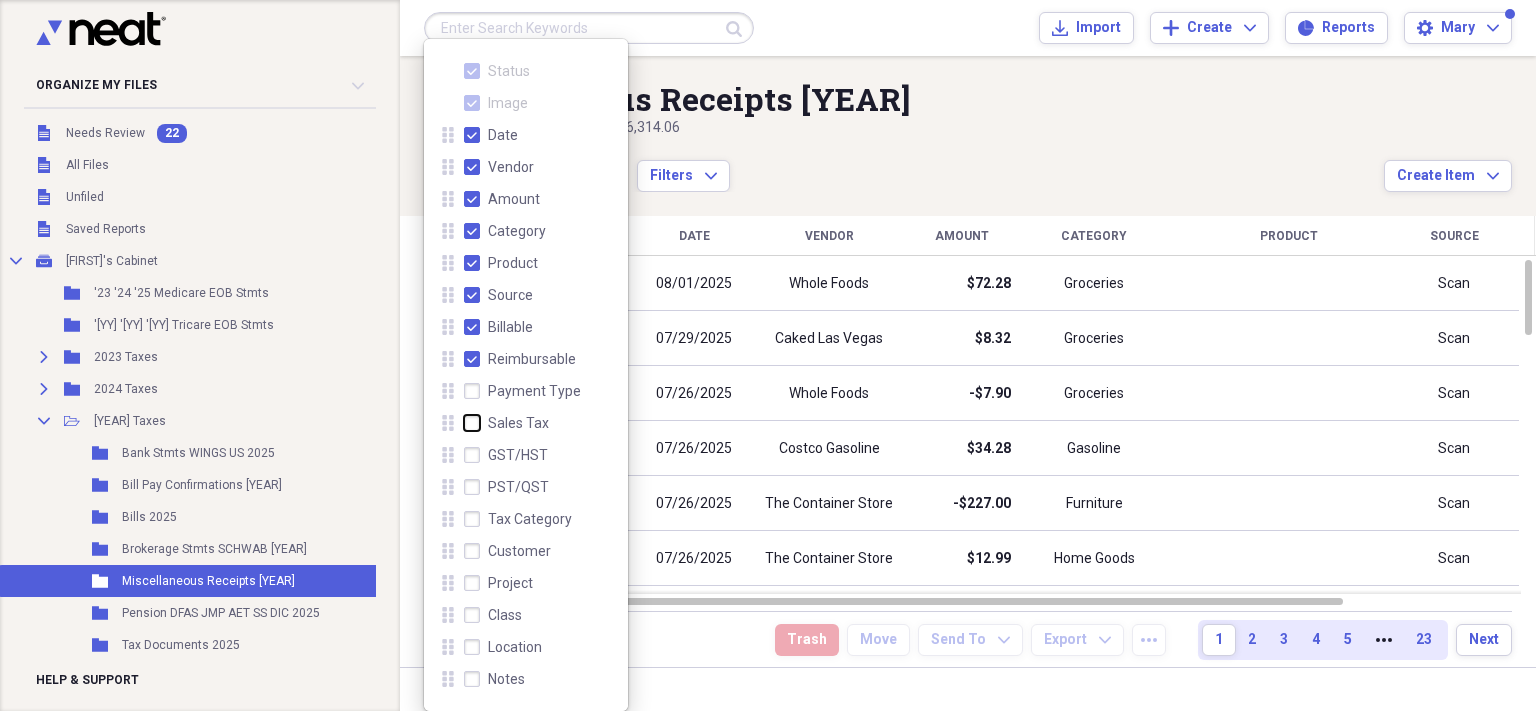 click on "Sales Tax" at bounding box center (464, 423) 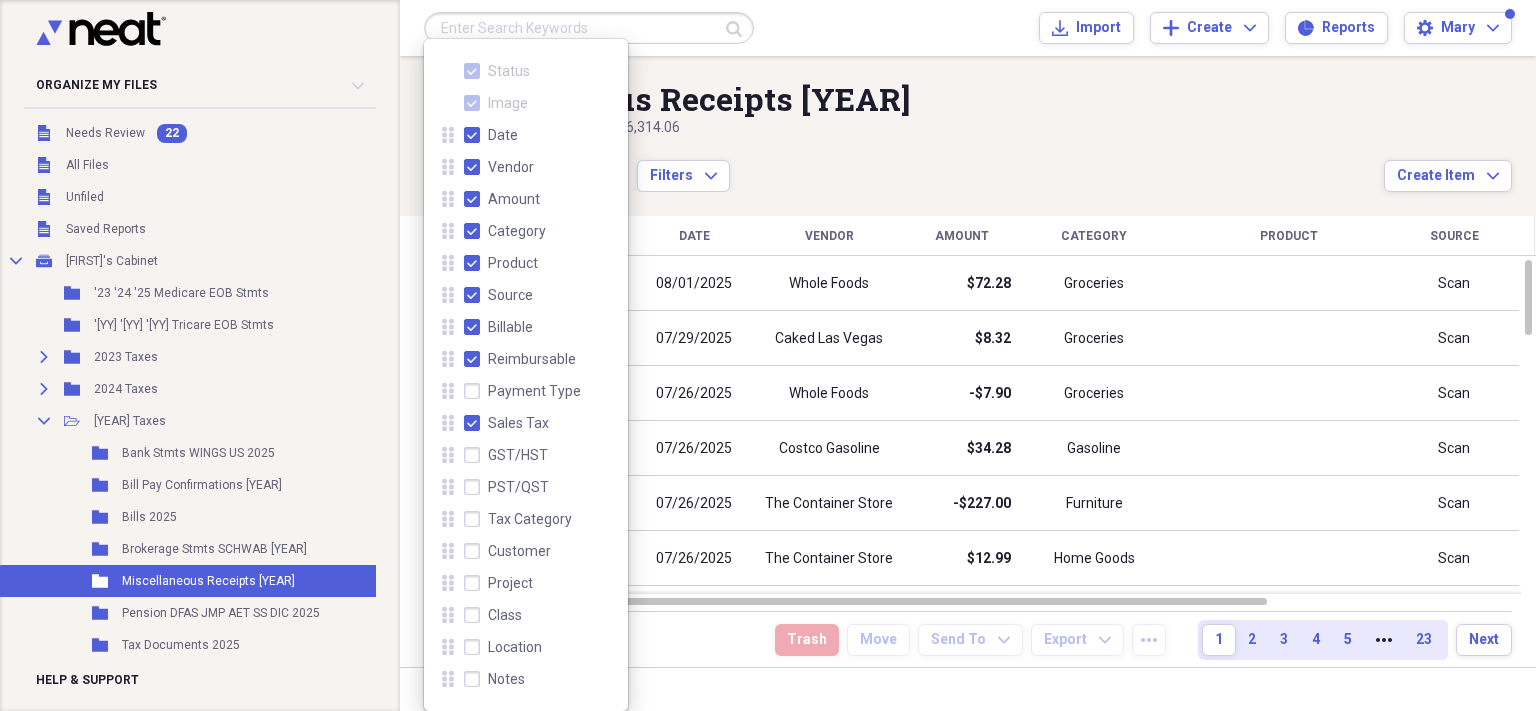click on "Reimbursable" at bounding box center (520, 359) 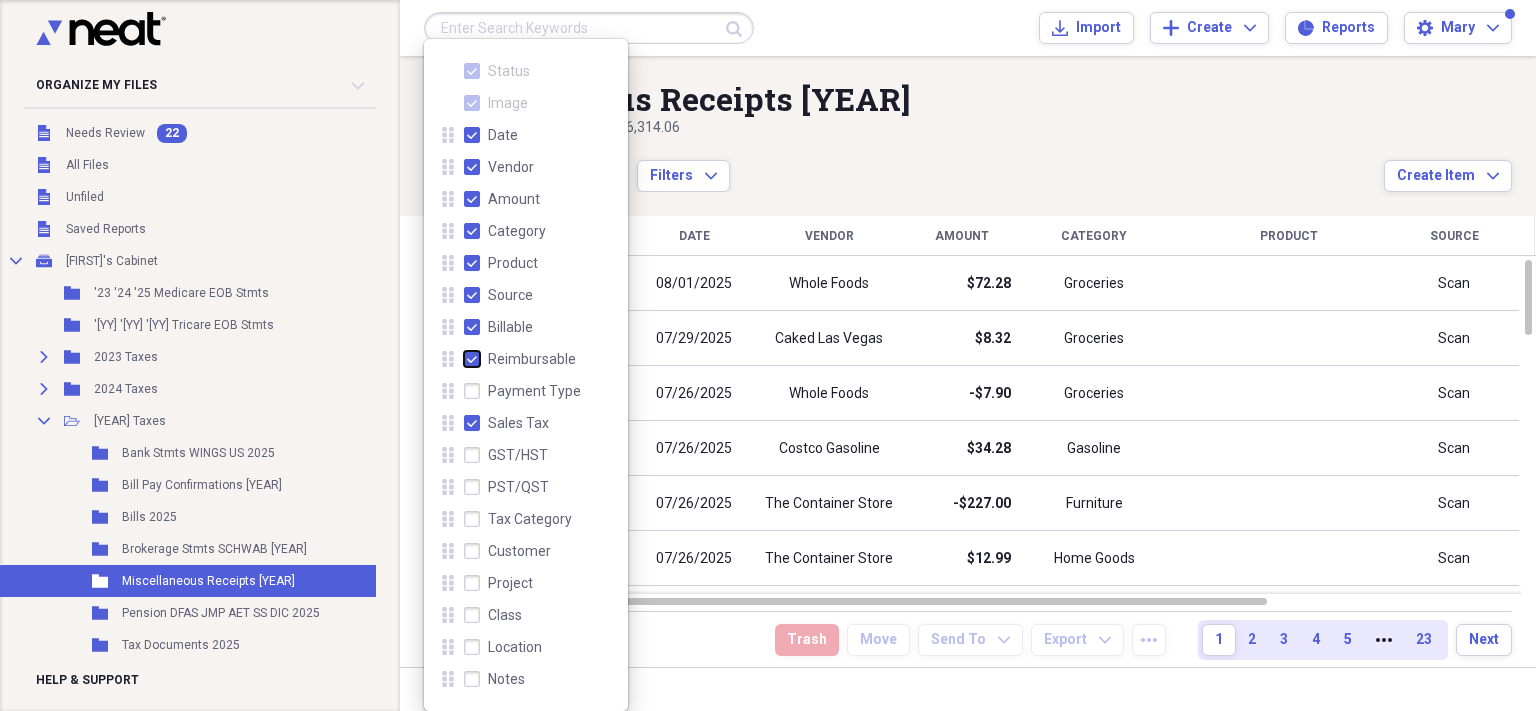 click on "Reimbursable" at bounding box center [464, 359] 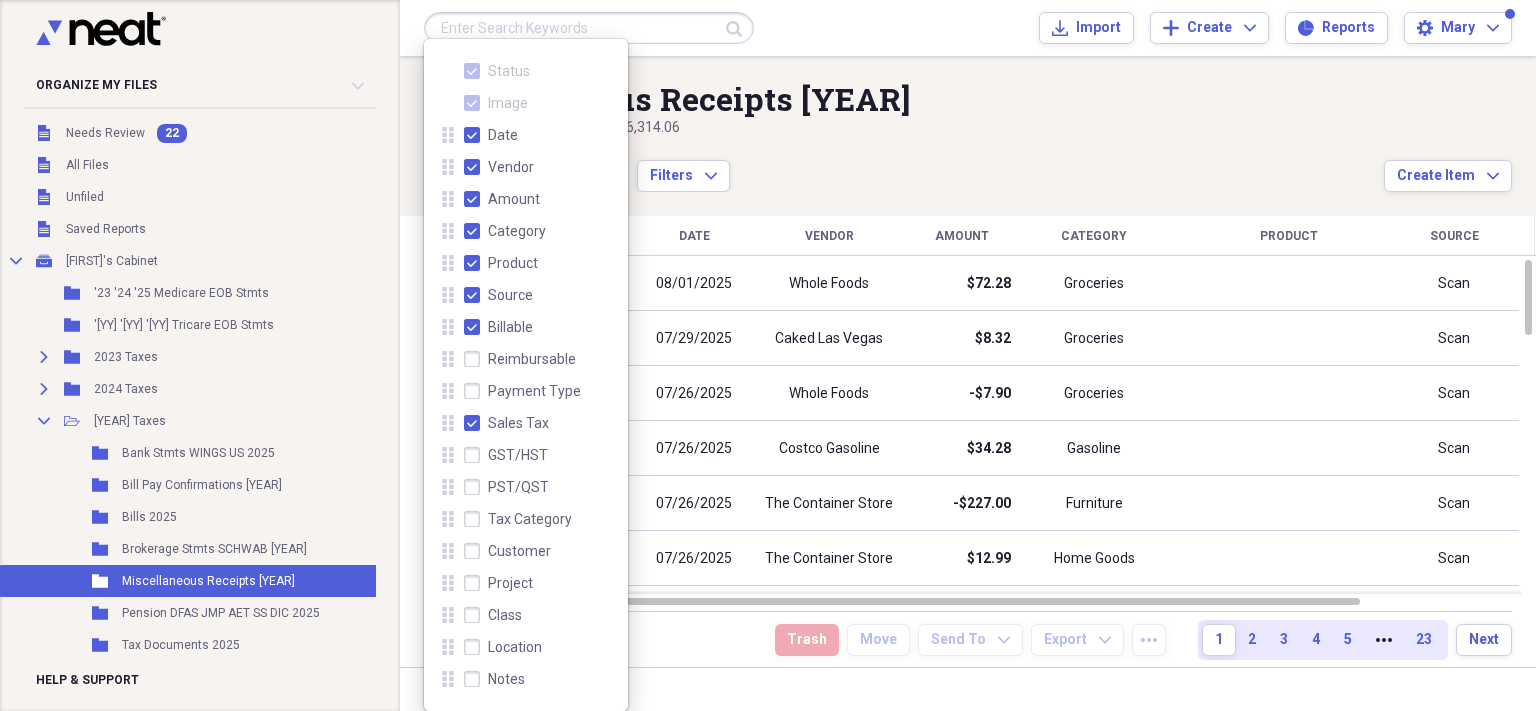 click on "Billable" at bounding box center (498, 327) 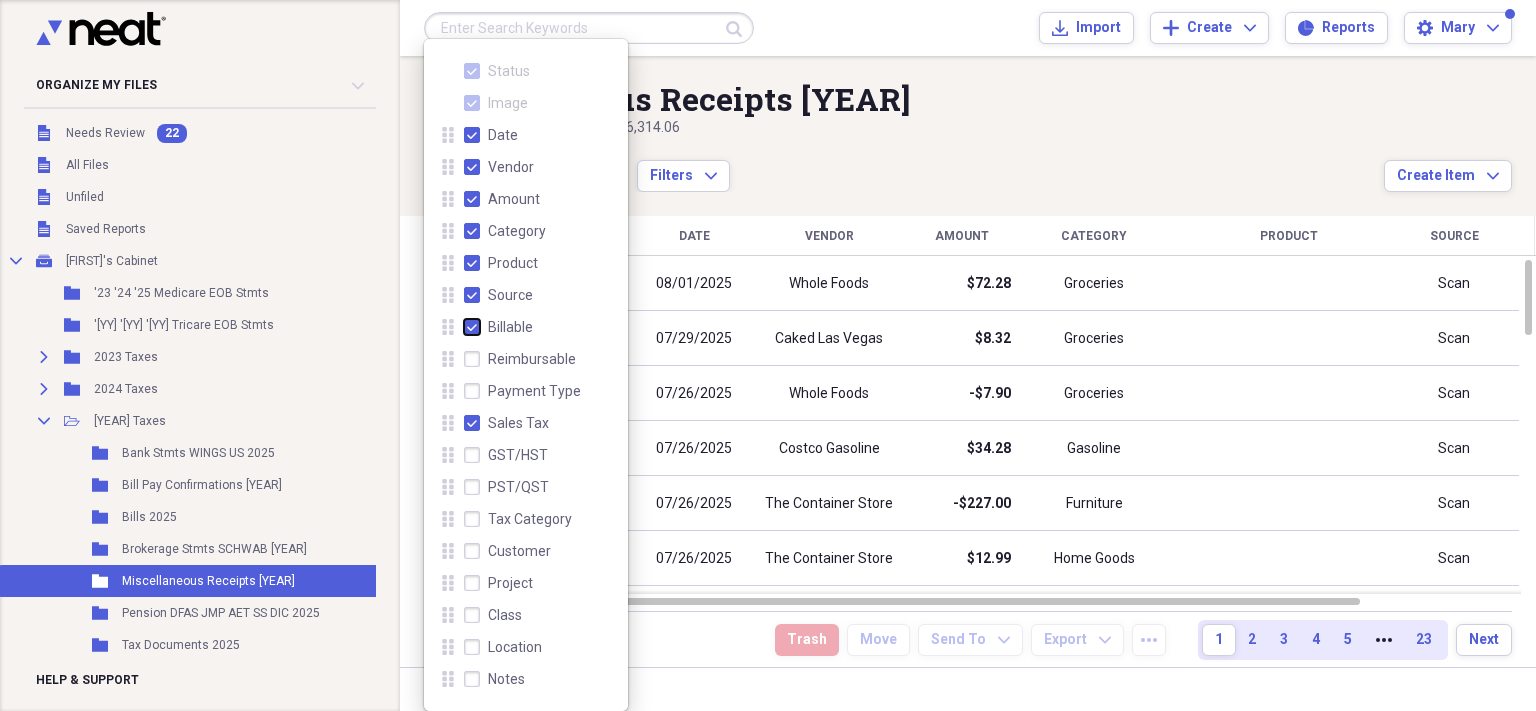 checkbox on "false" 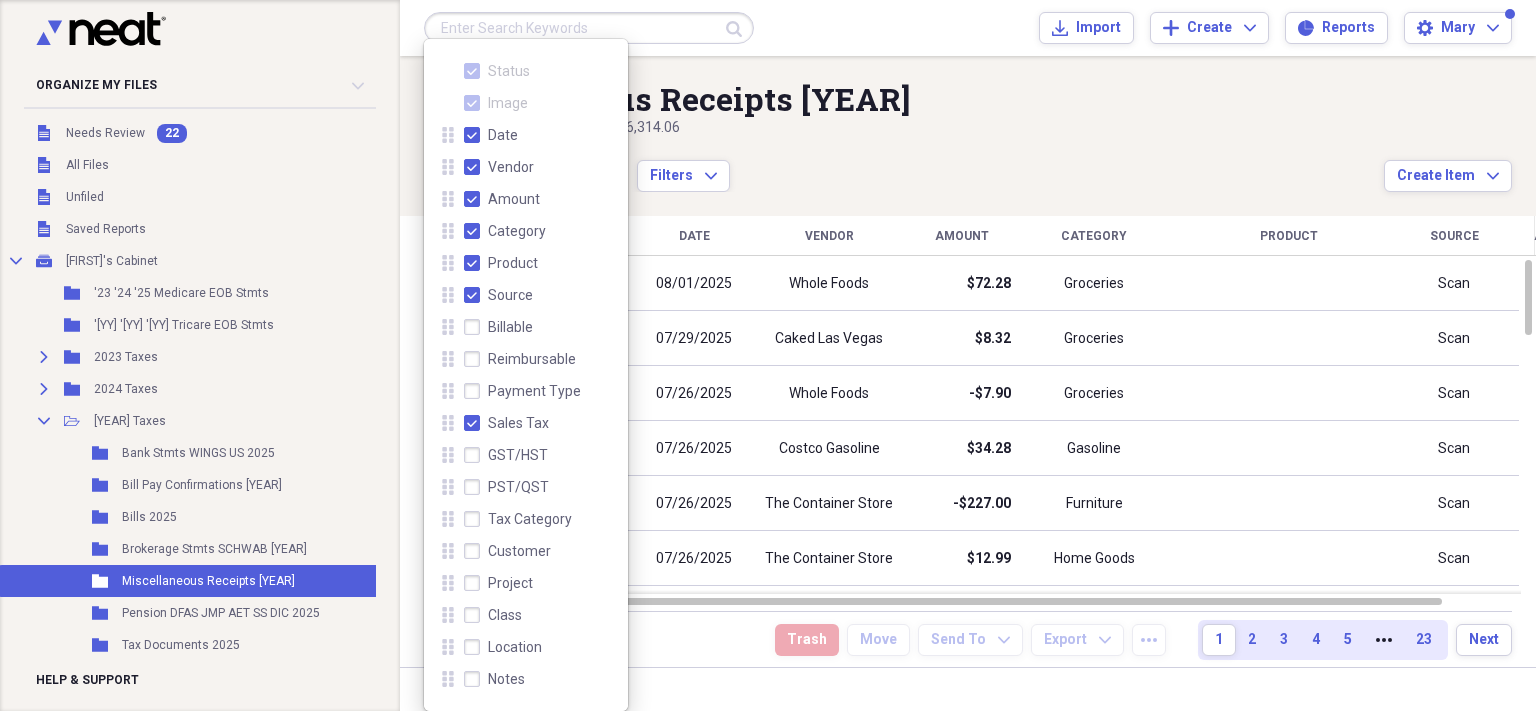 click on "Source" at bounding box center [498, 295] 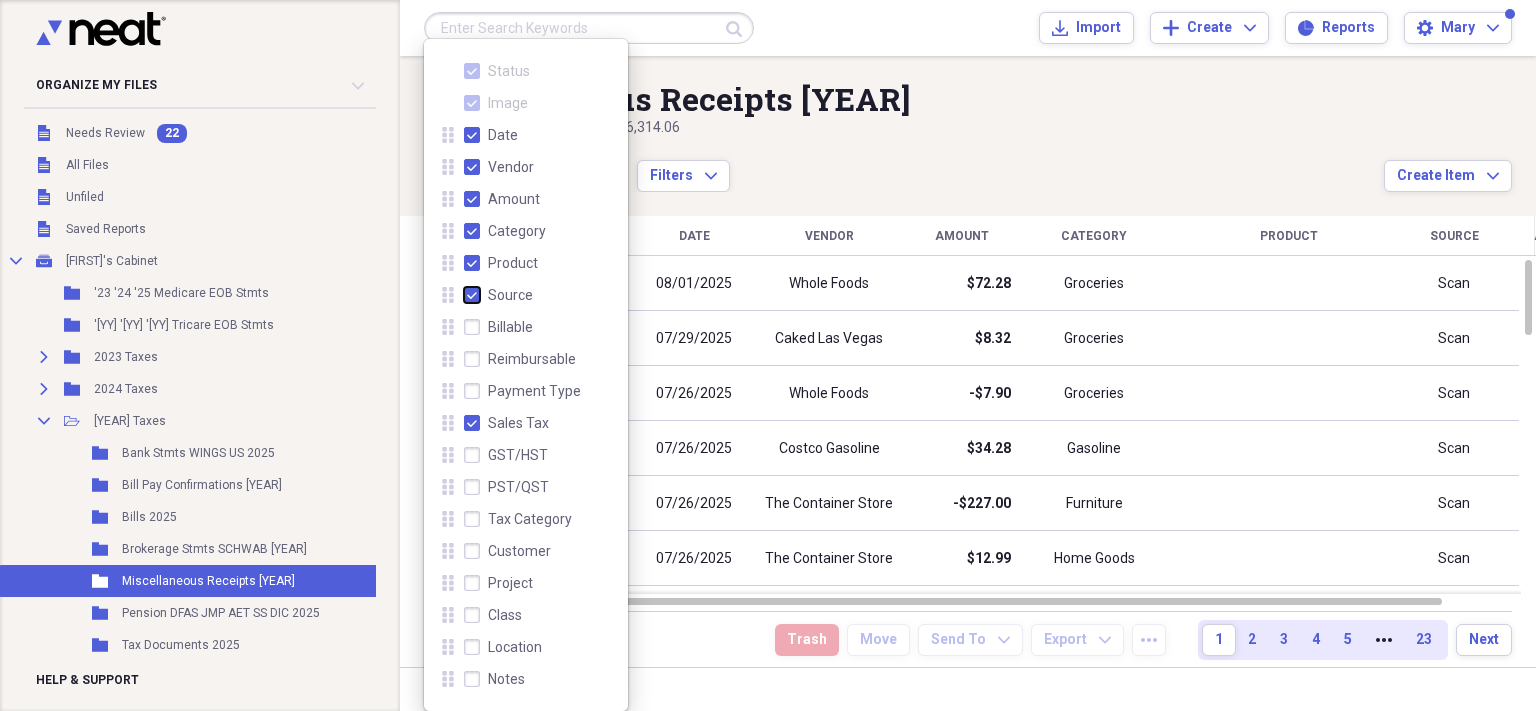 checkbox on "false" 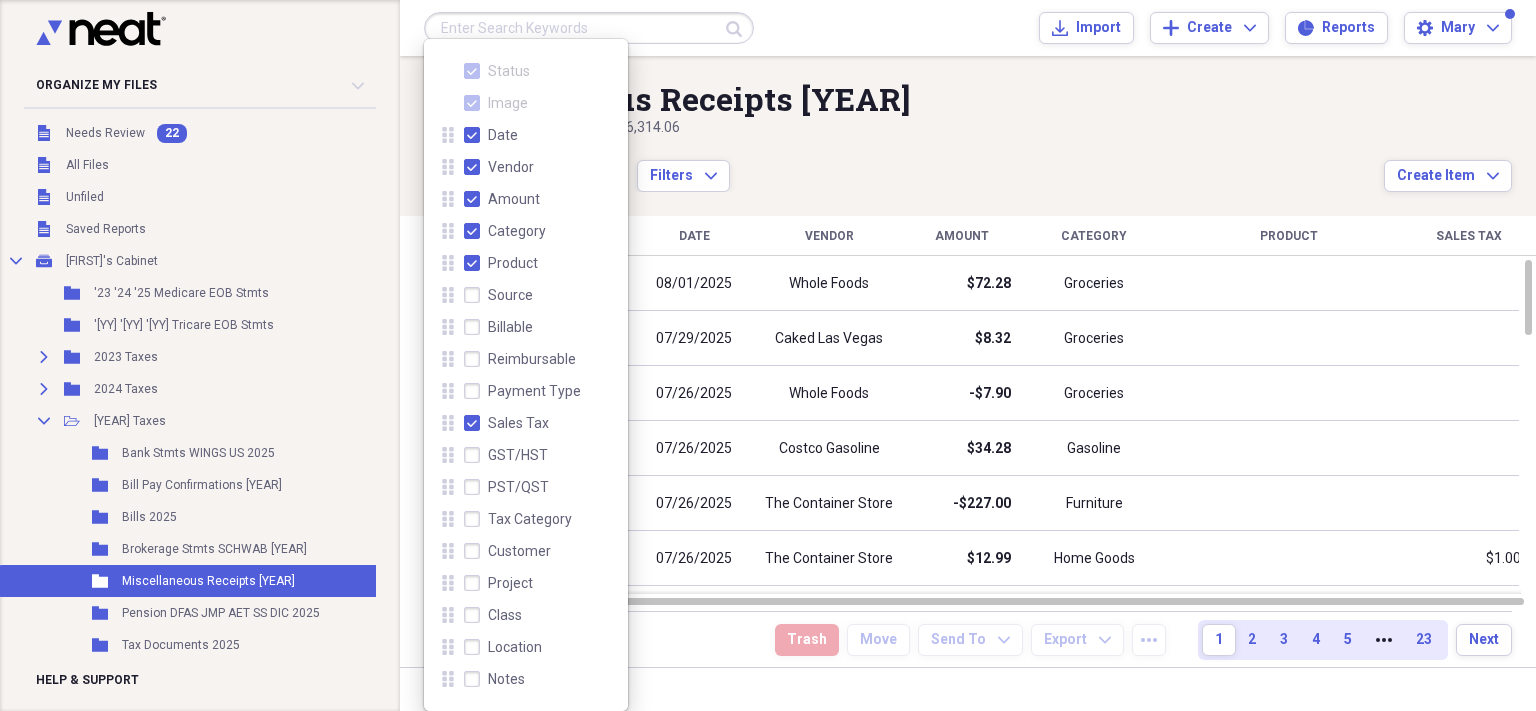 click on "Product" at bounding box center [501, 263] 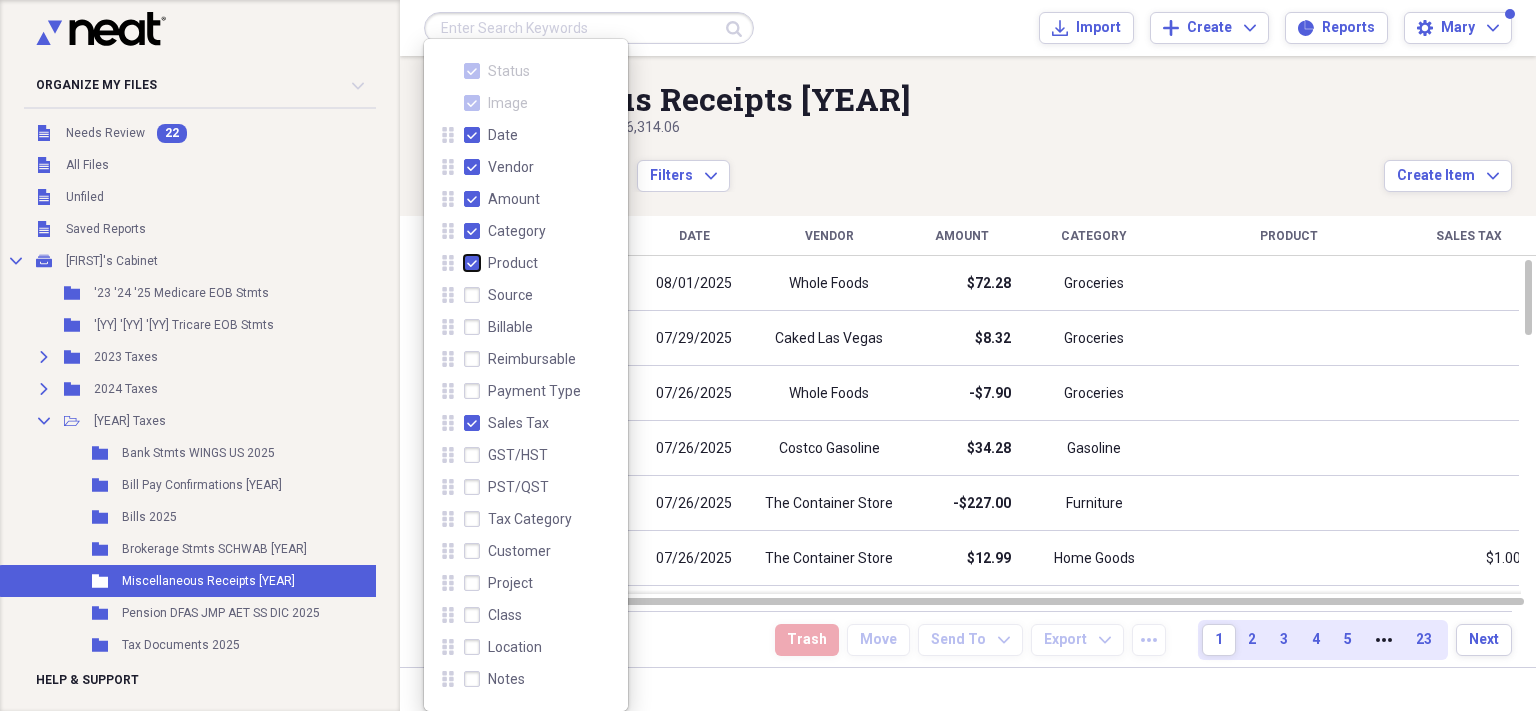 checkbox on "false" 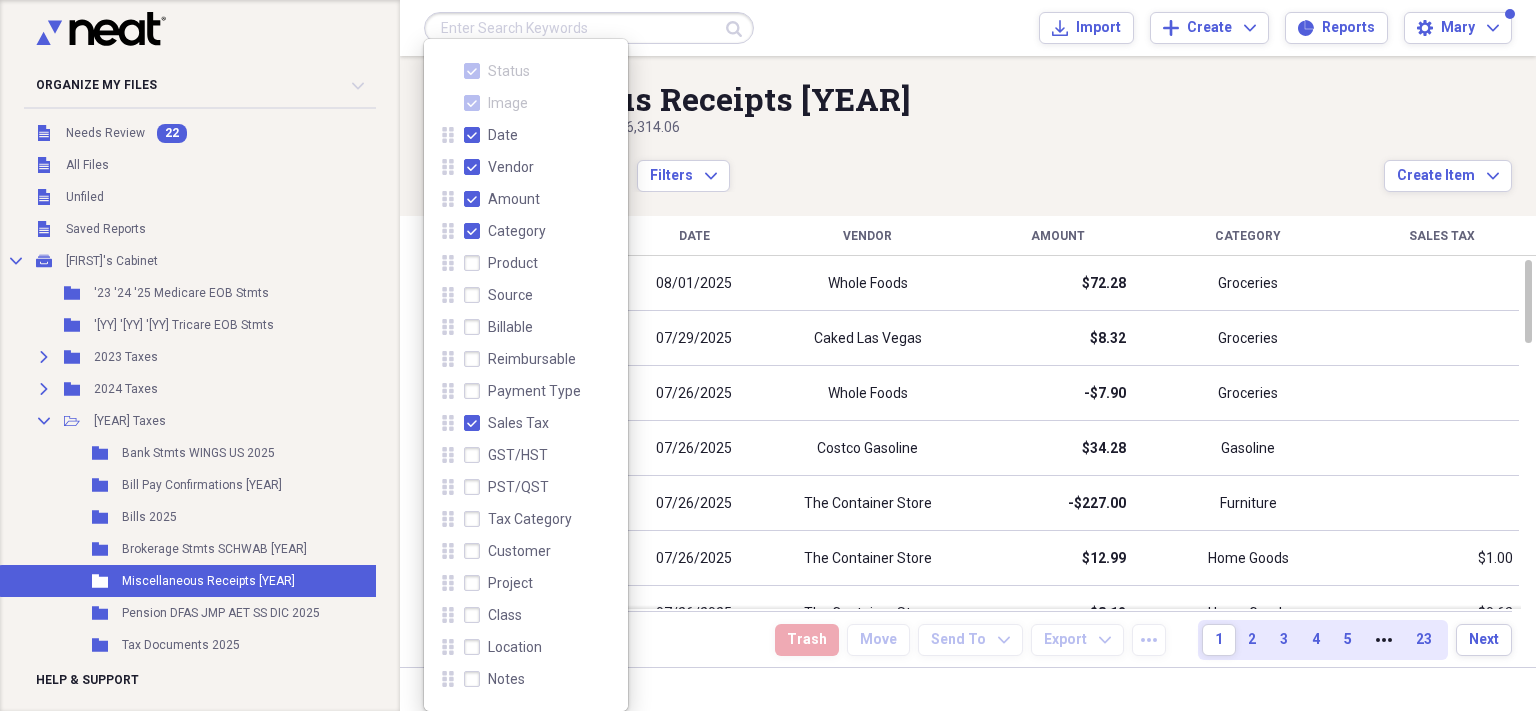 click on "Column Expand sort Sort Filters  Expand" at bounding box center (904, 165) 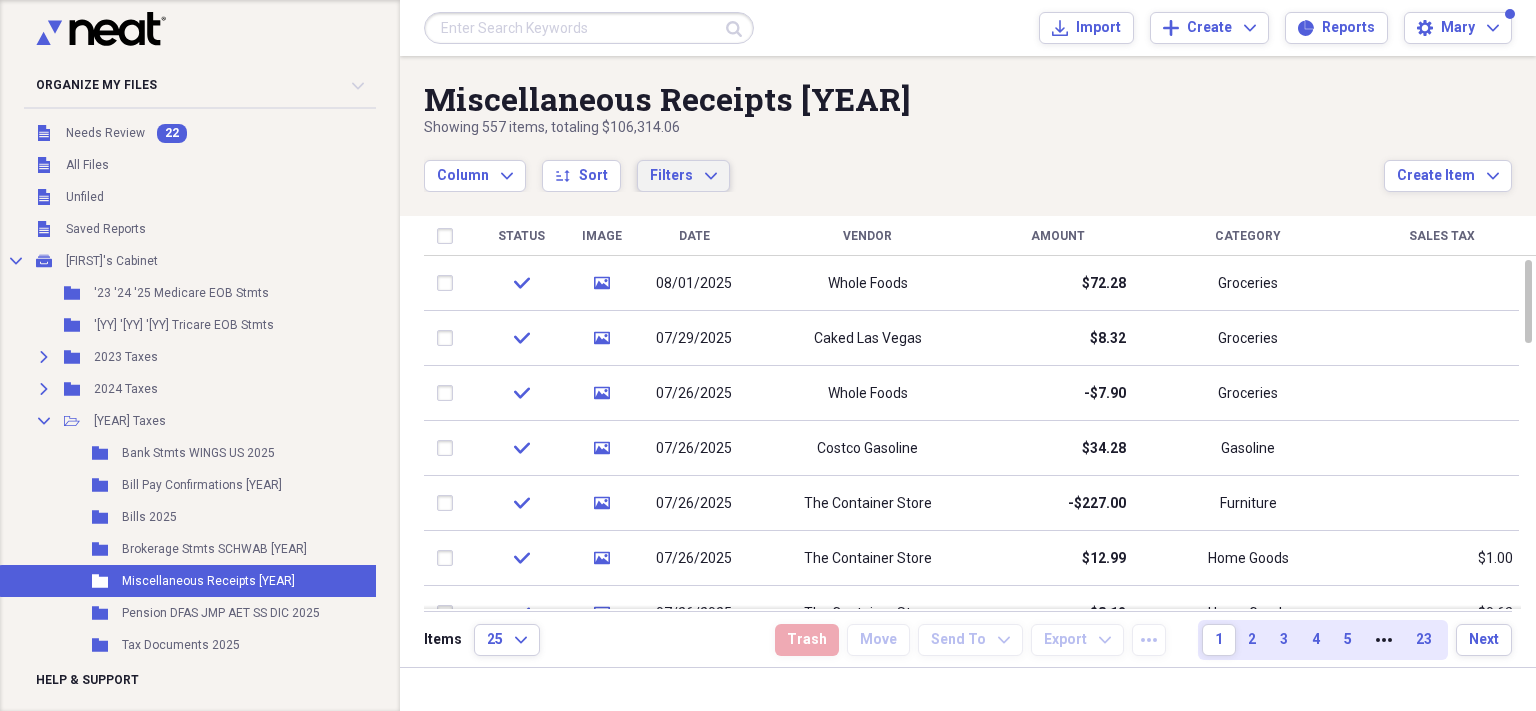 click on "Expand" 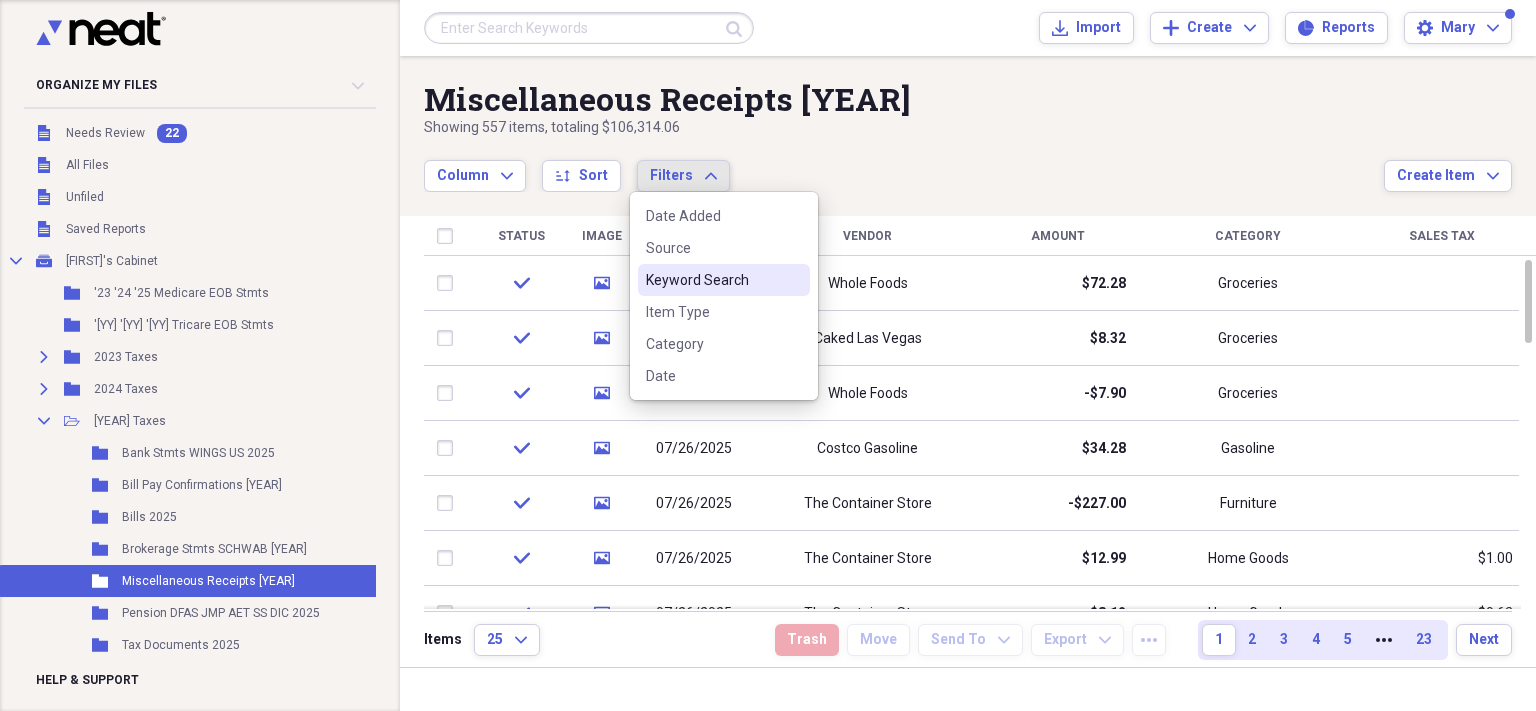 click on "Keyword Search" at bounding box center [712, 280] 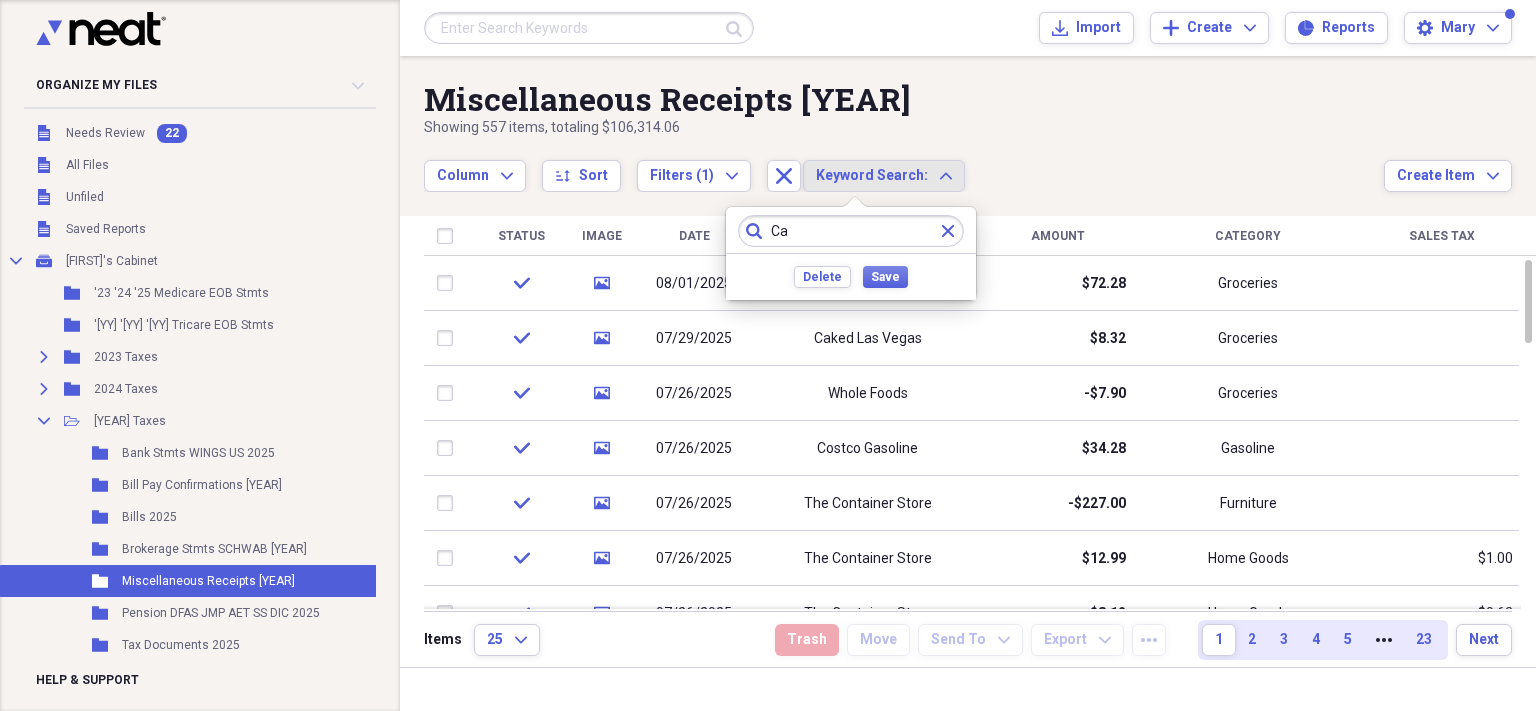 type on "C" 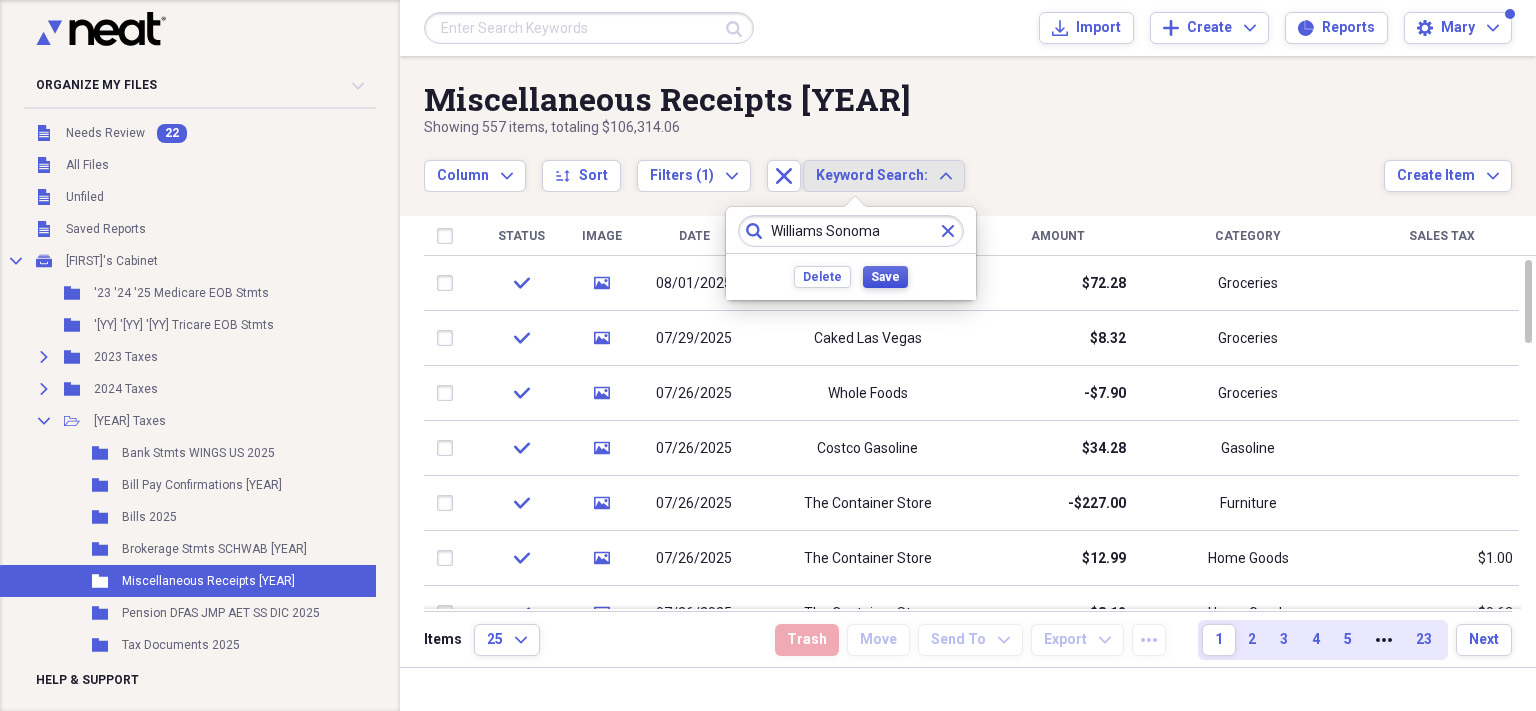 type on "Williams Sonoma" 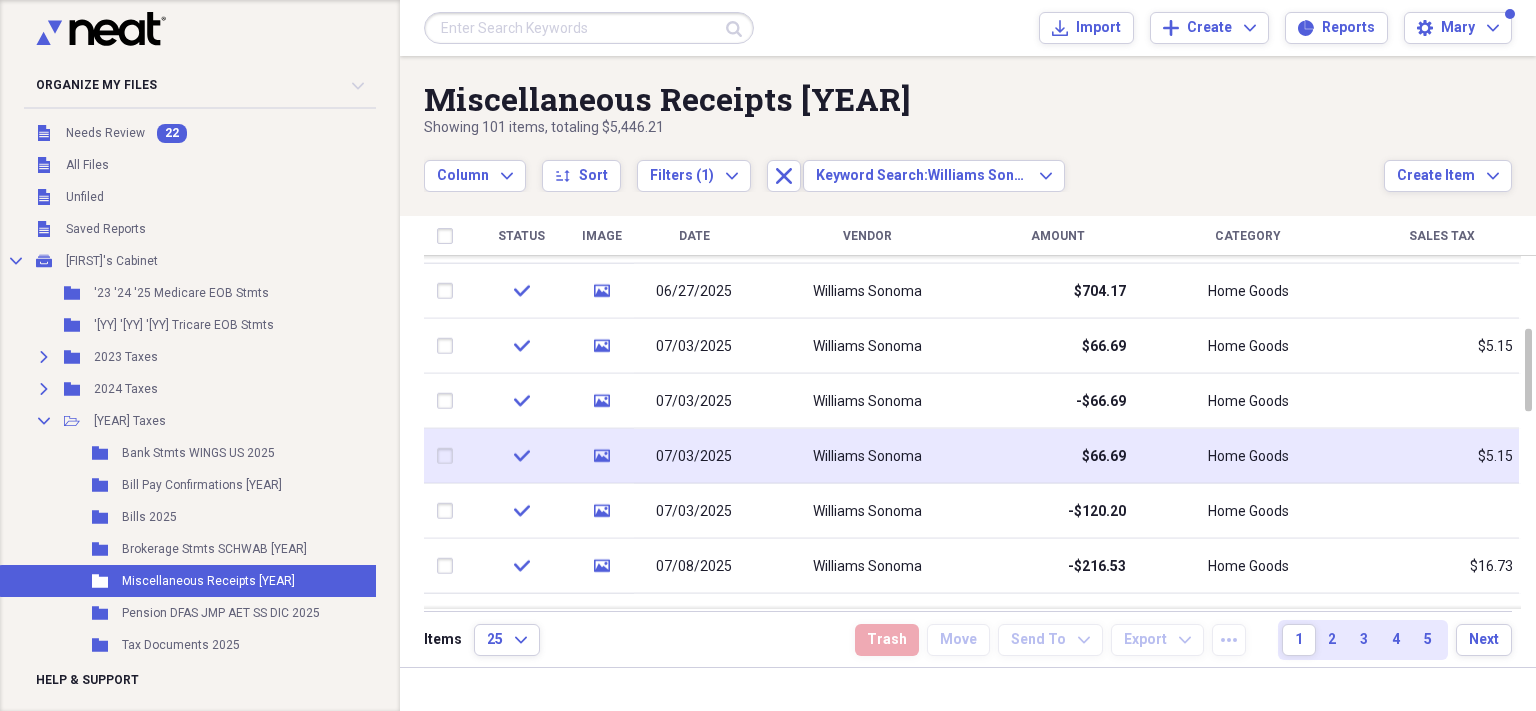 click on "Williams Sonoma" at bounding box center (867, 456) 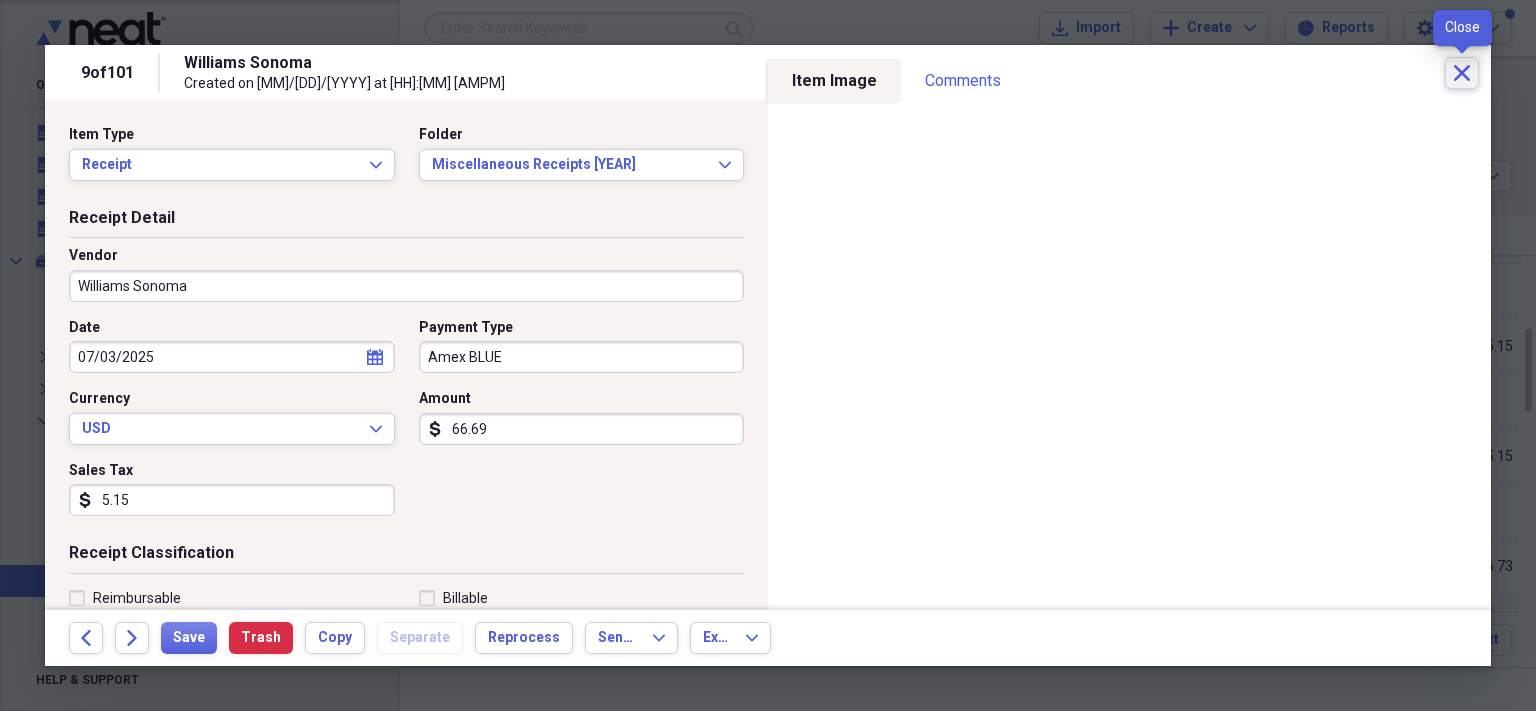 click on "Close" 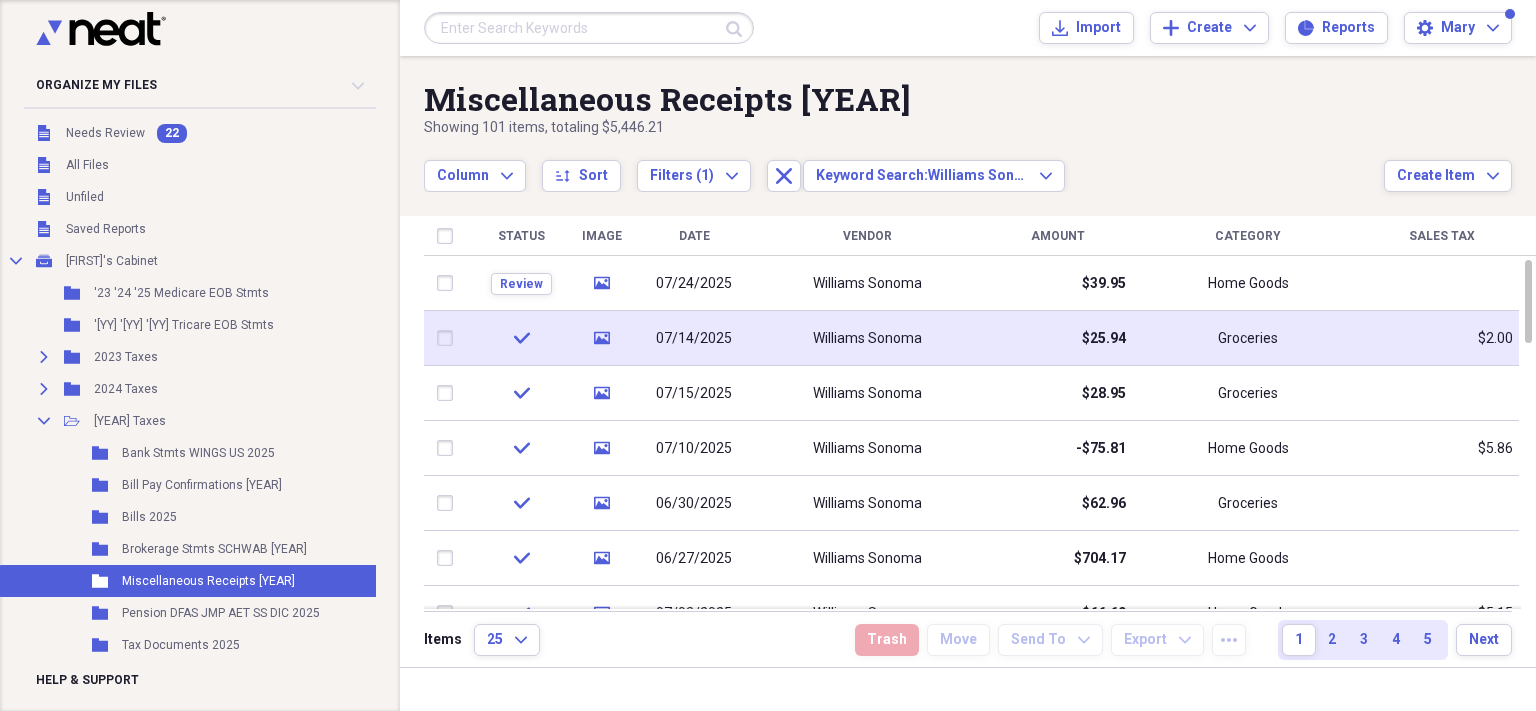 click on "Groceries" at bounding box center (1248, 339) 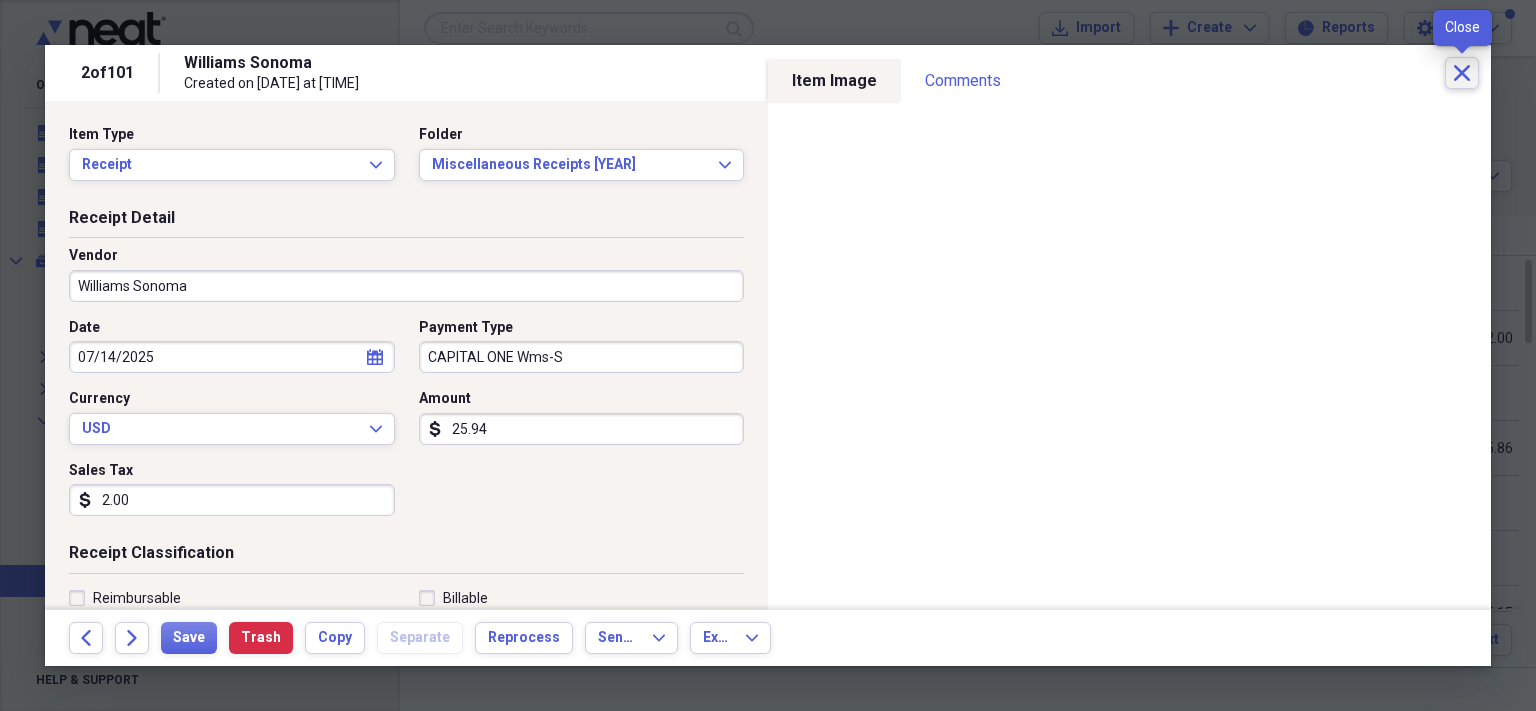 click 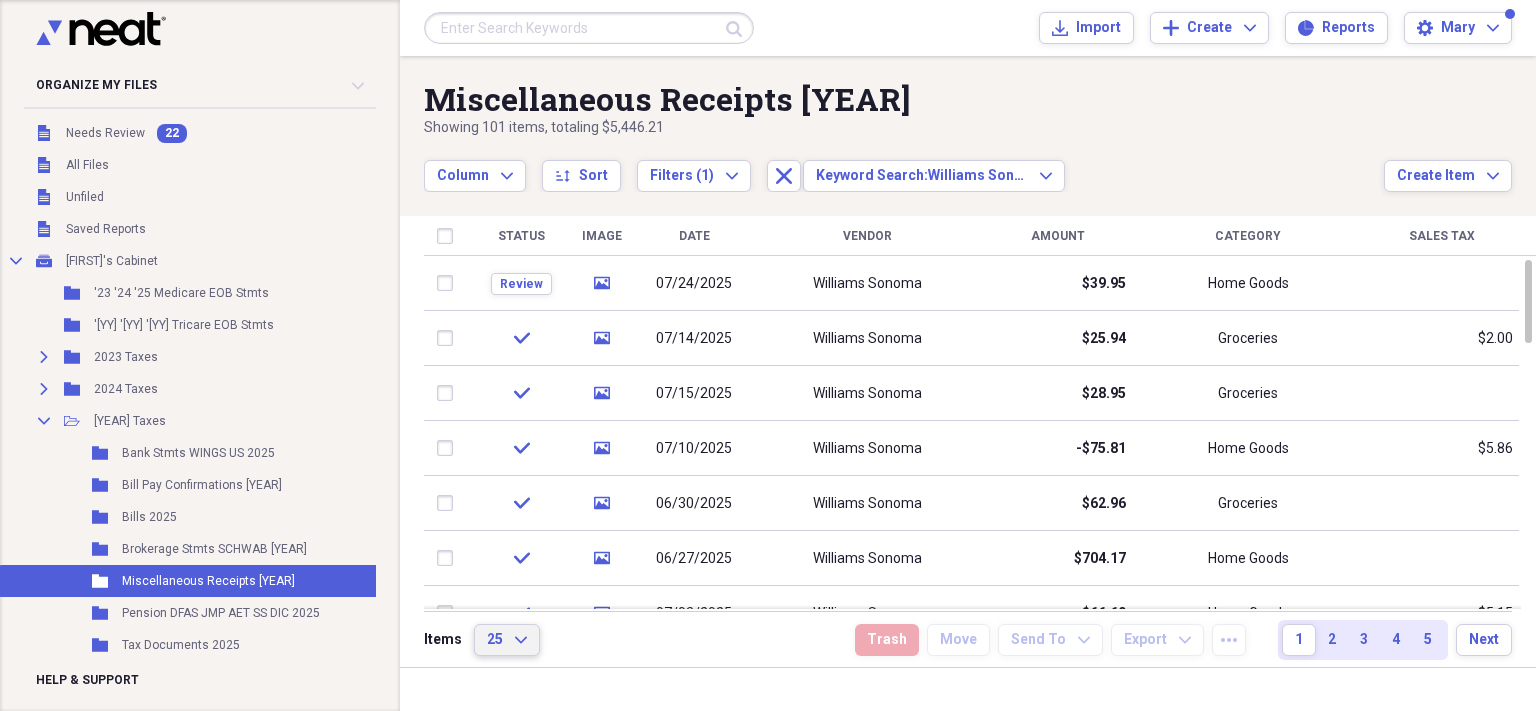 click on "Expand" 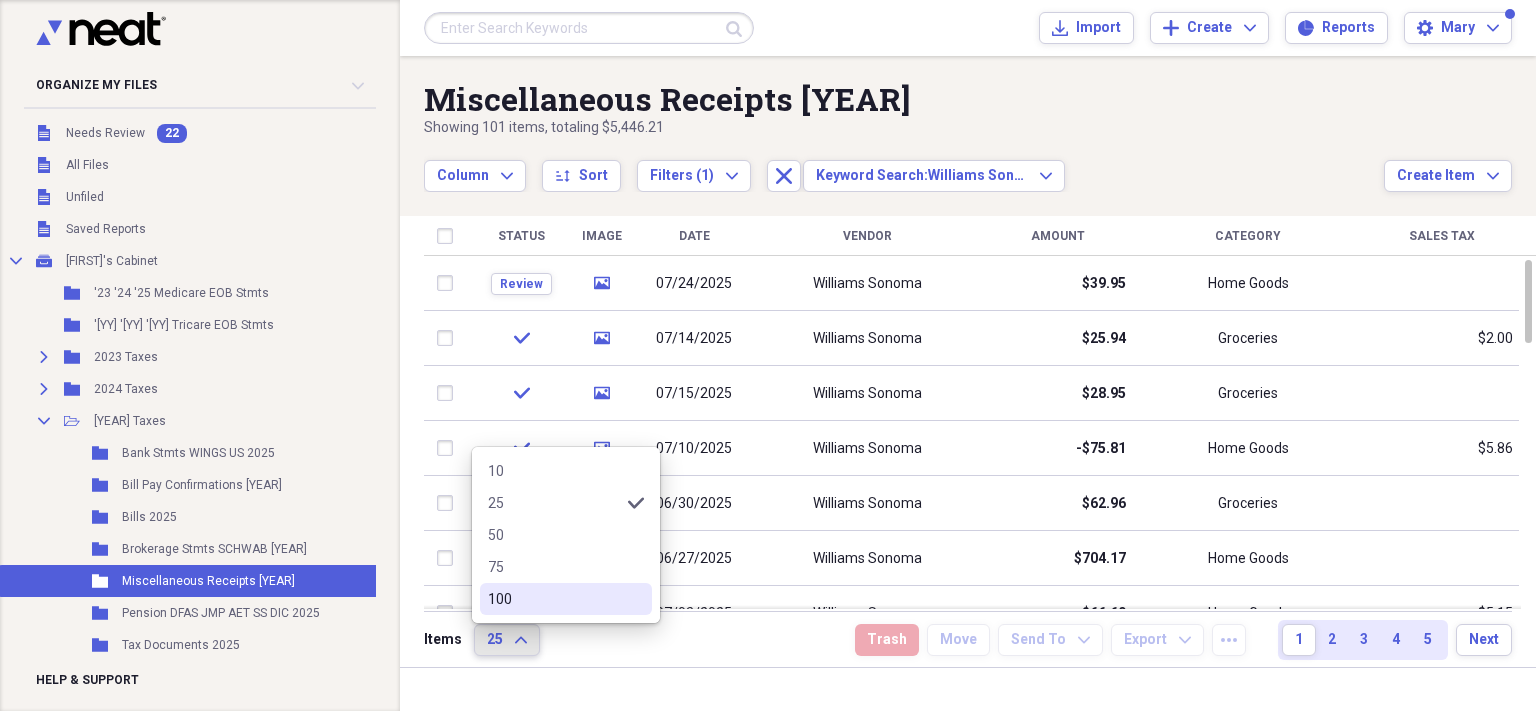 click on "100" at bounding box center [554, 599] 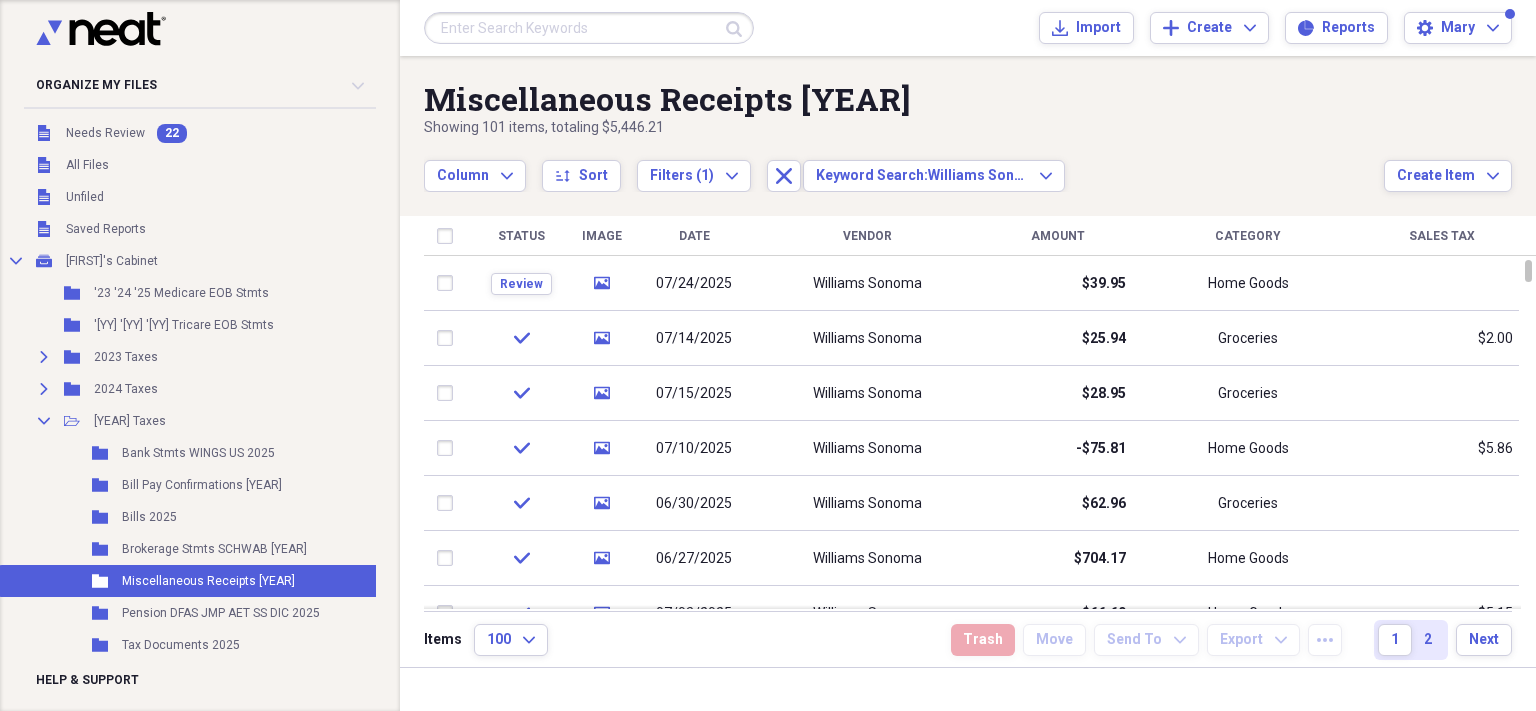 click on "Category" at bounding box center (1248, 236) 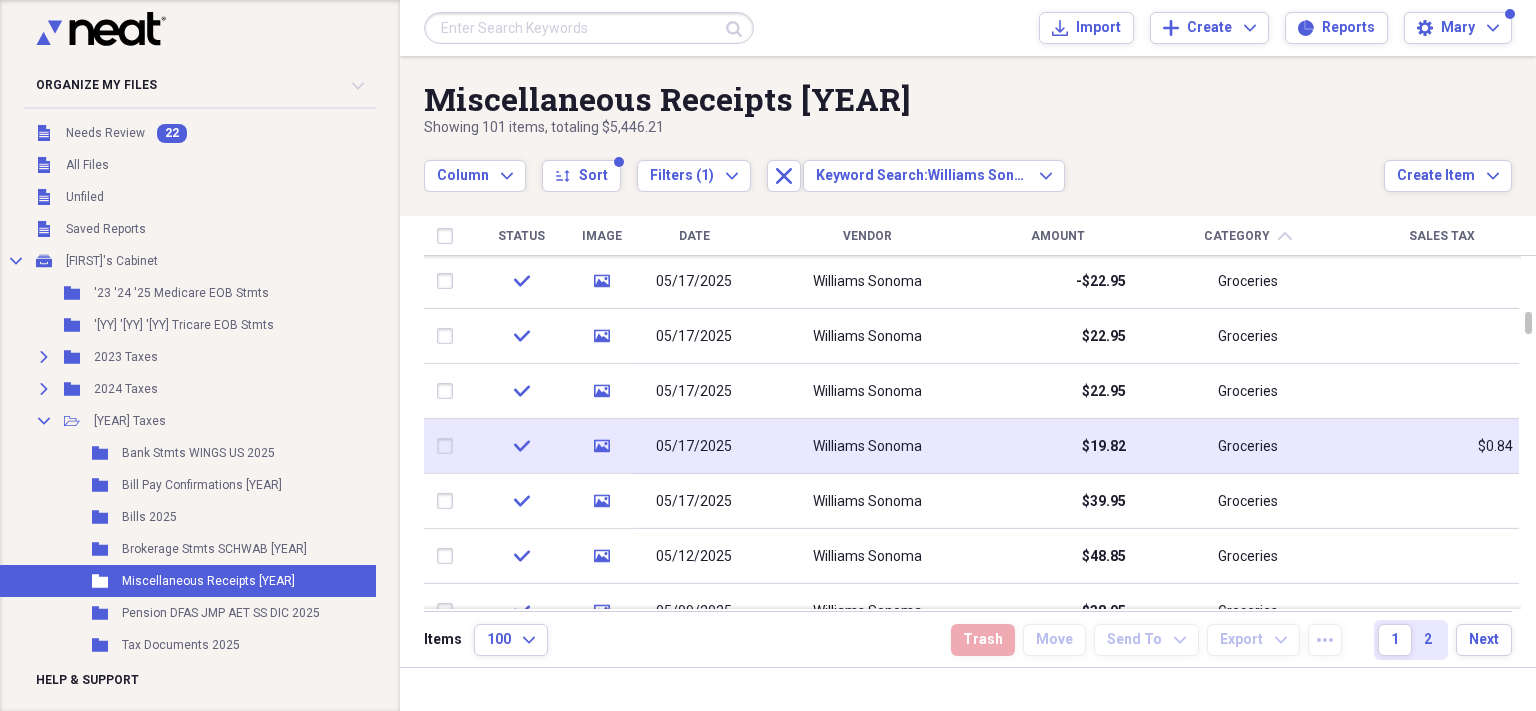 click on "Groceries" at bounding box center [1248, 446] 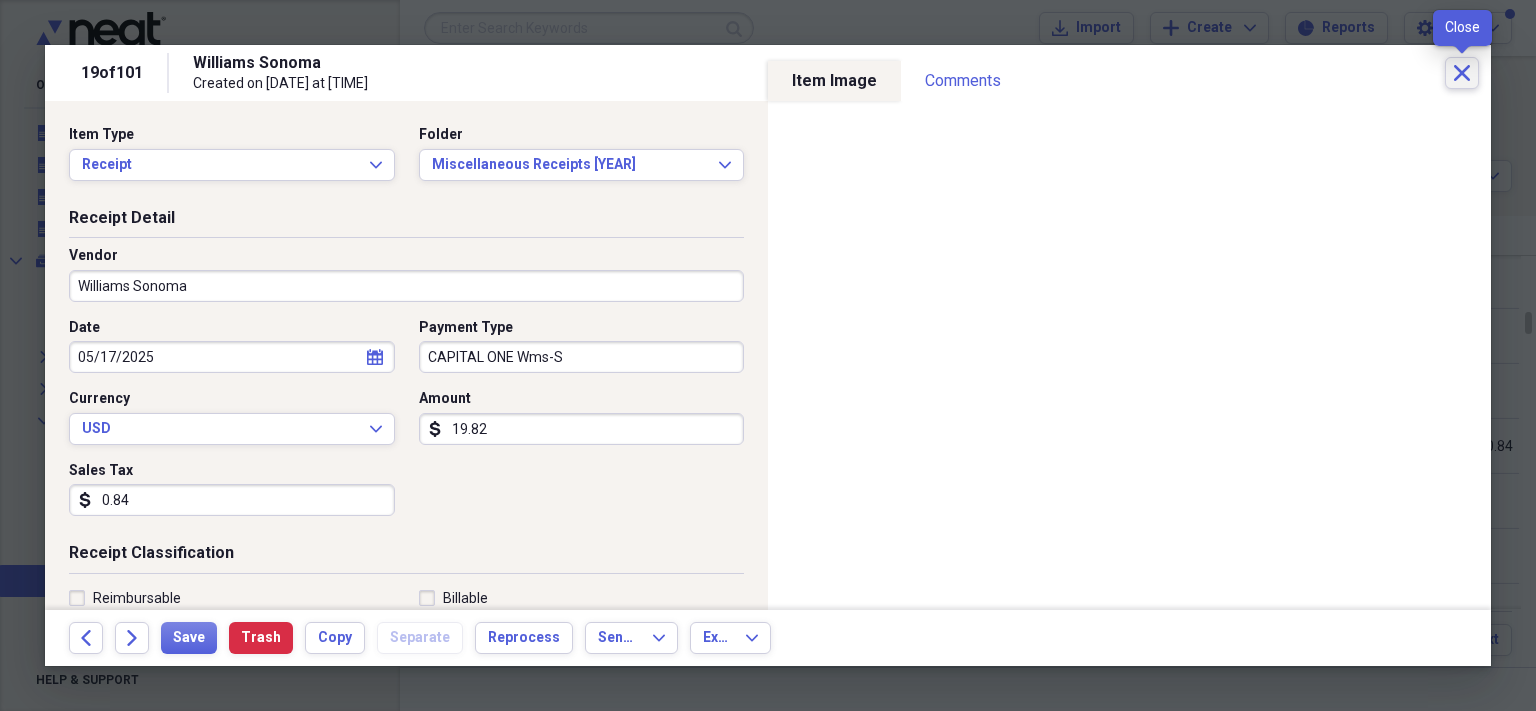 click on "Close" 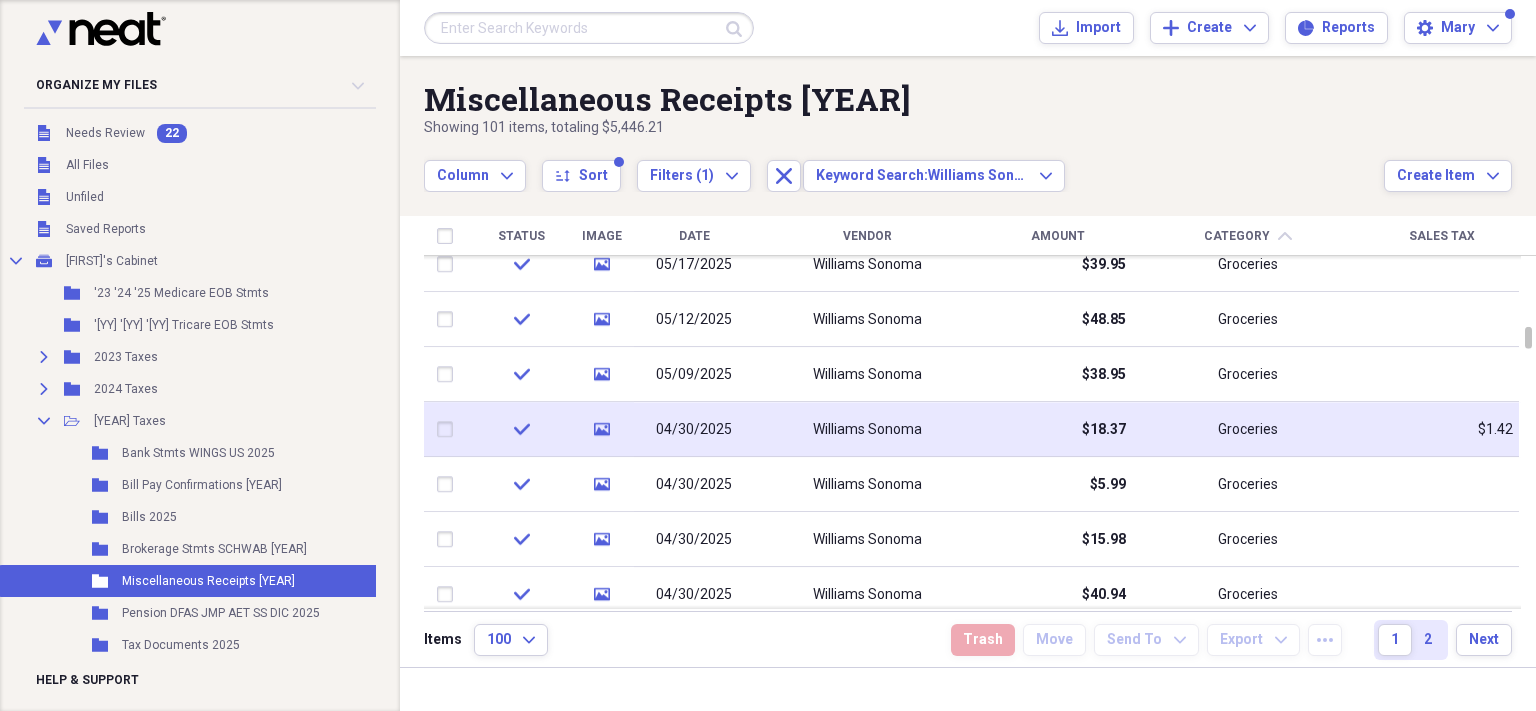 click on "Groceries" at bounding box center (1248, 429) 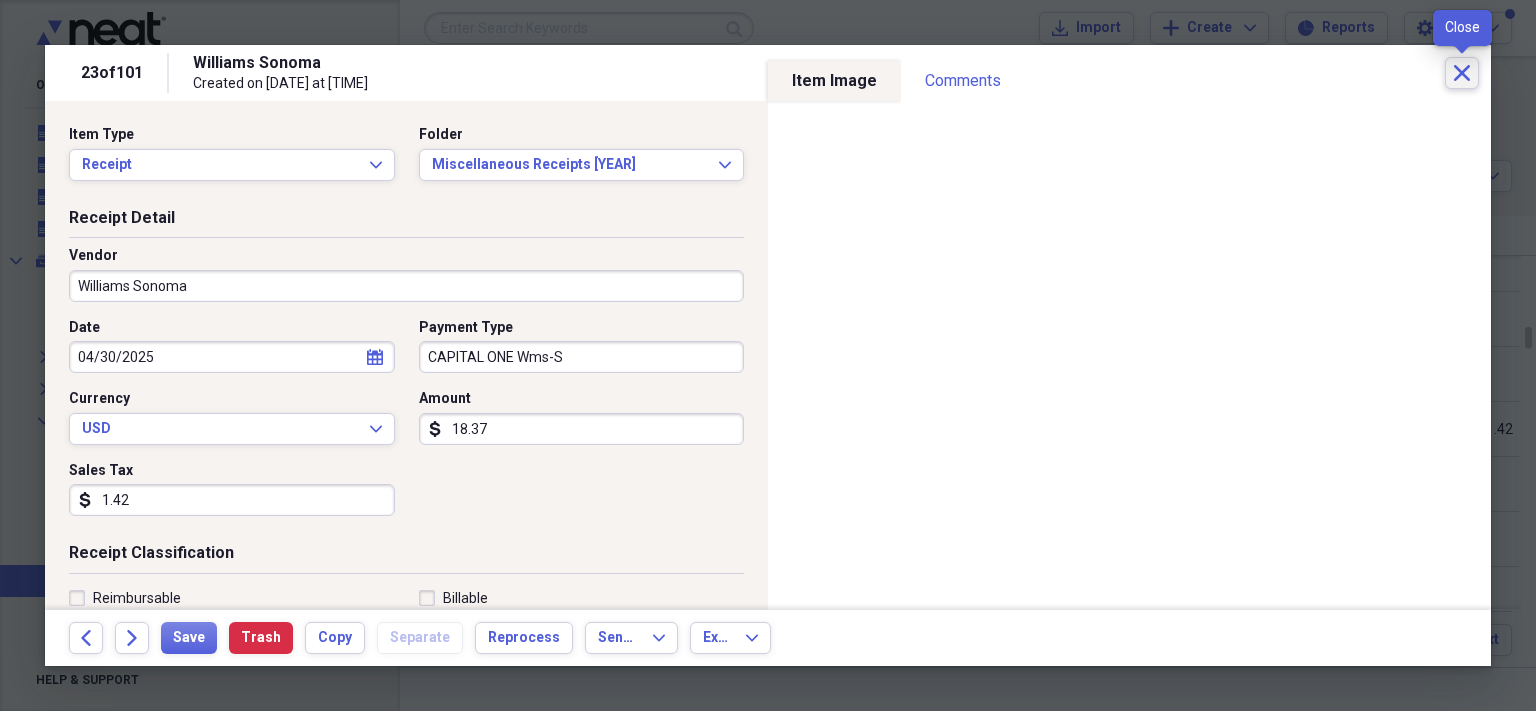 click on "Close" 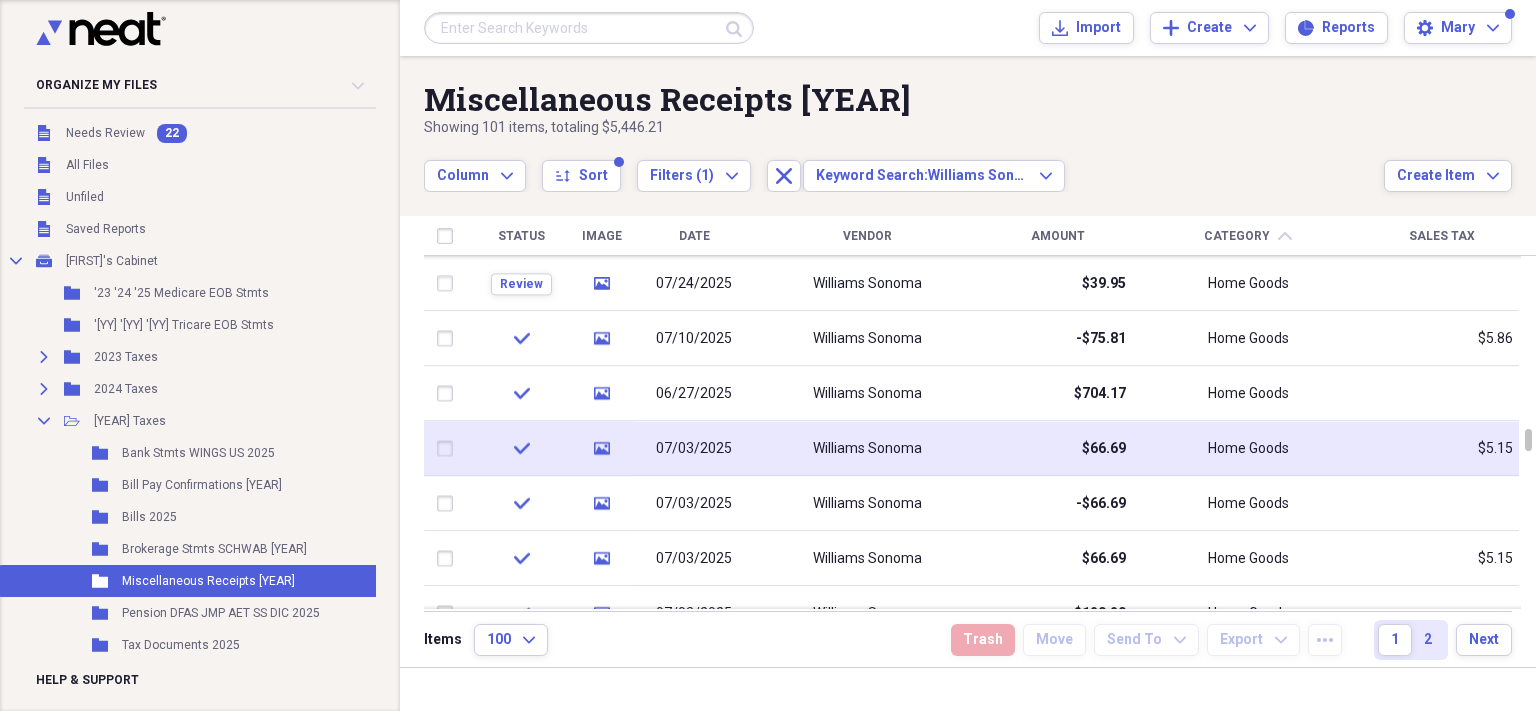 click on "Home Goods" at bounding box center [1248, 449] 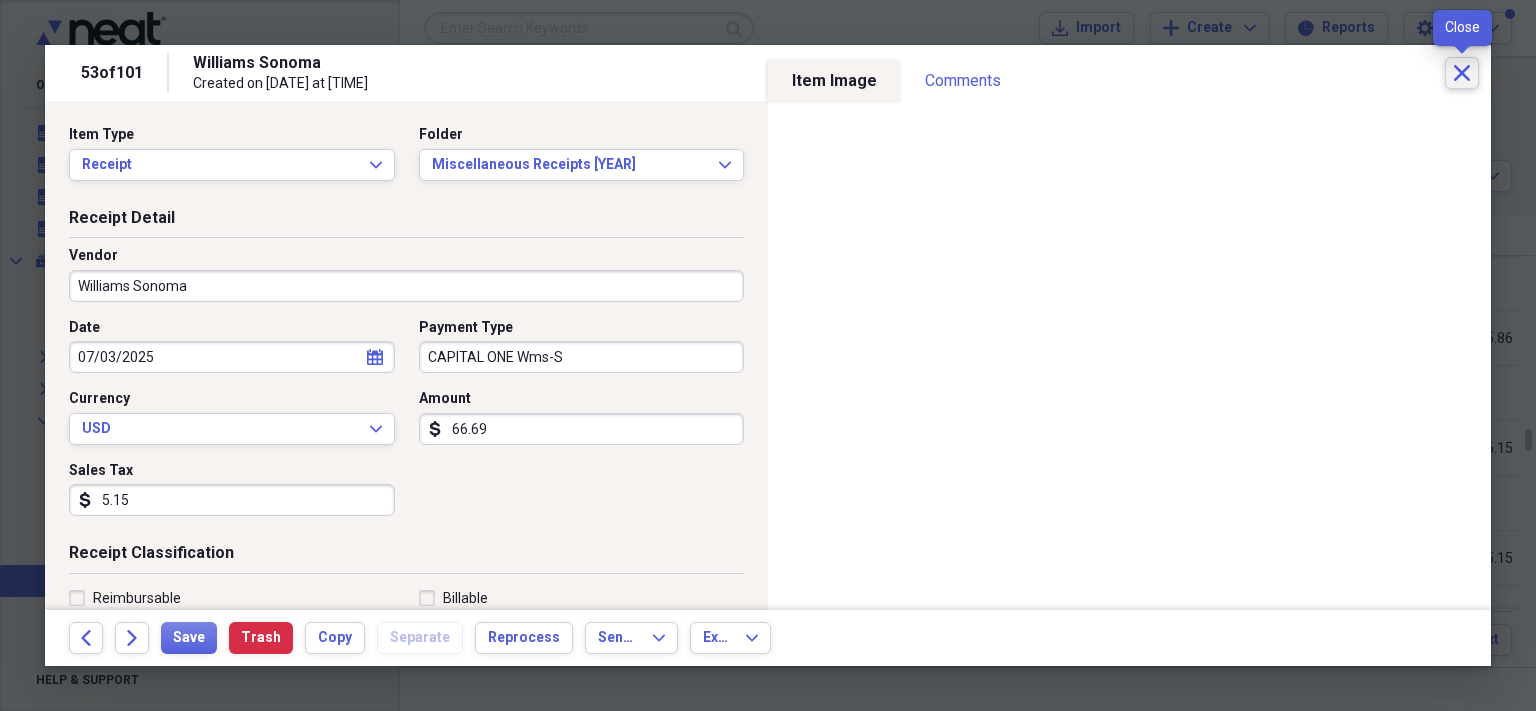 click on "Close" 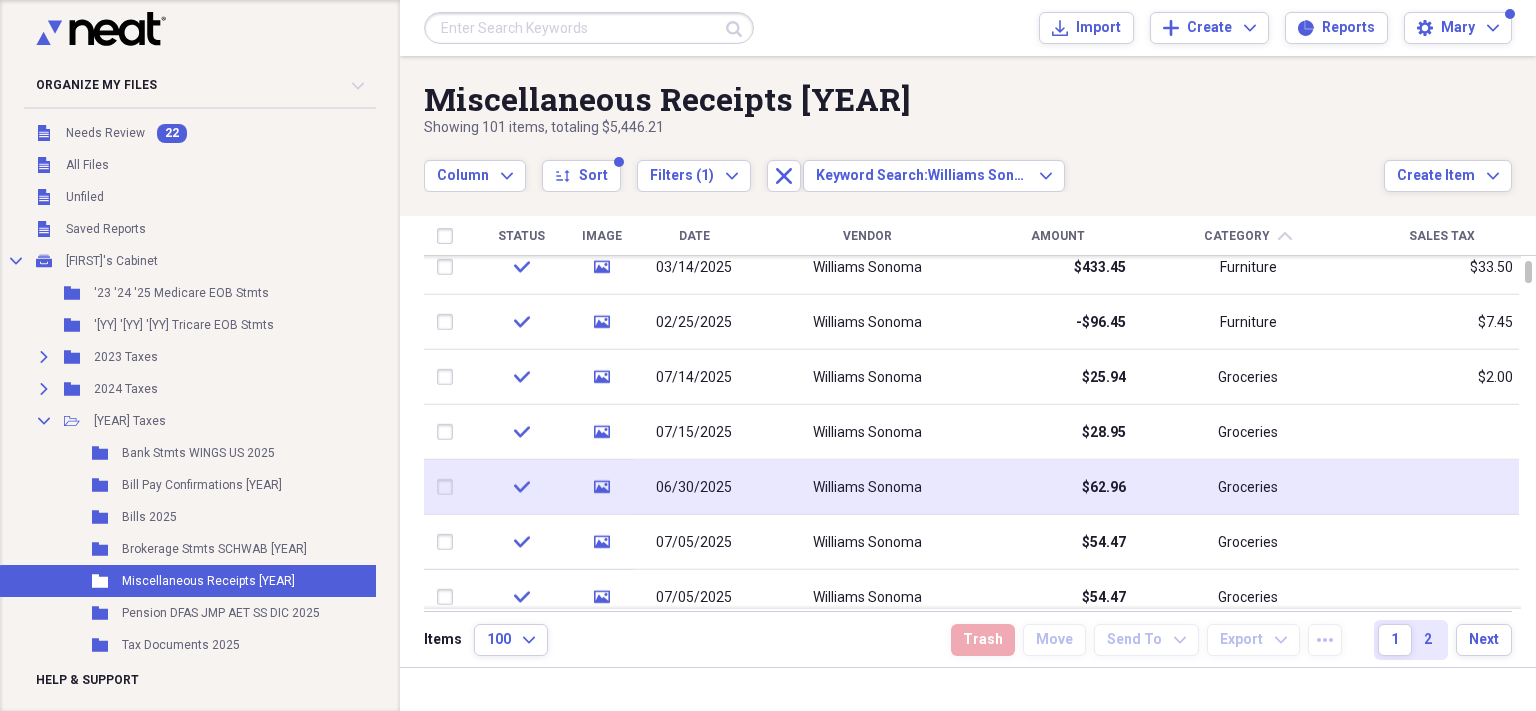click on "Williams Sonoma" at bounding box center (867, 487) 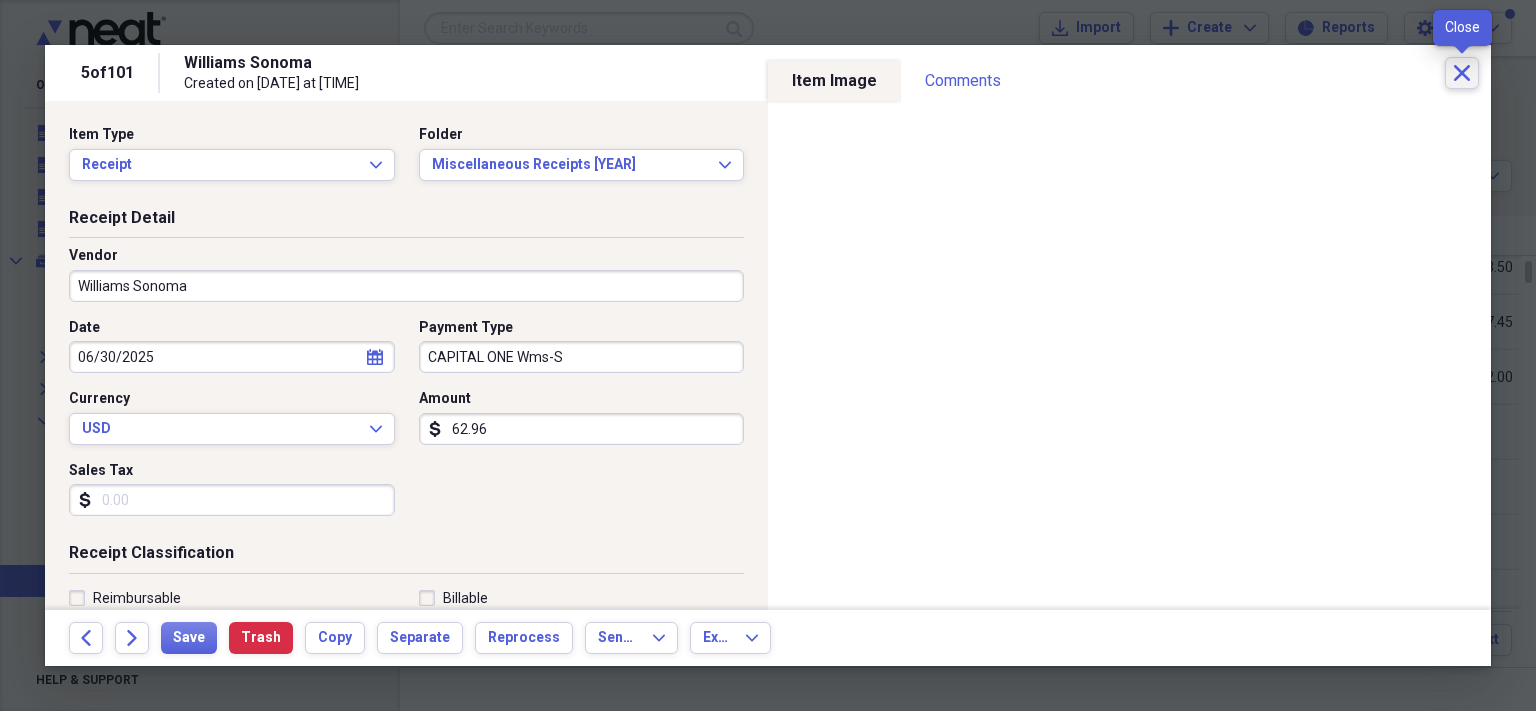 click 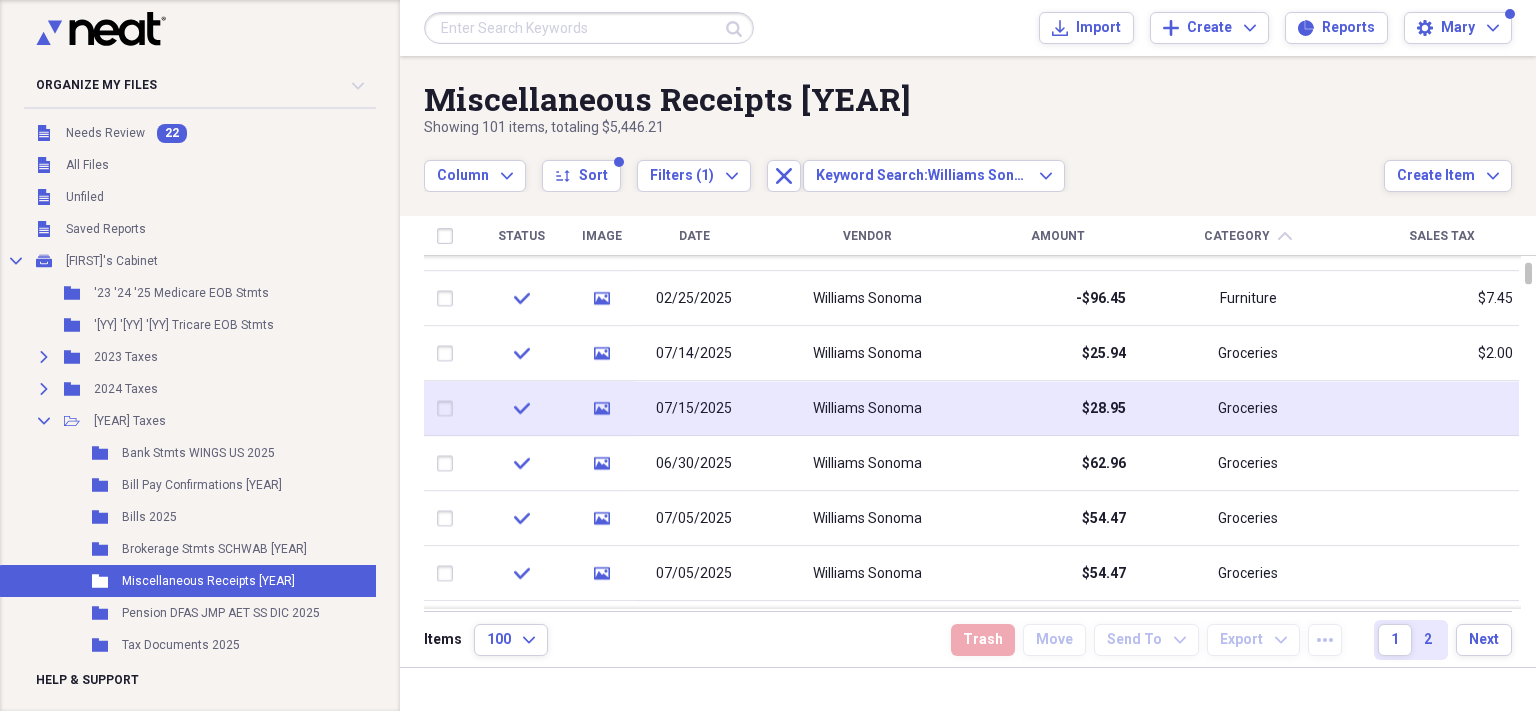 click on "Williams Sonoma" at bounding box center [867, 408] 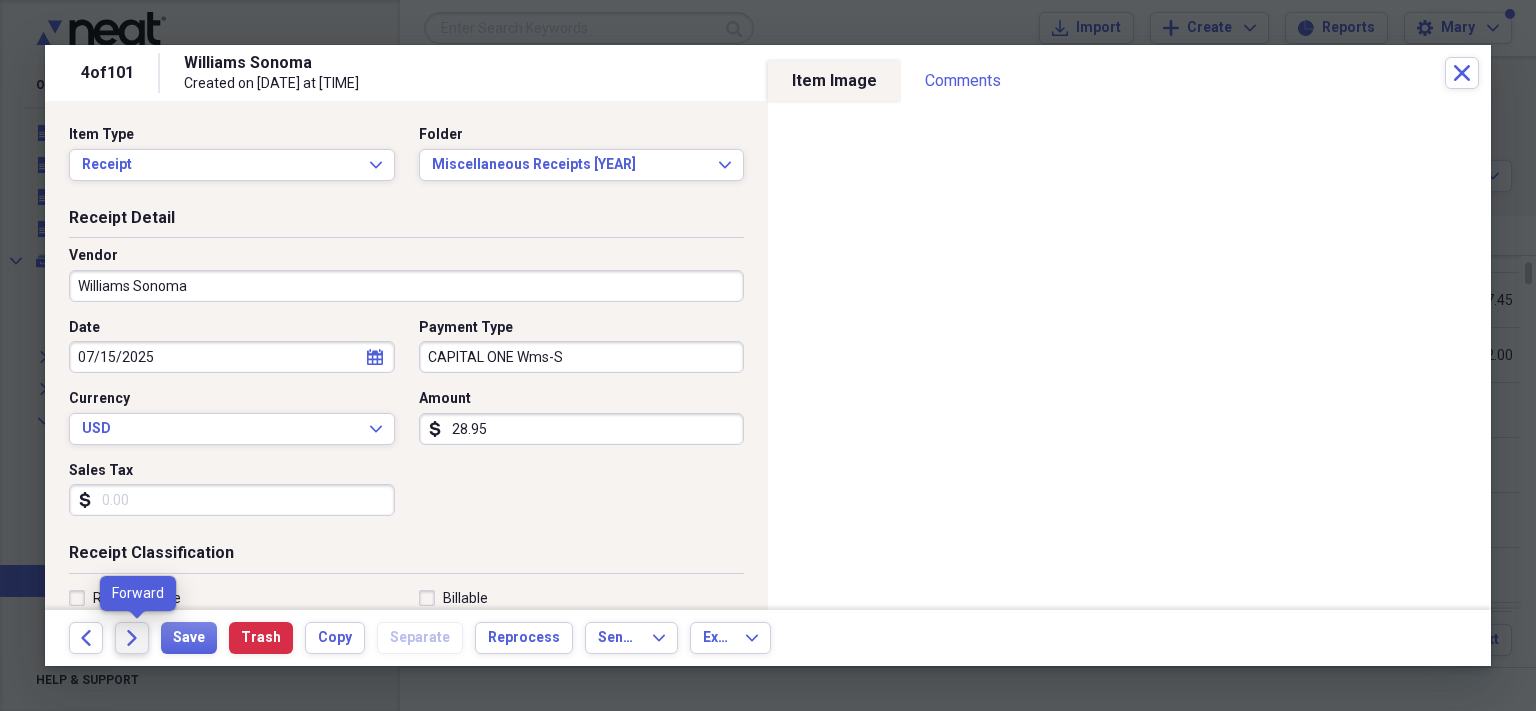click on "Forward" 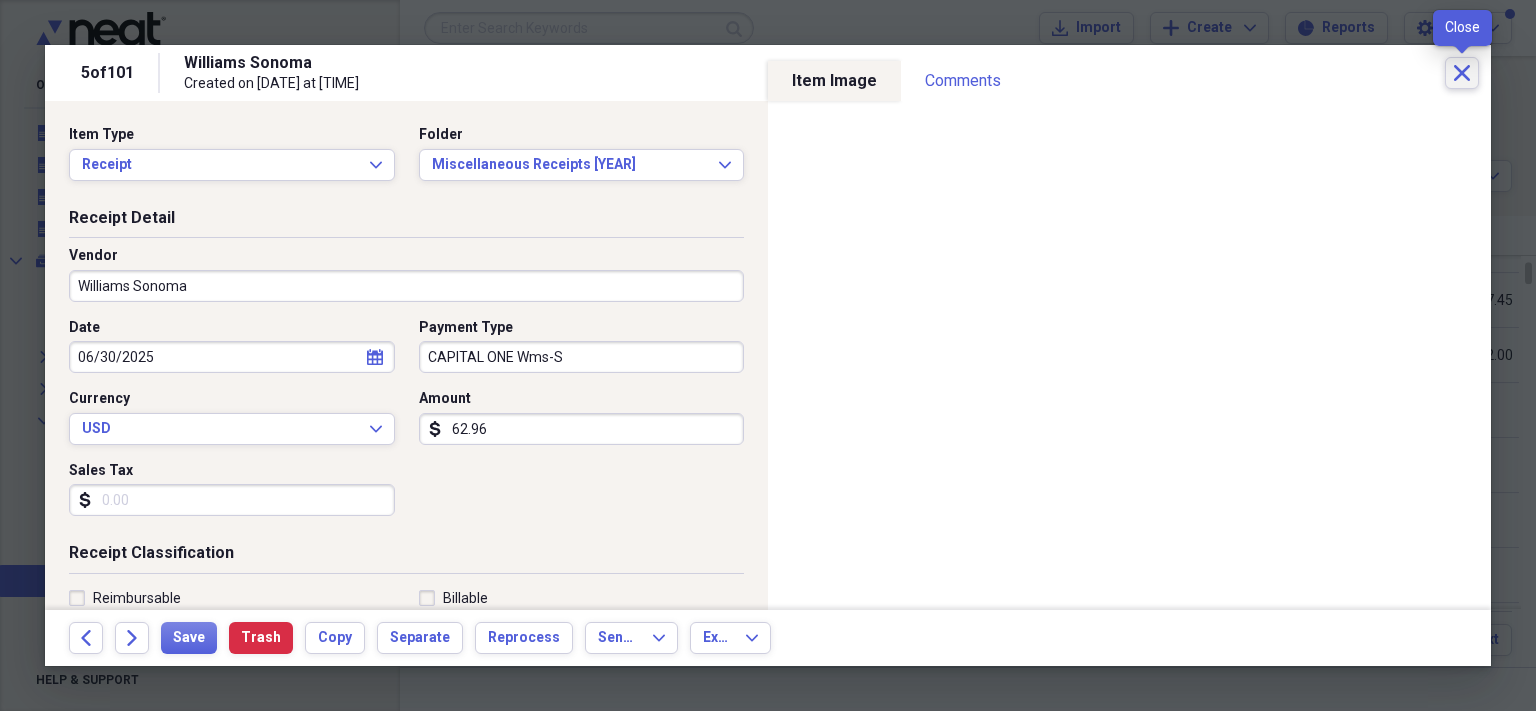 click on "Close" at bounding box center [1462, 73] 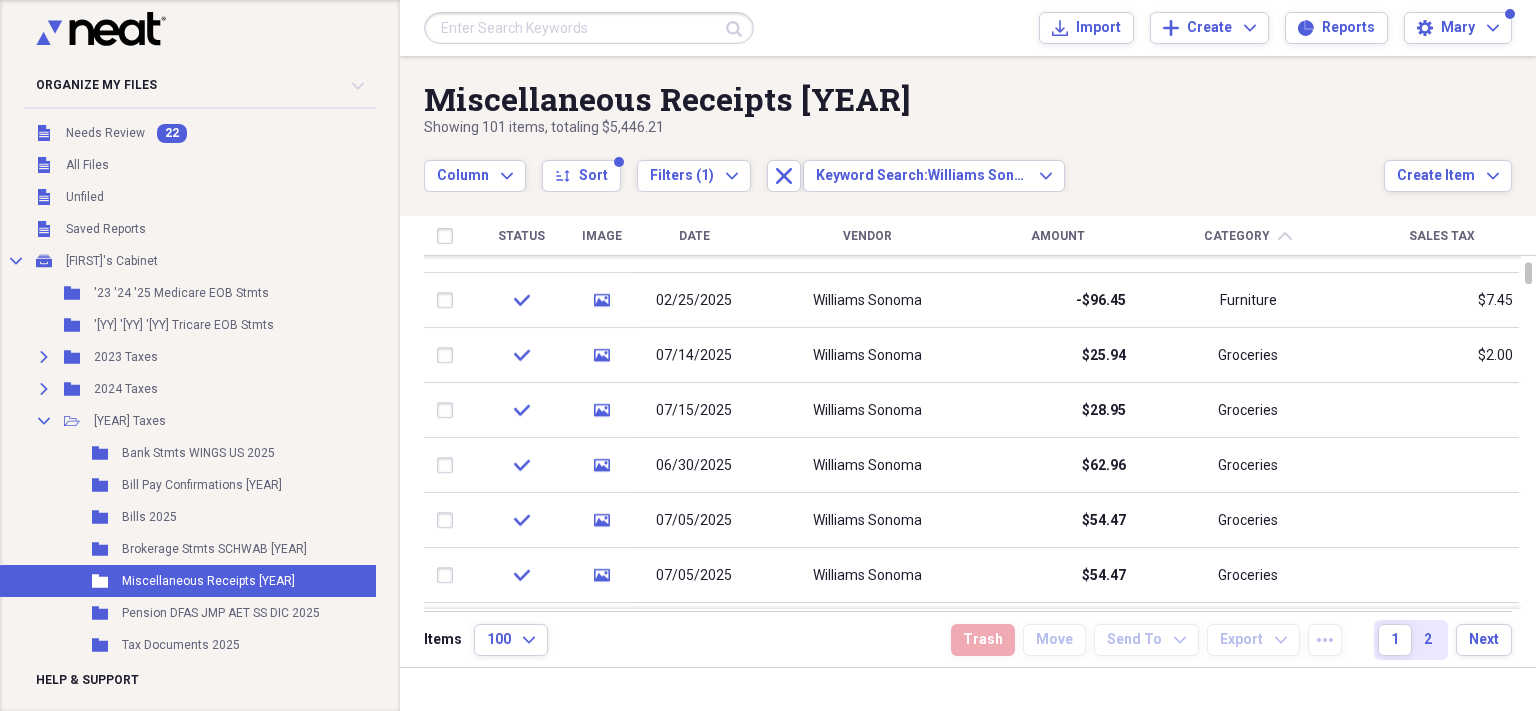click on "Amount" at bounding box center (1058, 236) 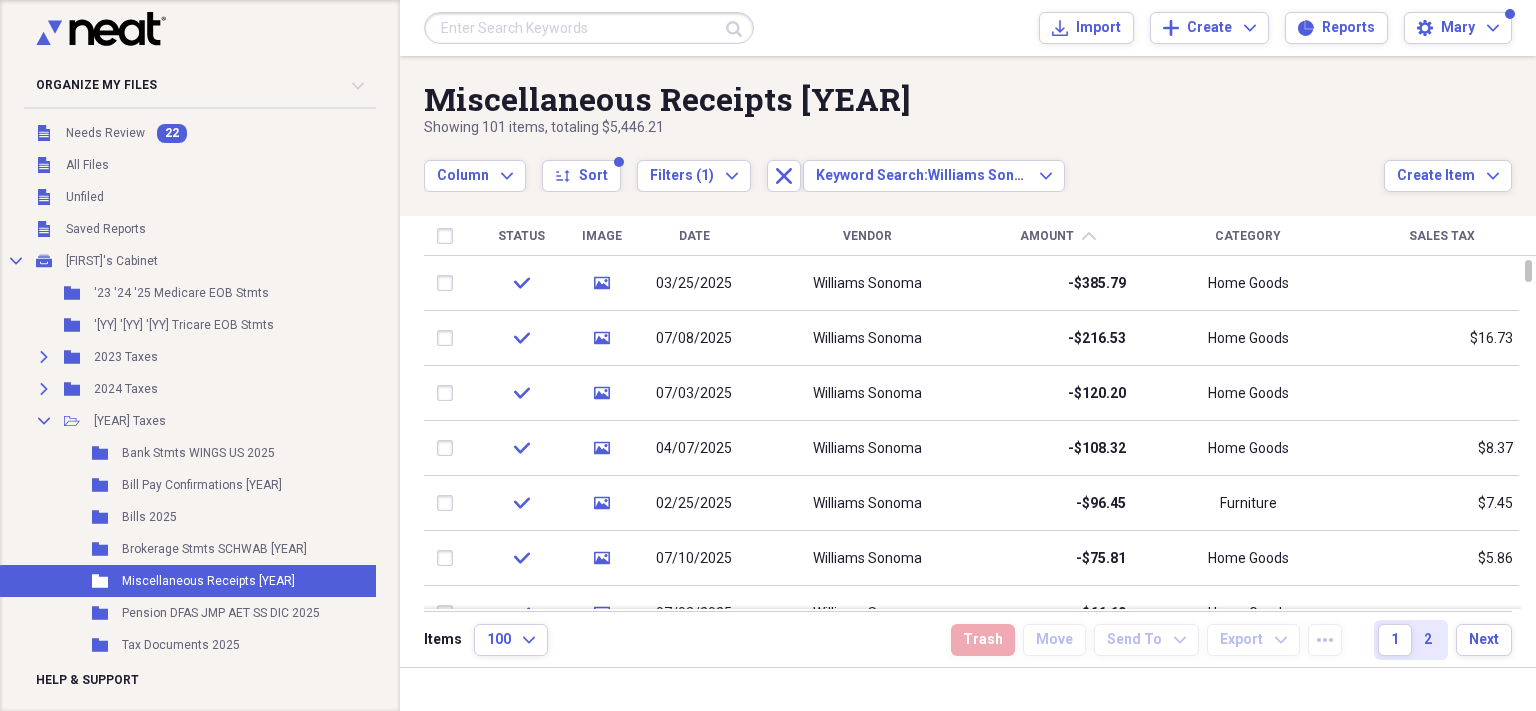 click on "Amount chevron-up" at bounding box center (1057, 236) 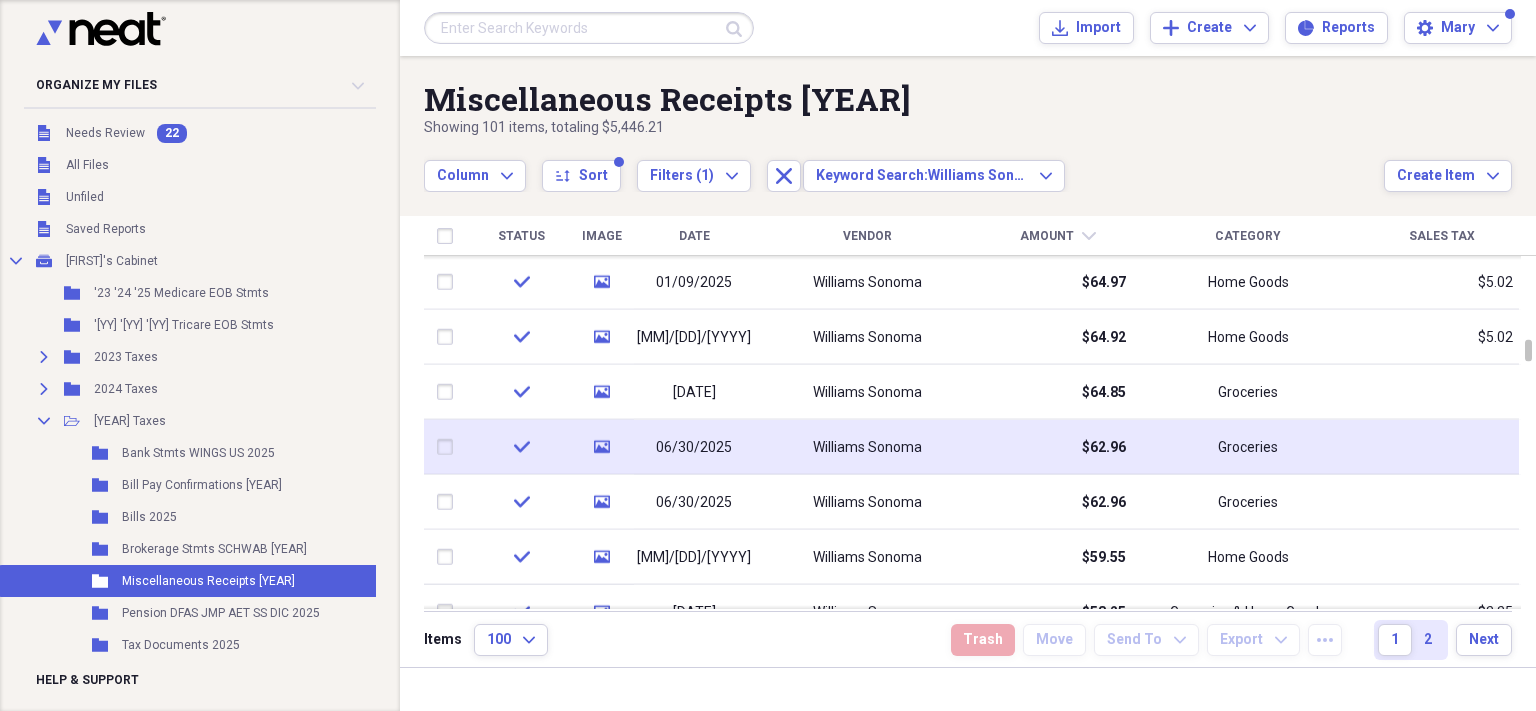 click on "$62.96" at bounding box center [1104, 447] 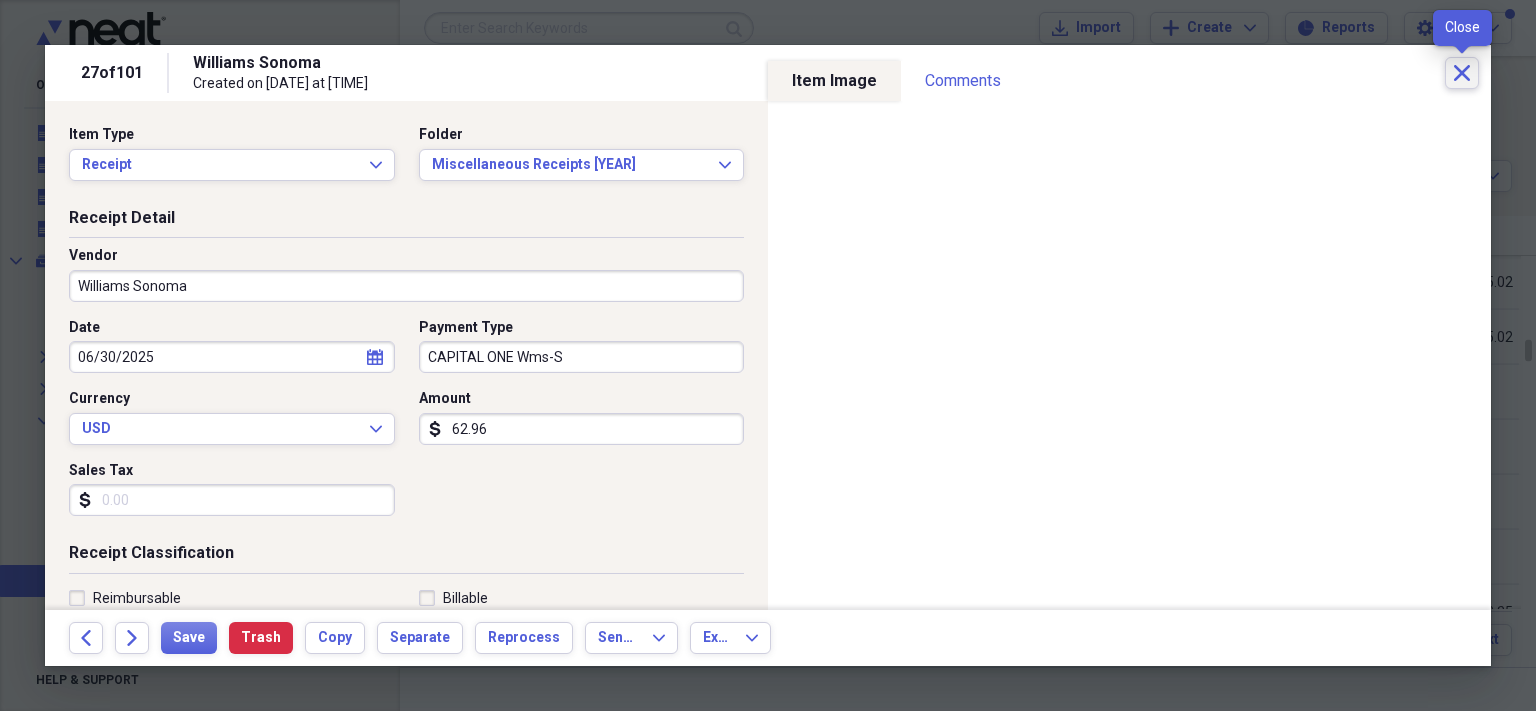 click on "Close" at bounding box center [1462, 73] 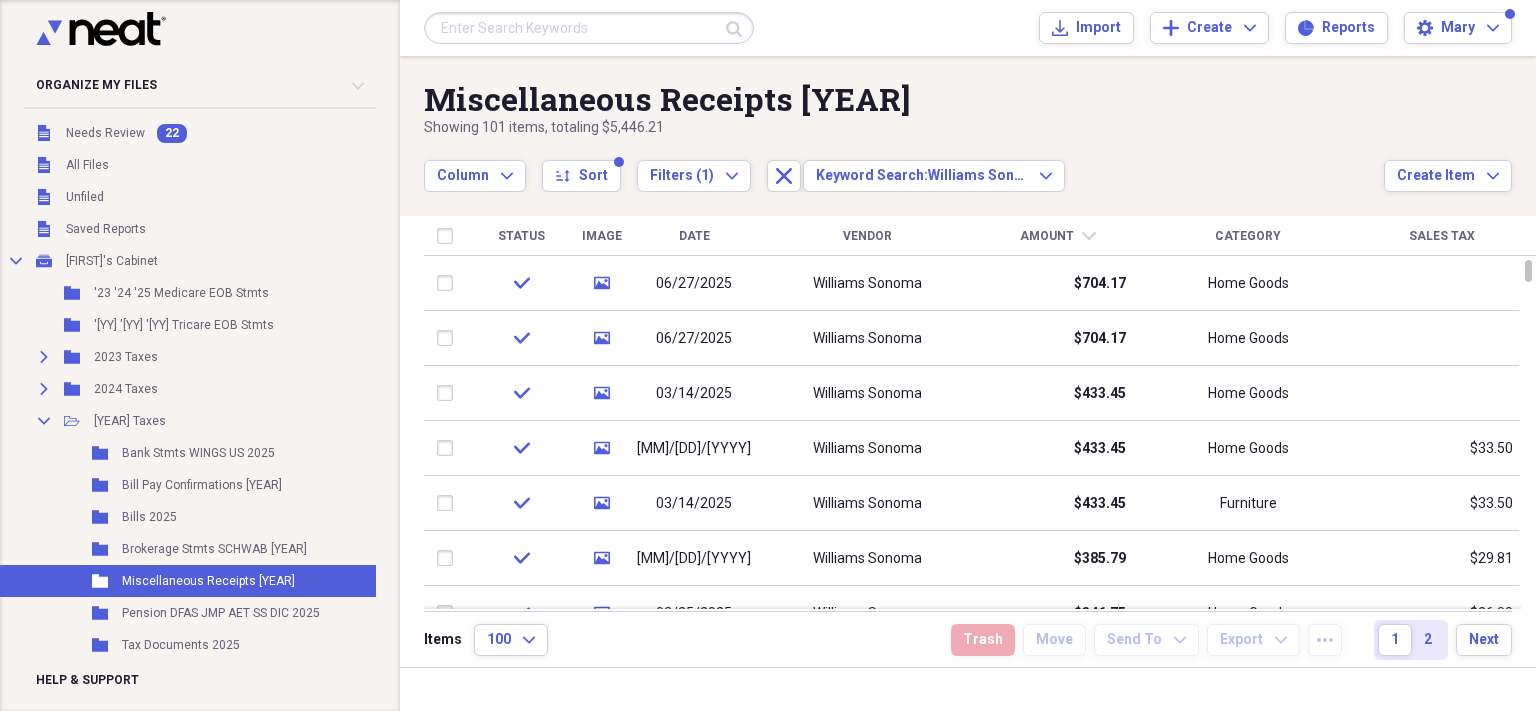 click on "Category" at bounding box center [1248, 236] 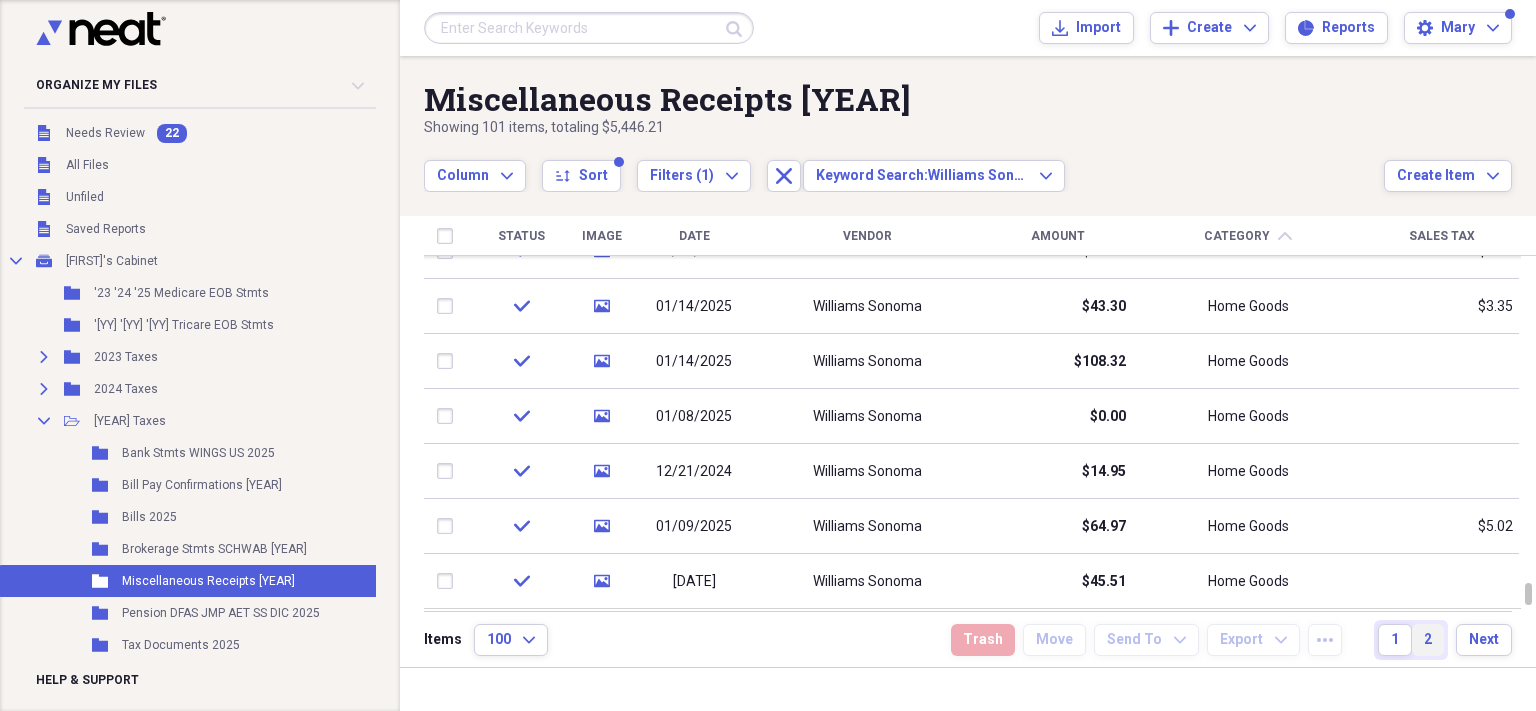 click on "2" at bounding box center [1428, 640] 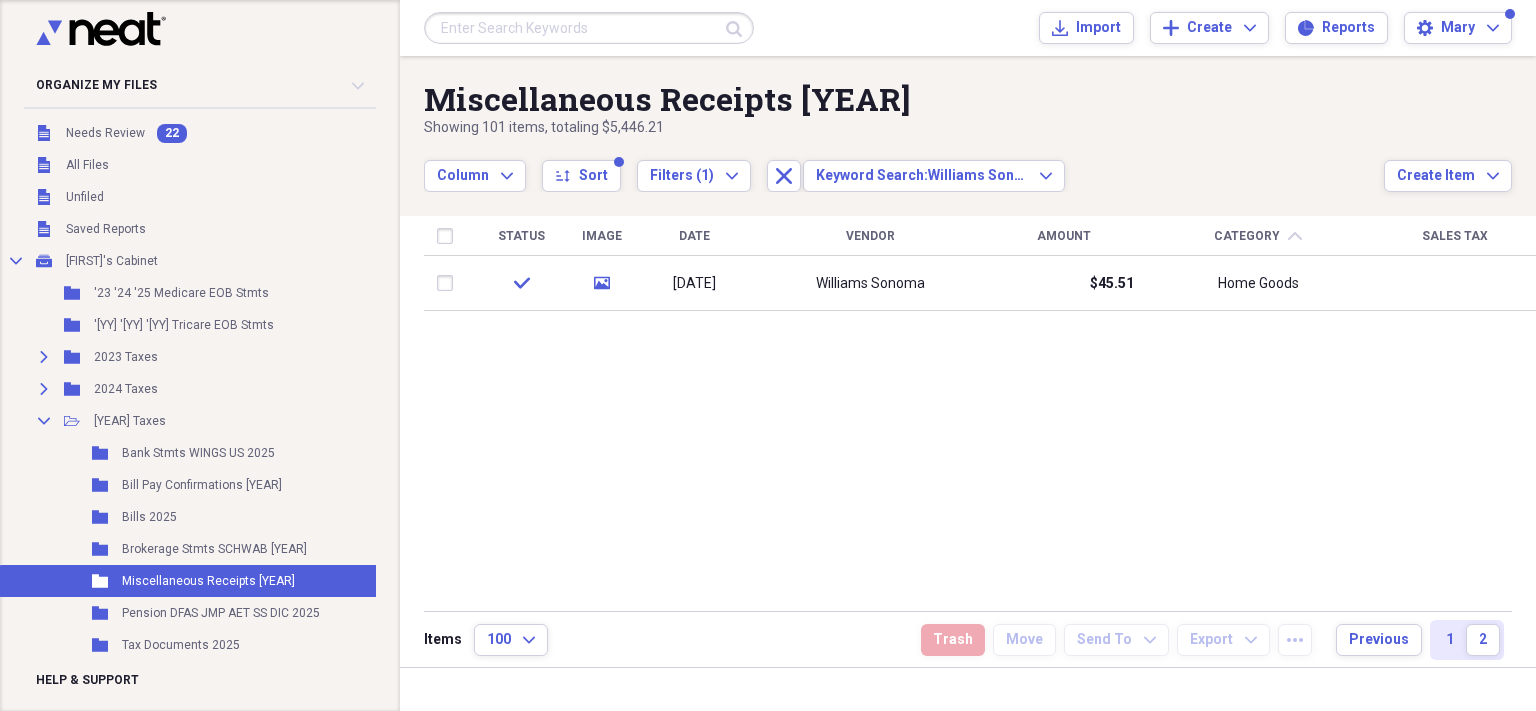 click on "1 2" at bounding box center (1467, 640) 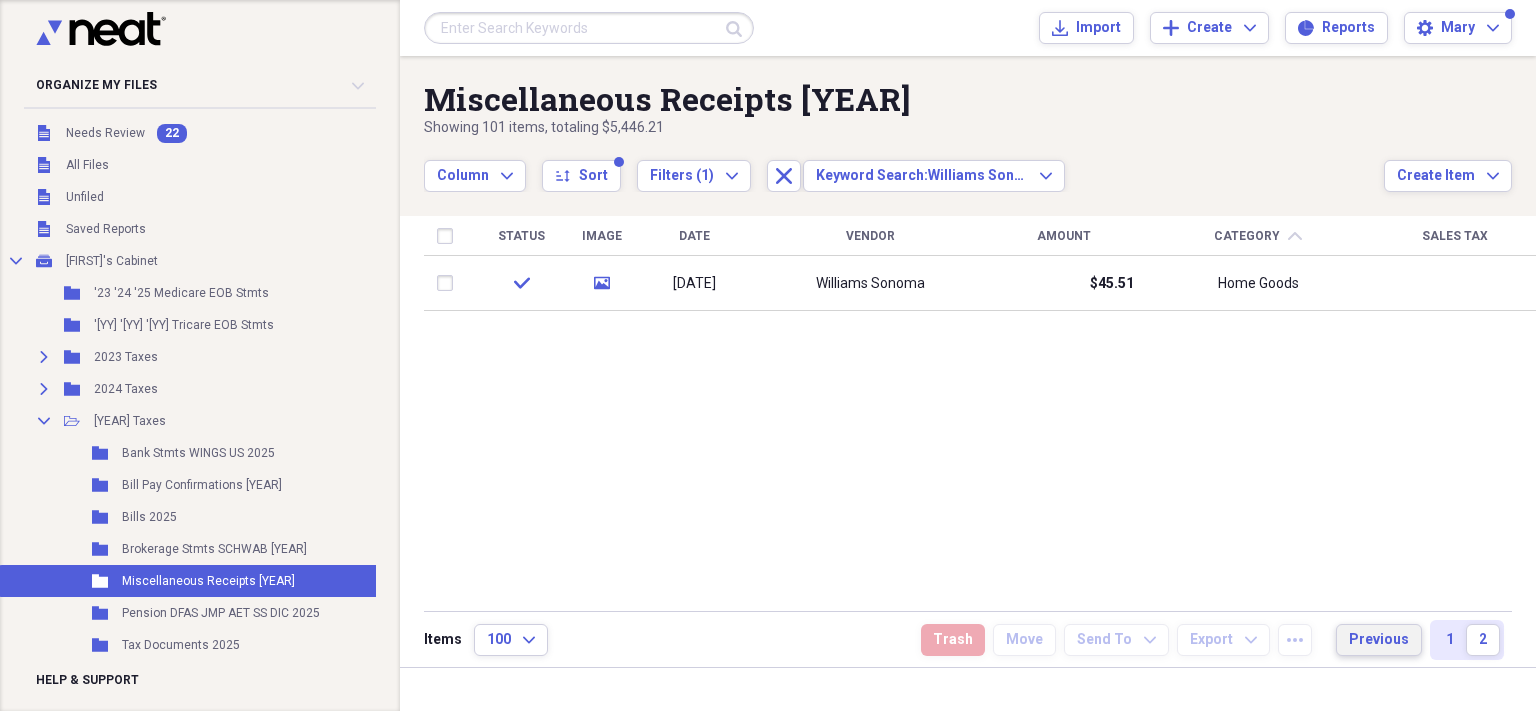 click on "Previous" at bounding box center (1379, 640) 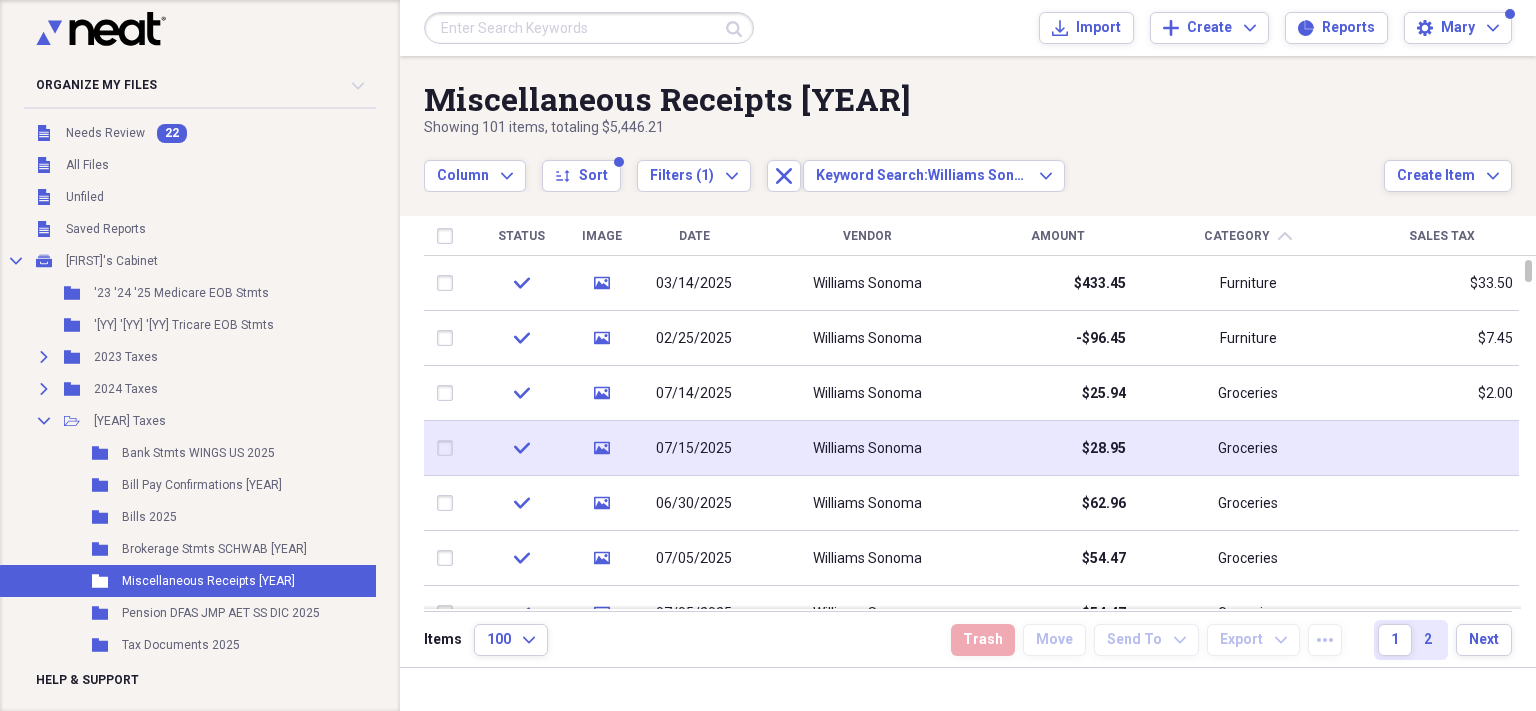 click on "Groceries" at bounding box center [1248, 448] 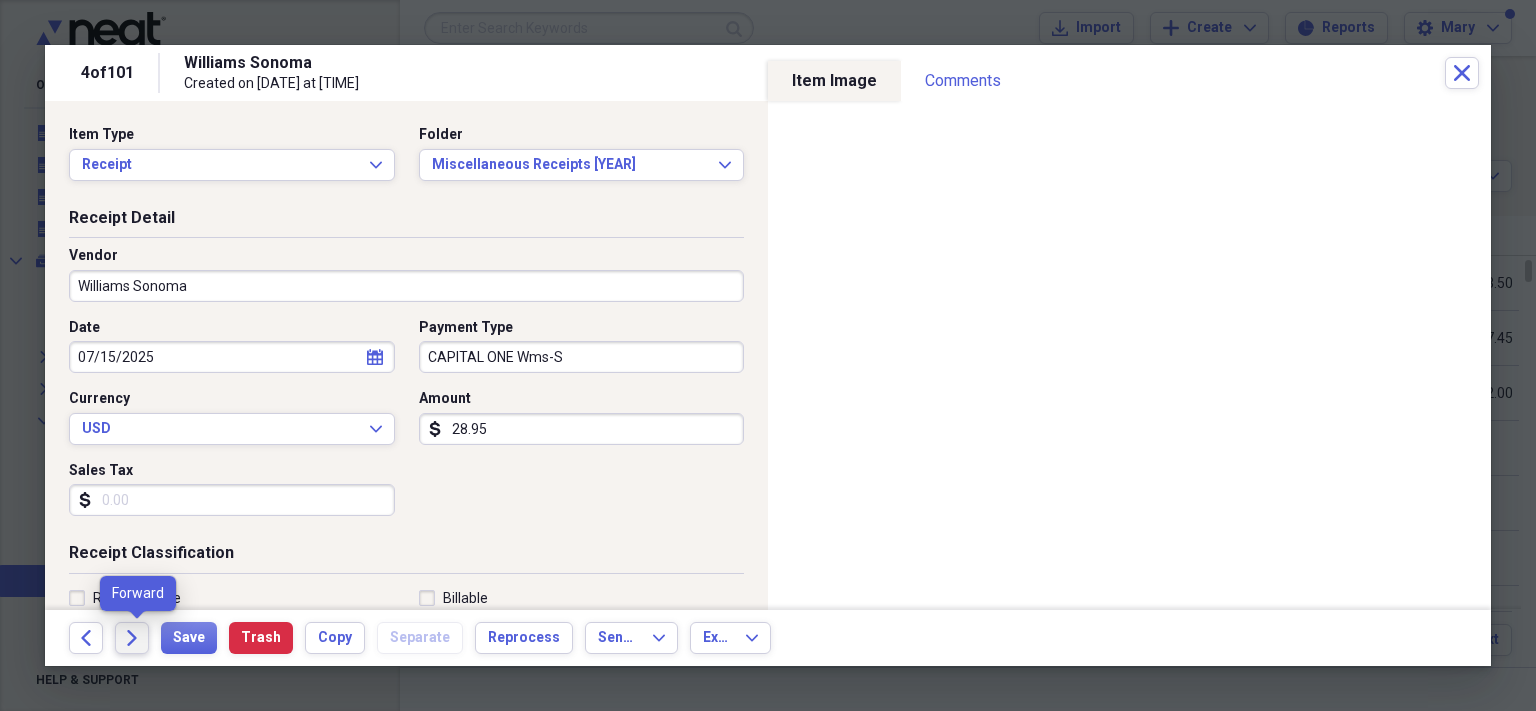 click 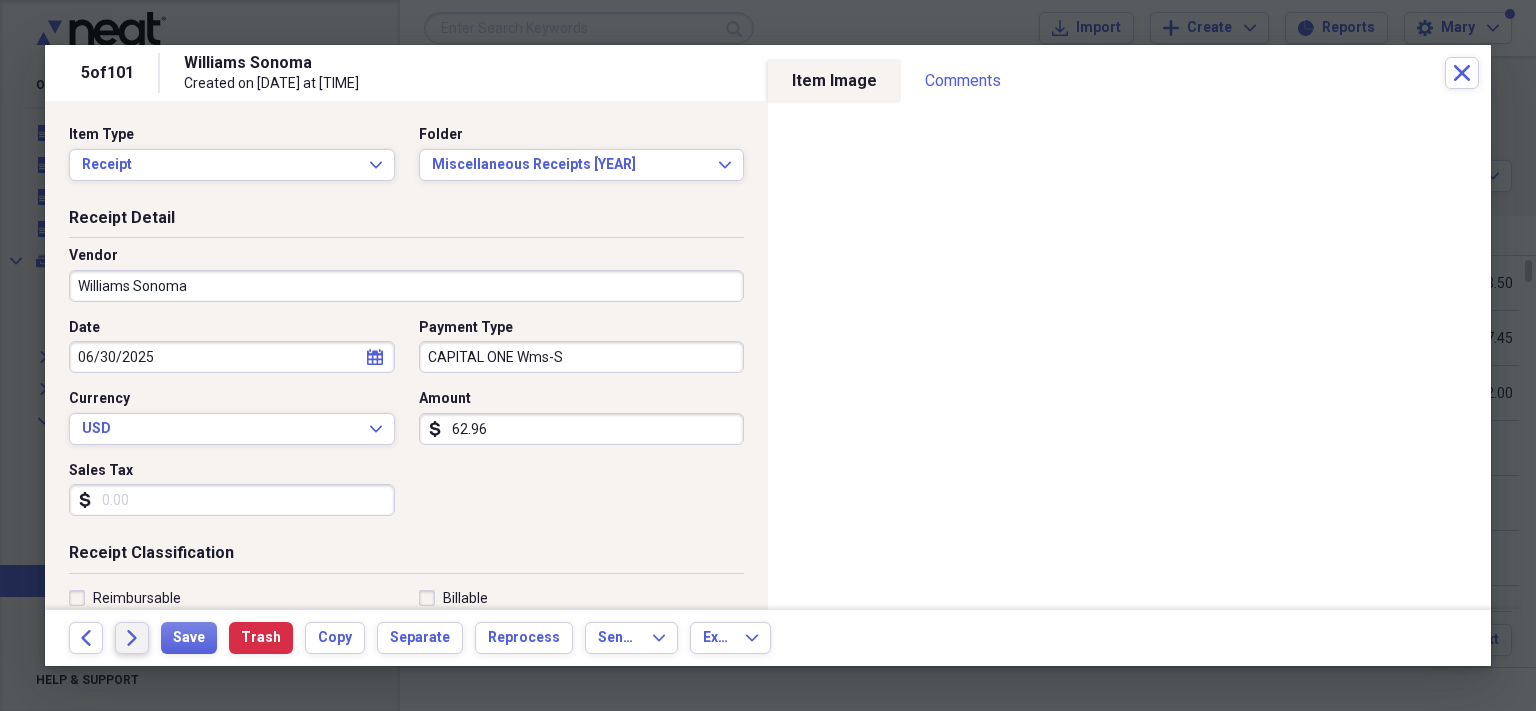 click 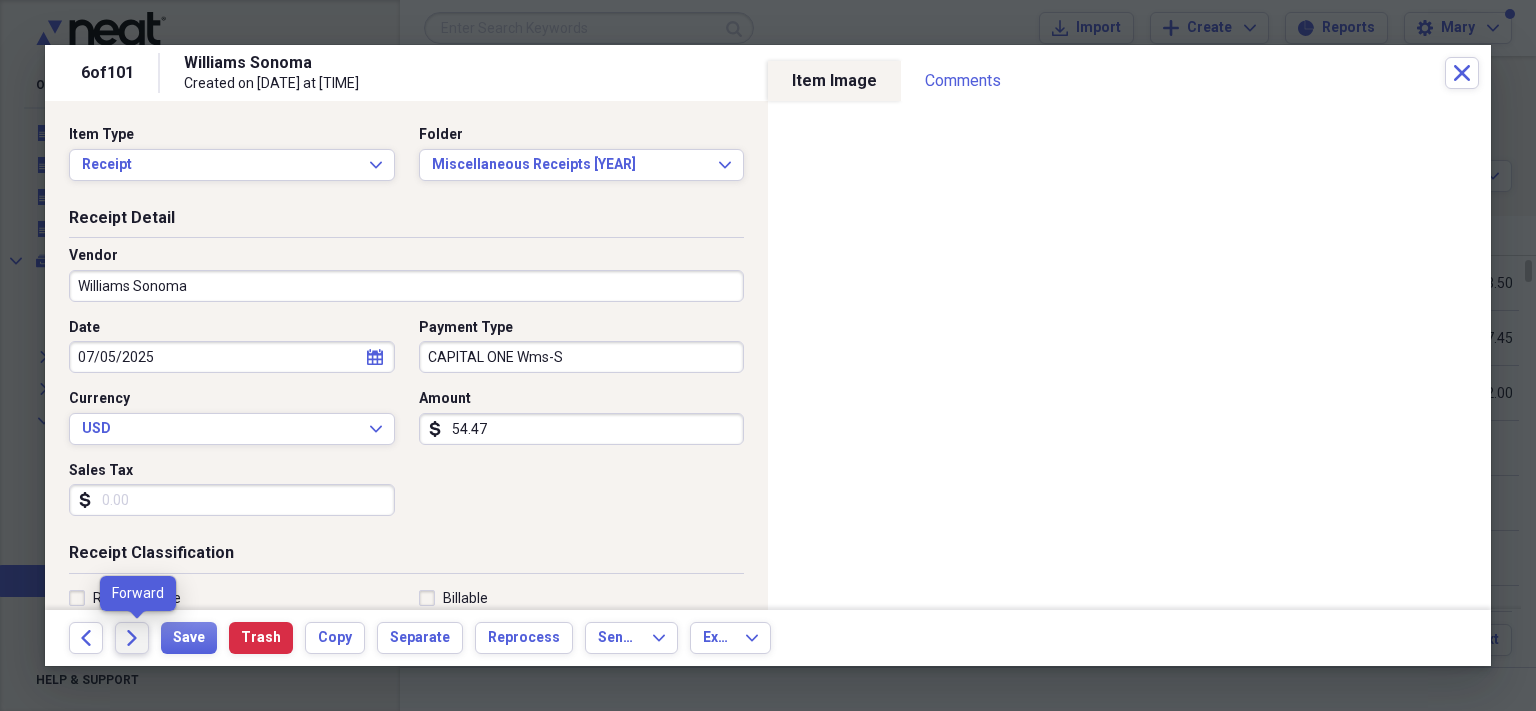 click 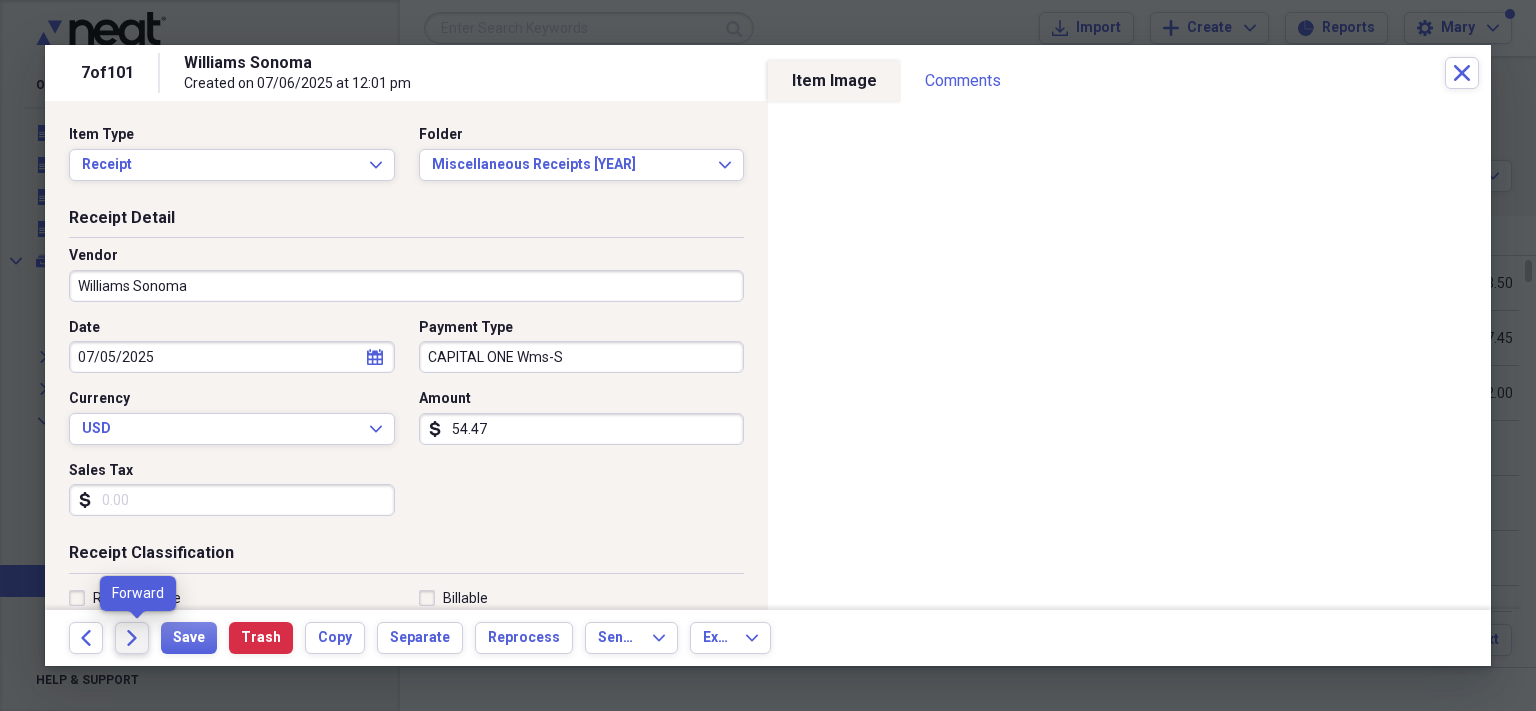 click on "Forward" 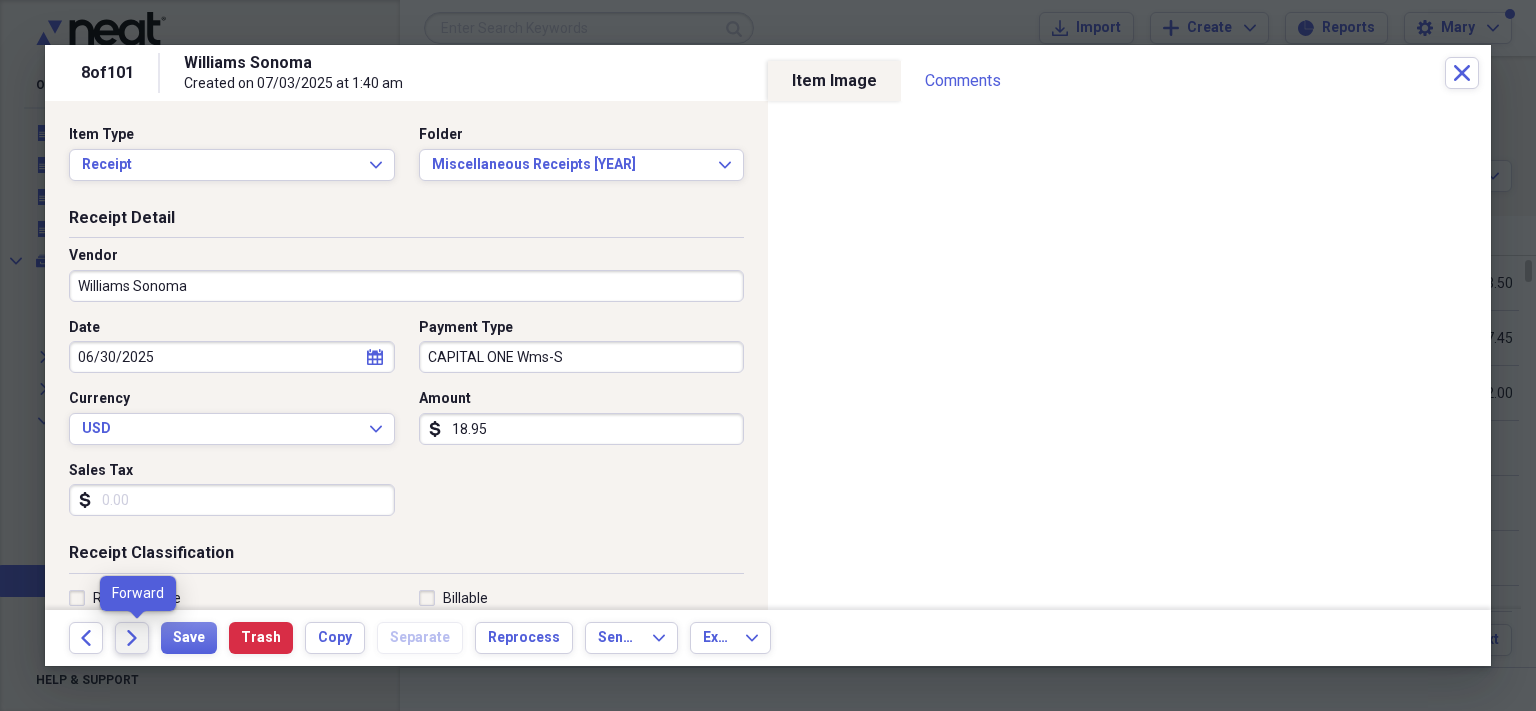 click on "Forward" 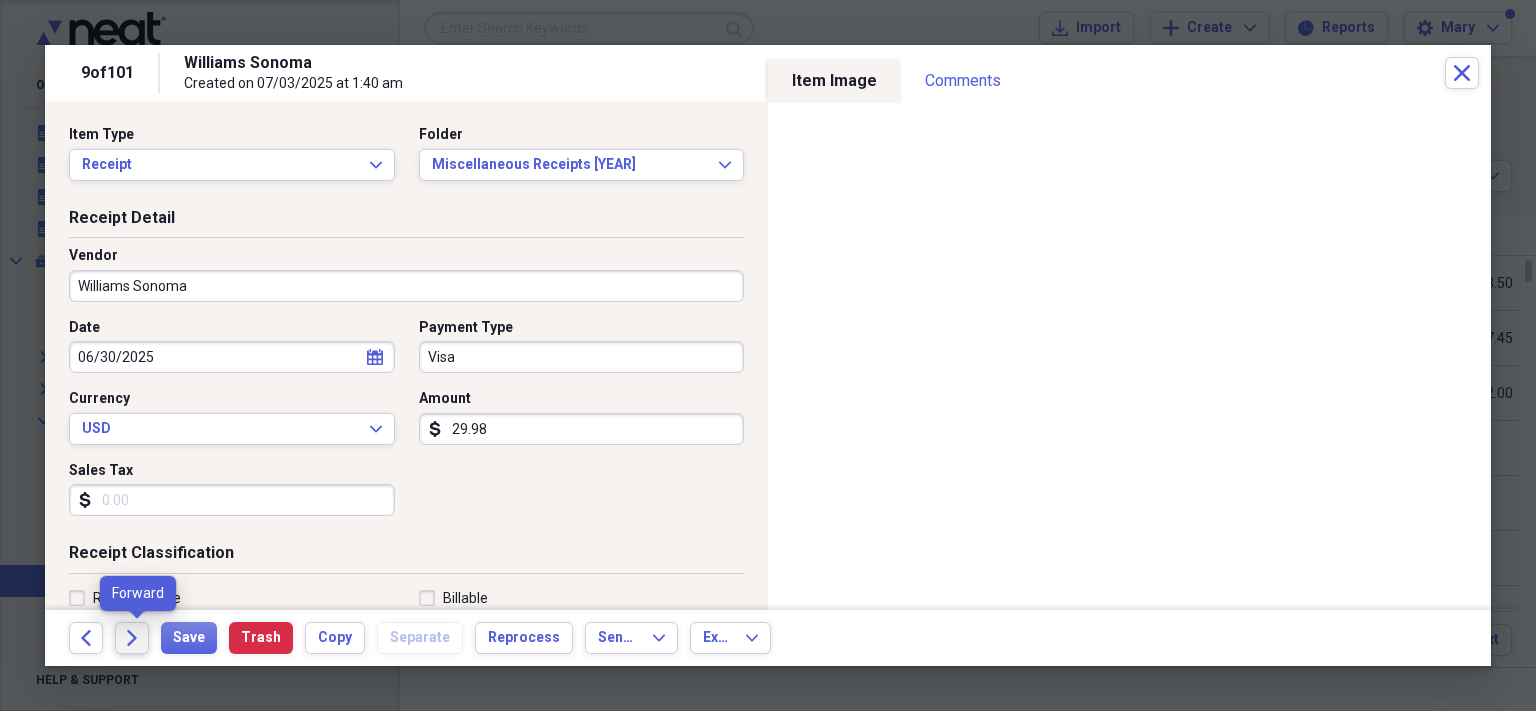 click on "Forward" 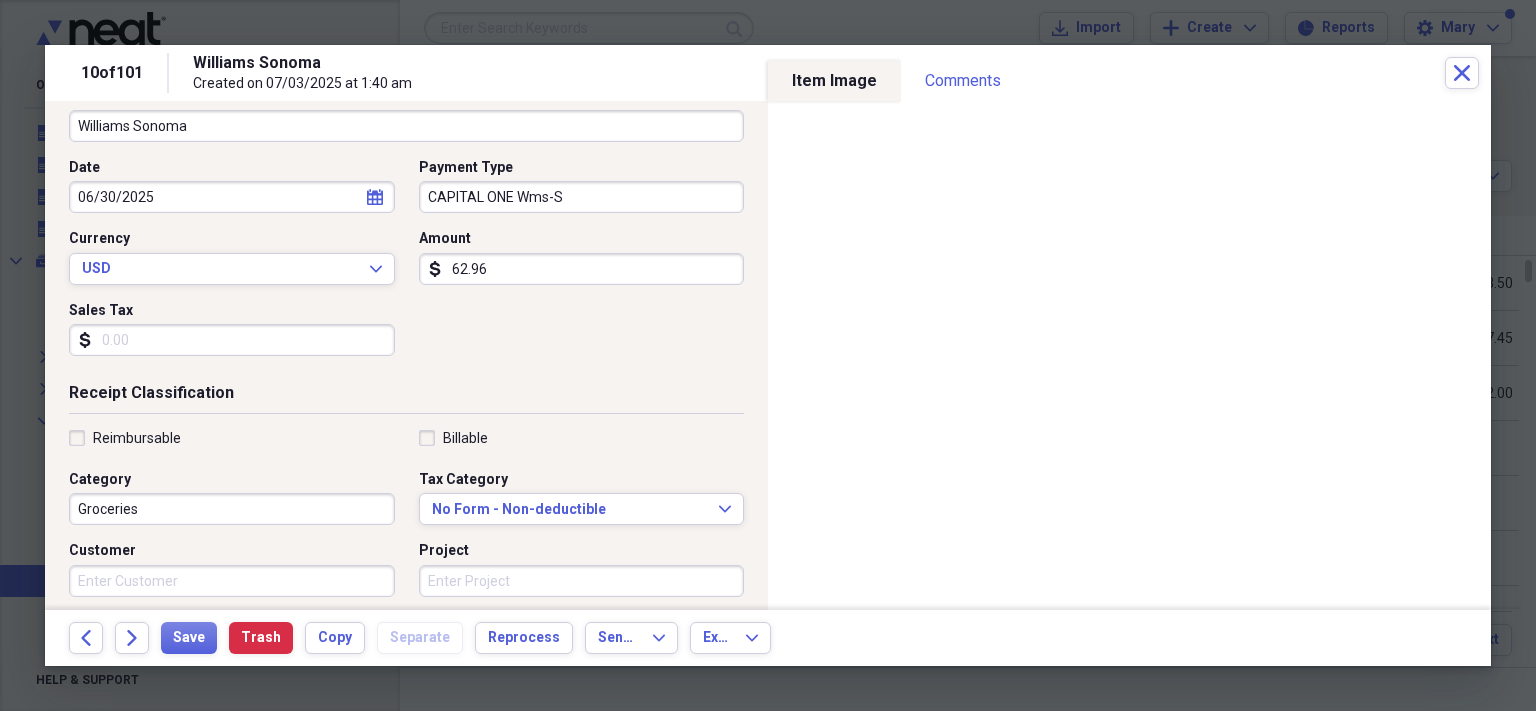 scroll, scrollTop: 164, scrollLeft: 0, axis: vertical 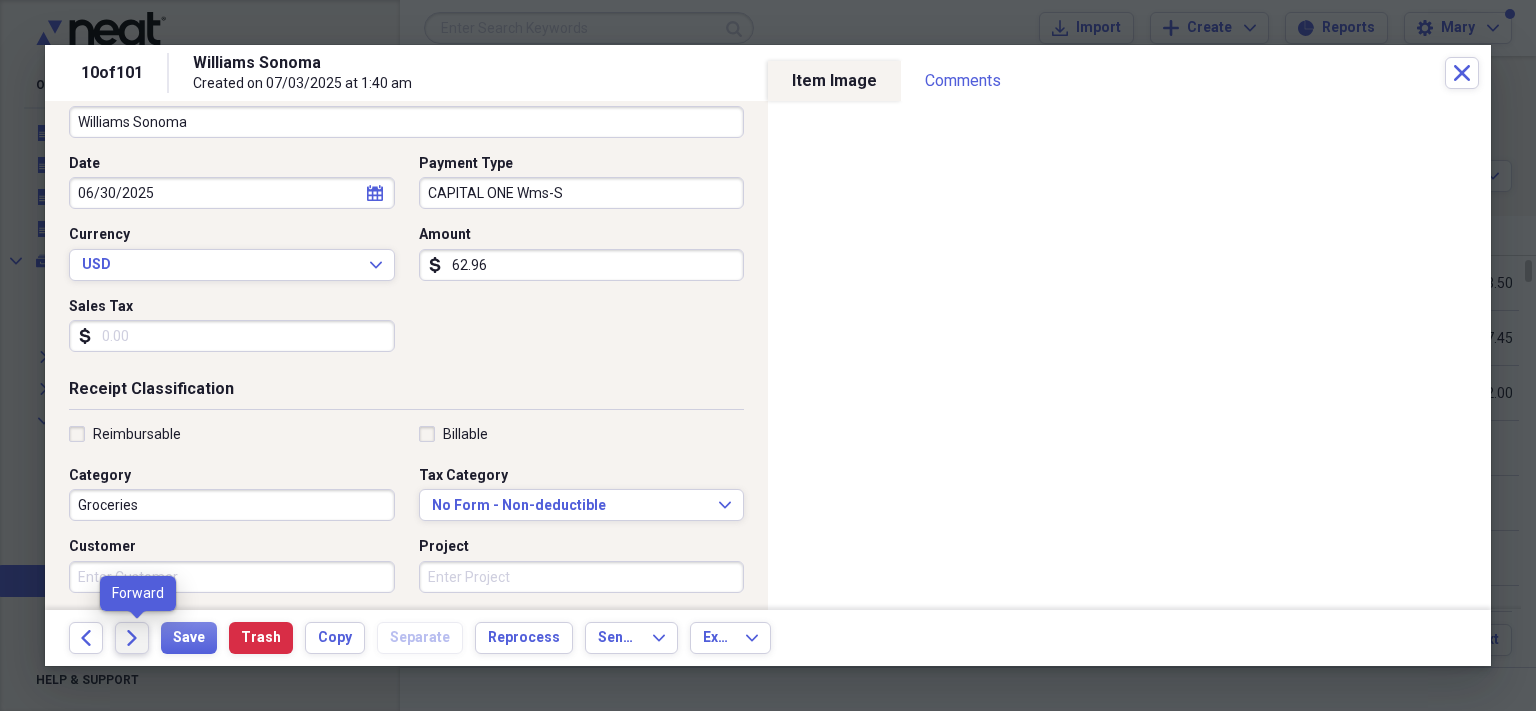 click 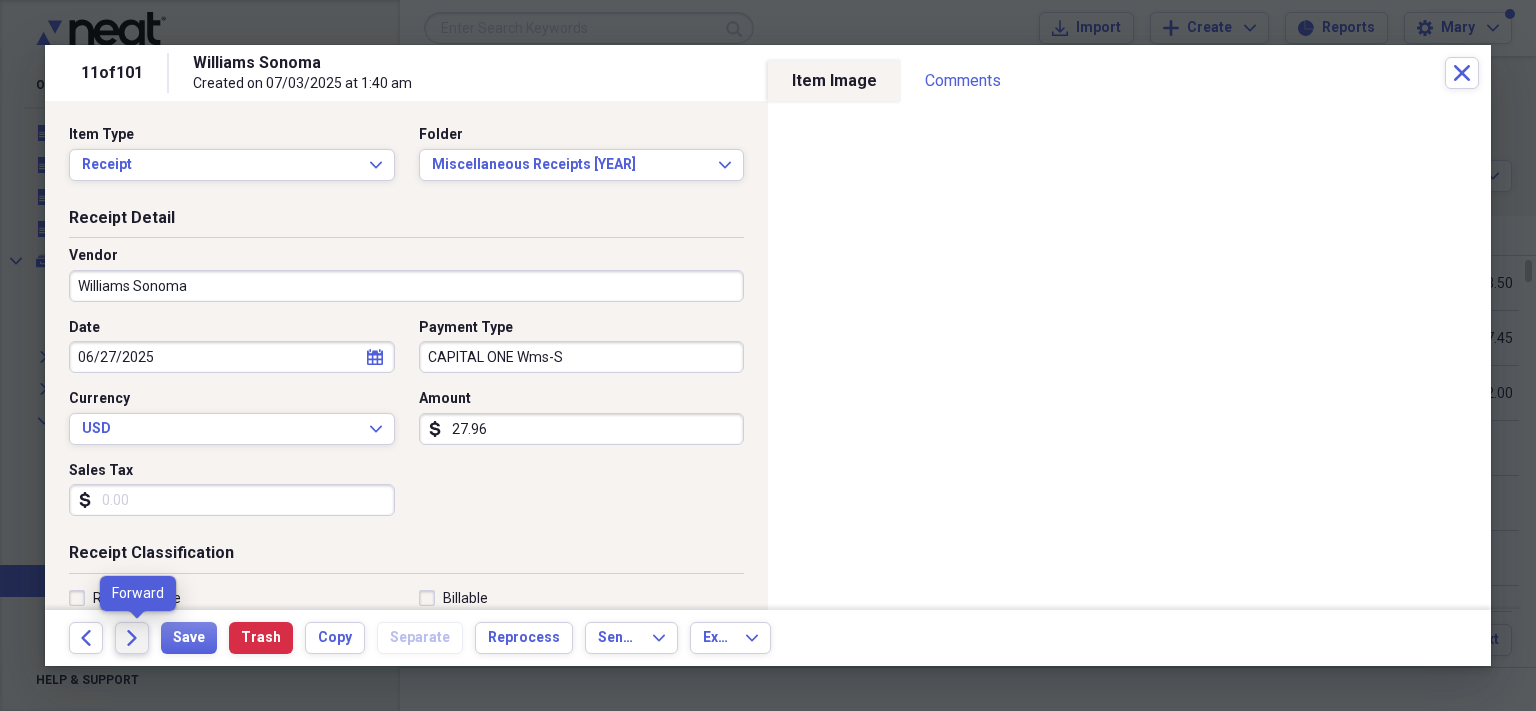 click on "Forward" 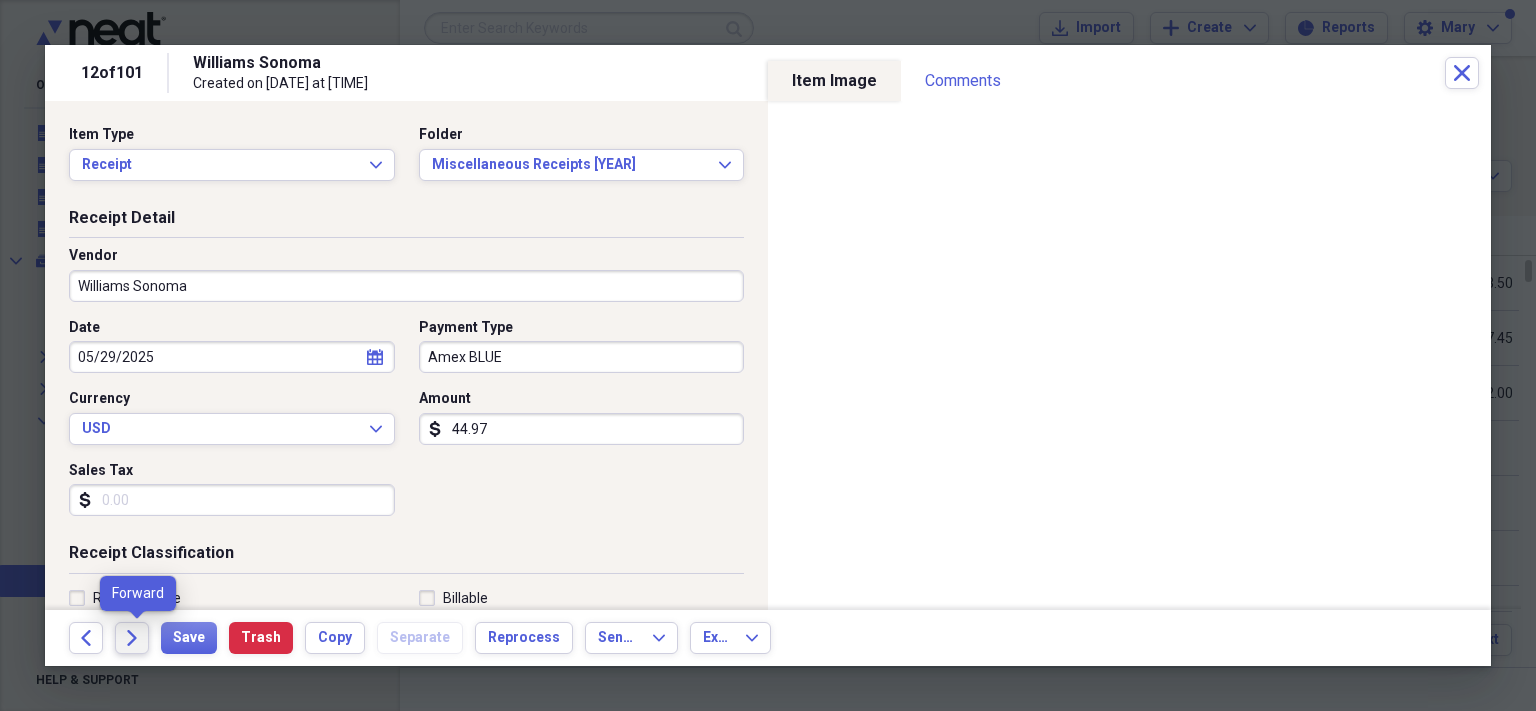 click on "Forward" 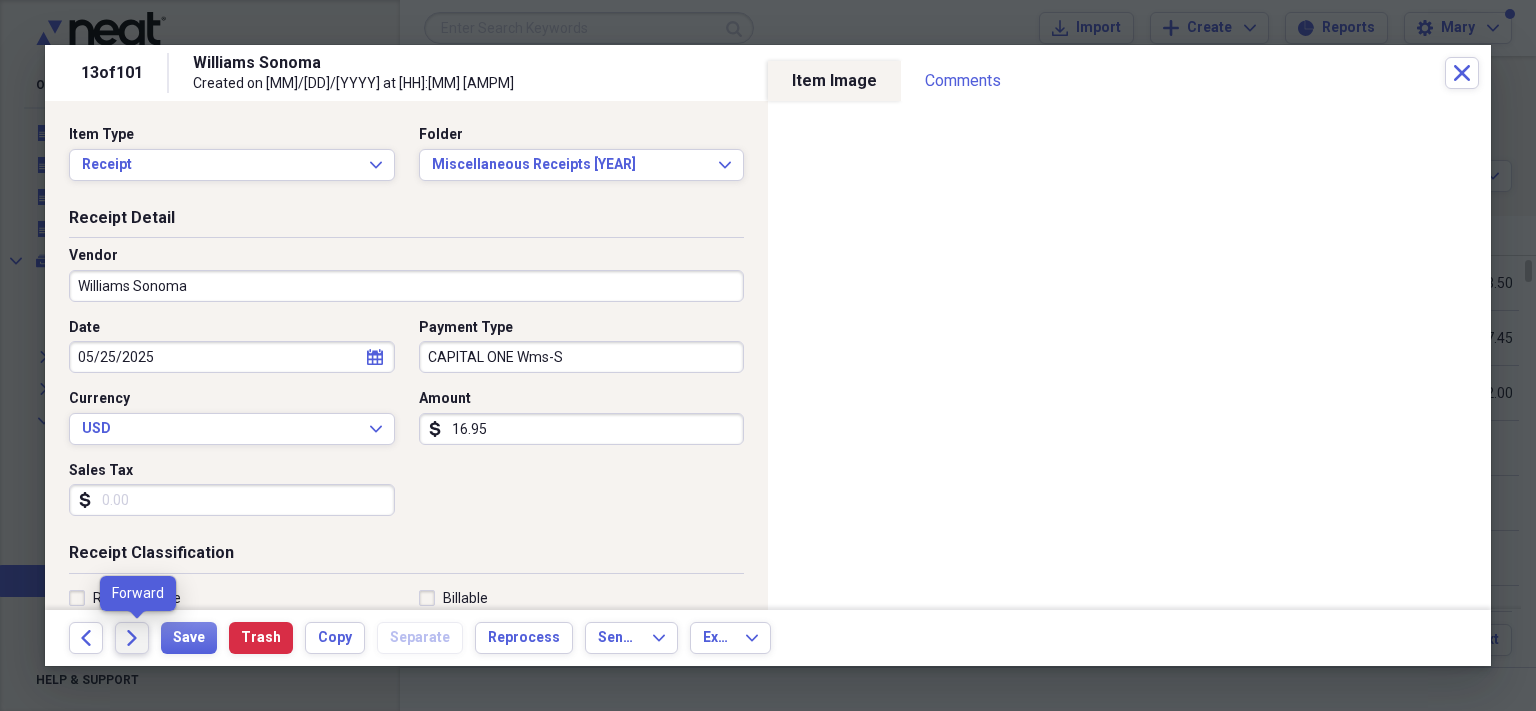click on "Forward" 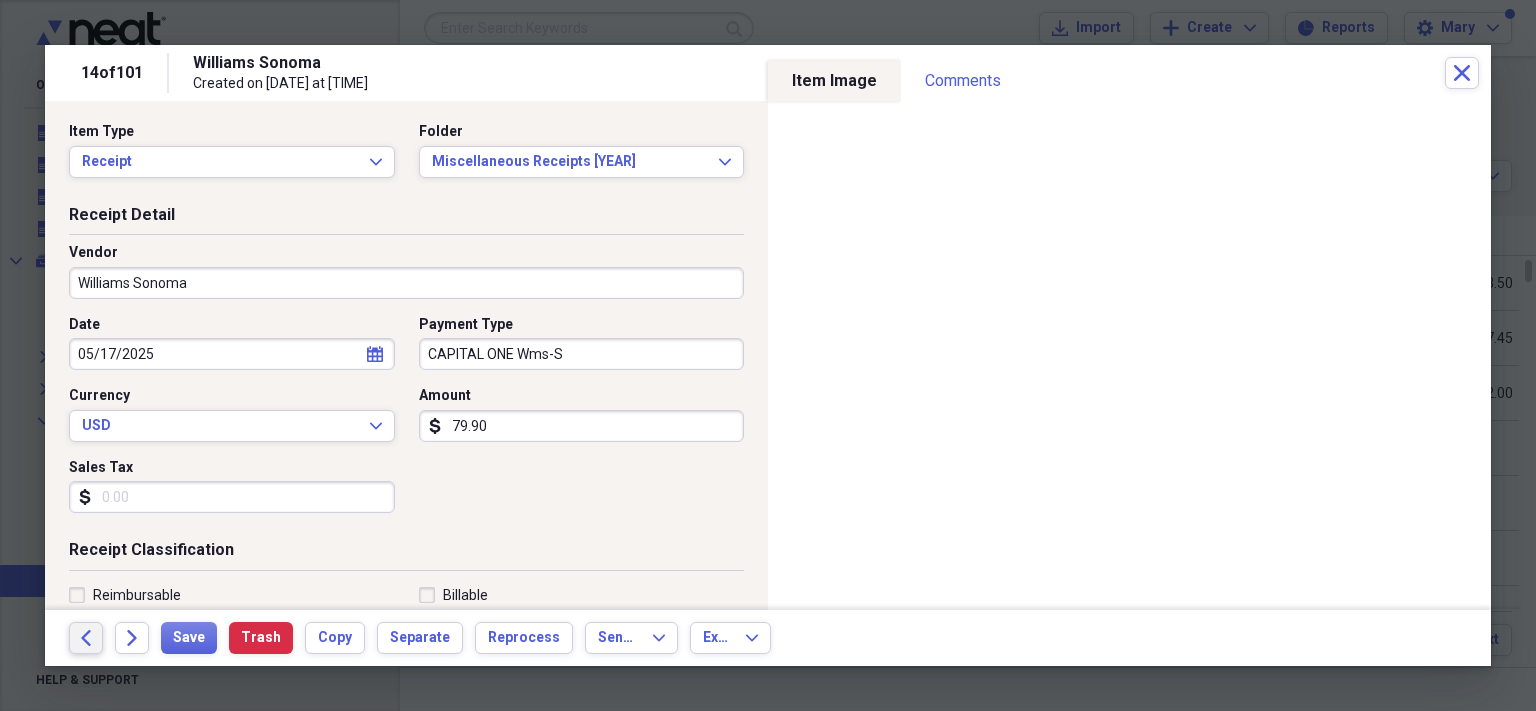 scroll, scrollTop: 4, scrollLeft: 0, axis: vertical 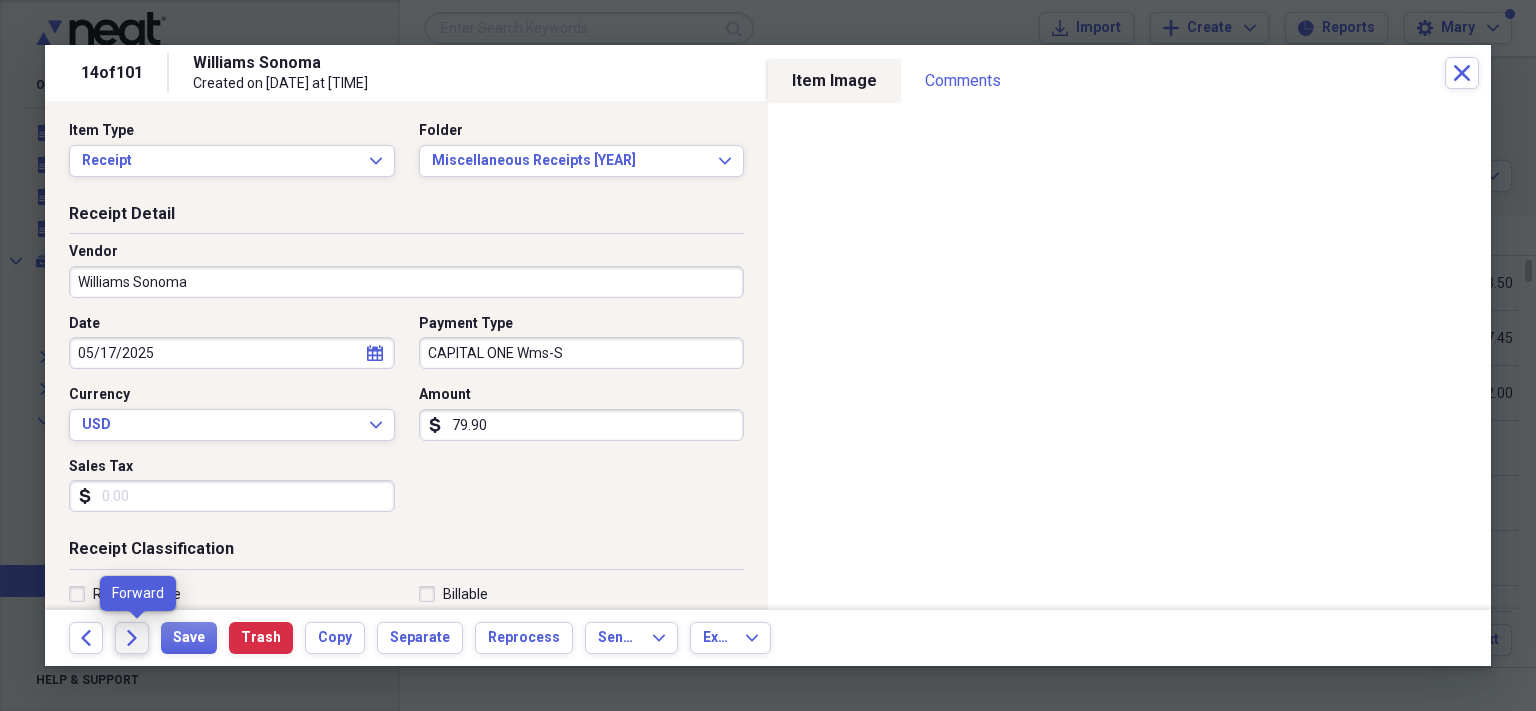 click on "Forward" 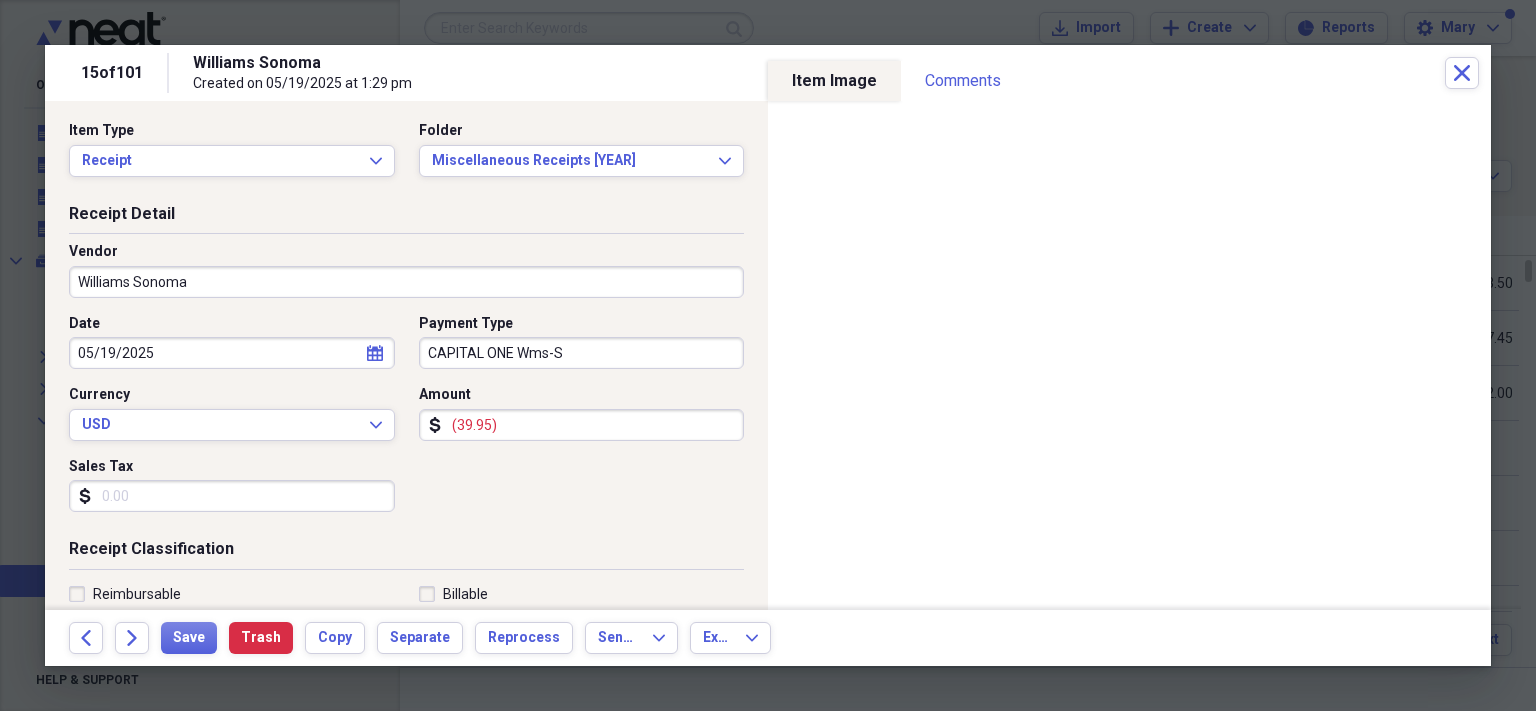 scroll, scrollTop: 5, scrollLeft: 0, axis: vertical 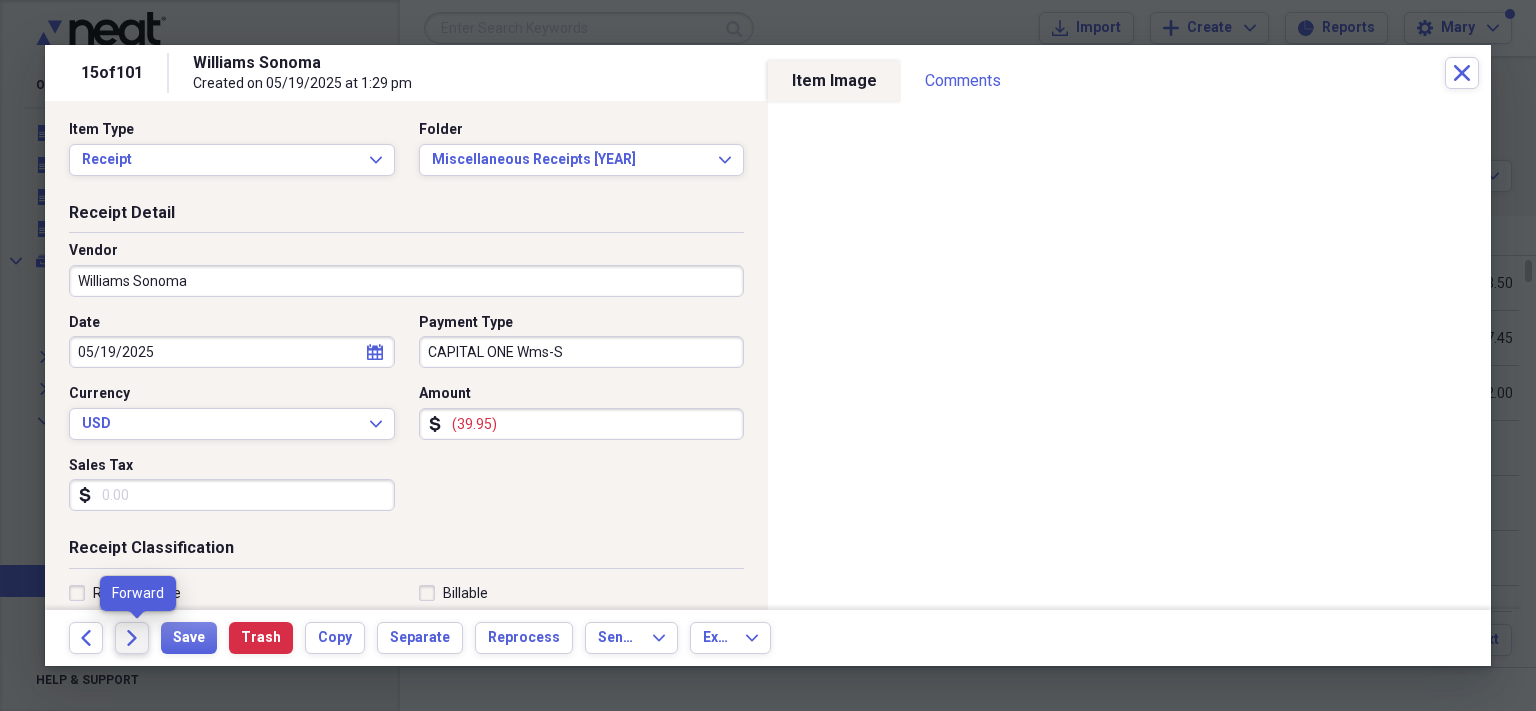 click on "Forward" 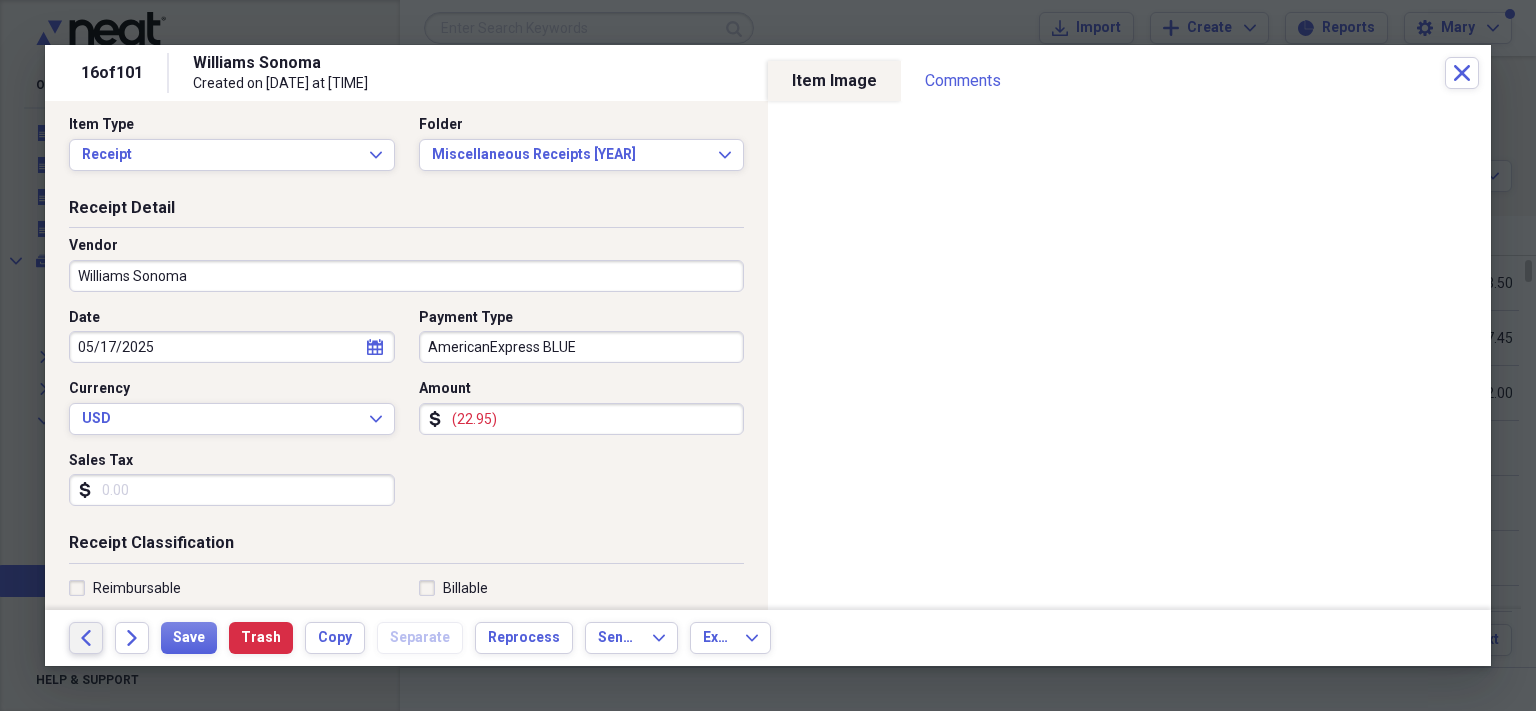 scroll, scrollTop: 12, scrollLeft: 0, axis: vertical 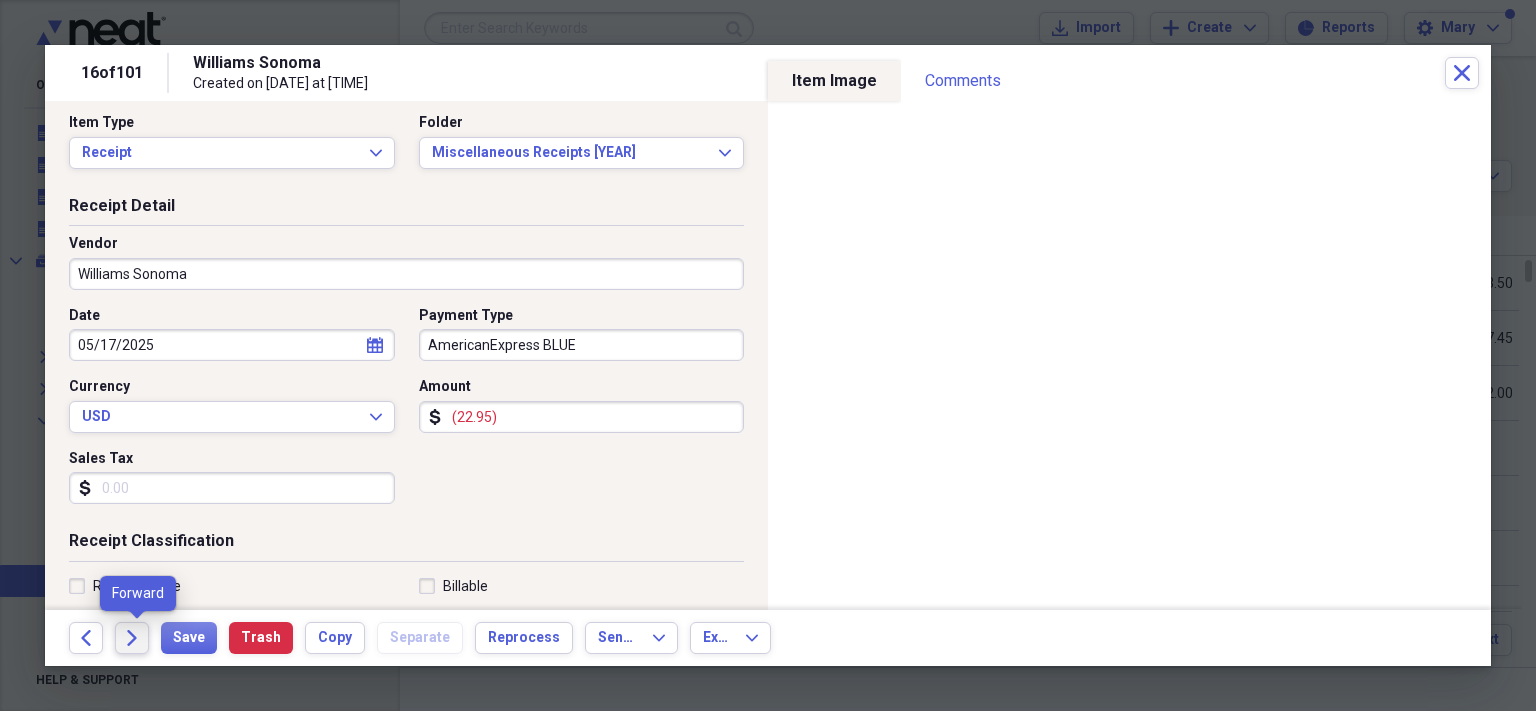 click on "Forward" 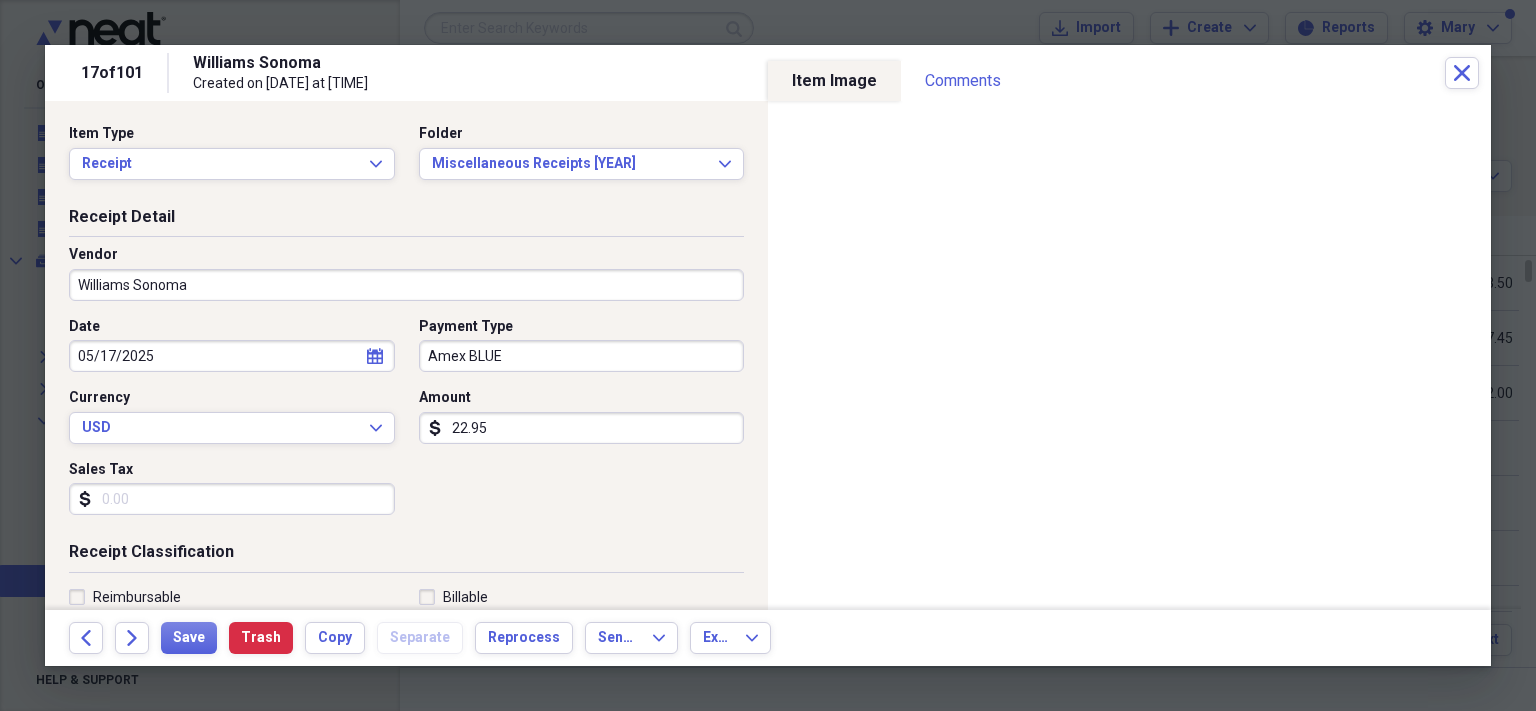scroll, scrollTop: 0, scrollLeft: 0, axis: both 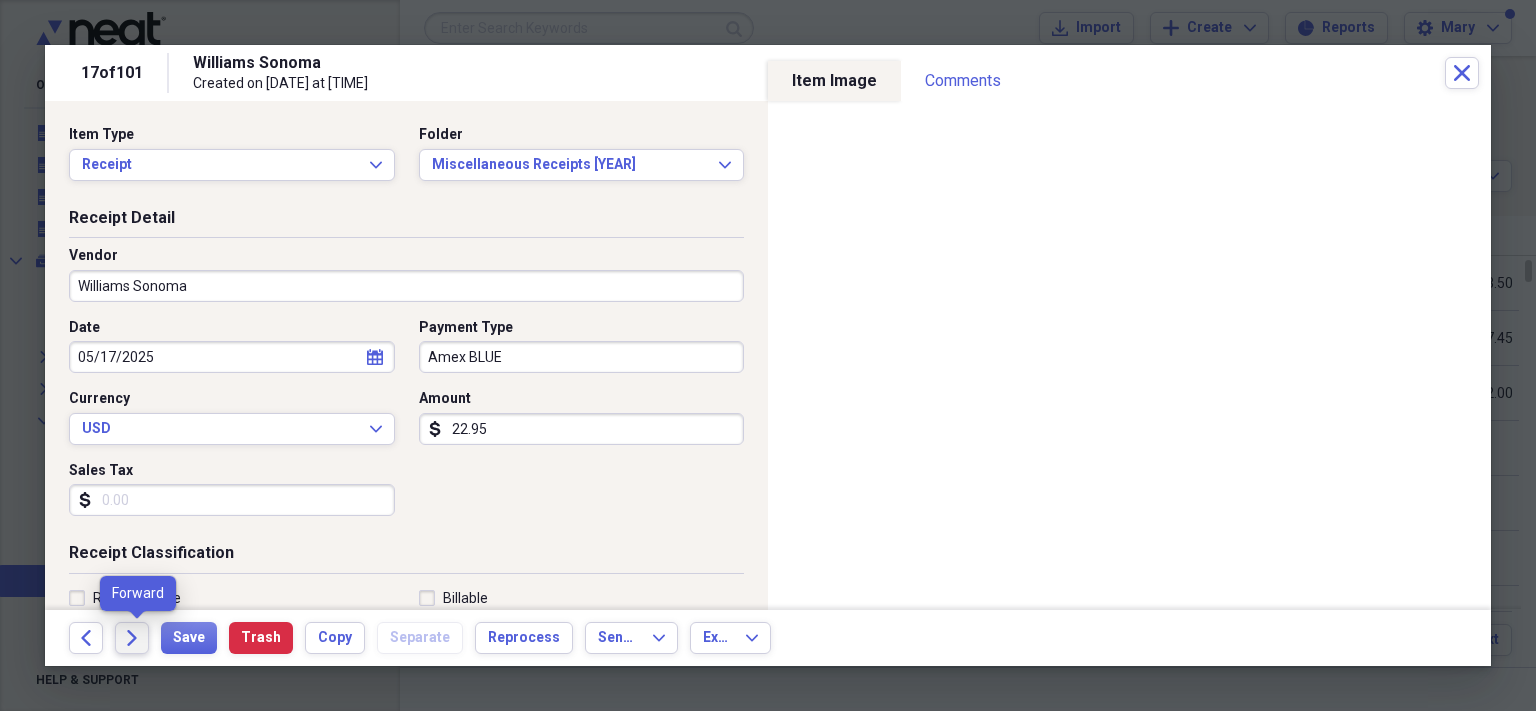 click 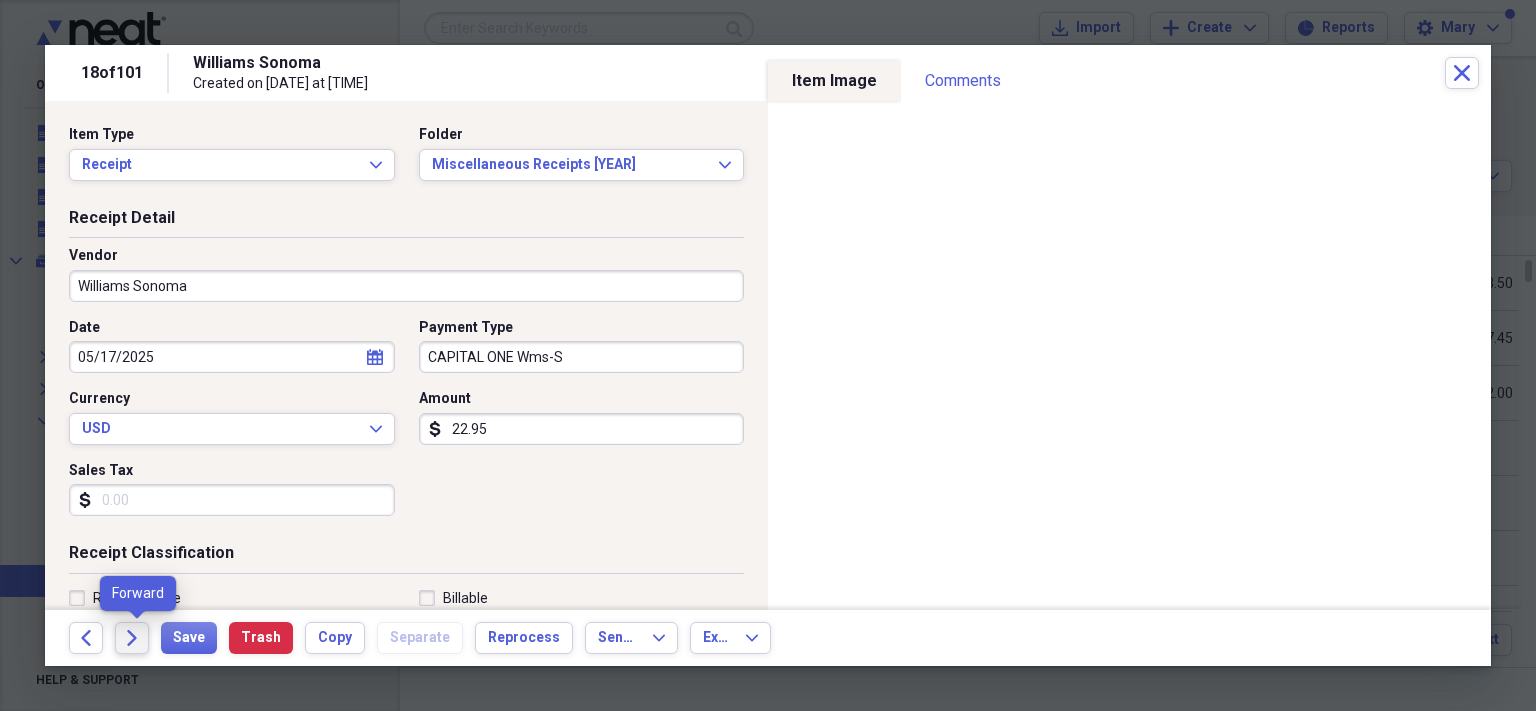 click 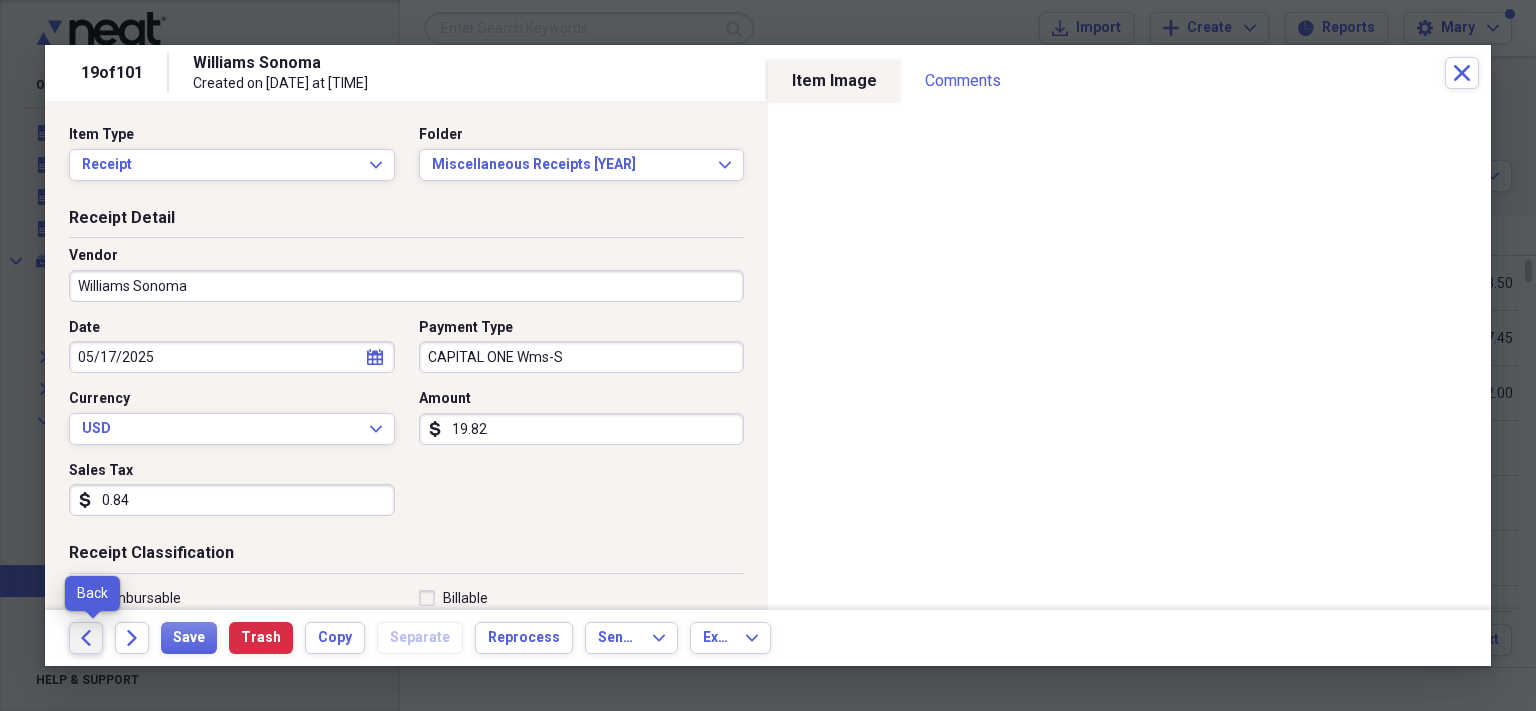 click on "Back" 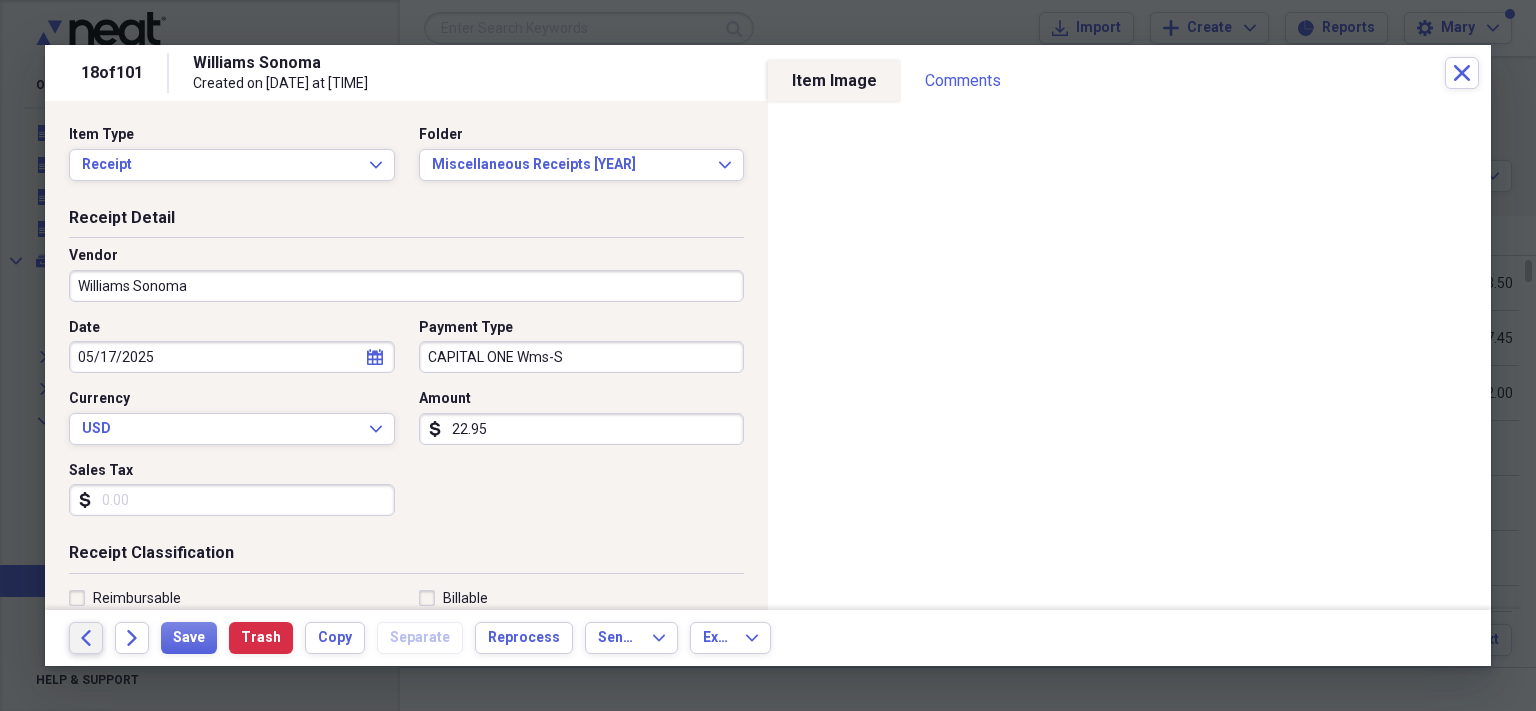 click on "Back" 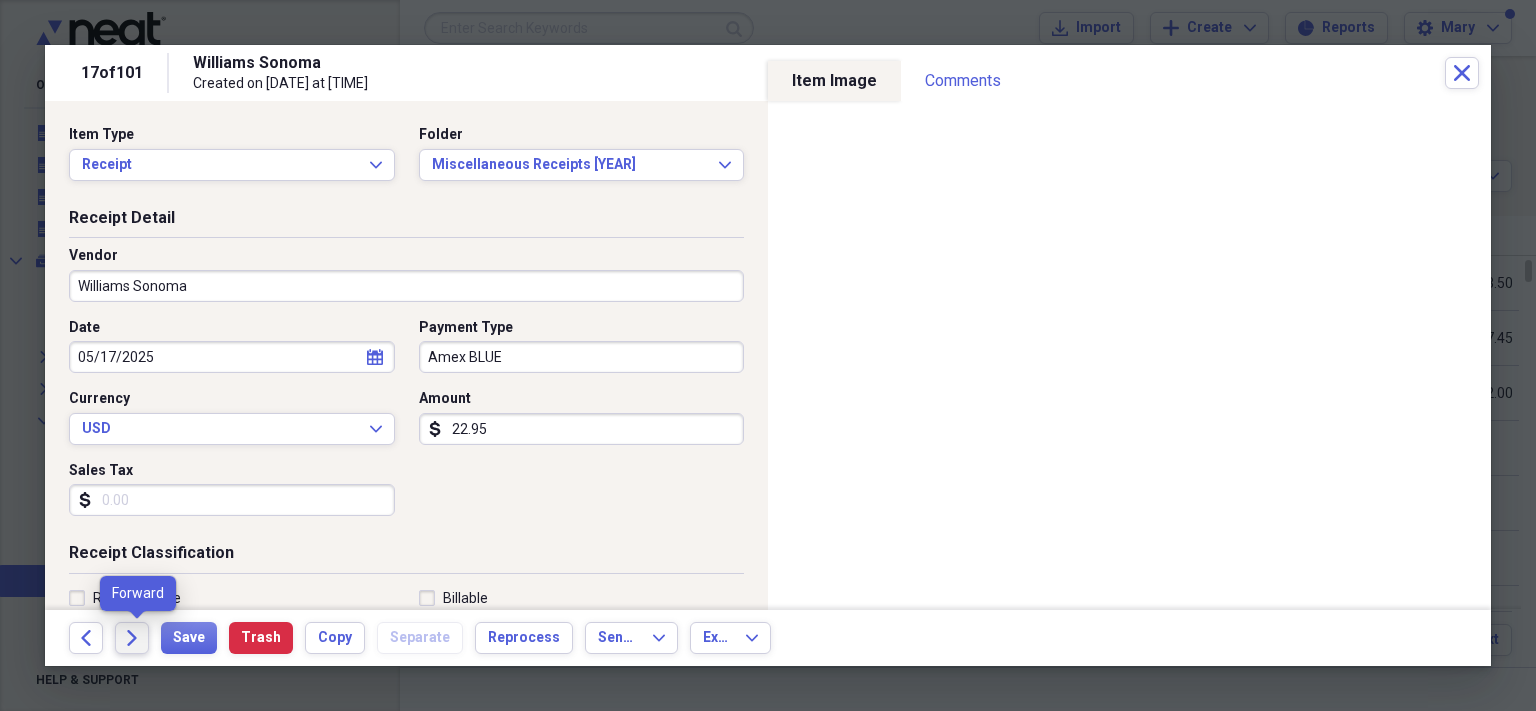 click on "Forward" 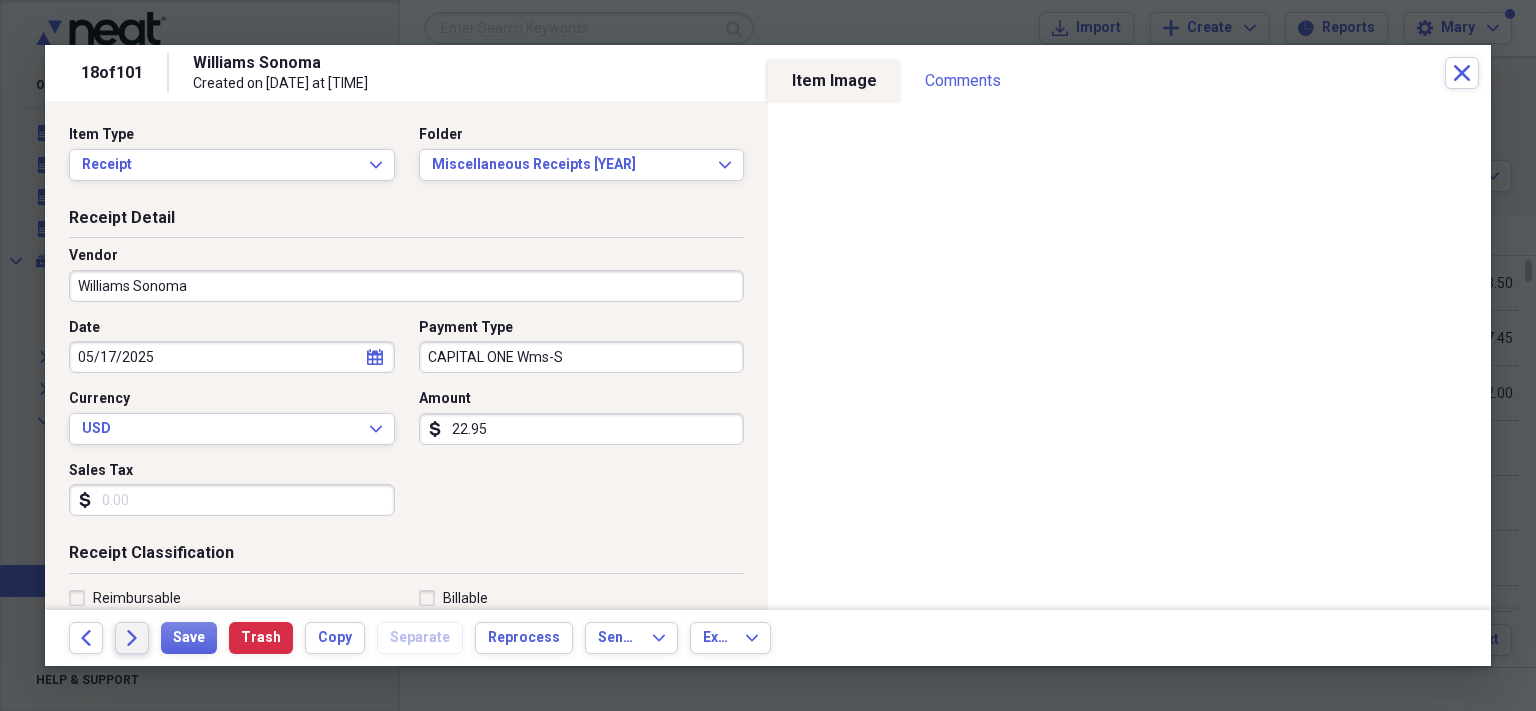 click on "Forward" 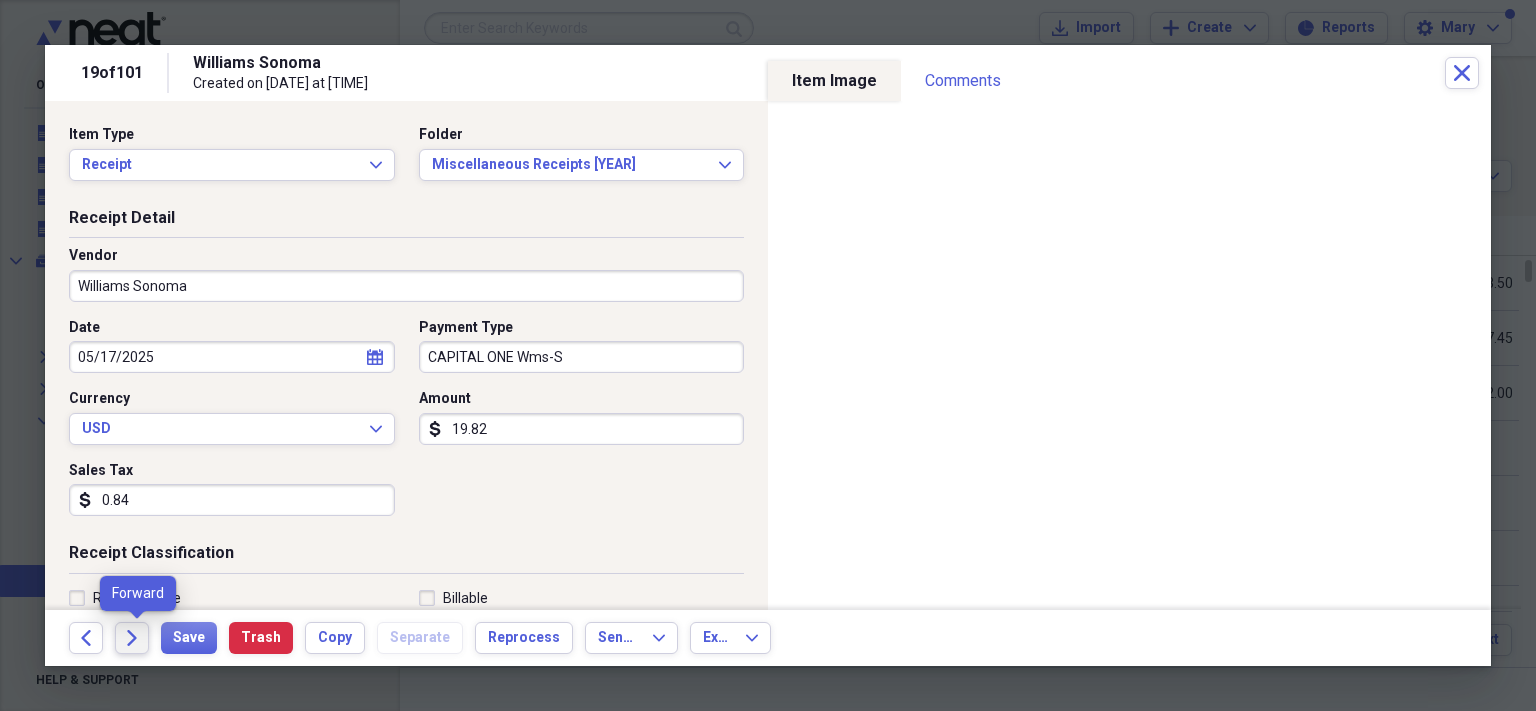 click on "Forward" 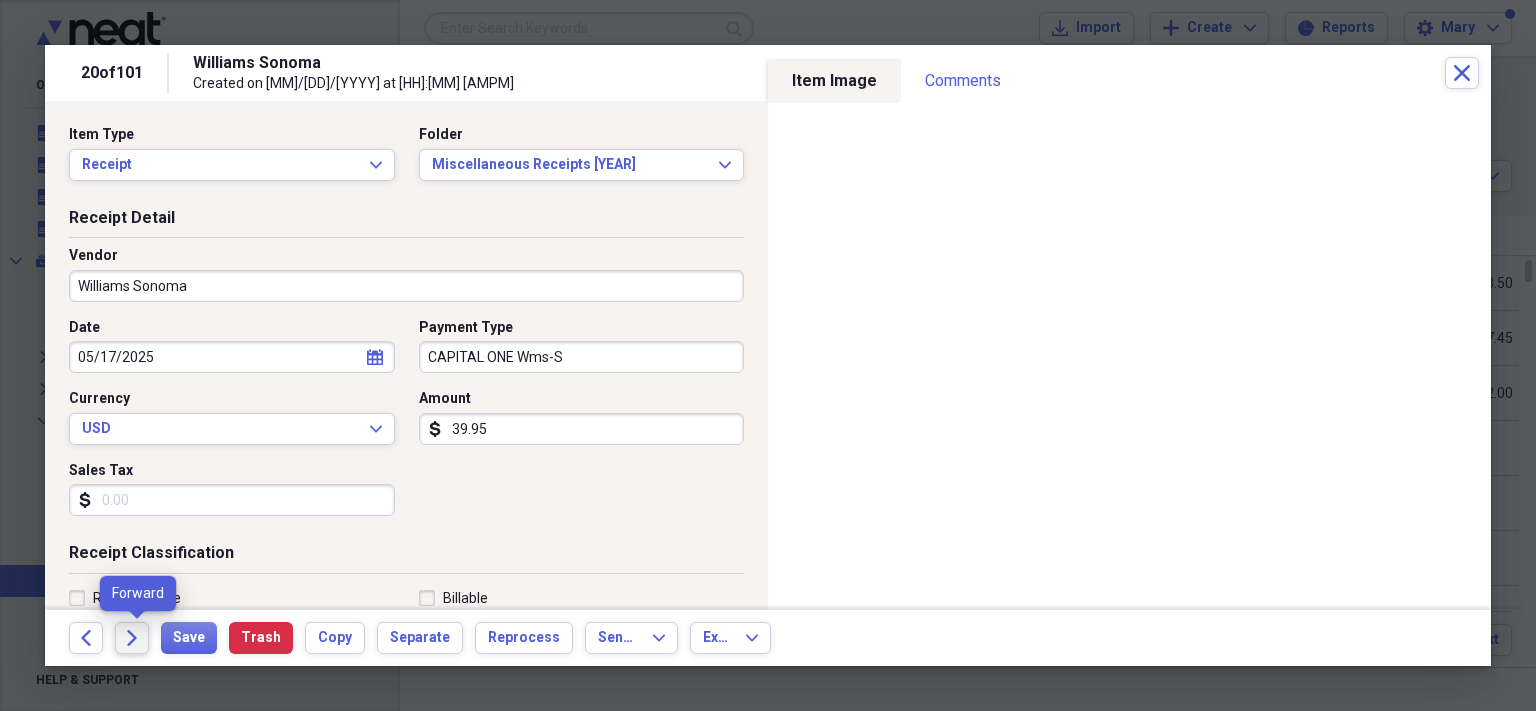 click on "Forward" 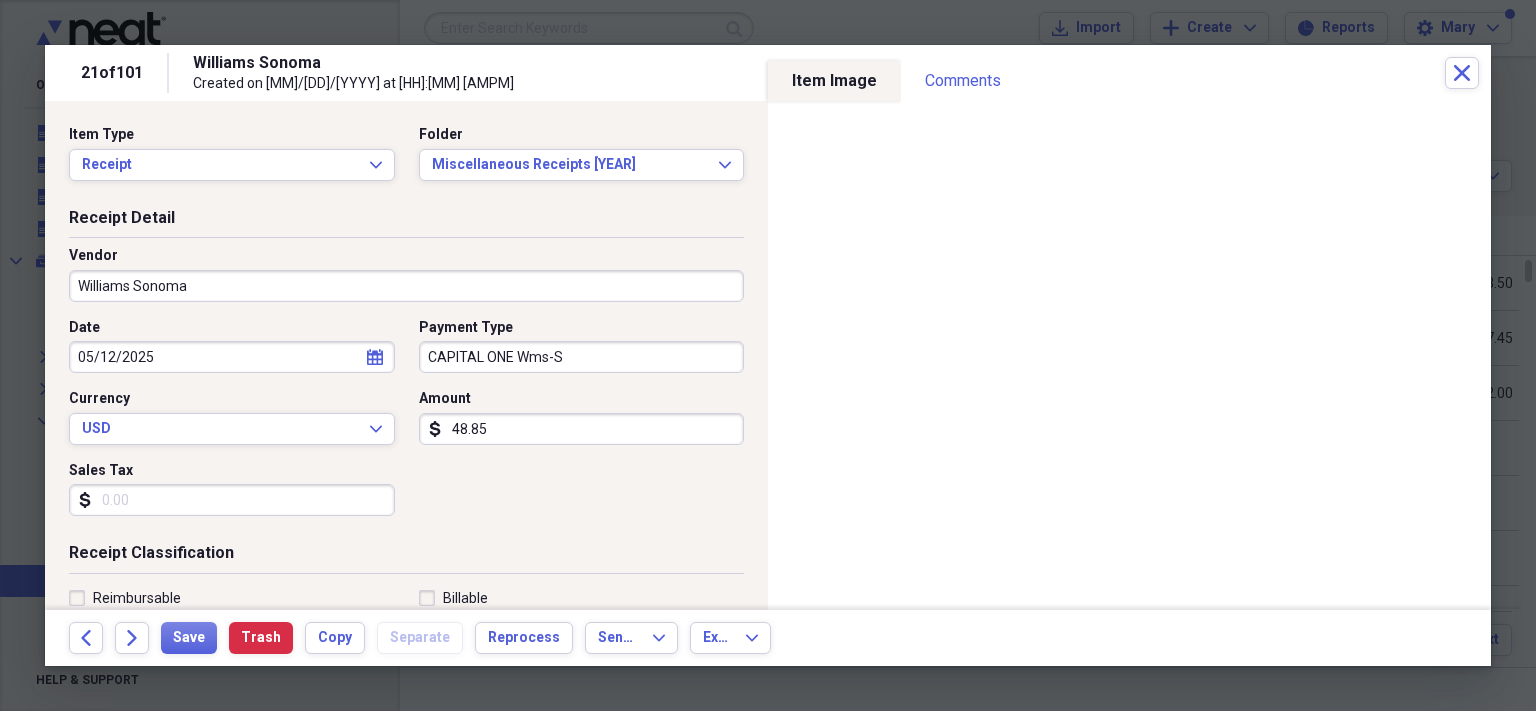 scroll, scrollTop: 0, scrollLeft: 0, axis: both 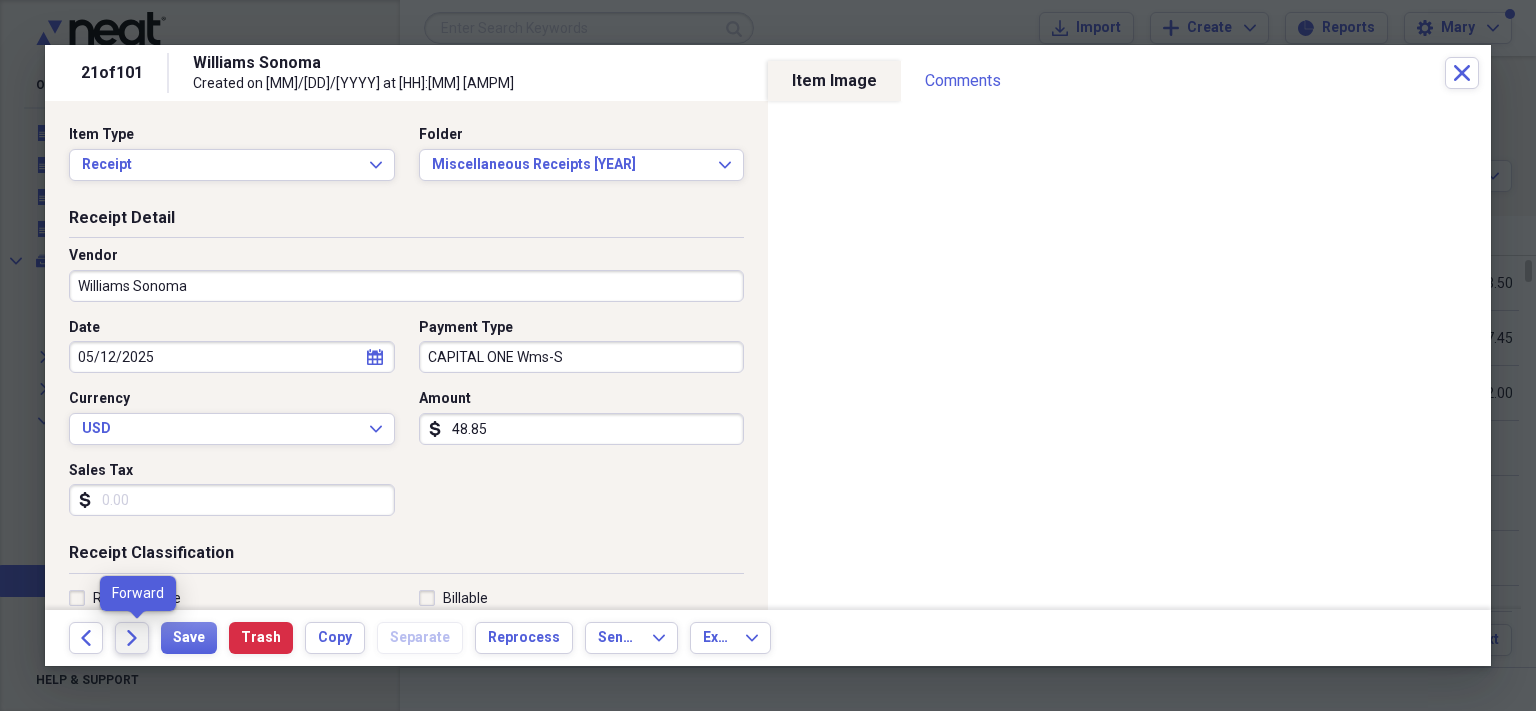 click 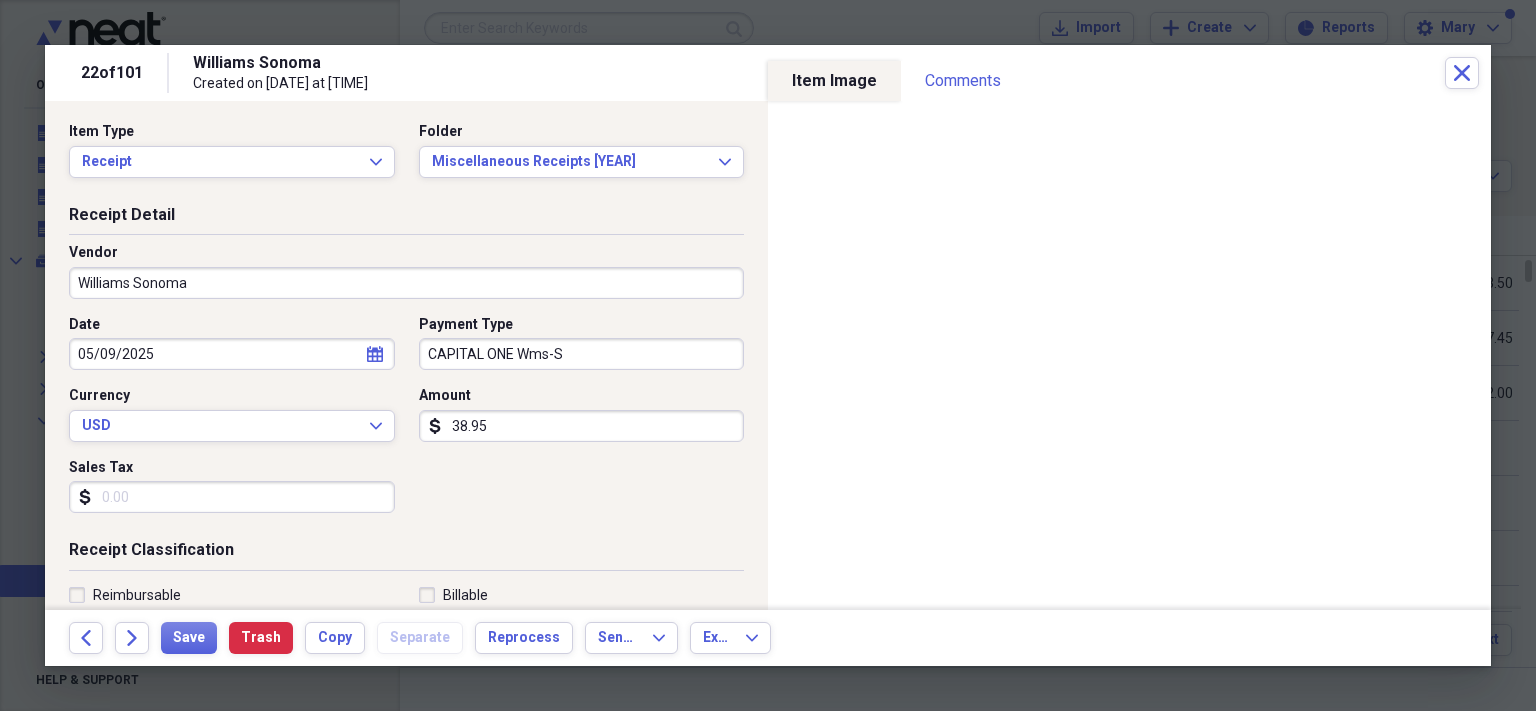 scroll, scrollTop: 4, scrollLeft: 0, axis: vertical 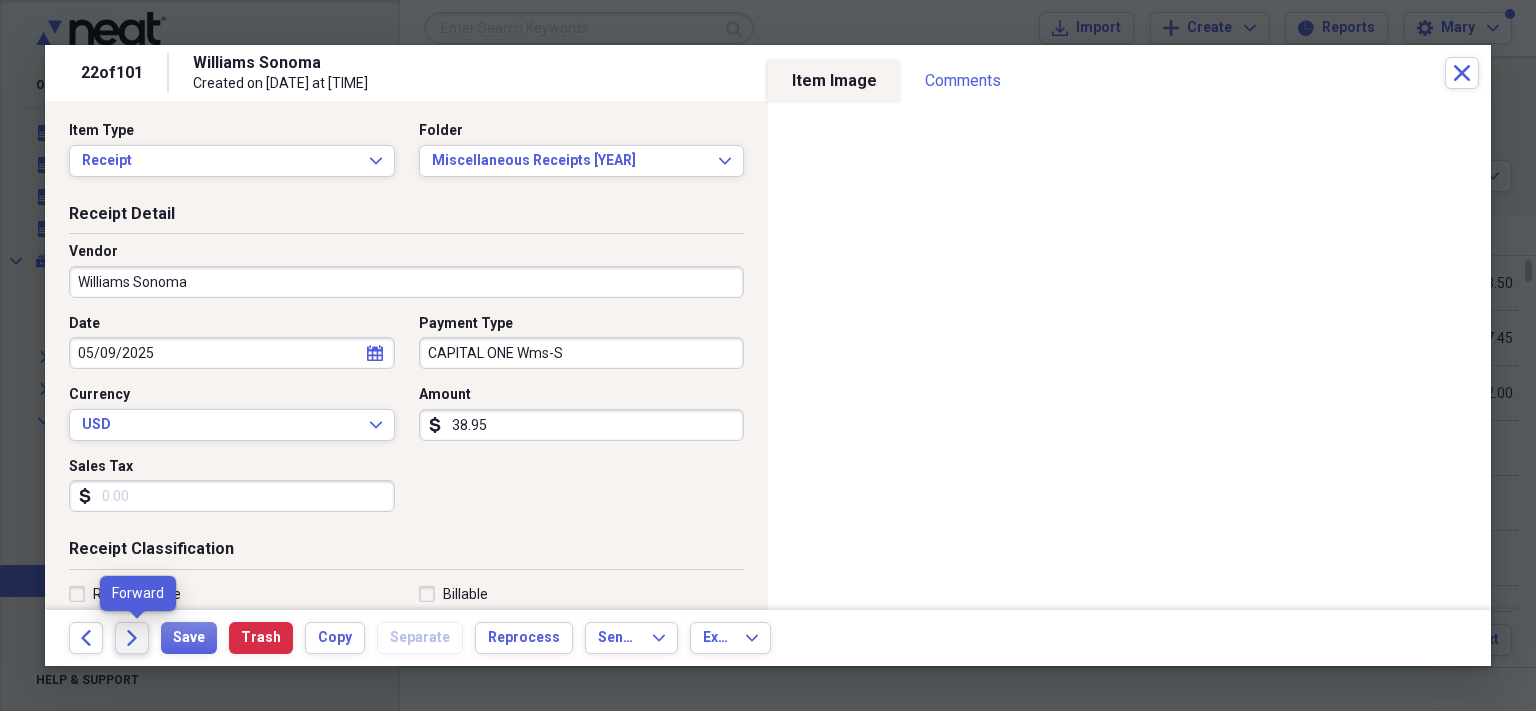 click on "Forward" 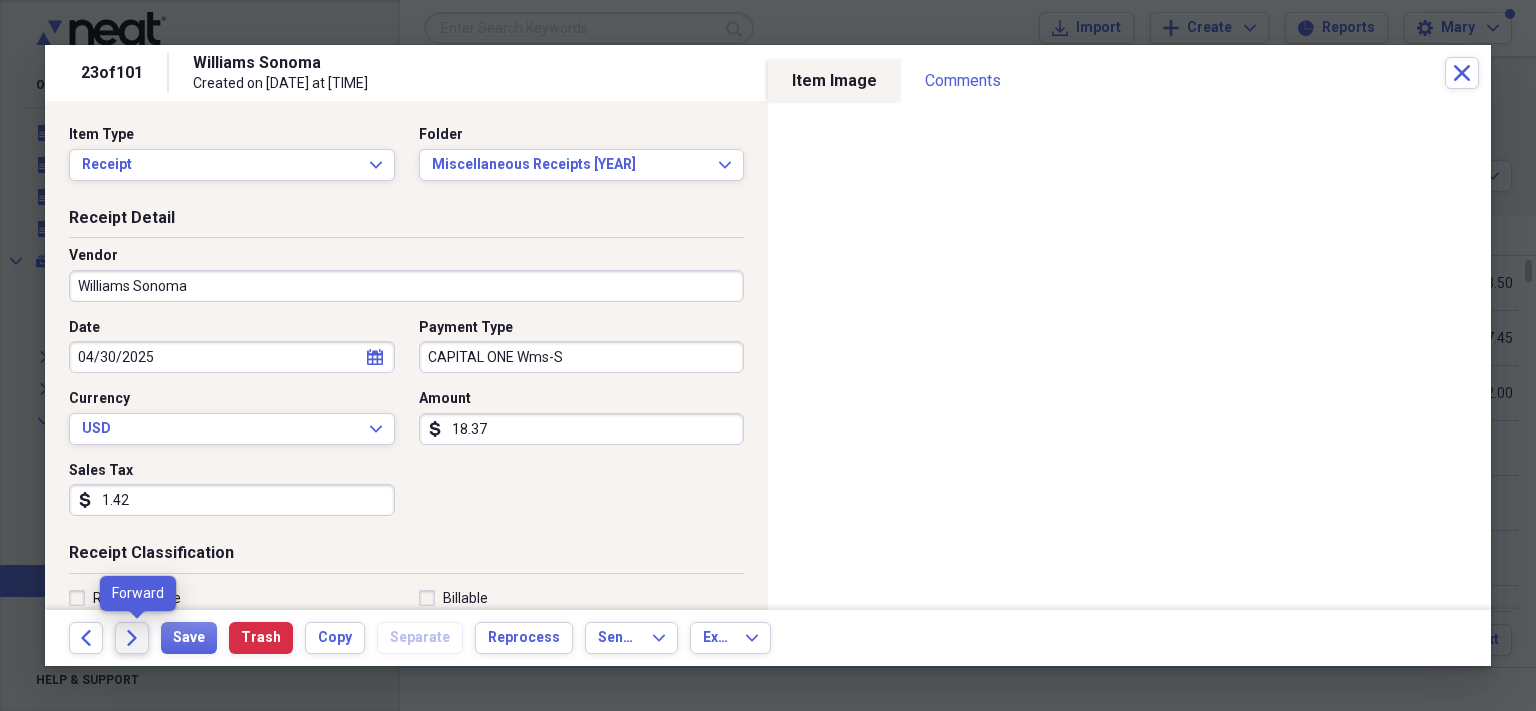 click on "Forward" 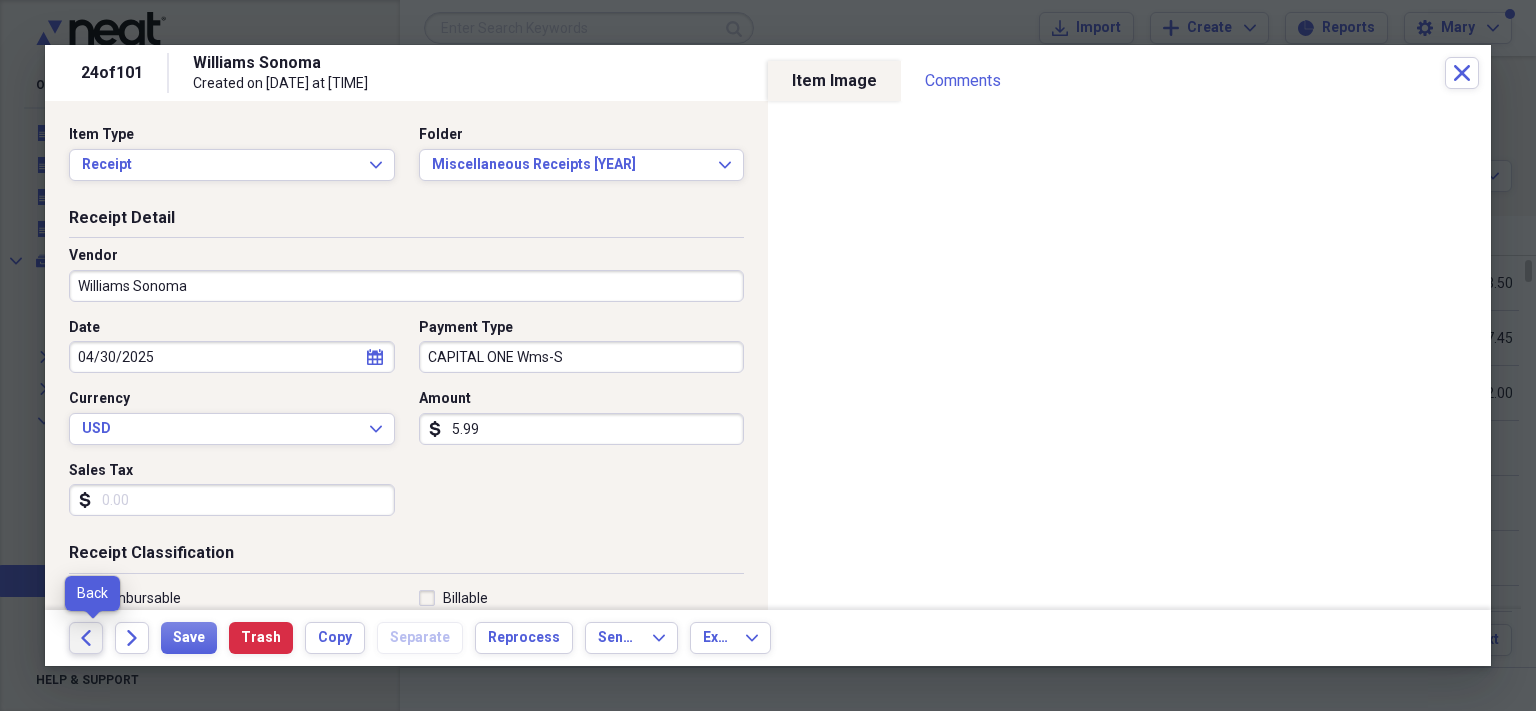 click on "Back" 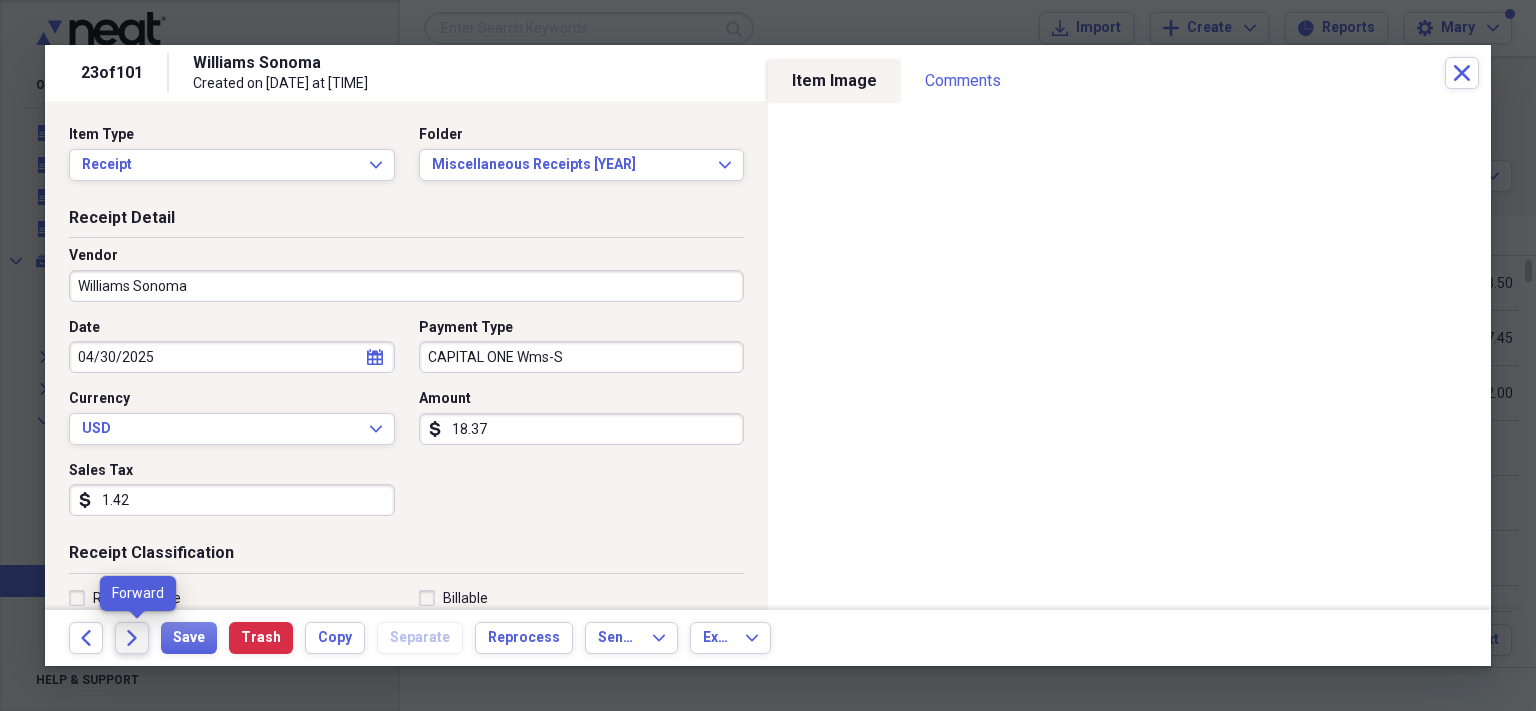 click on "Forward" 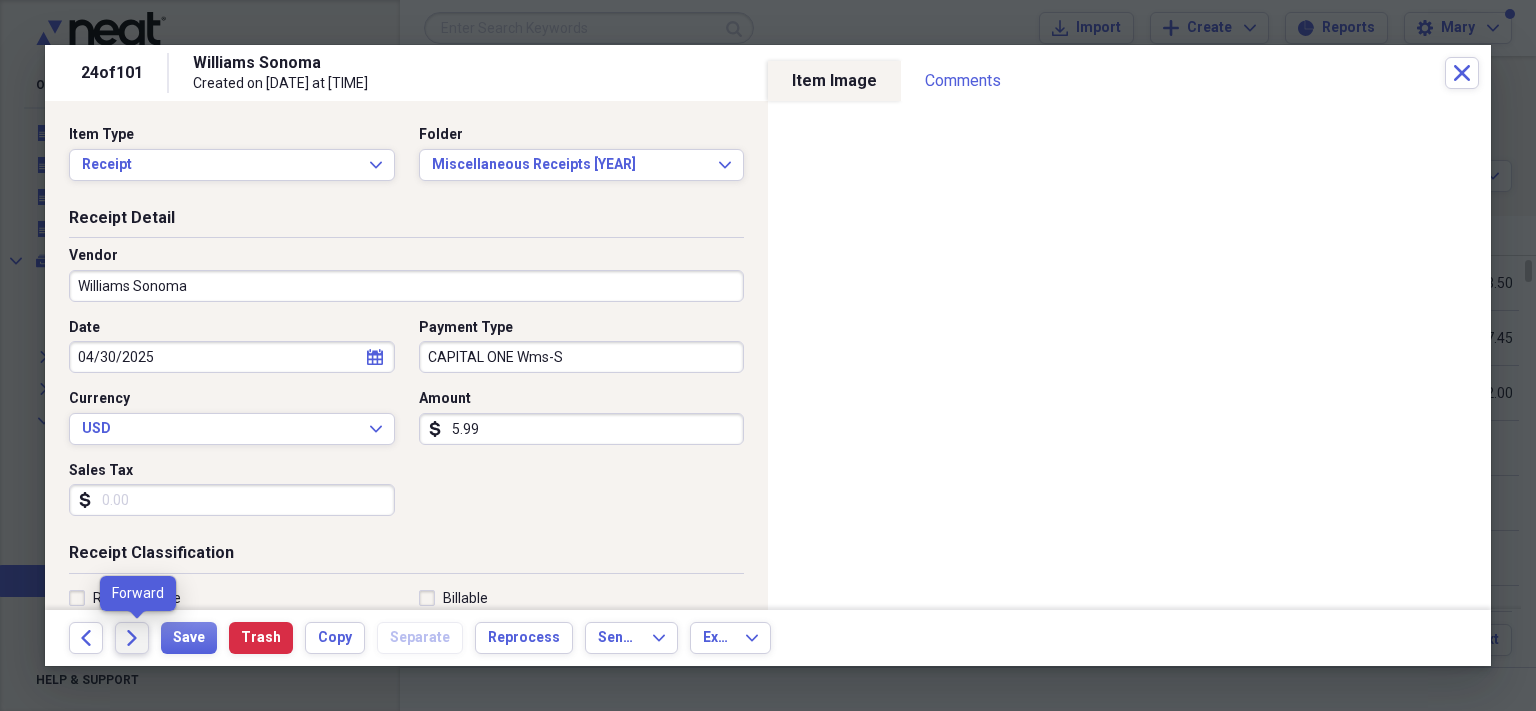 click on "Forward" 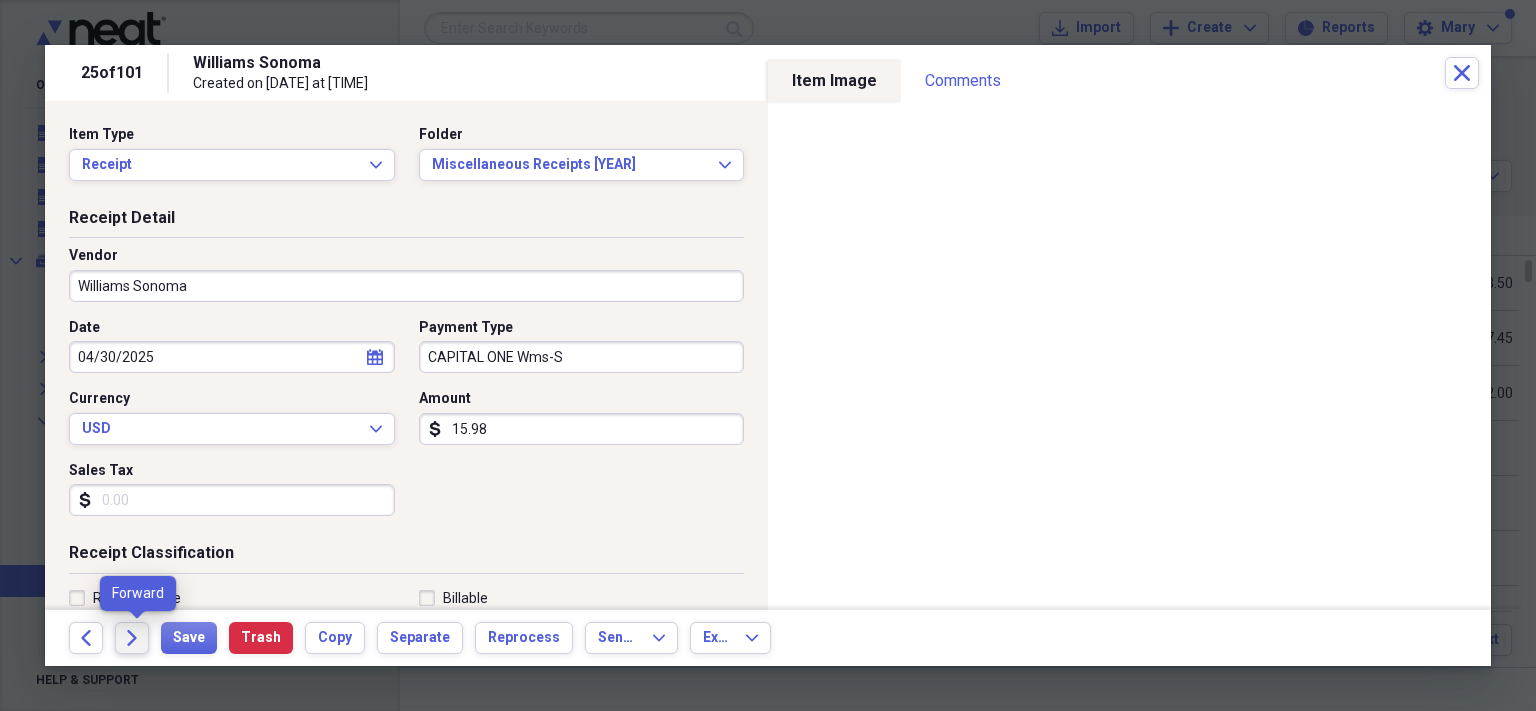click on "Forward" 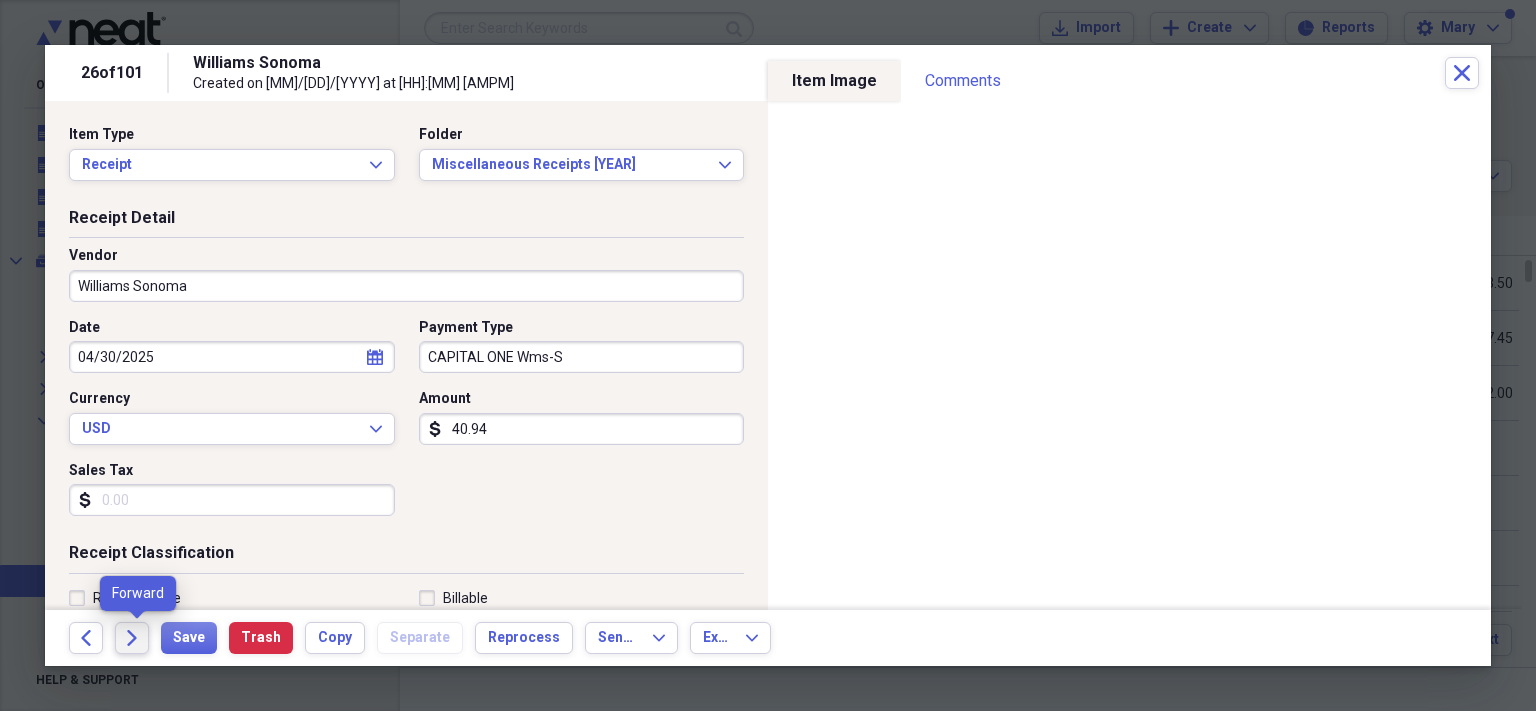 click on "Forward" 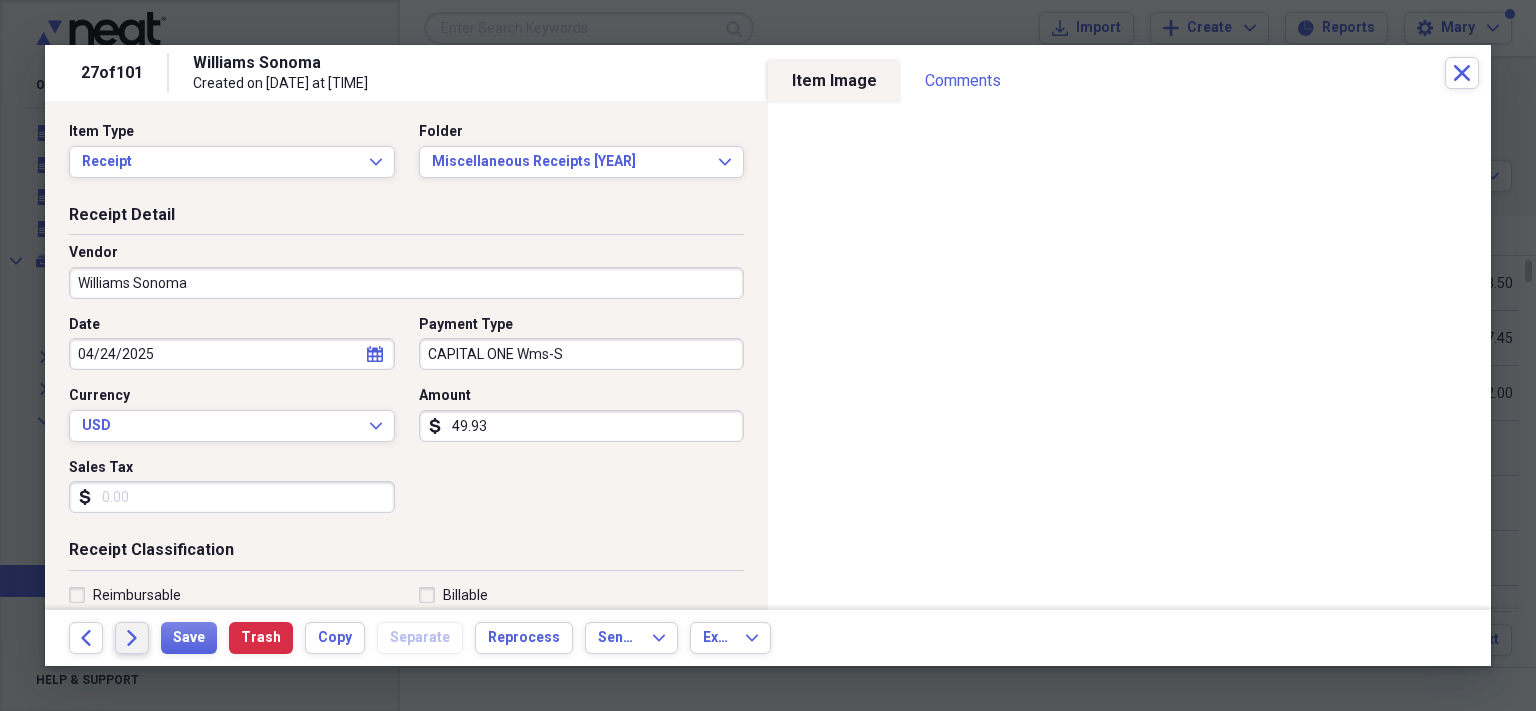 scroll, scrollTop: 4, scrollLeft: 0, axis: vertical 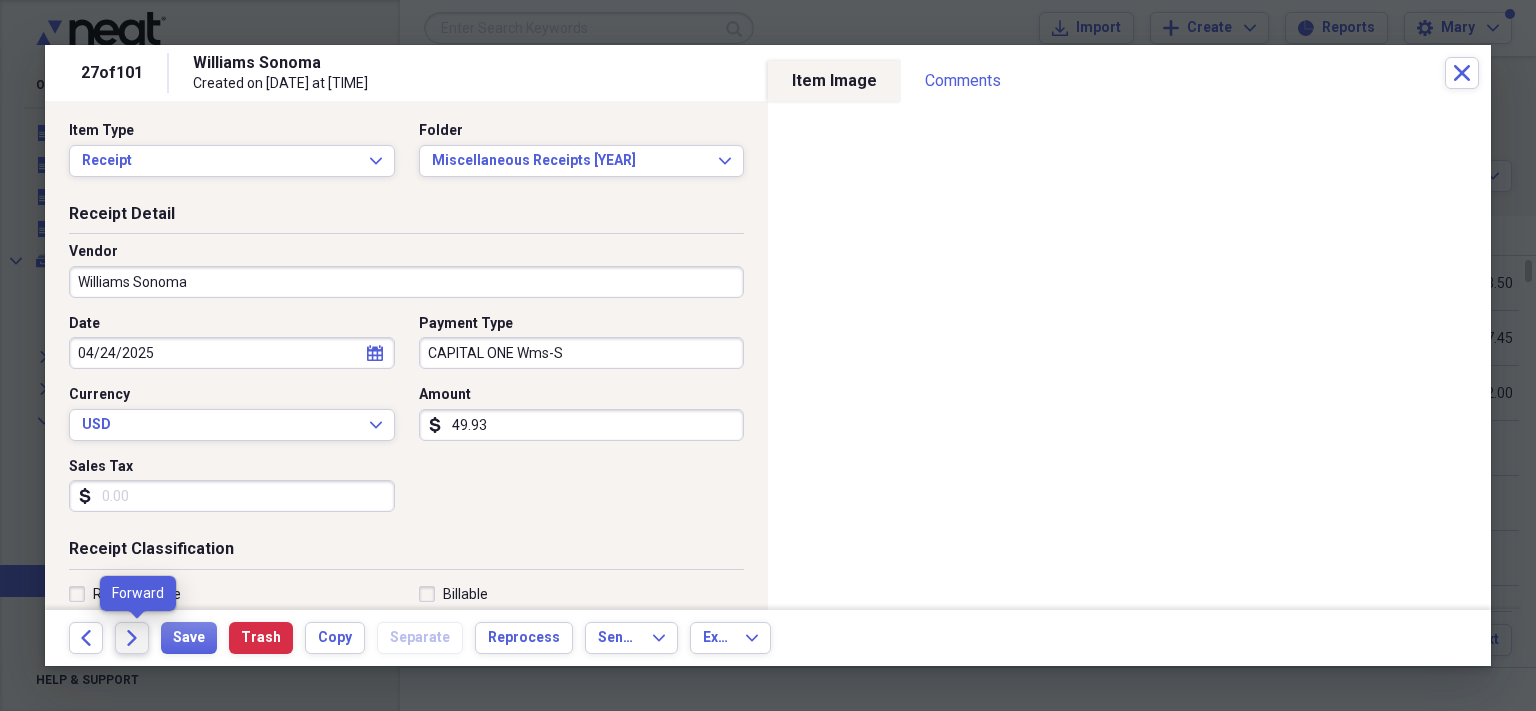 click on "Forward" 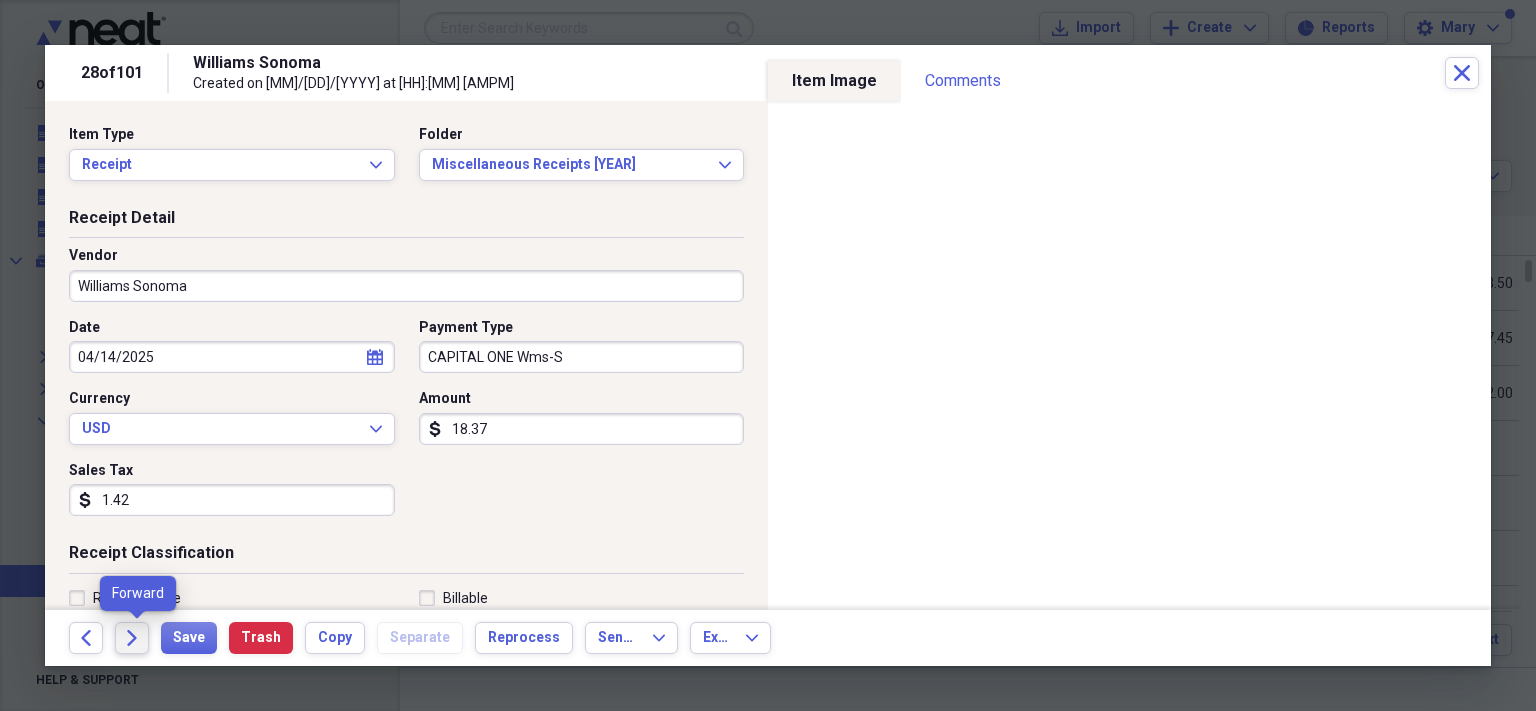 click on "Forward" 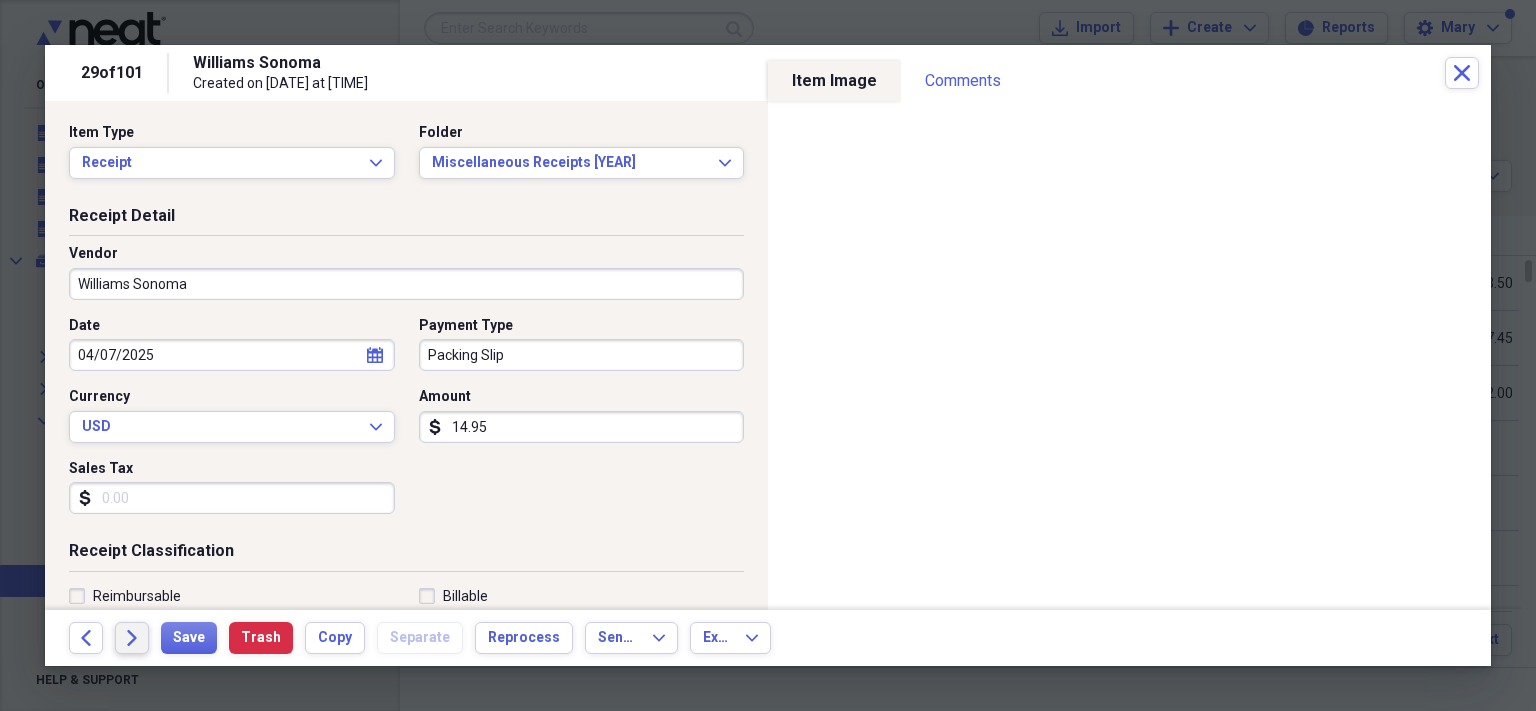 scroll, scrollTop: 3, scrollLeft: 0, axis: vertical 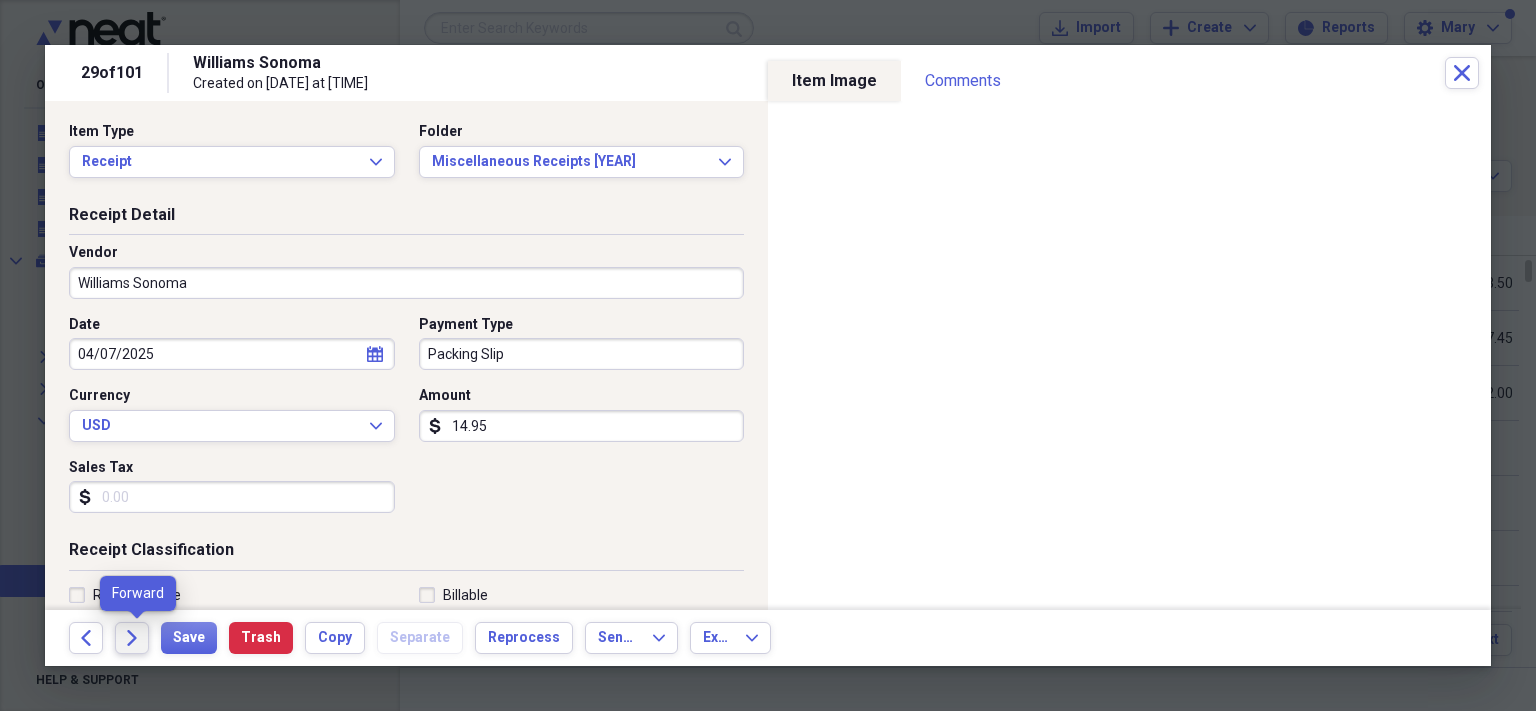 click on "Forward" 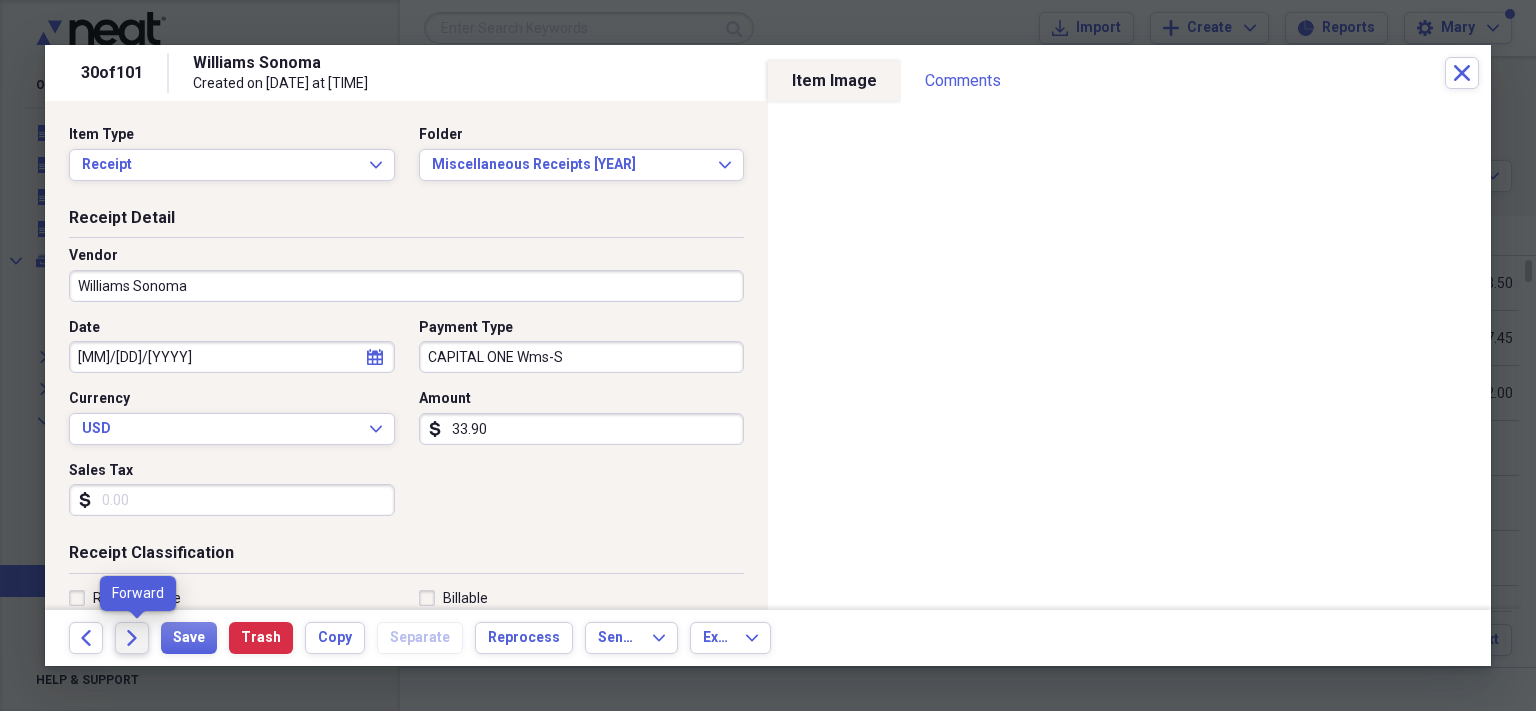 click on "Forward" 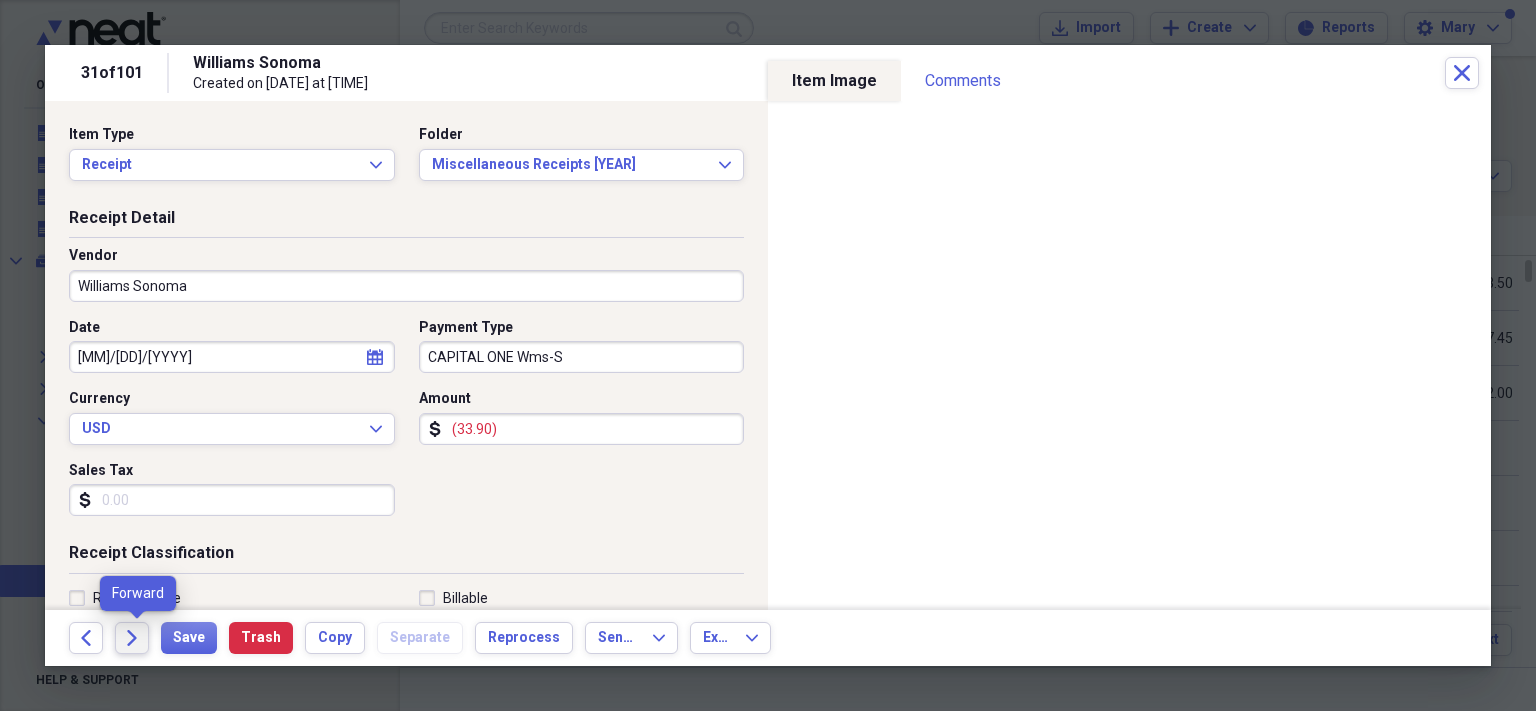 click on "Forward" 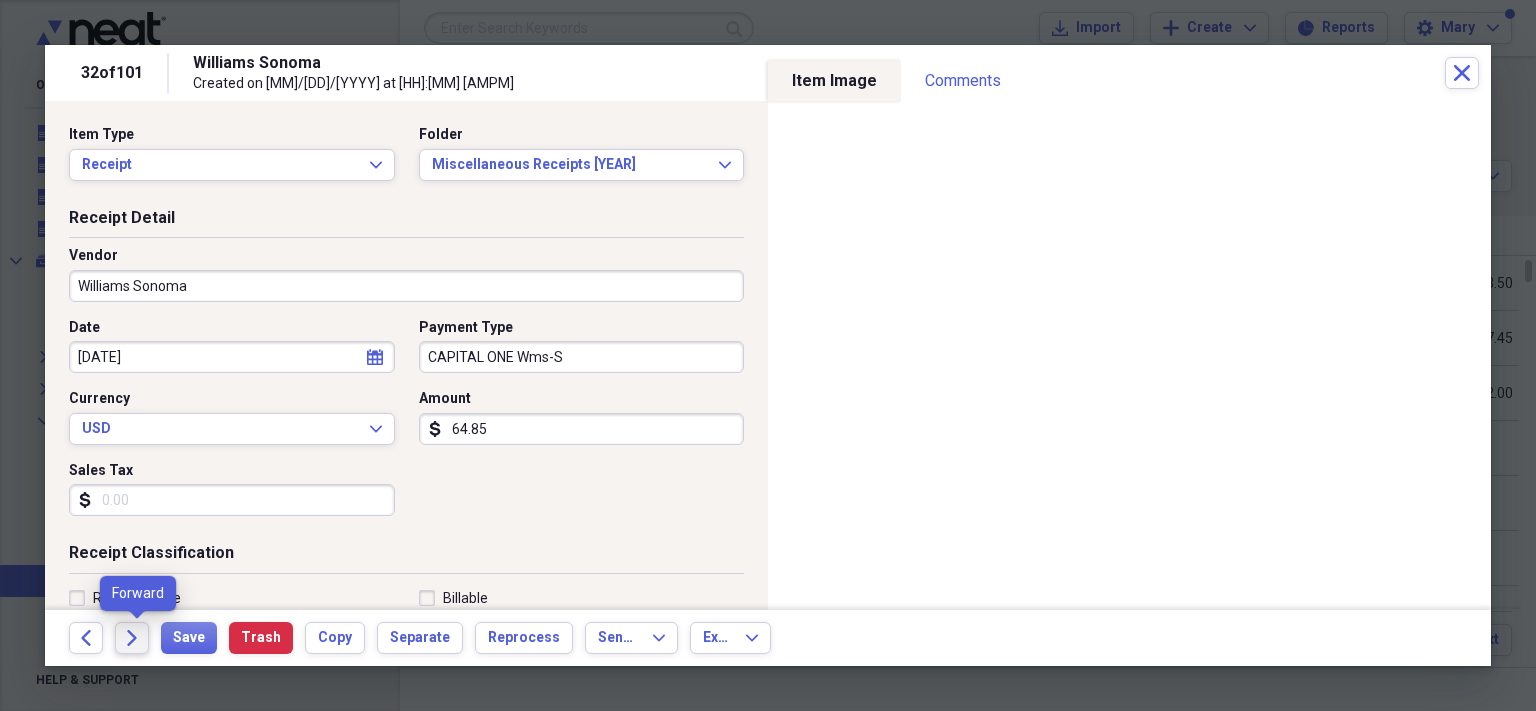 click on "Forward" 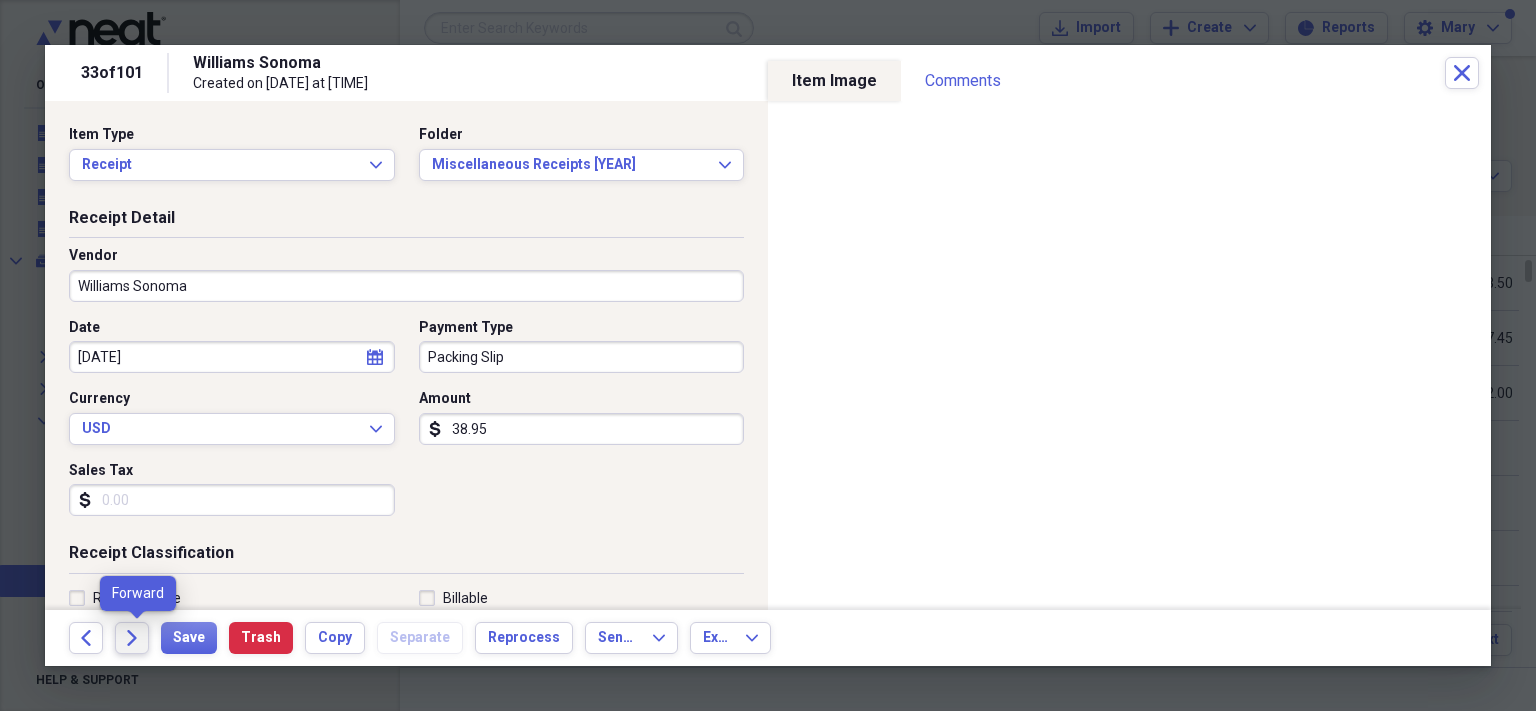 click on "Forward" 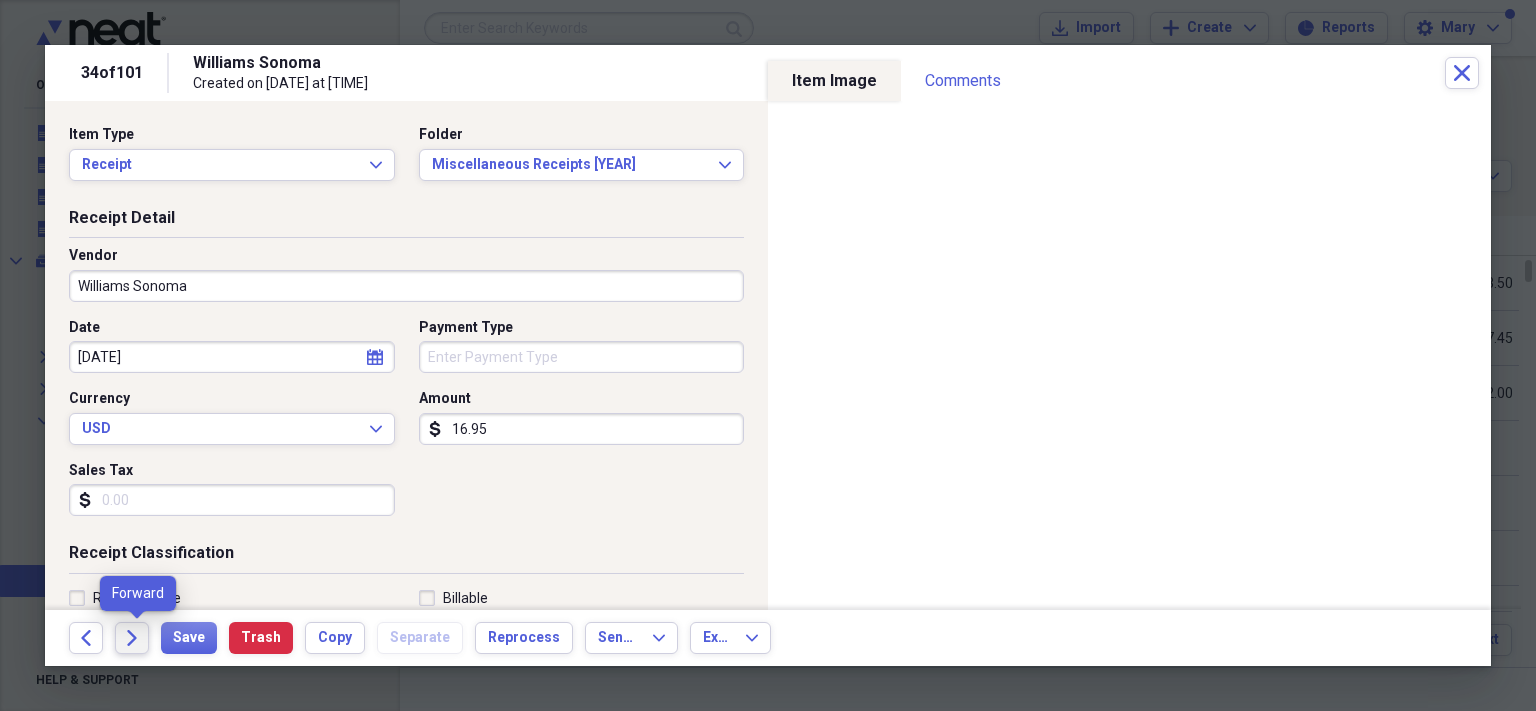 click on "Forward" 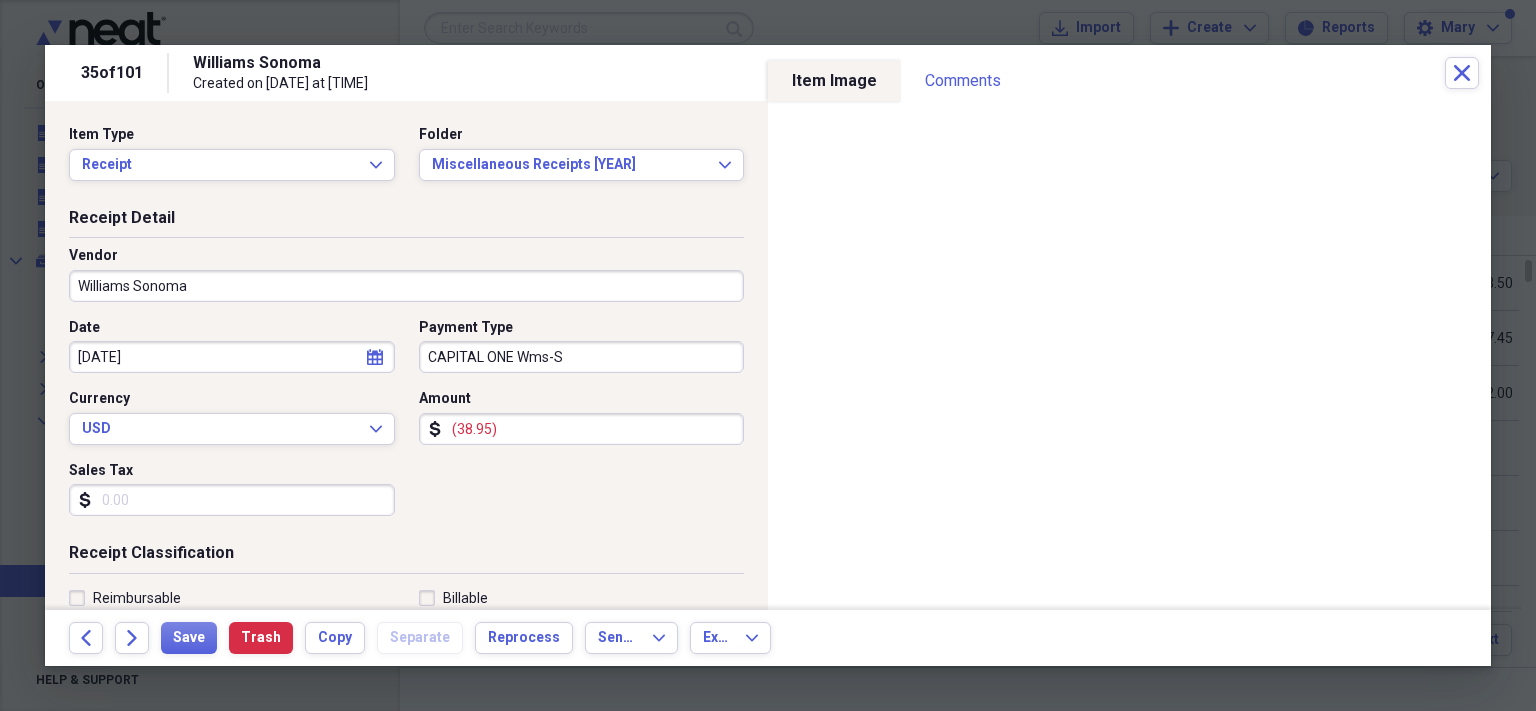 scroll, scrollTop: 1, scrollLeft: 0, axis: vertical 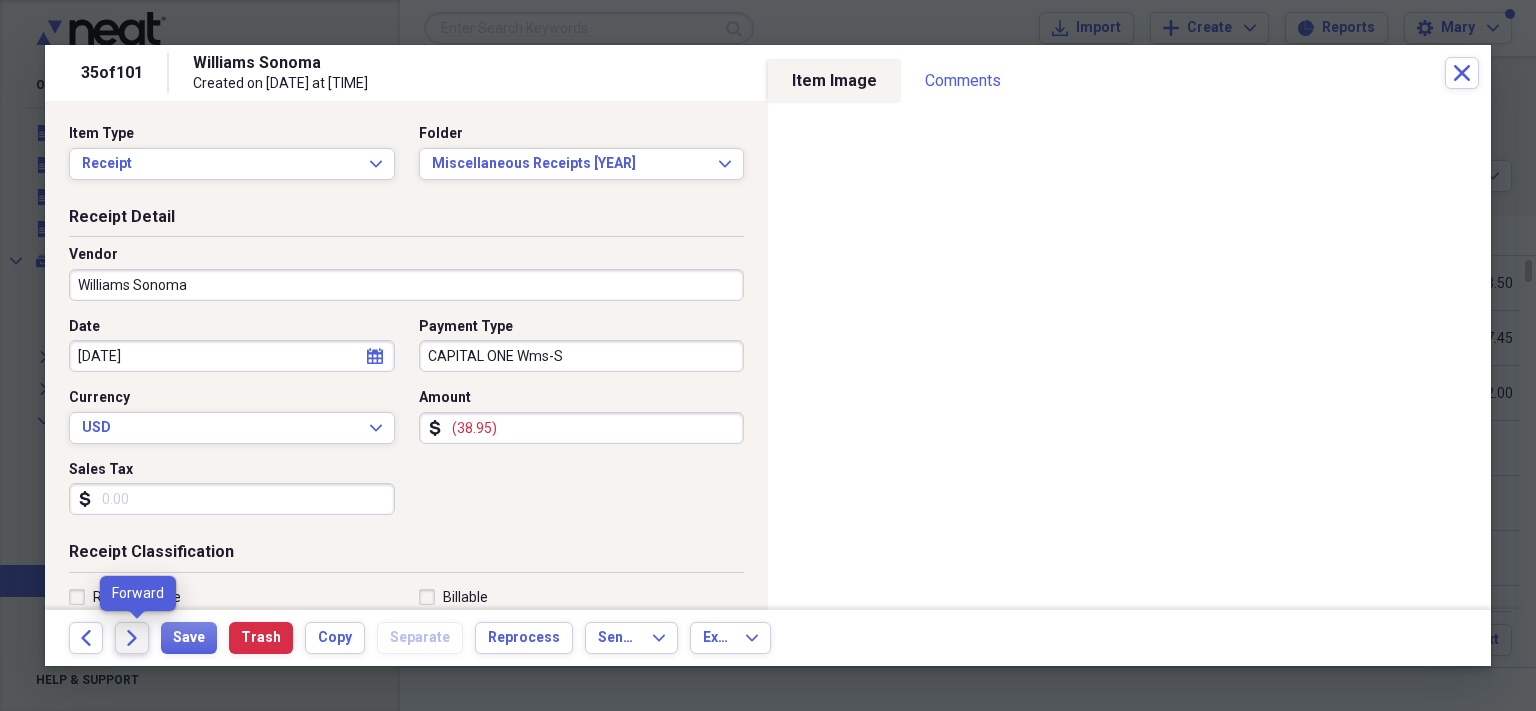 click on "Forward" 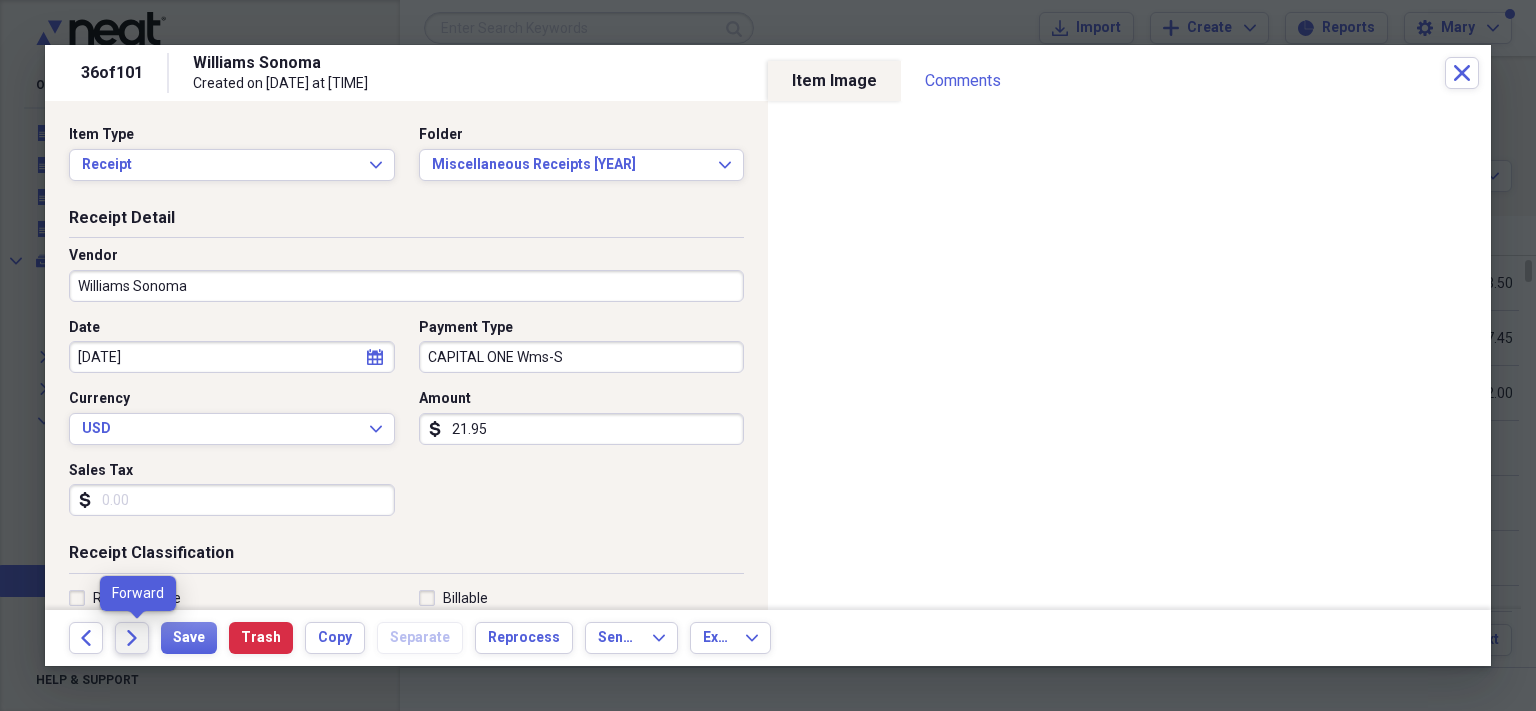 click on "Forward" 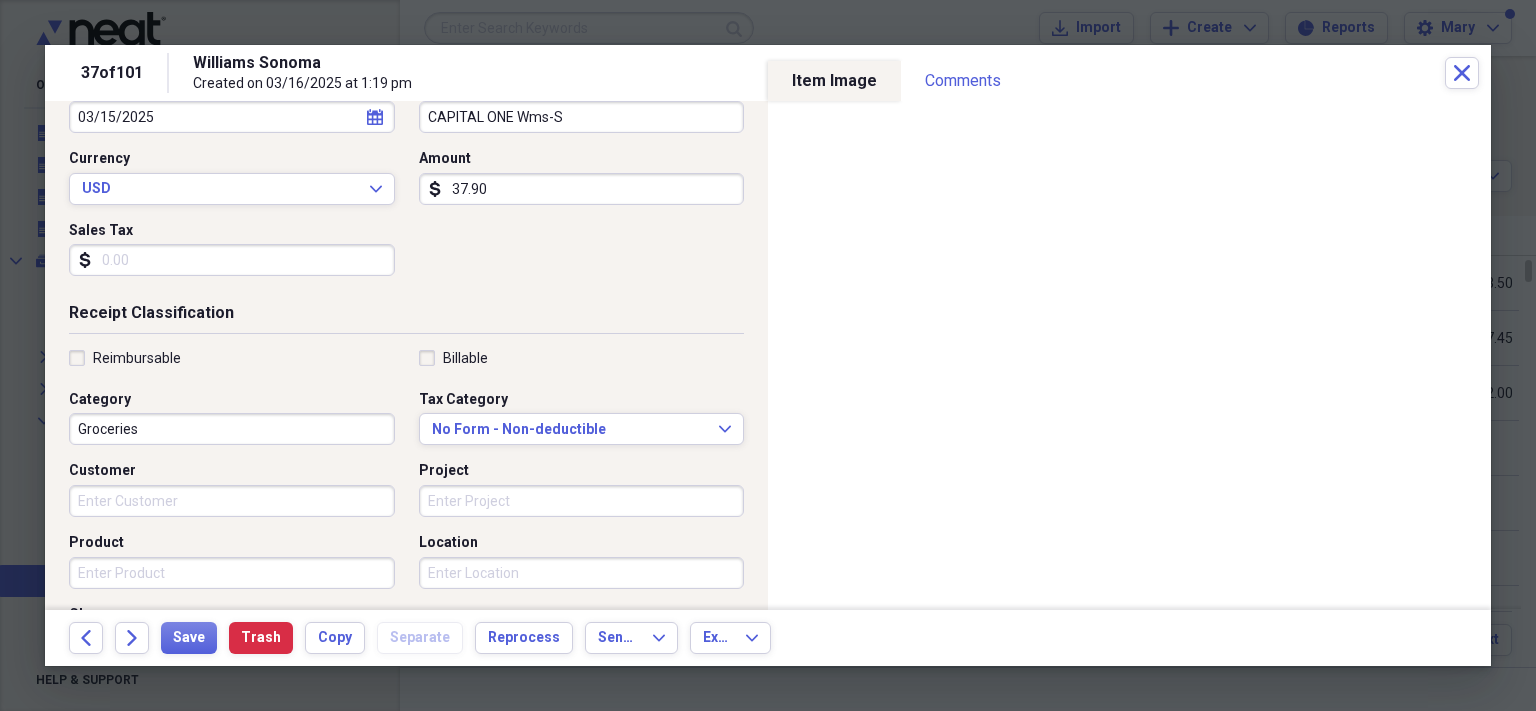 scroll, scrollTop: 240, scrollLeft: 0, axis: vertical 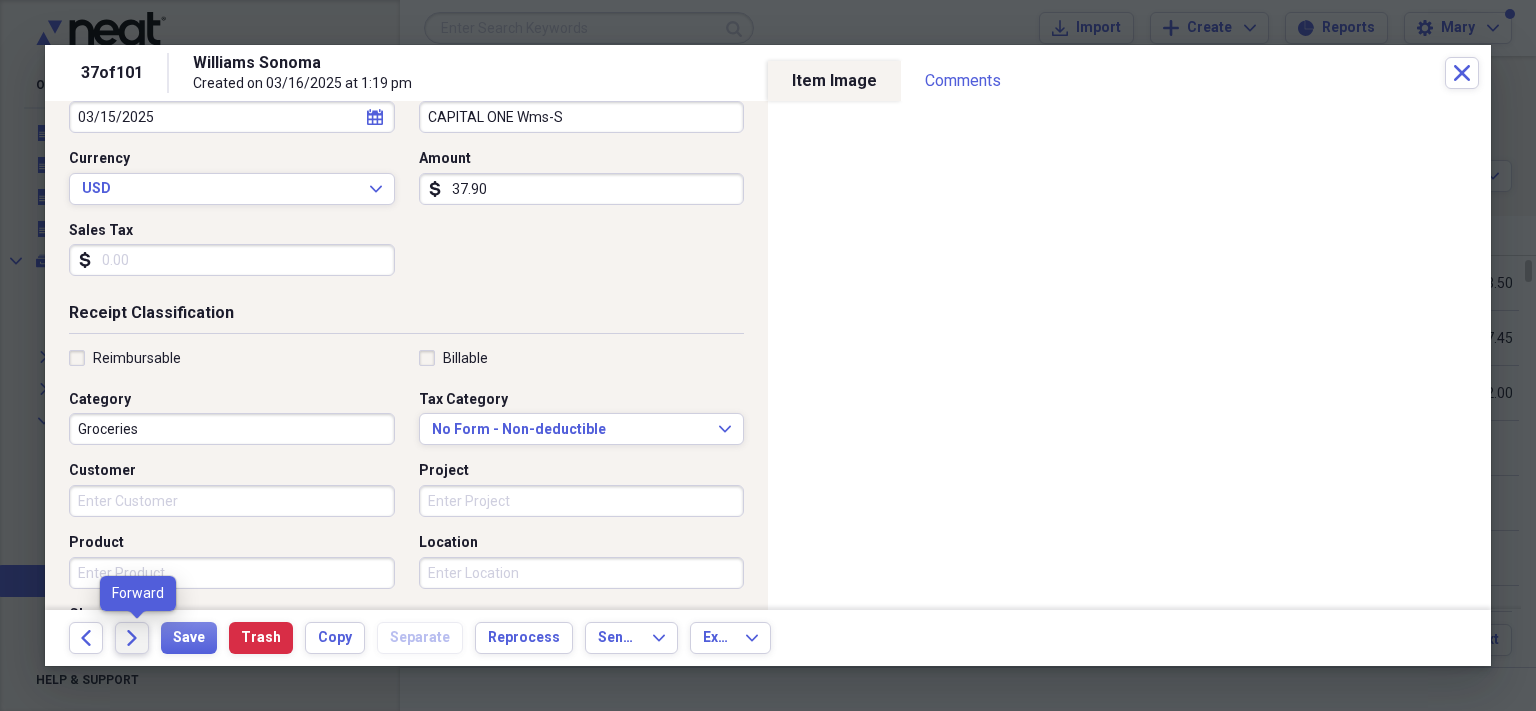 click 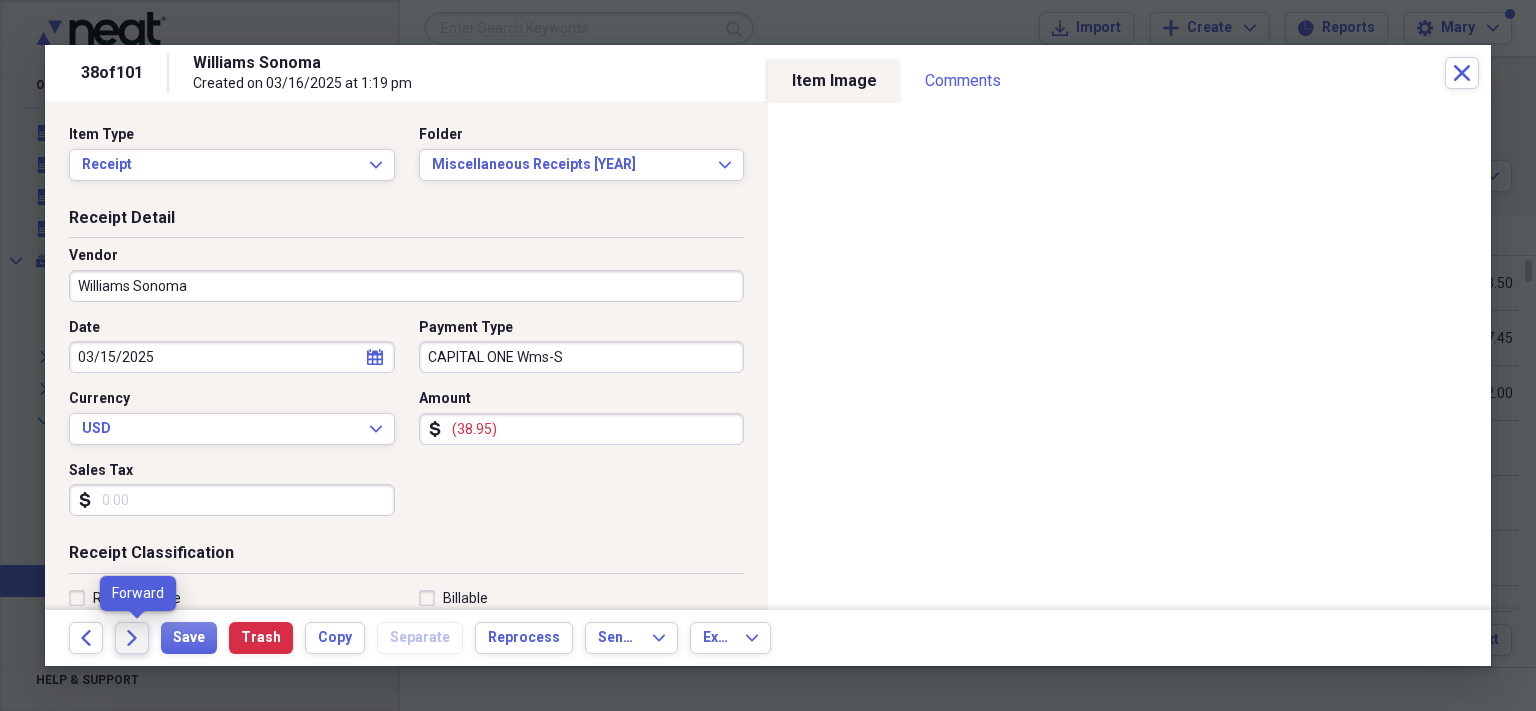 click 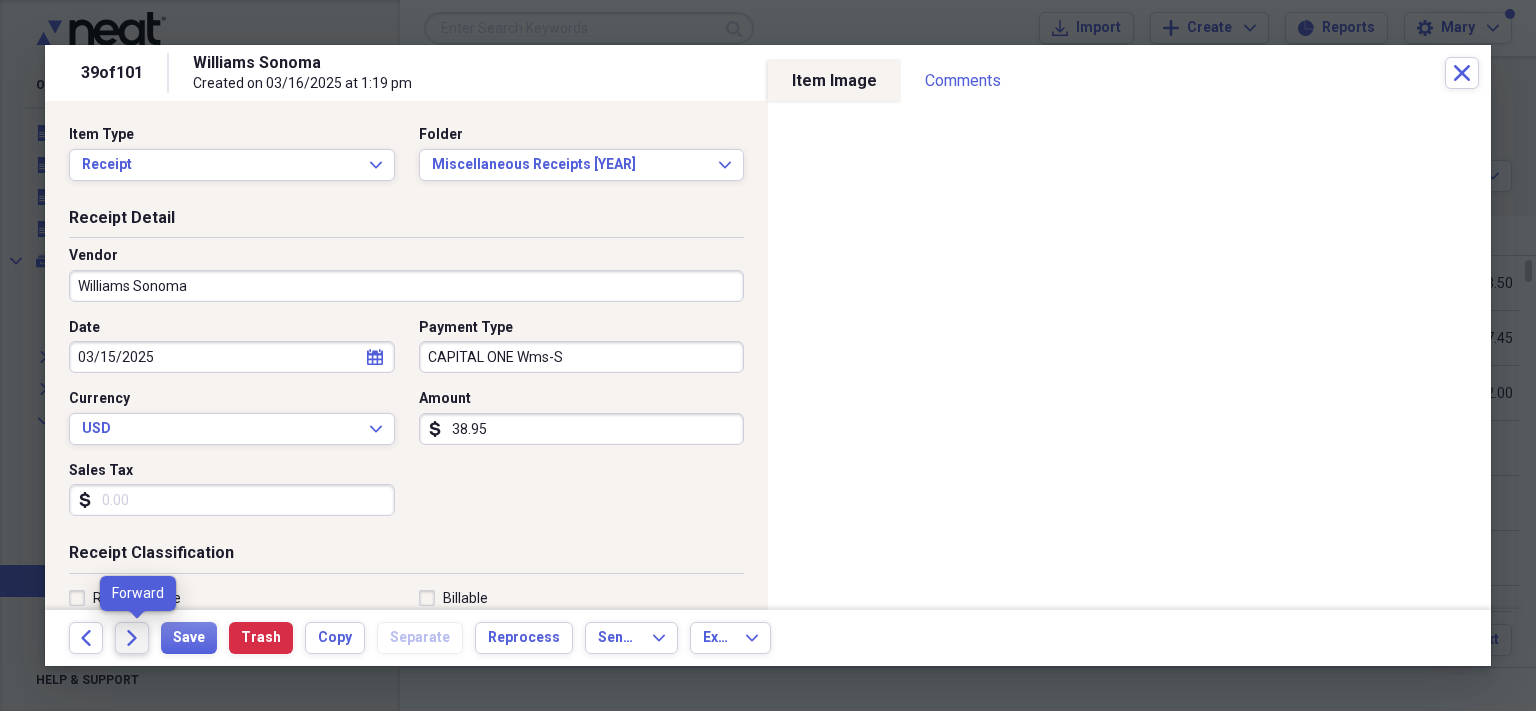 click on "Forward" 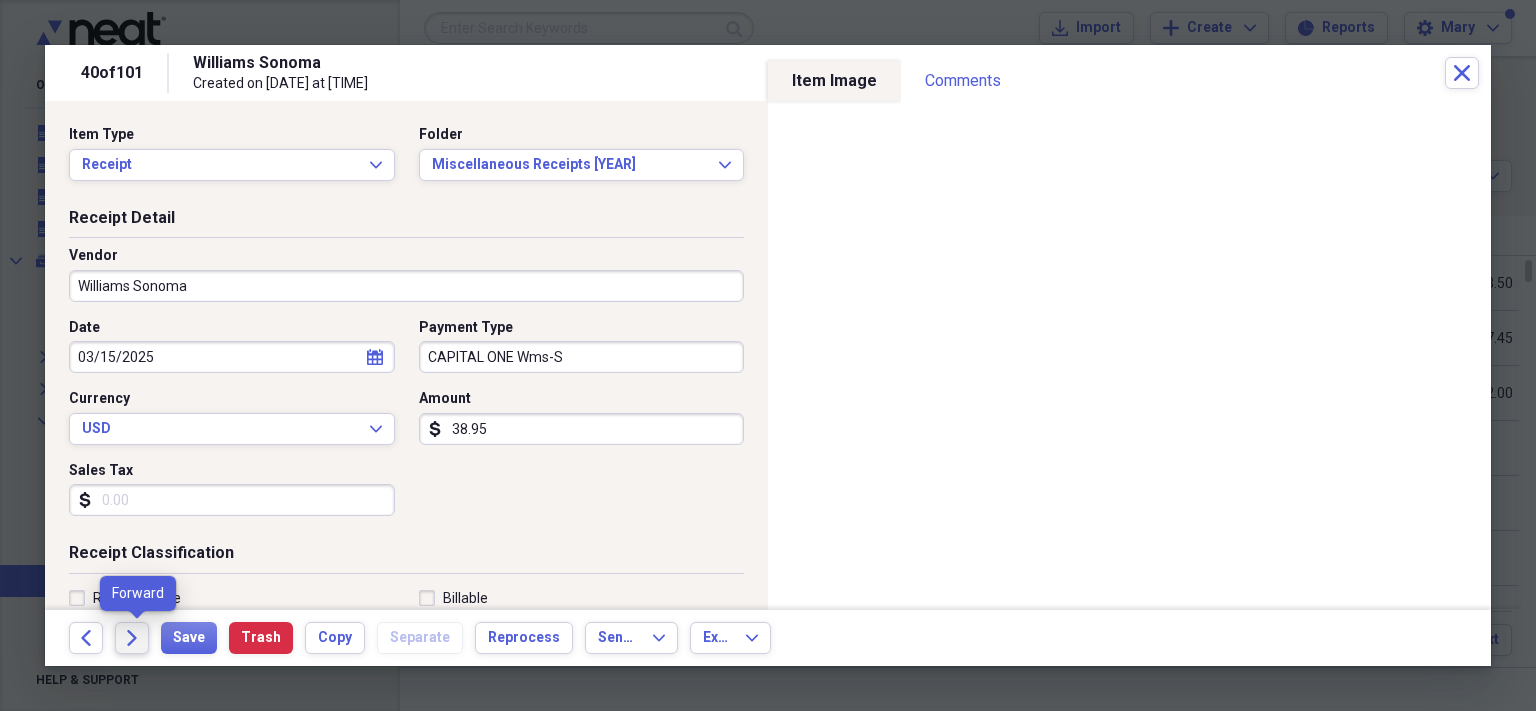 click on "Forward" at bounding box center (132, 638) 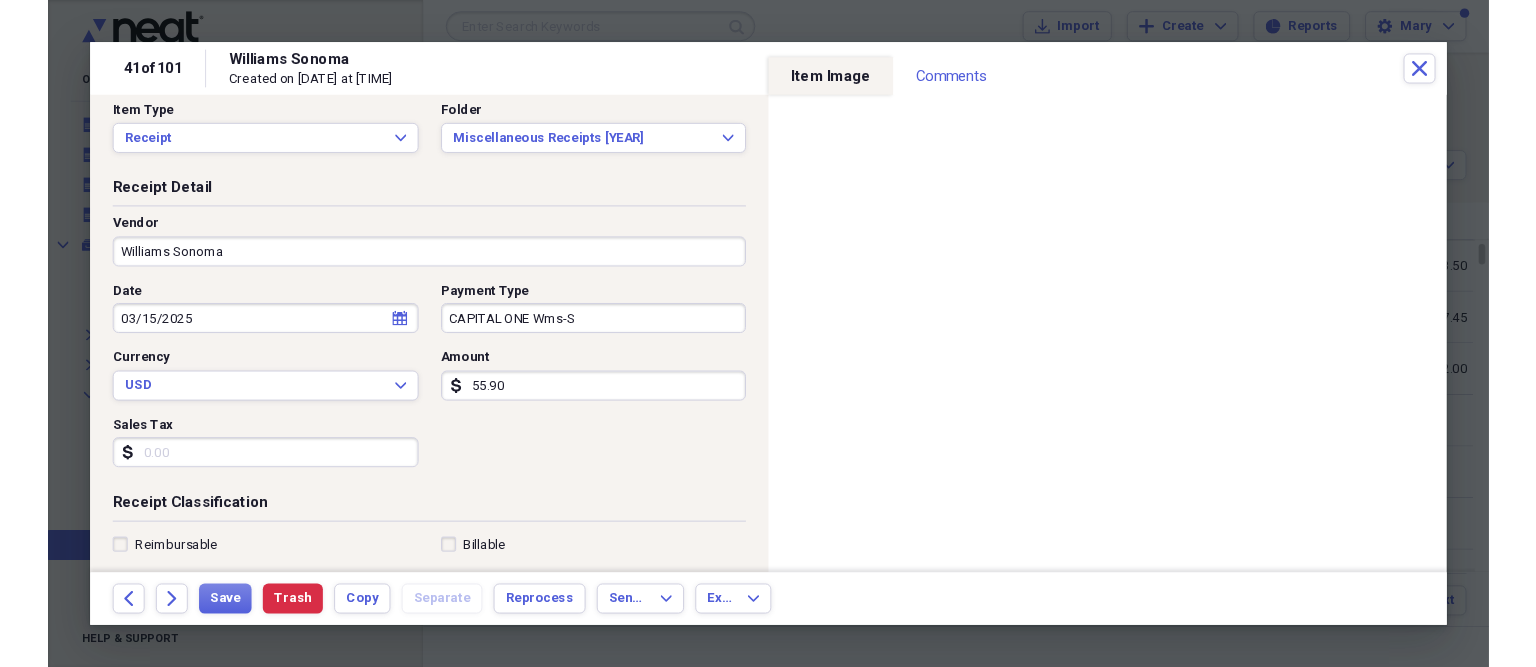 scroll, scrollTop: 19, scrollLeft: 0, axis: vertical 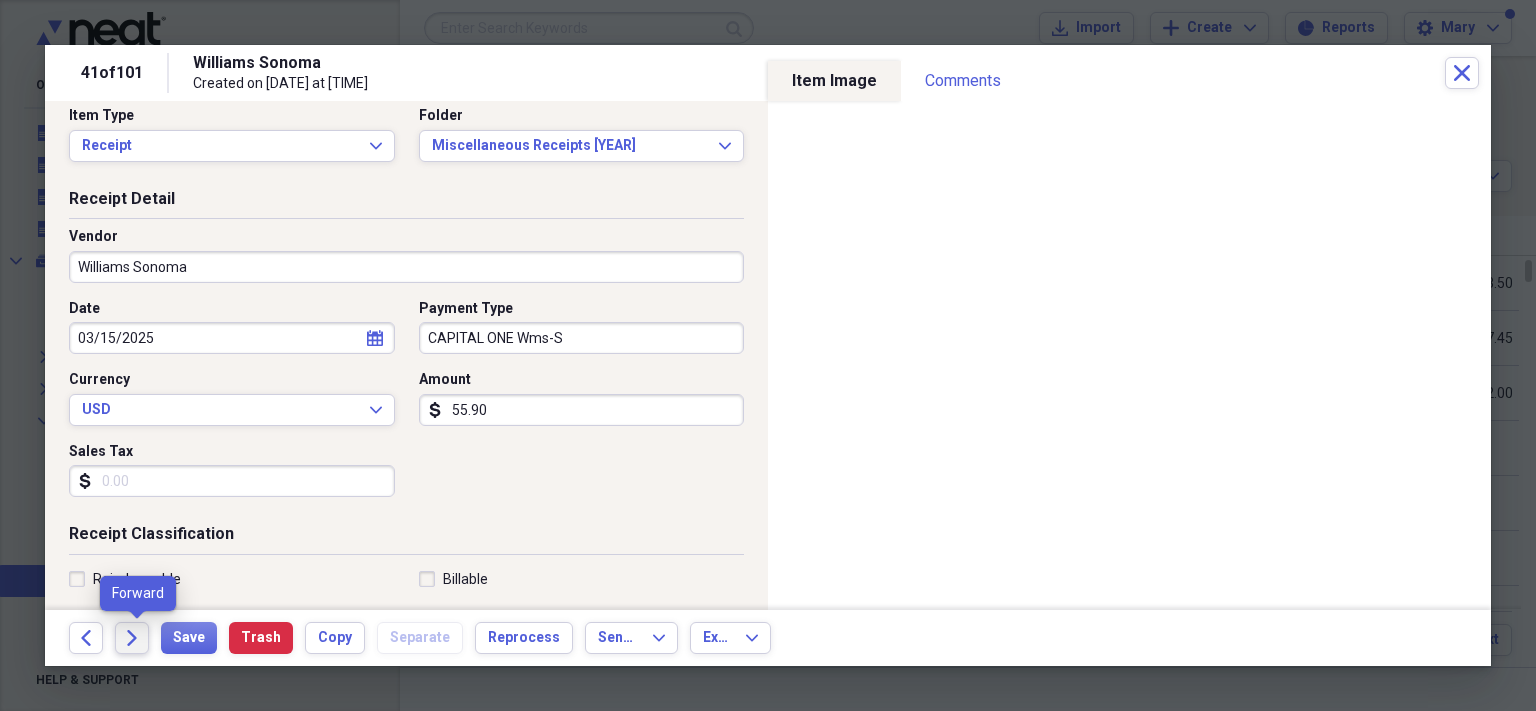 click on "Forward" 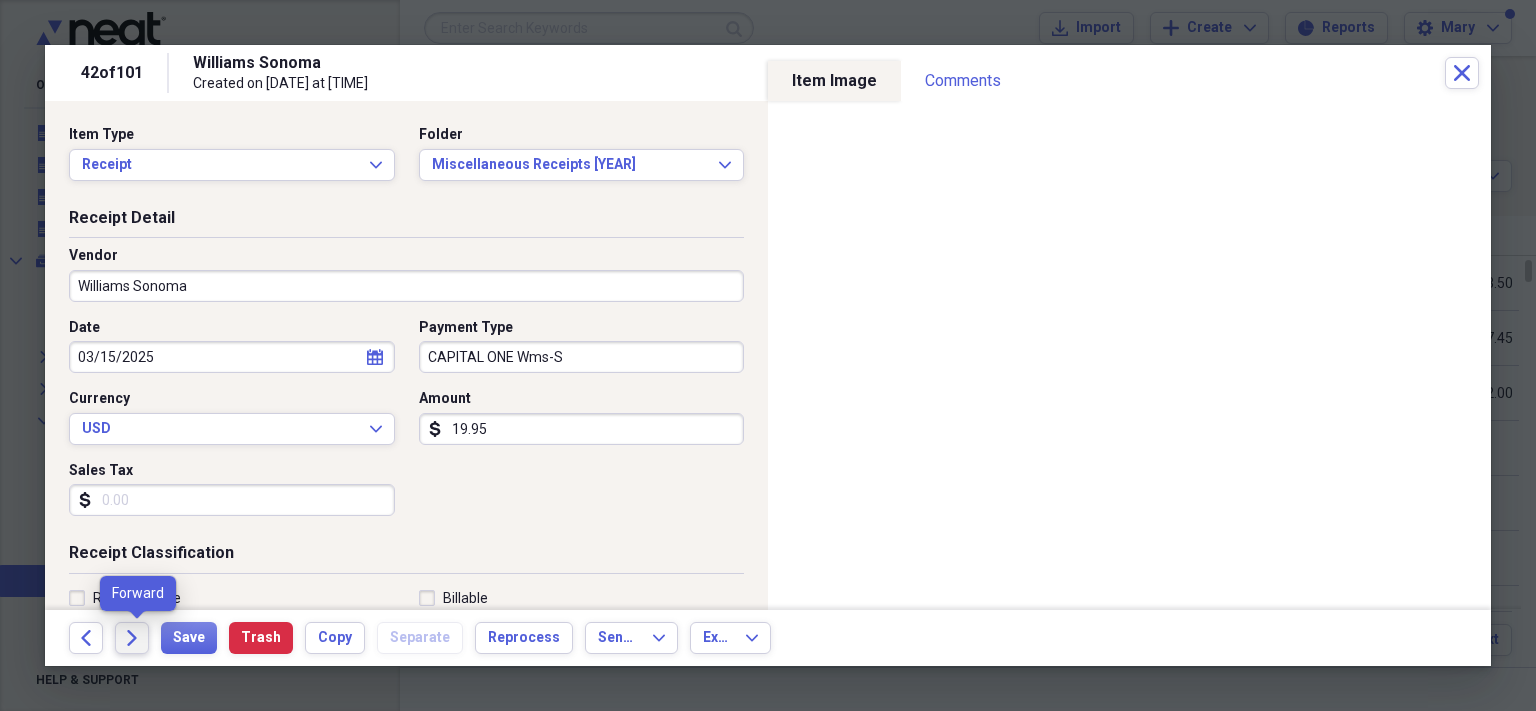 click 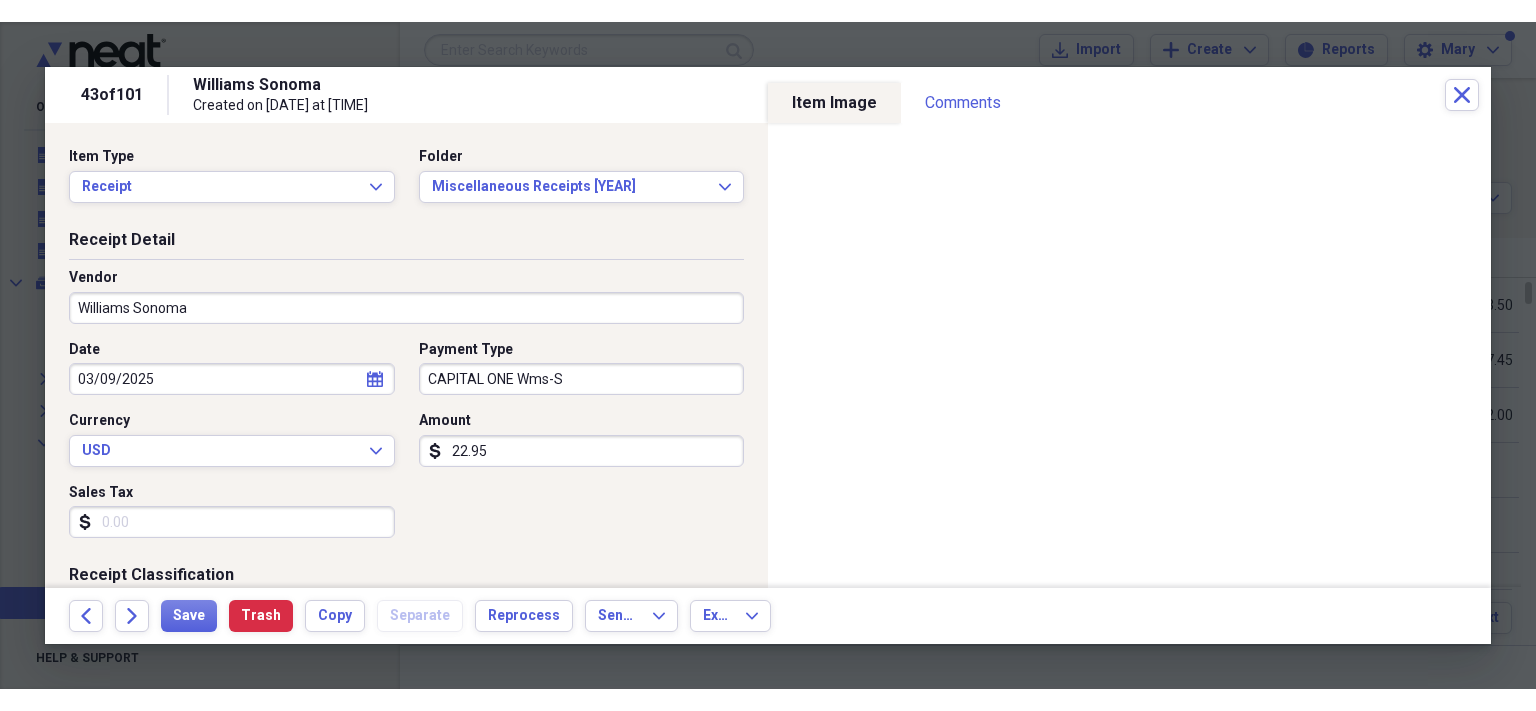 scroll, scrollTop: 0, scrollLeft: 0, axis: both 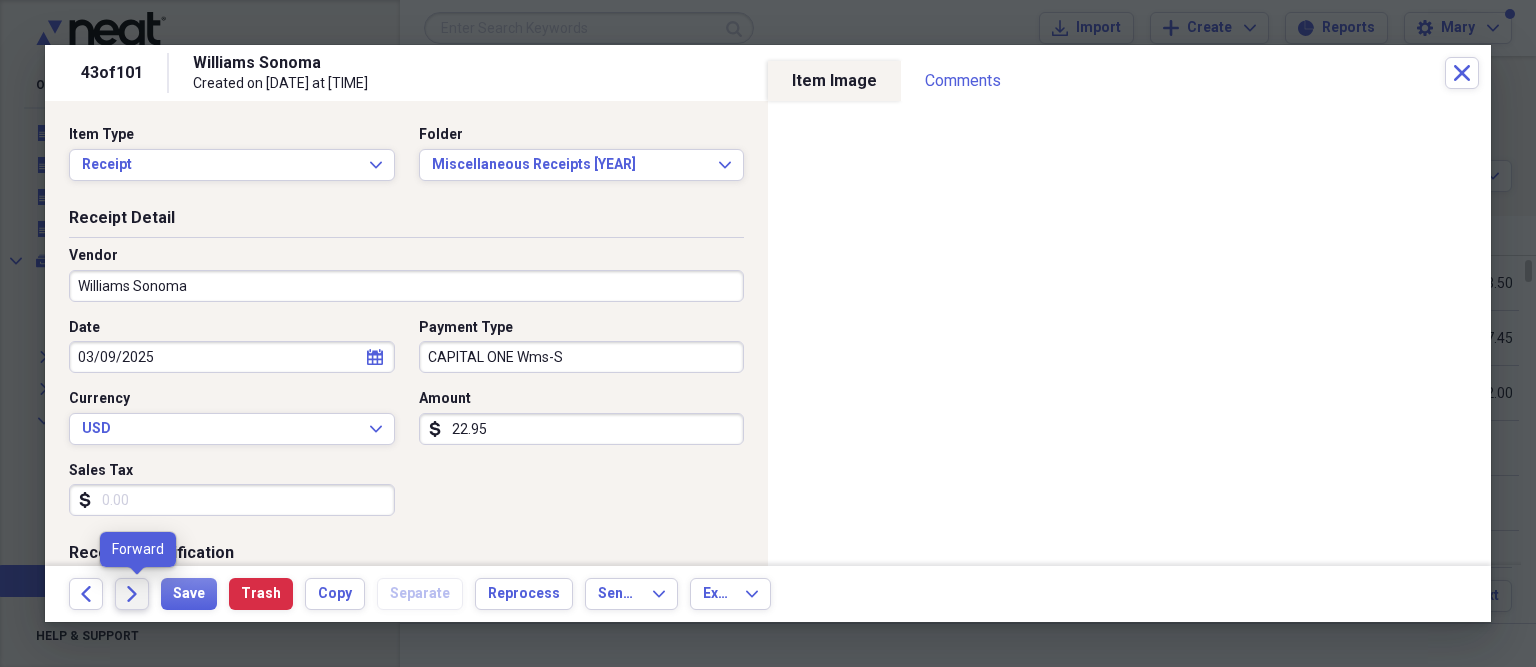 click on "Forward" 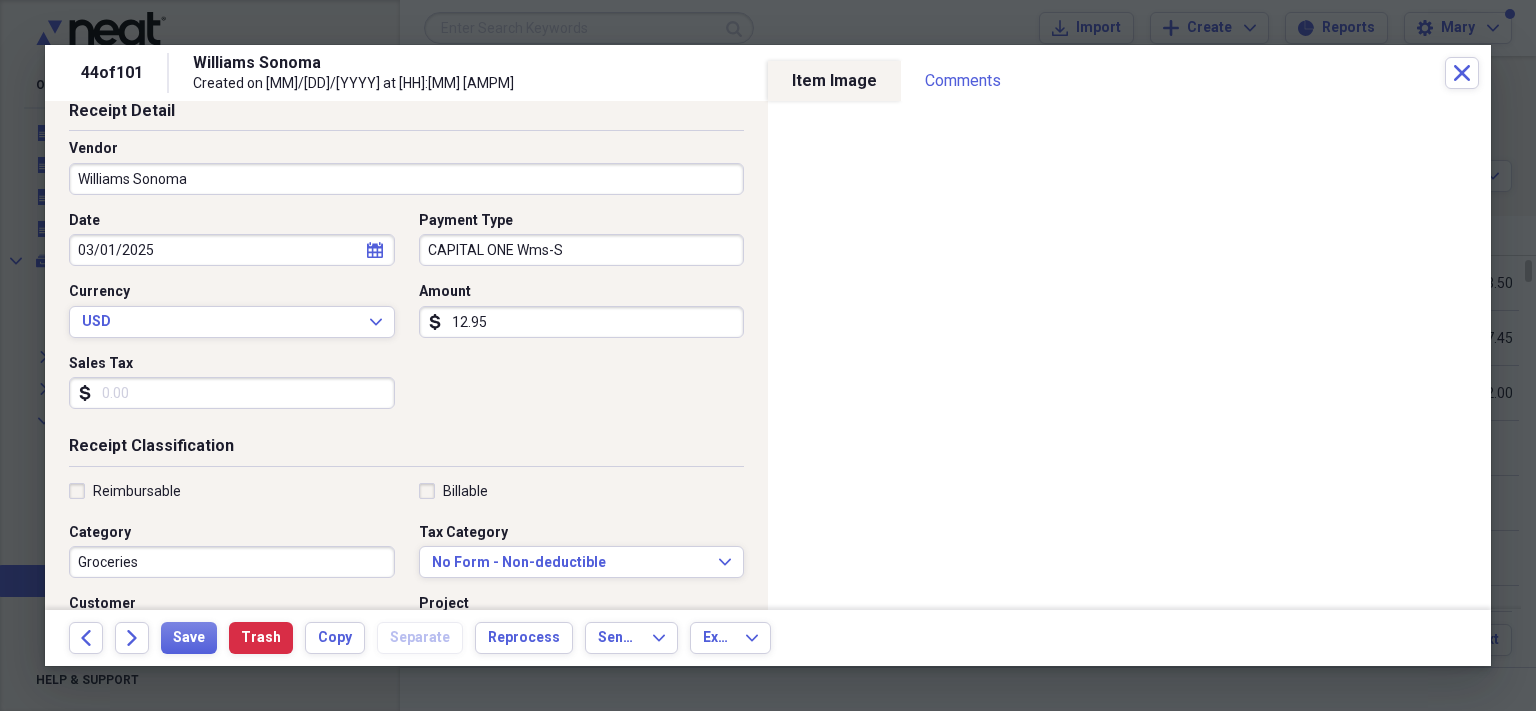 scroll, scrollTop: 113, scrollLeft: 0, axis: vertical 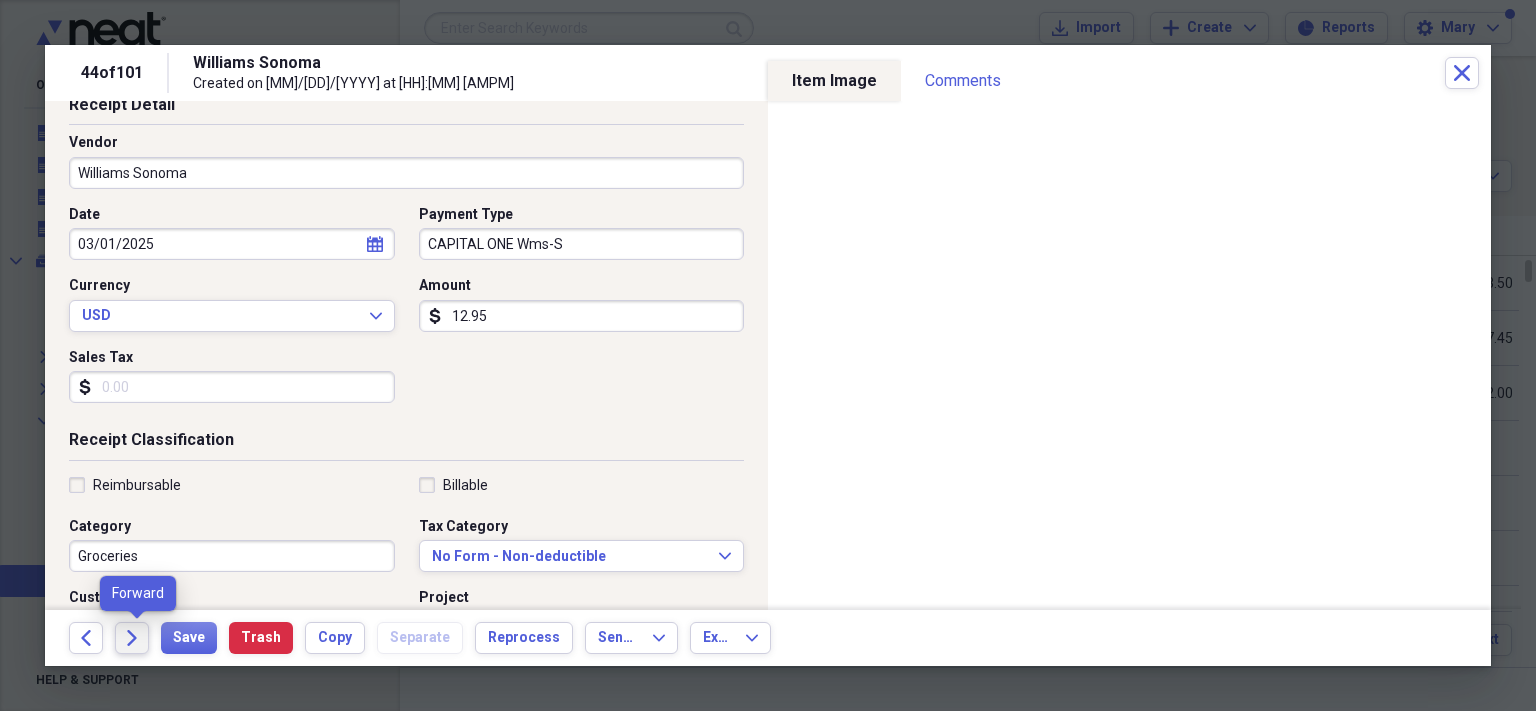 click on "Forward" 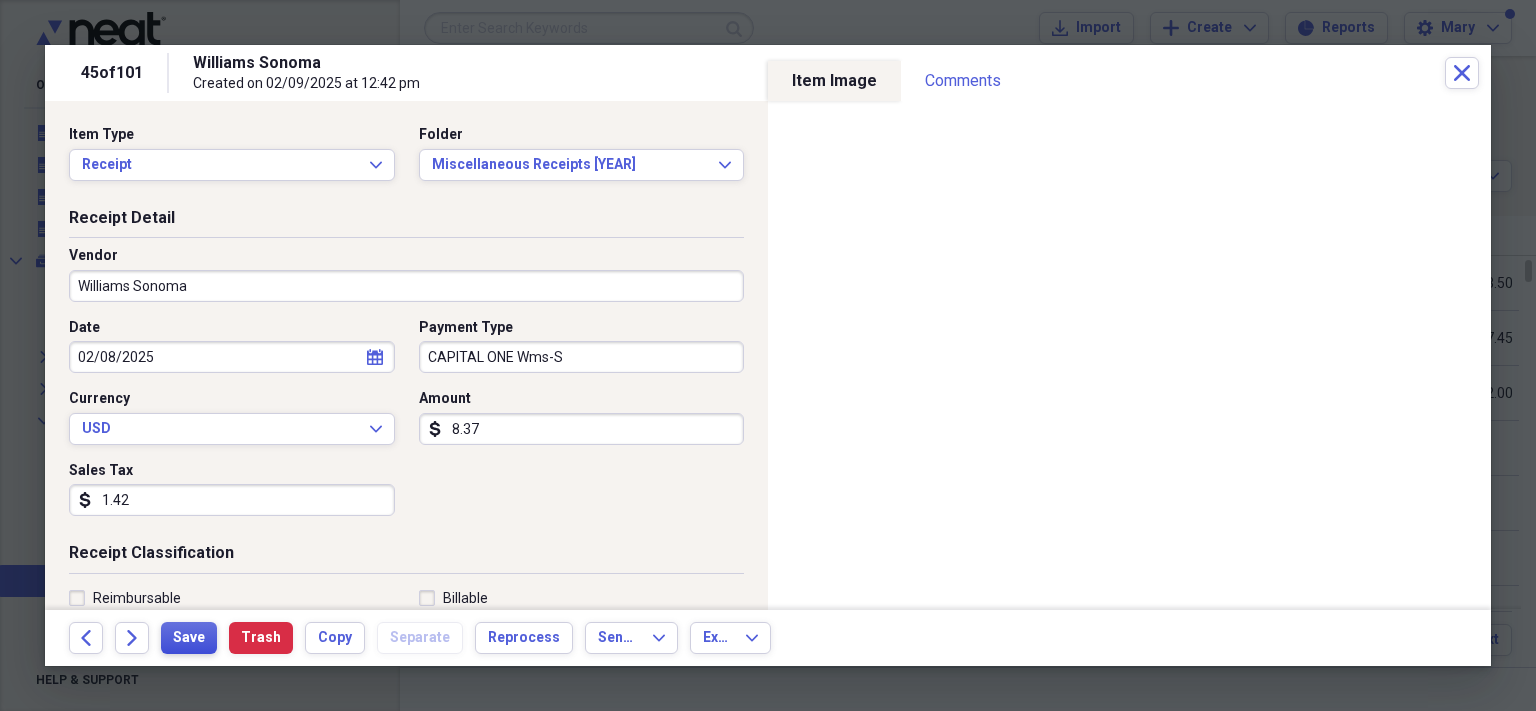 scroll, scrollTop: 0, scrollLeft: 0, axis: both 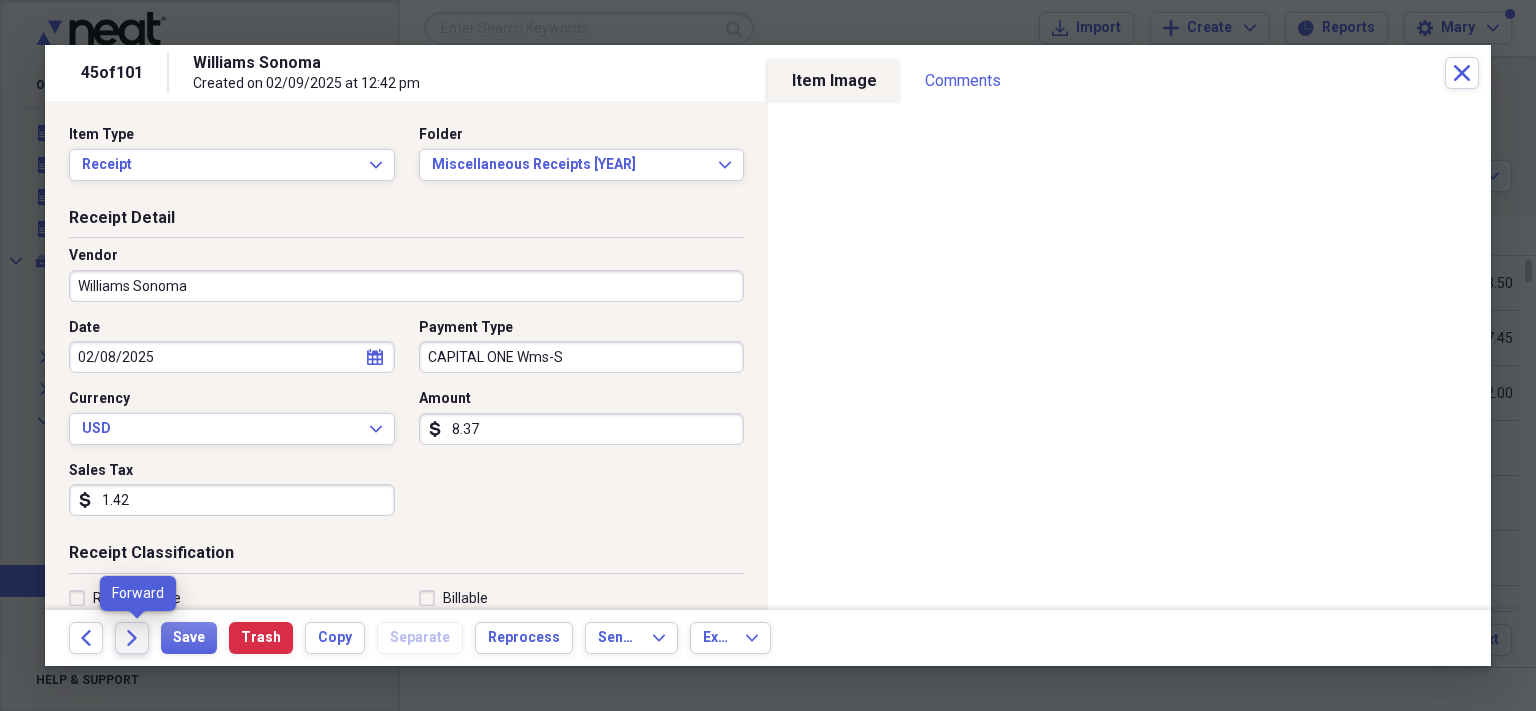 click on "Forward" 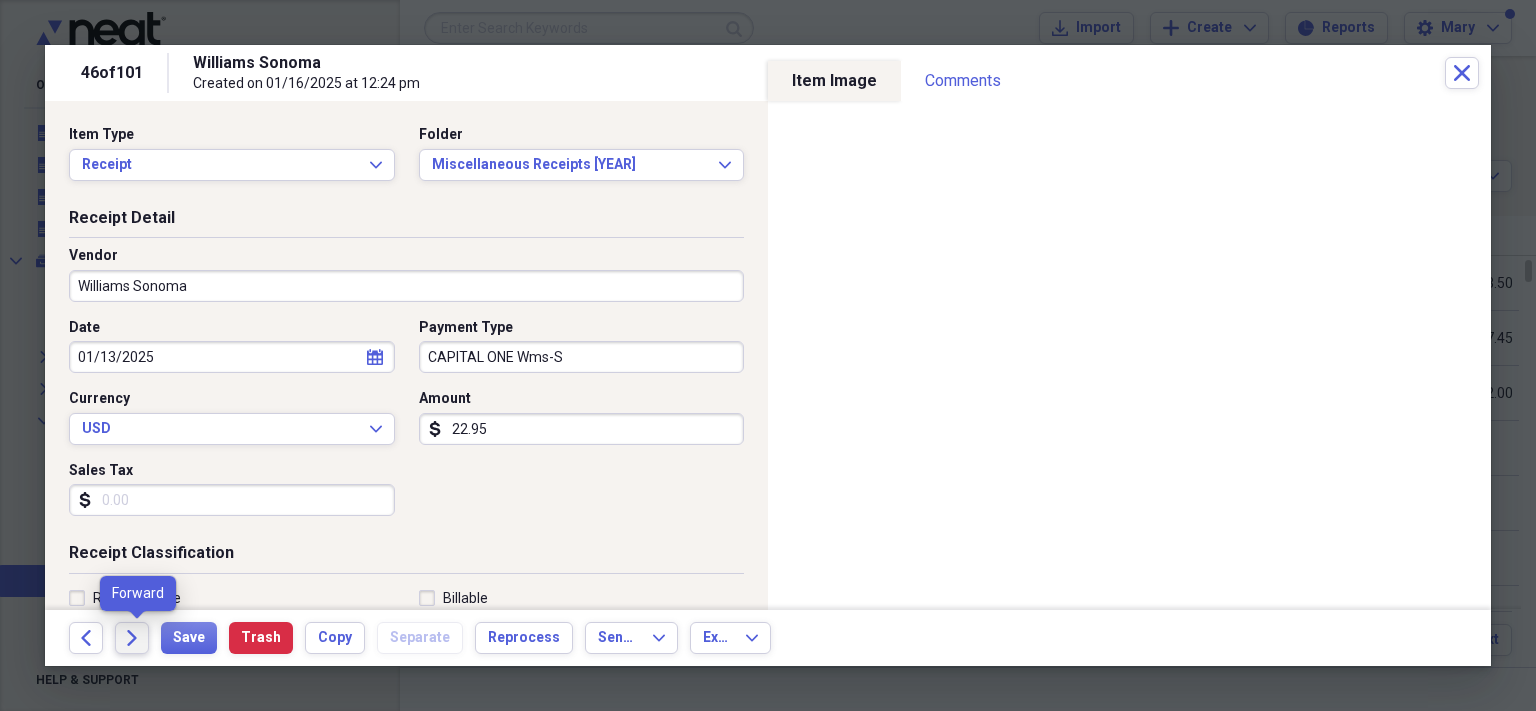 click 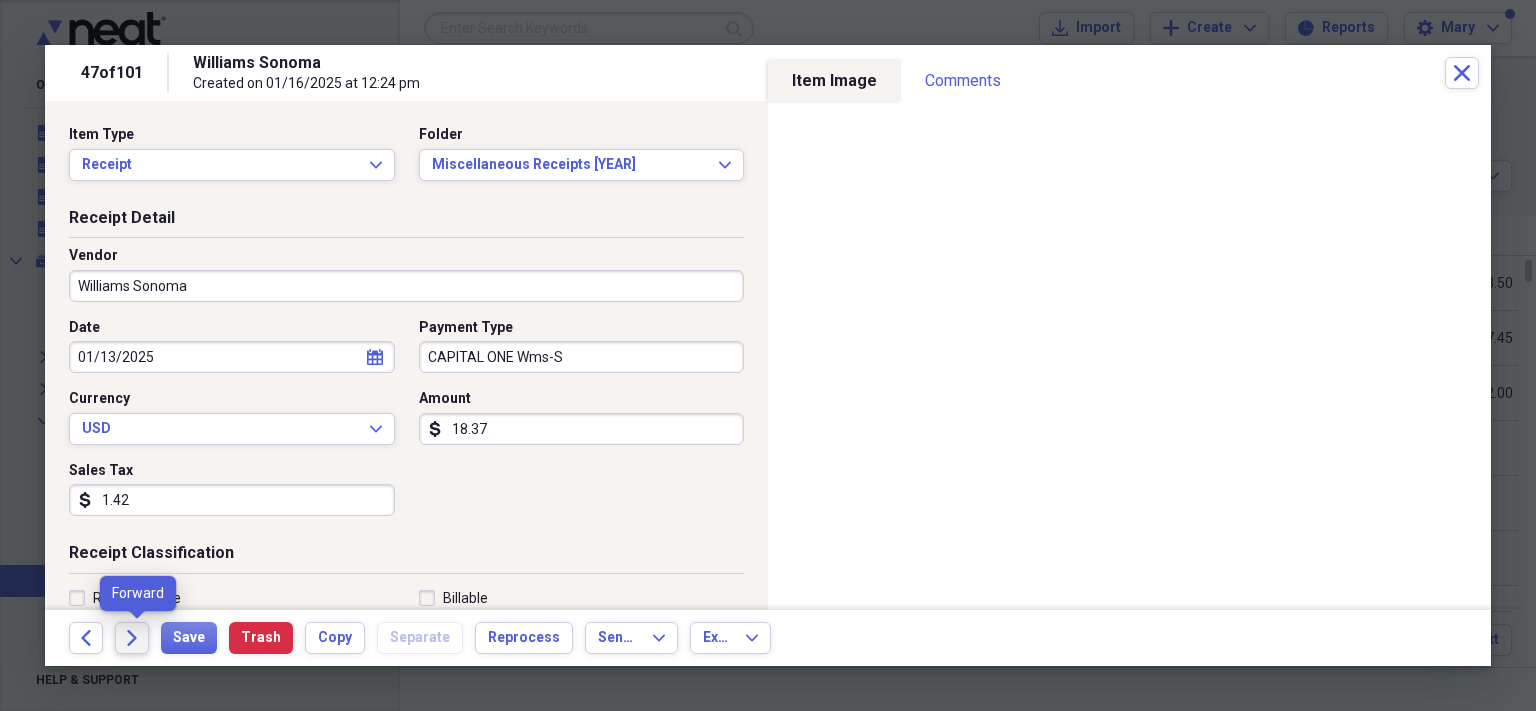 click on "Forward" 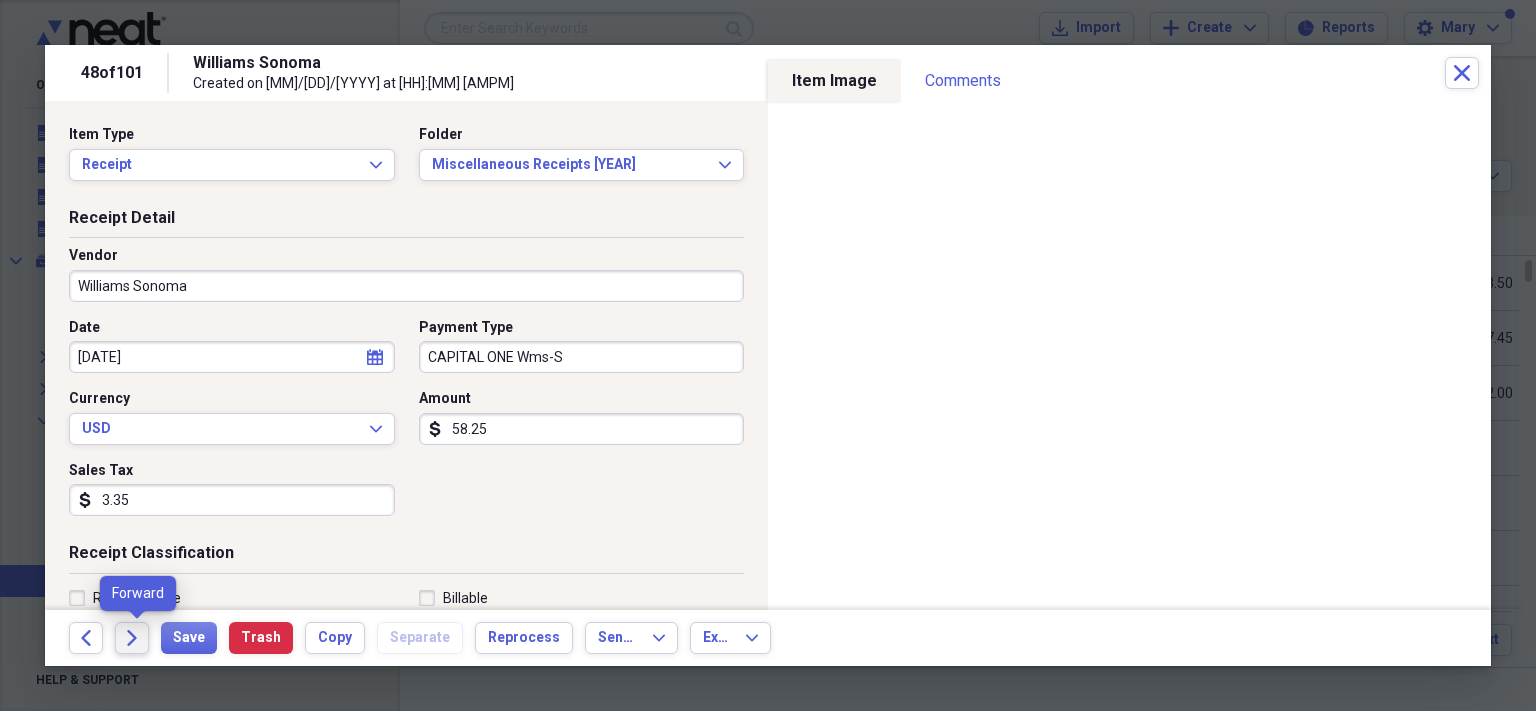 click on "Forward" 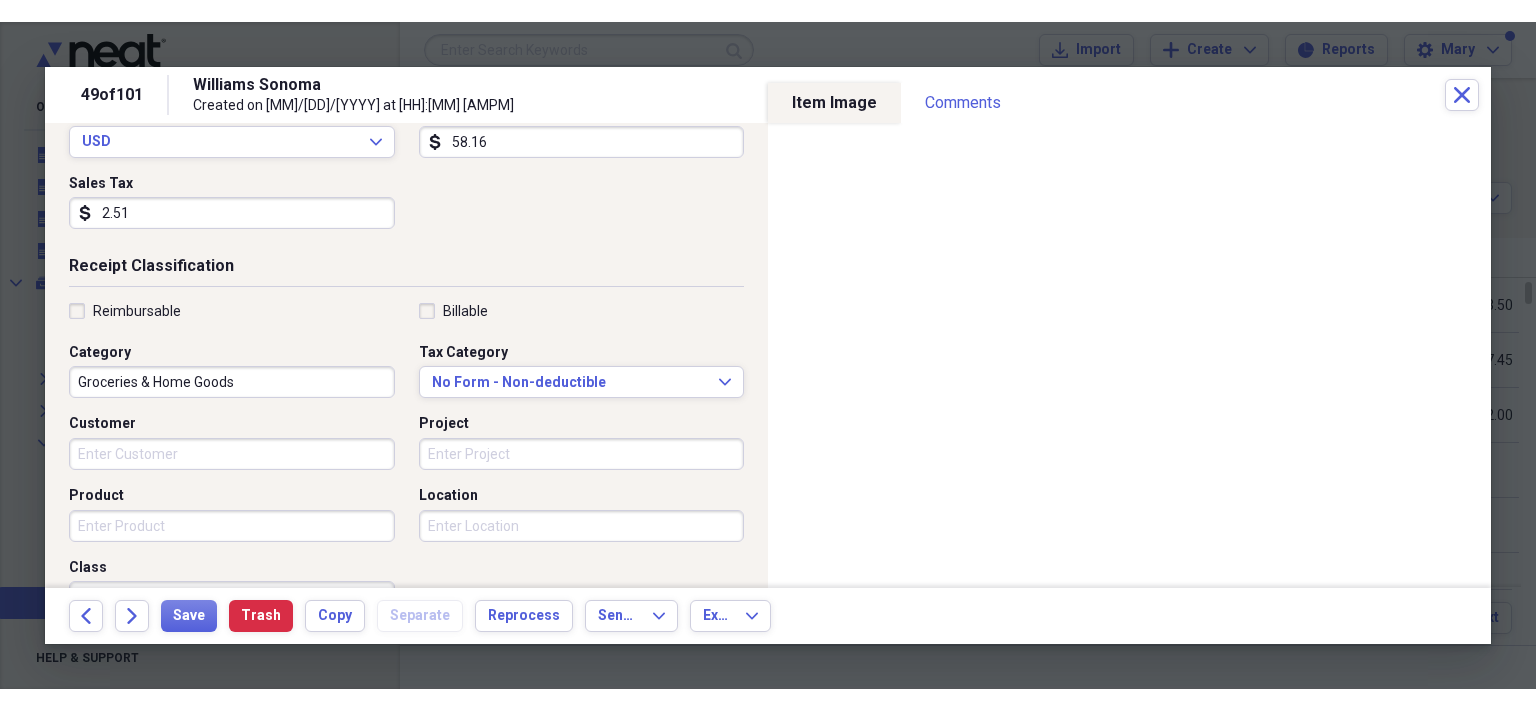 scroll, scrollTop: 308, scrollLeft: 0, axis: vertical 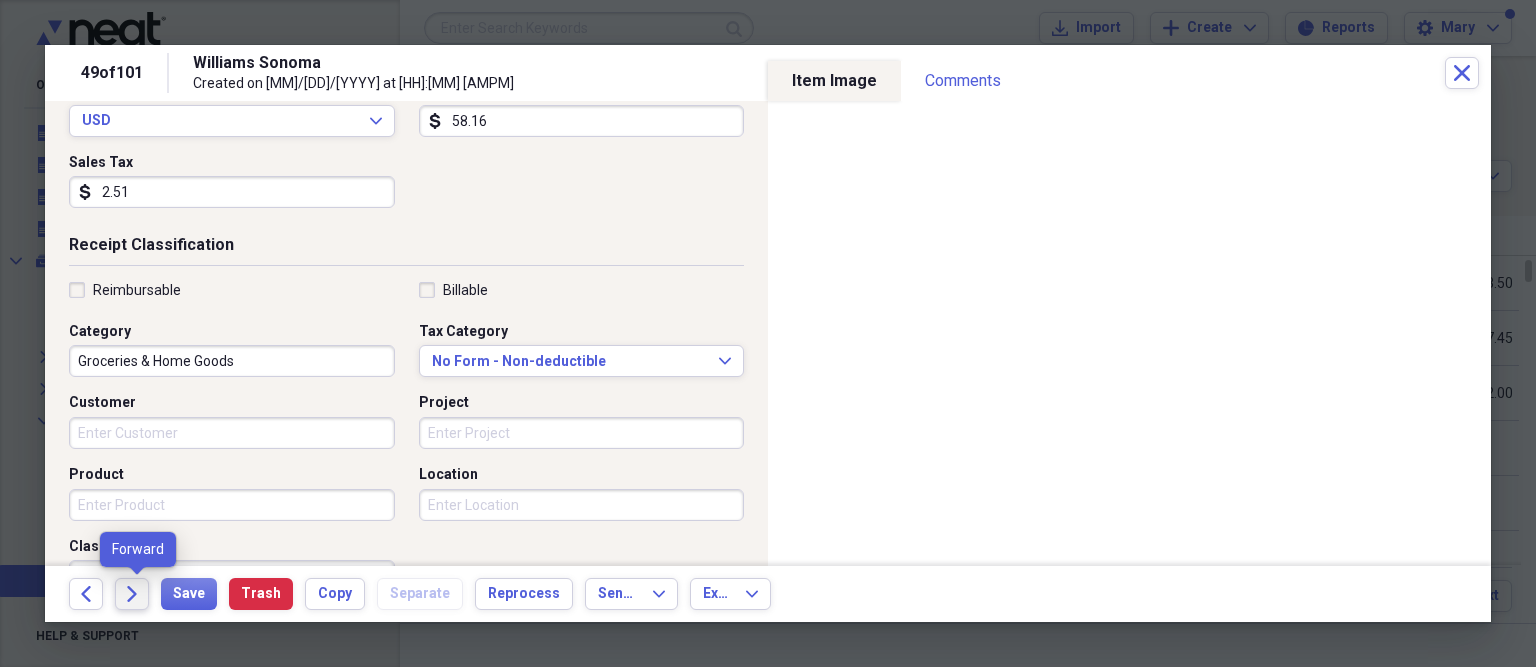 click 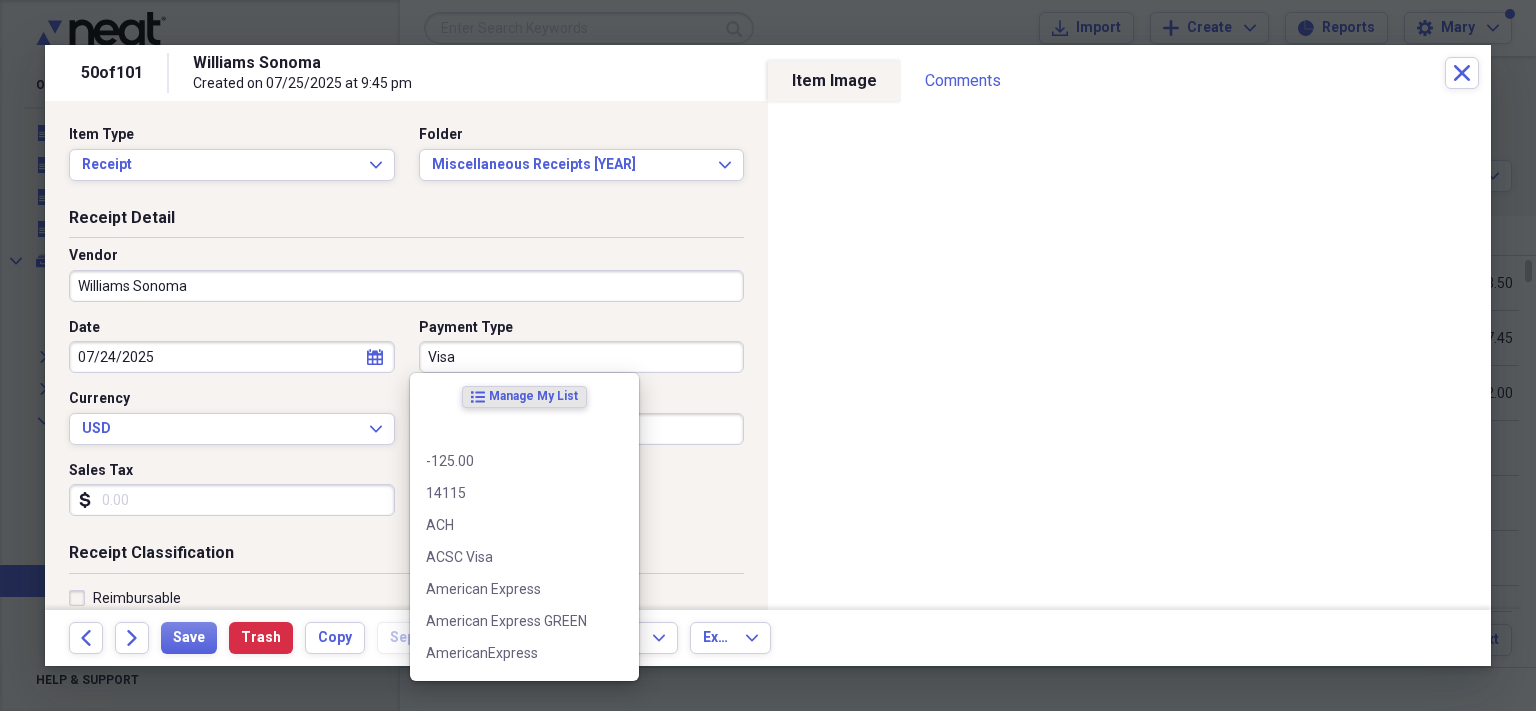click on "Visa" at bounding box center (582, 357) 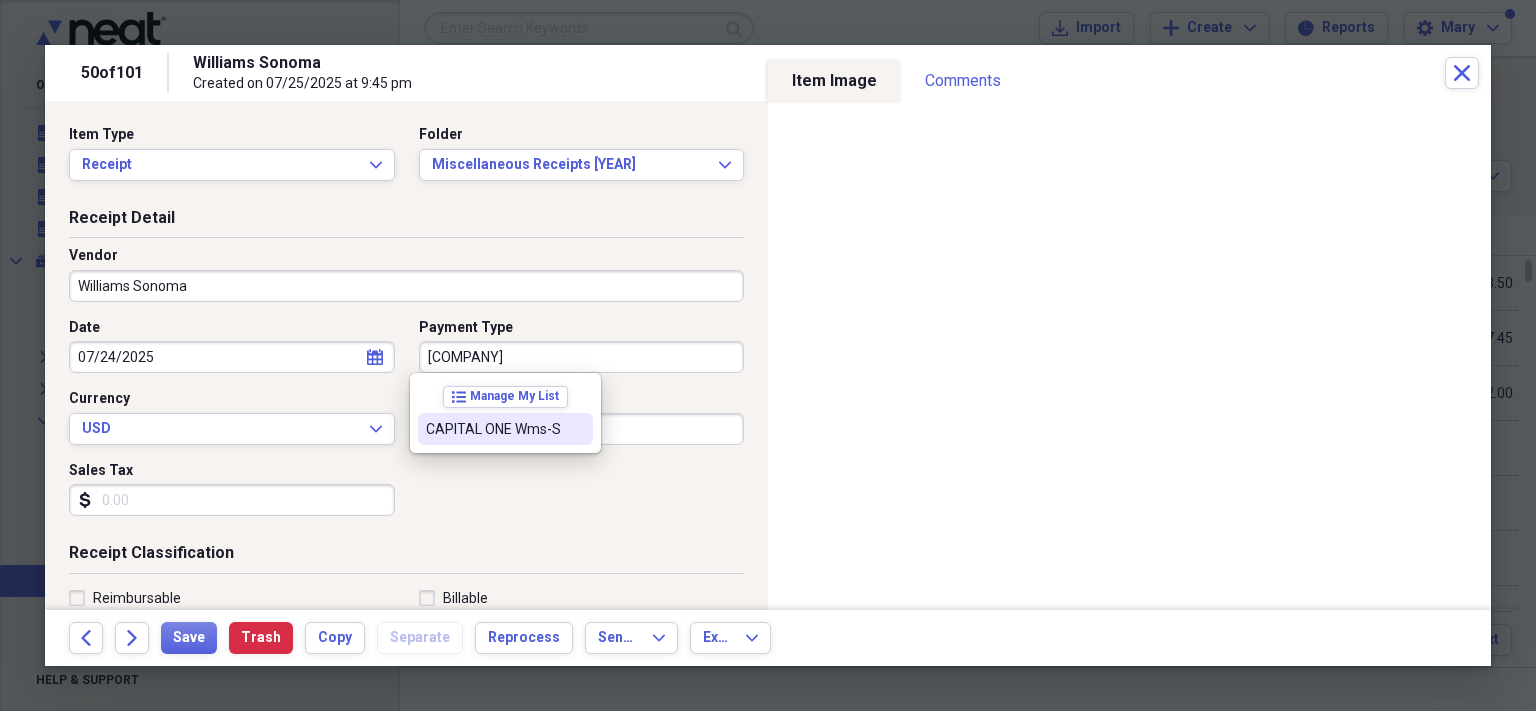 click on "CAPITAL ONE Wms-S" at bounding box center [493, 429] 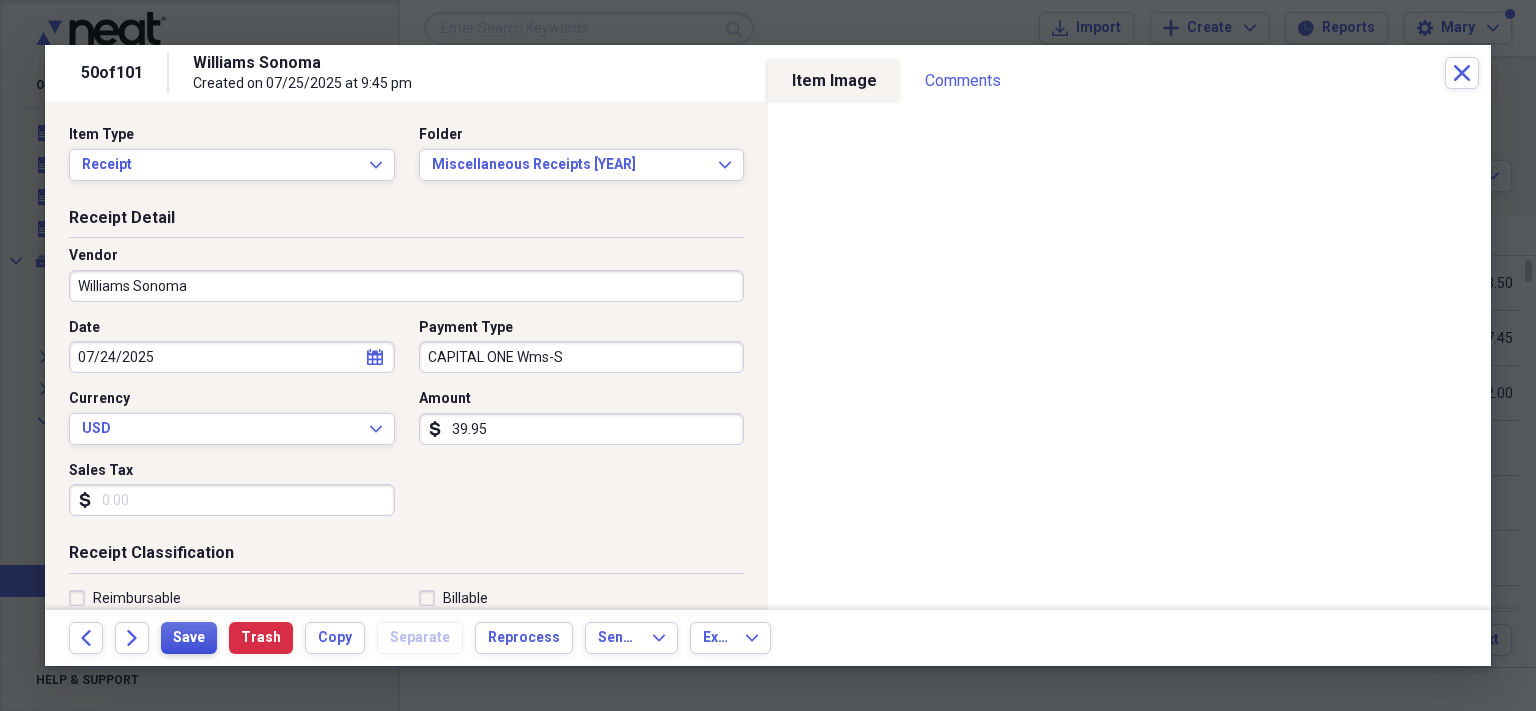 click on "Save" at bounding box center [189, 638] 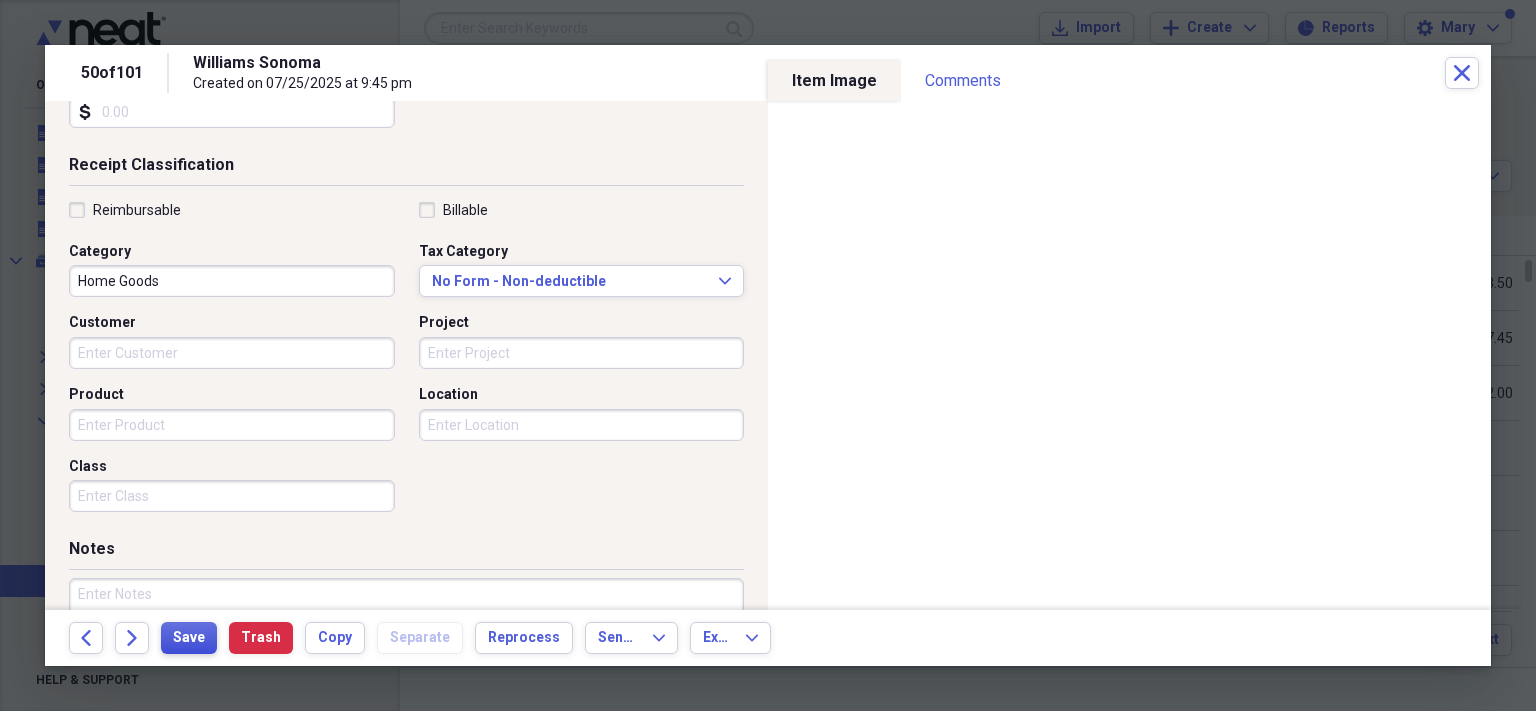 scroll, scrollTop: 390, scrollLeft: 0, axis: vertical 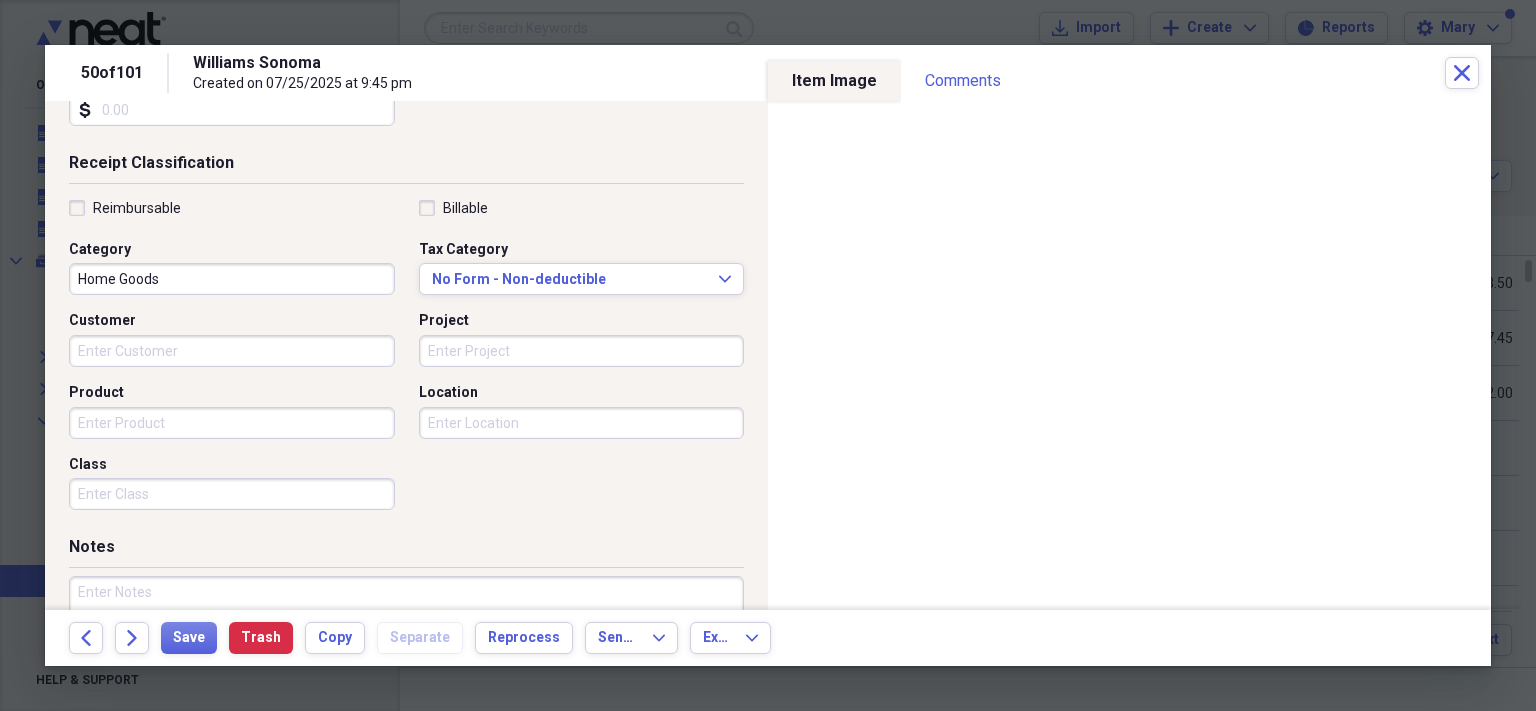 click on "Home Goods" at bounding box center [232, 279] 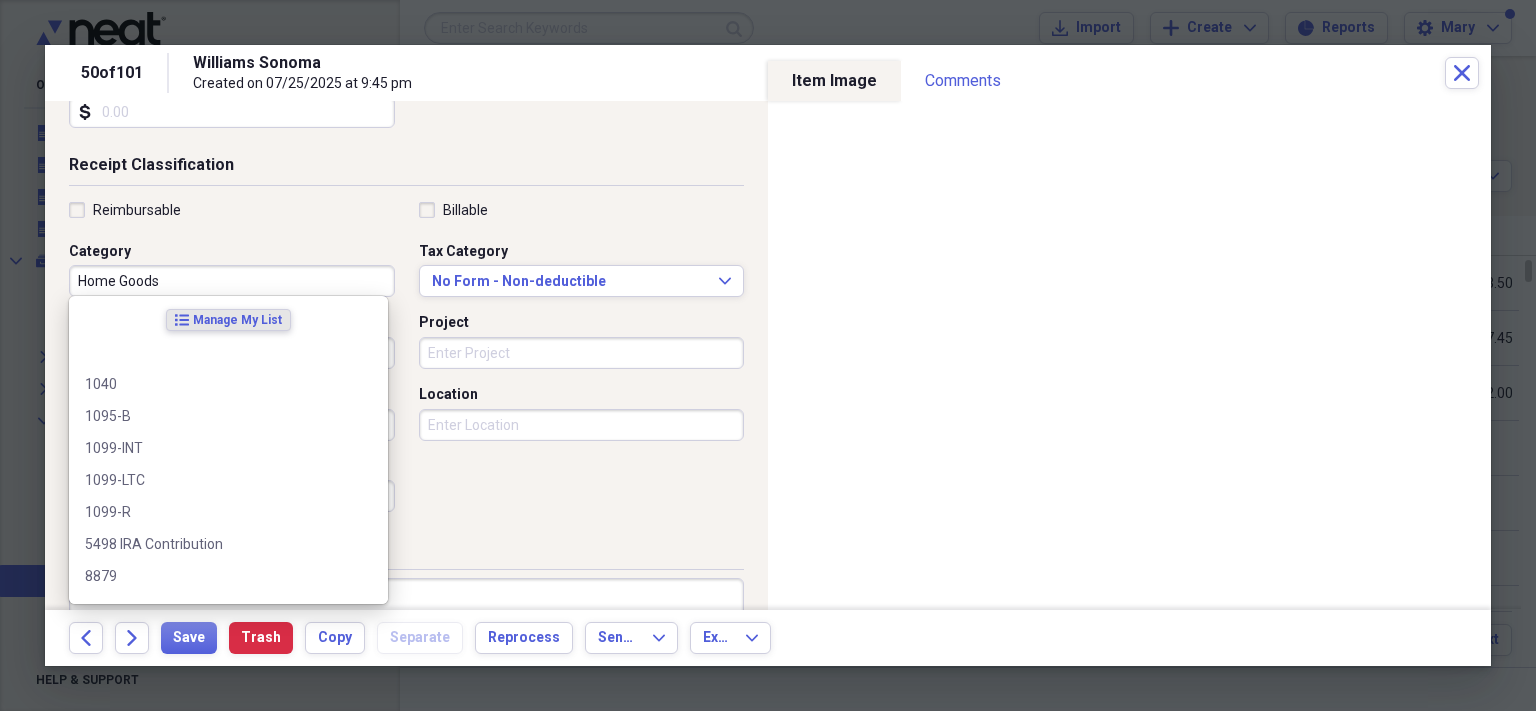 scroll, scrollTop: 388, scrollLeft: 0, axis: vertical 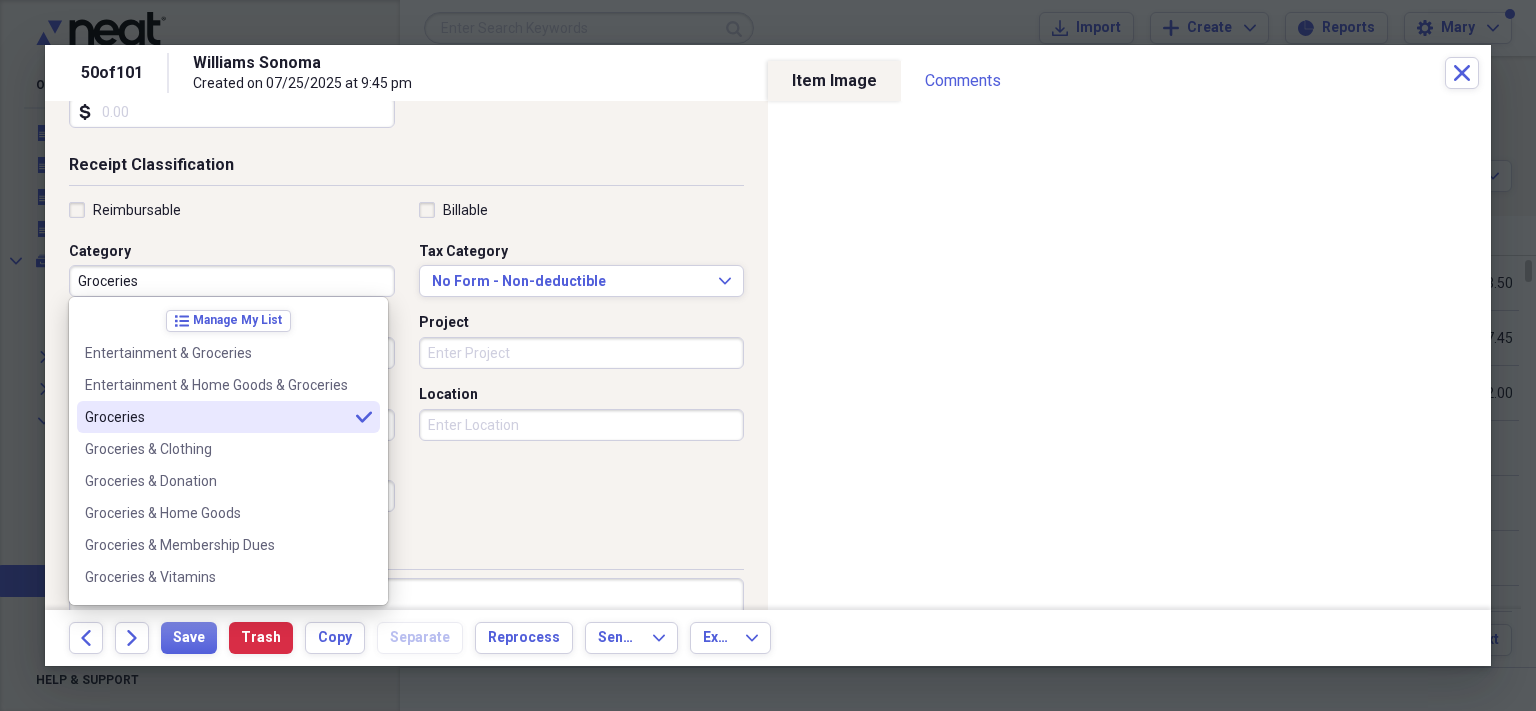 type on "Groceries" 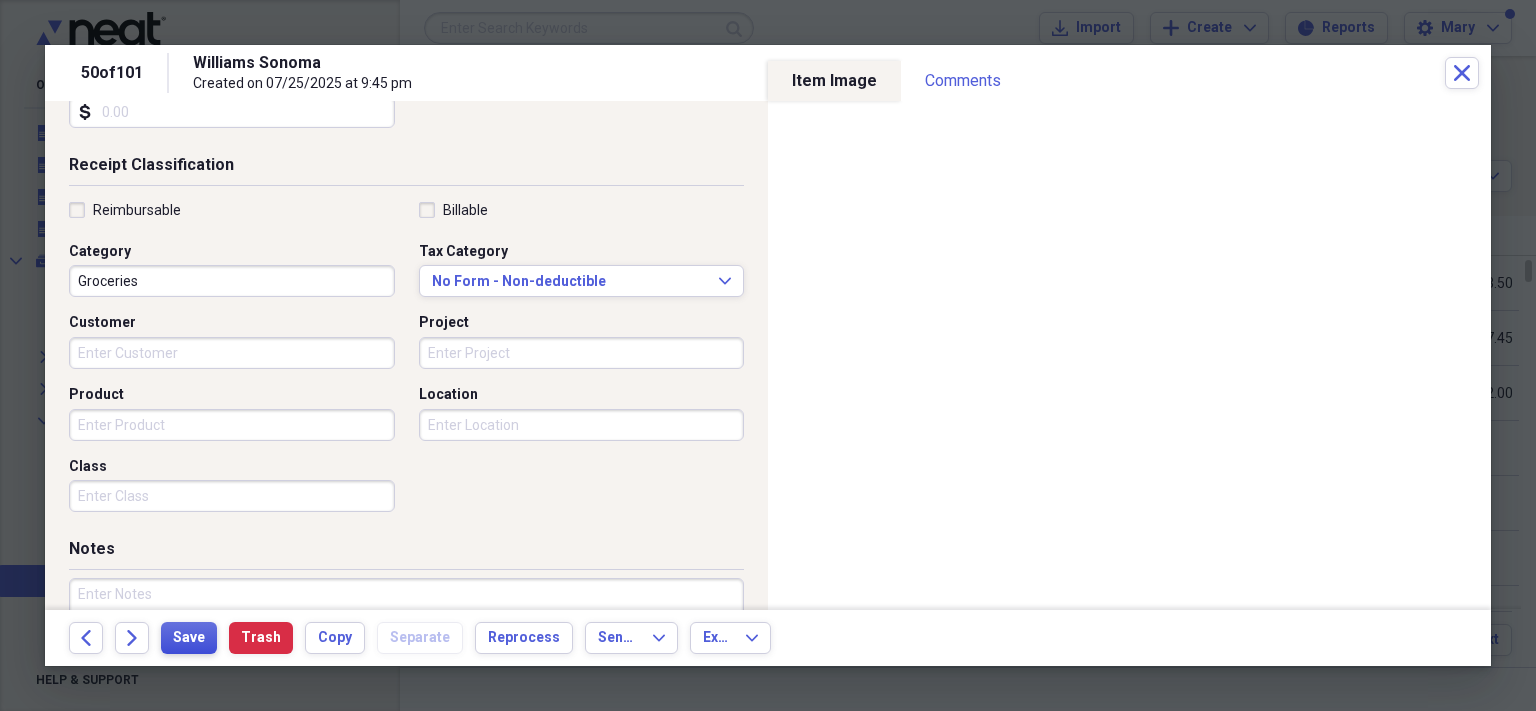 click on "Save" at bounding box center (189, 638) 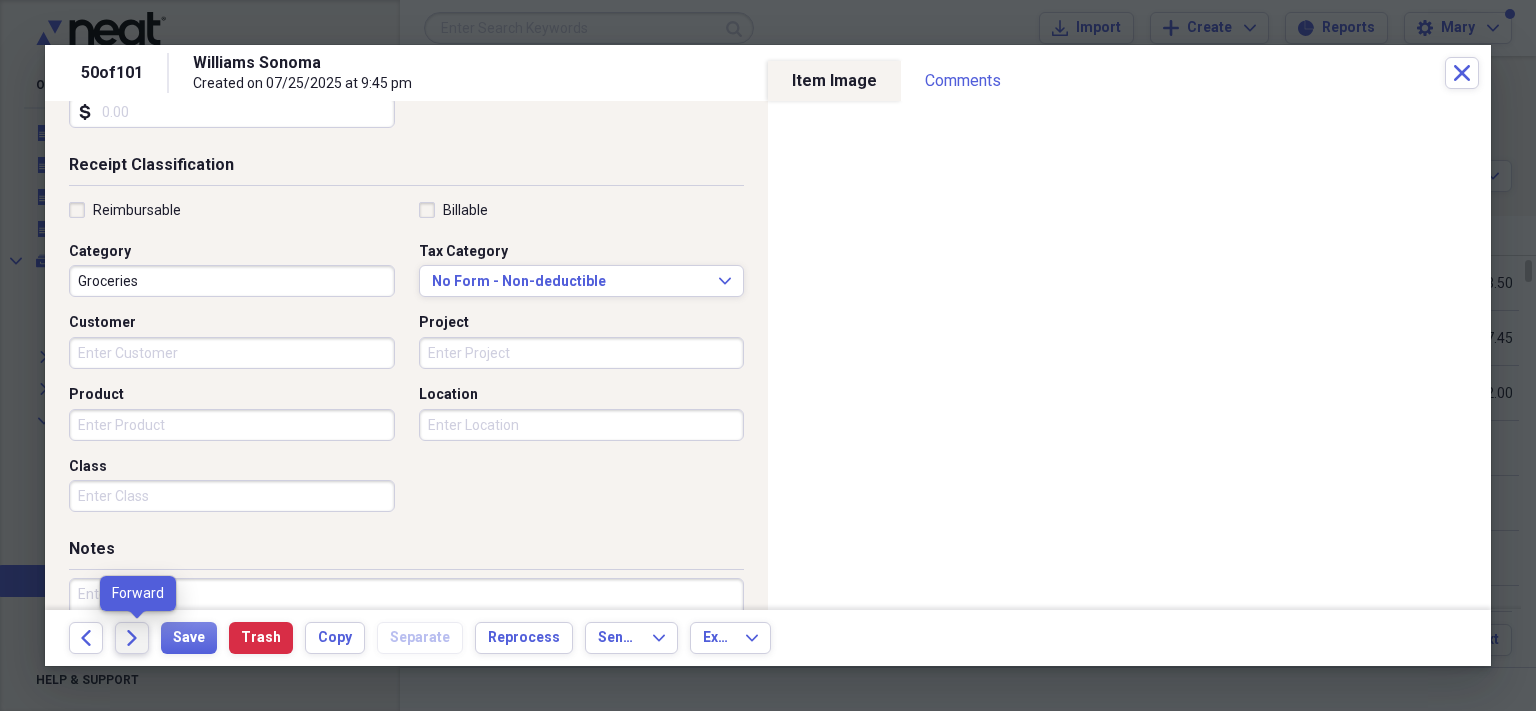 click on "Forward" 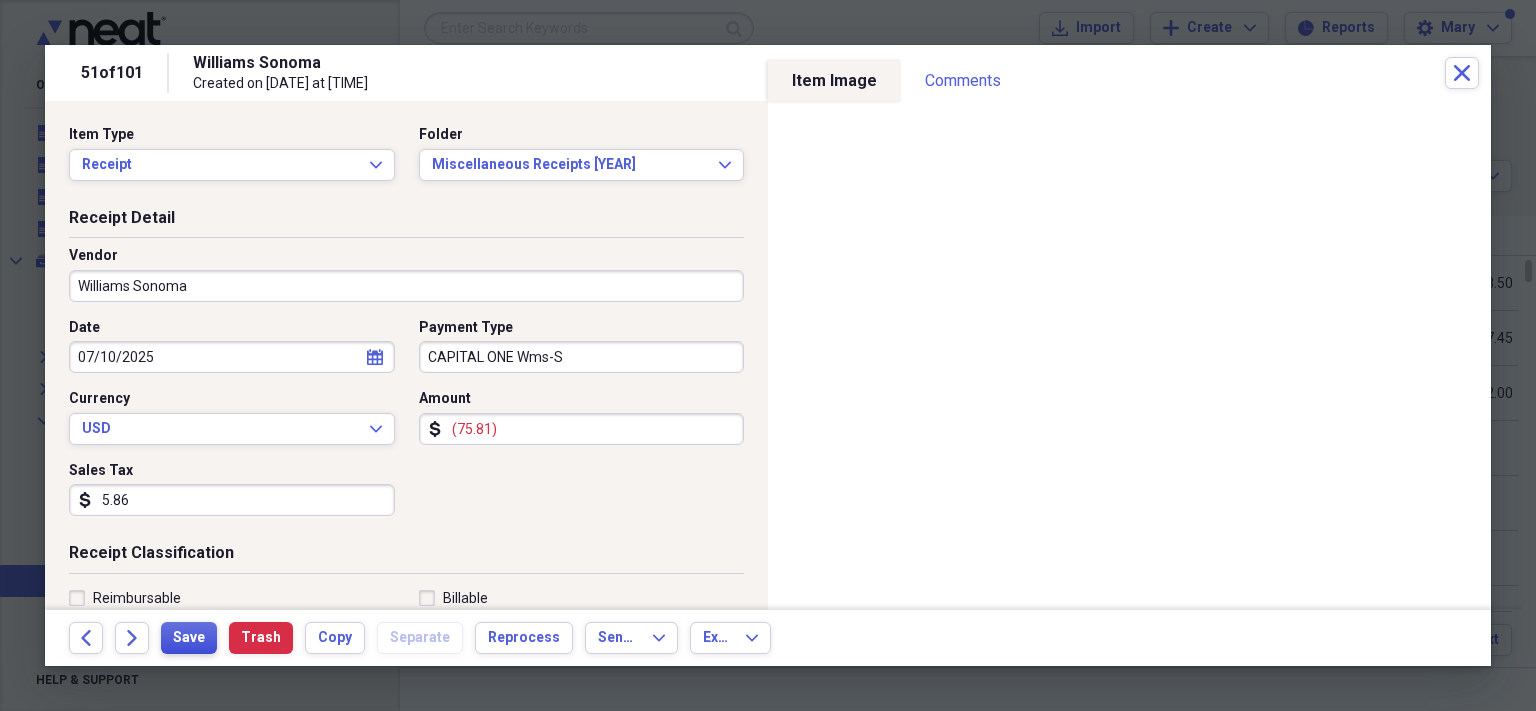 scroll, scrollTop: 0, scrollLeft: 0, axis: both 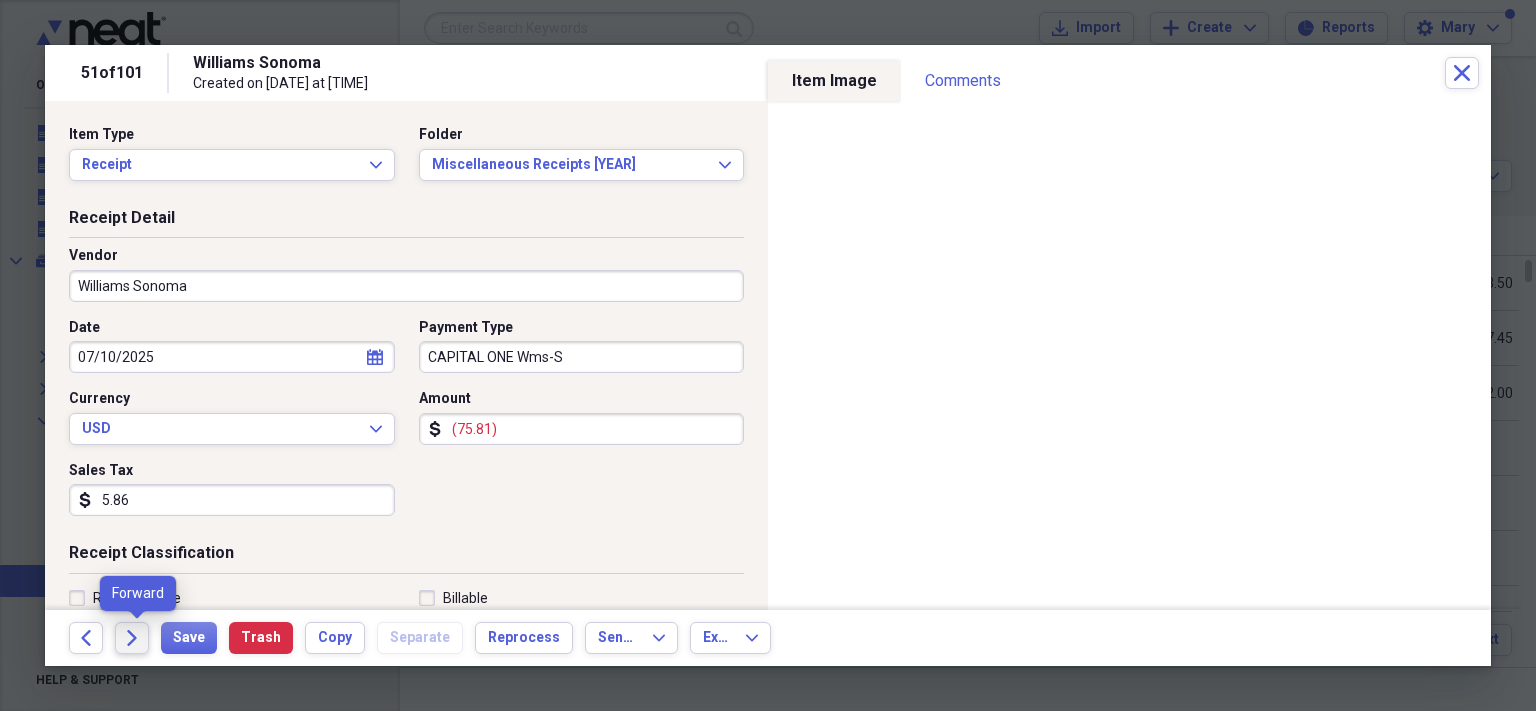 click on "Forward" 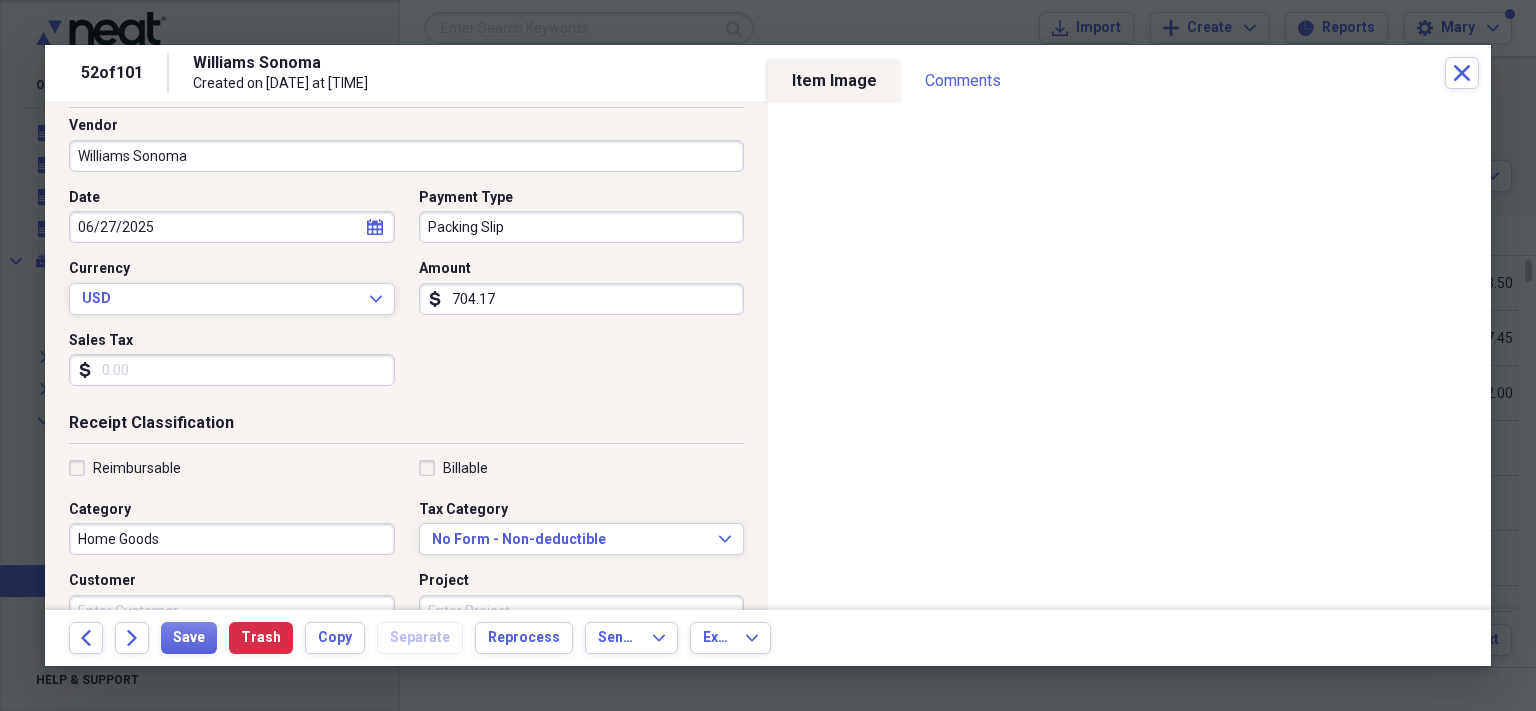 scroll, scrollTop: 131, scrollLeft: 0, axis: vertical 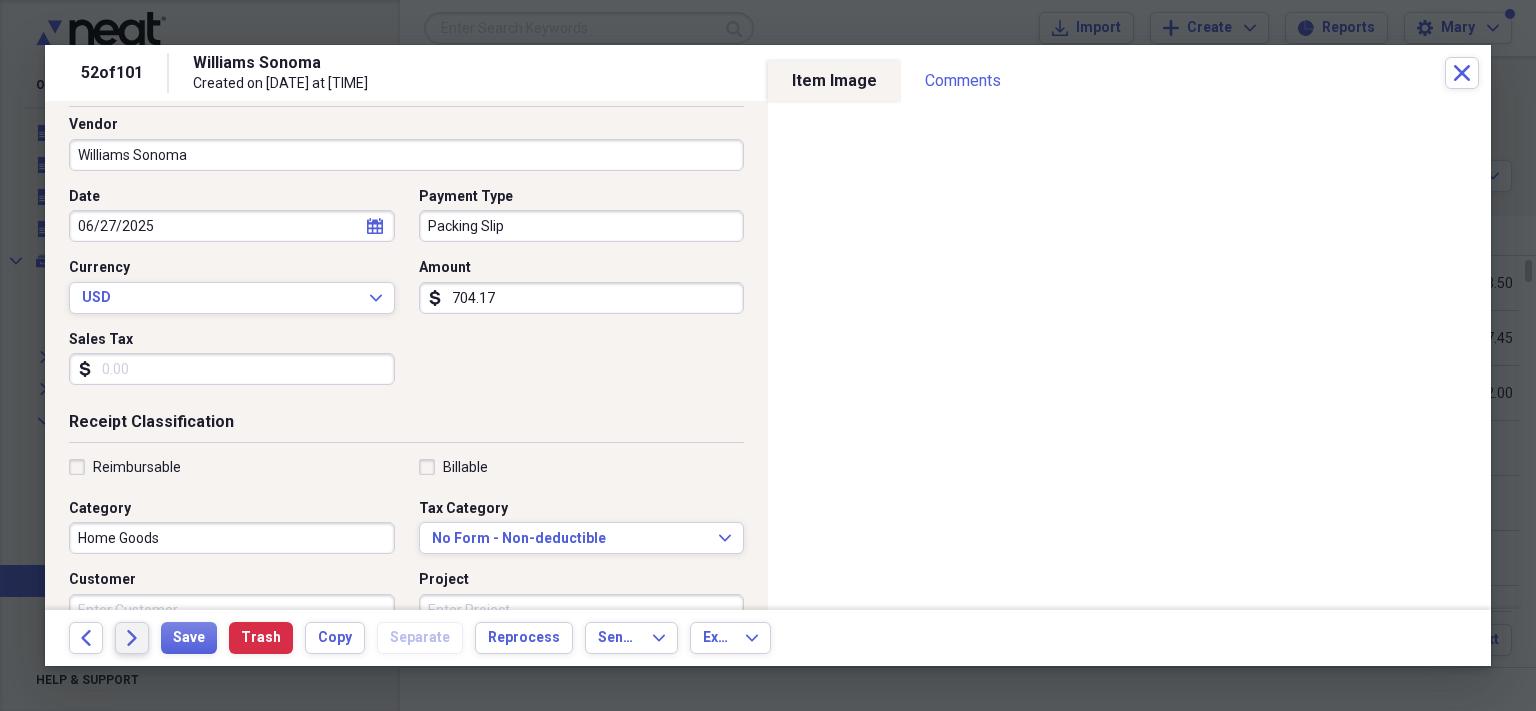 click on "Forward" 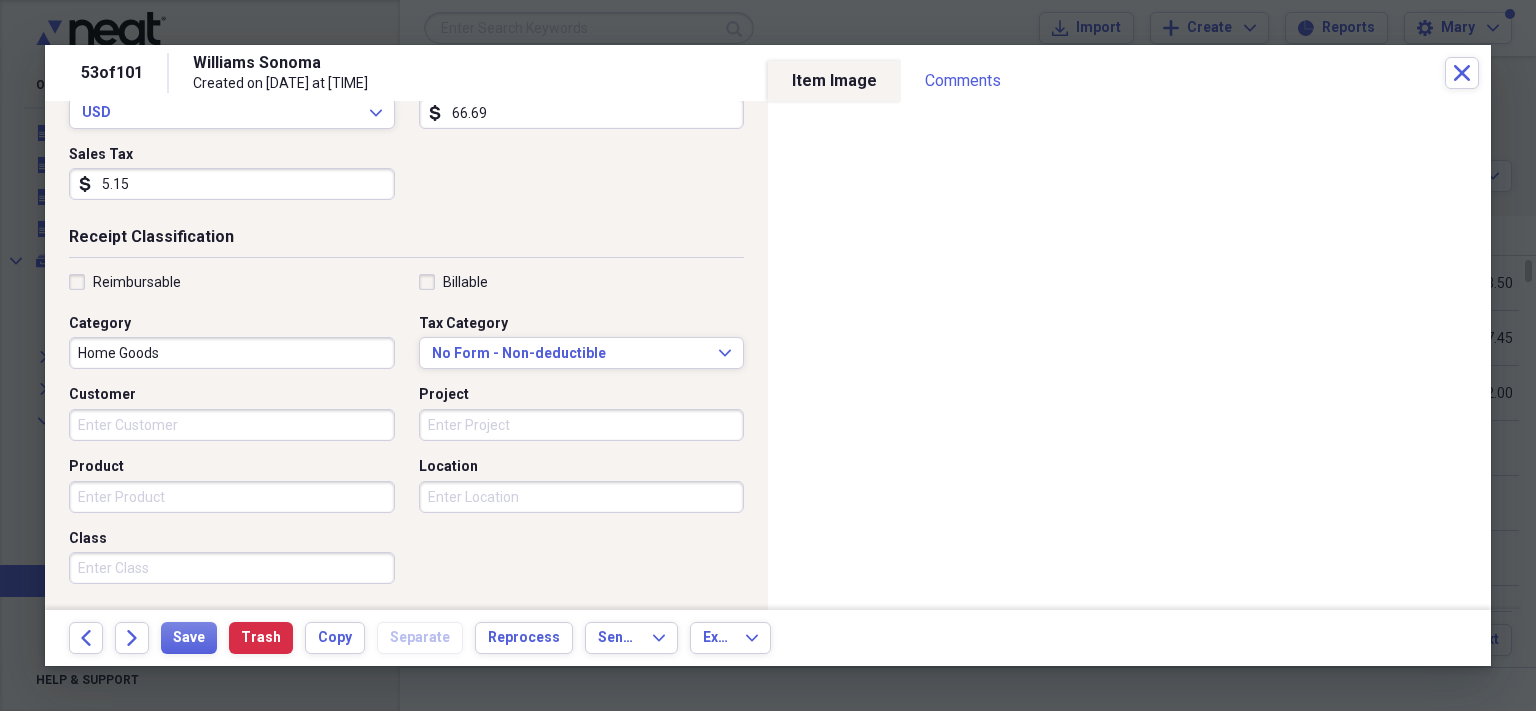 scroll, scrollTop: 316, scrollLeft: 0, axis: vertical 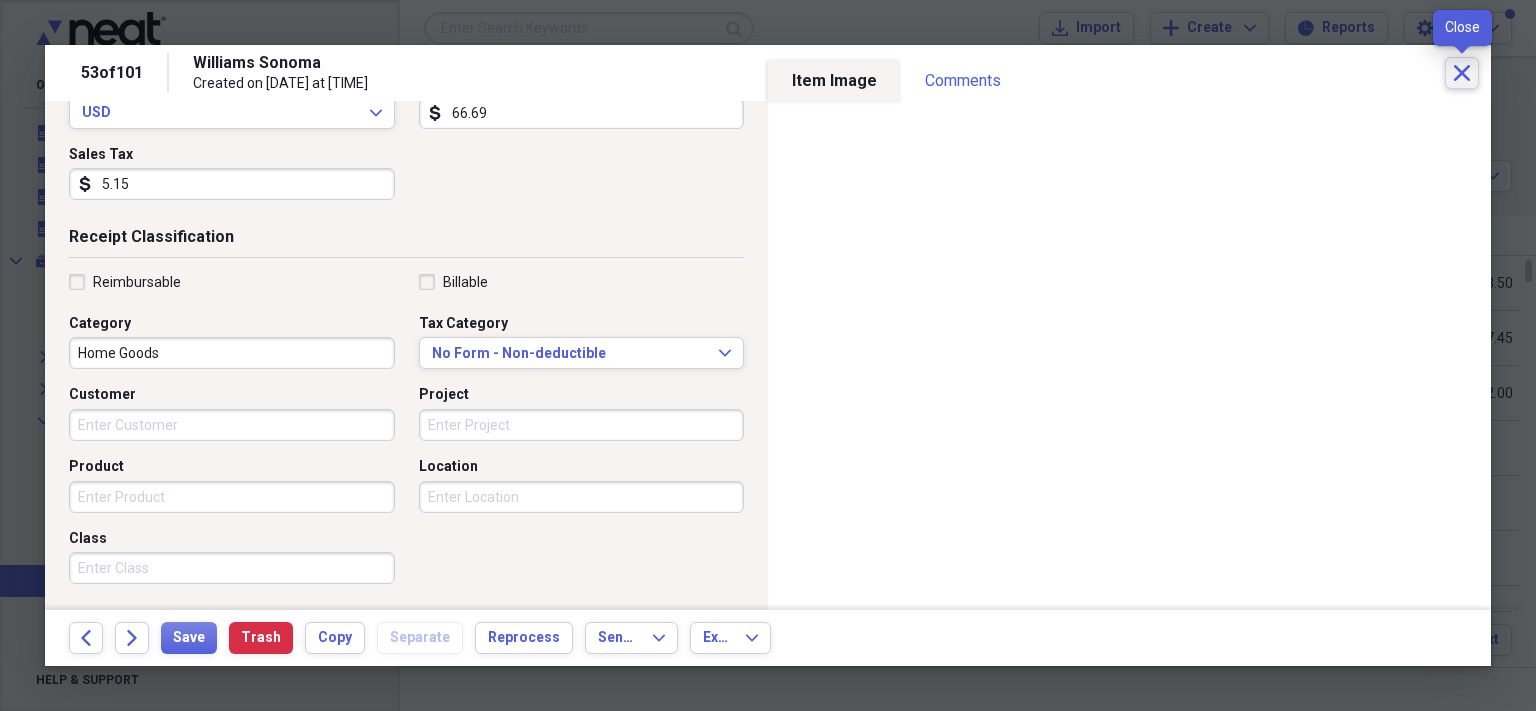 click on "Close" at bounding box center [1462, 73] 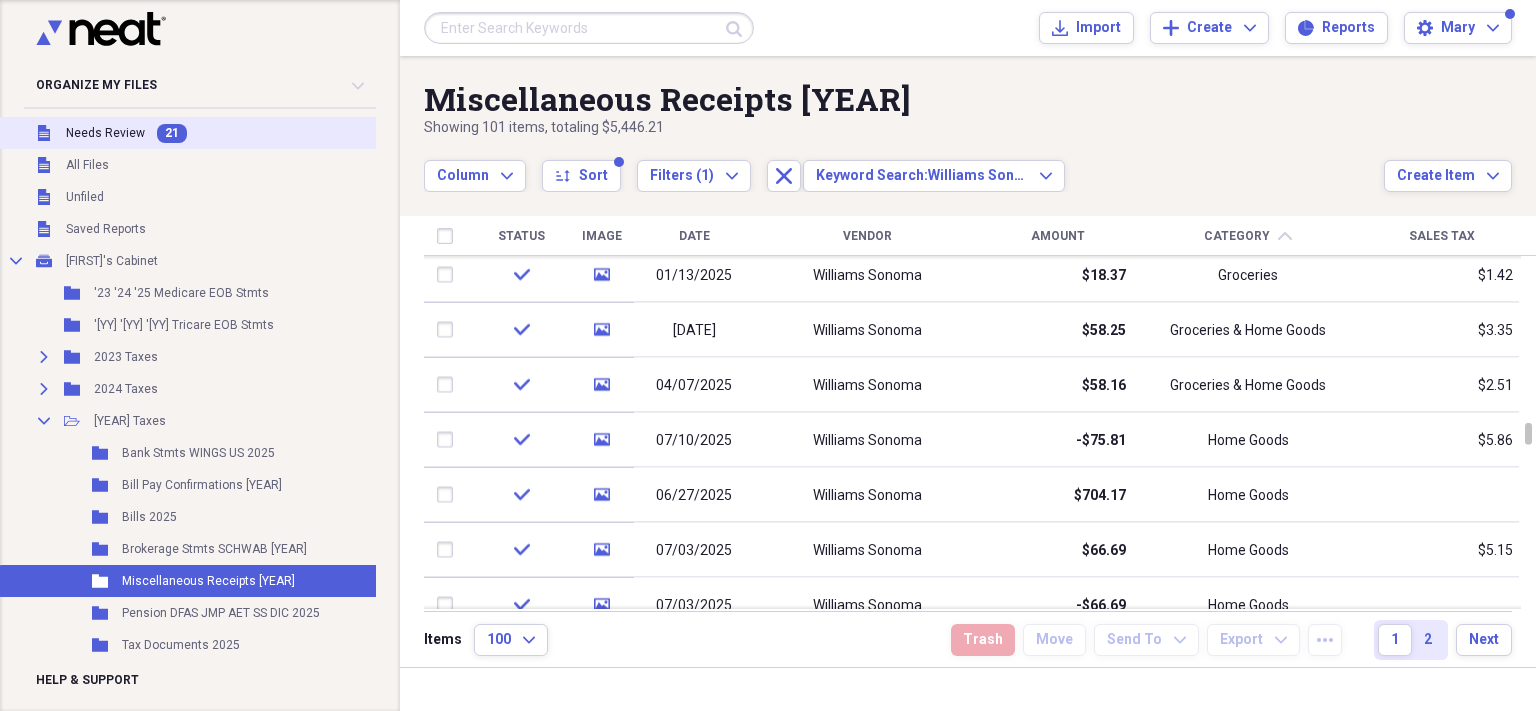 click on "Unfiled Needs Review 21" at bounding box center (207, 133) 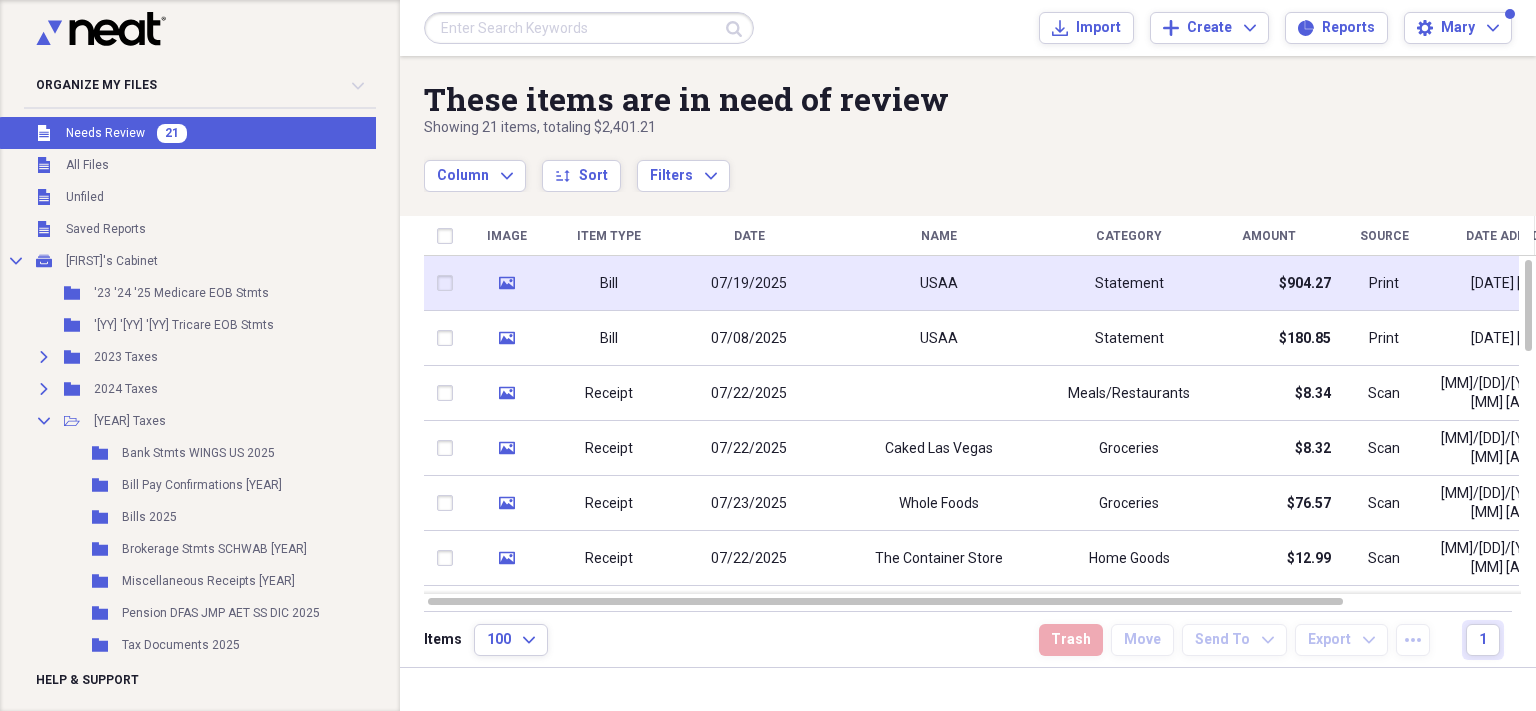 click on "Bill" at bounding box center (609, 283) 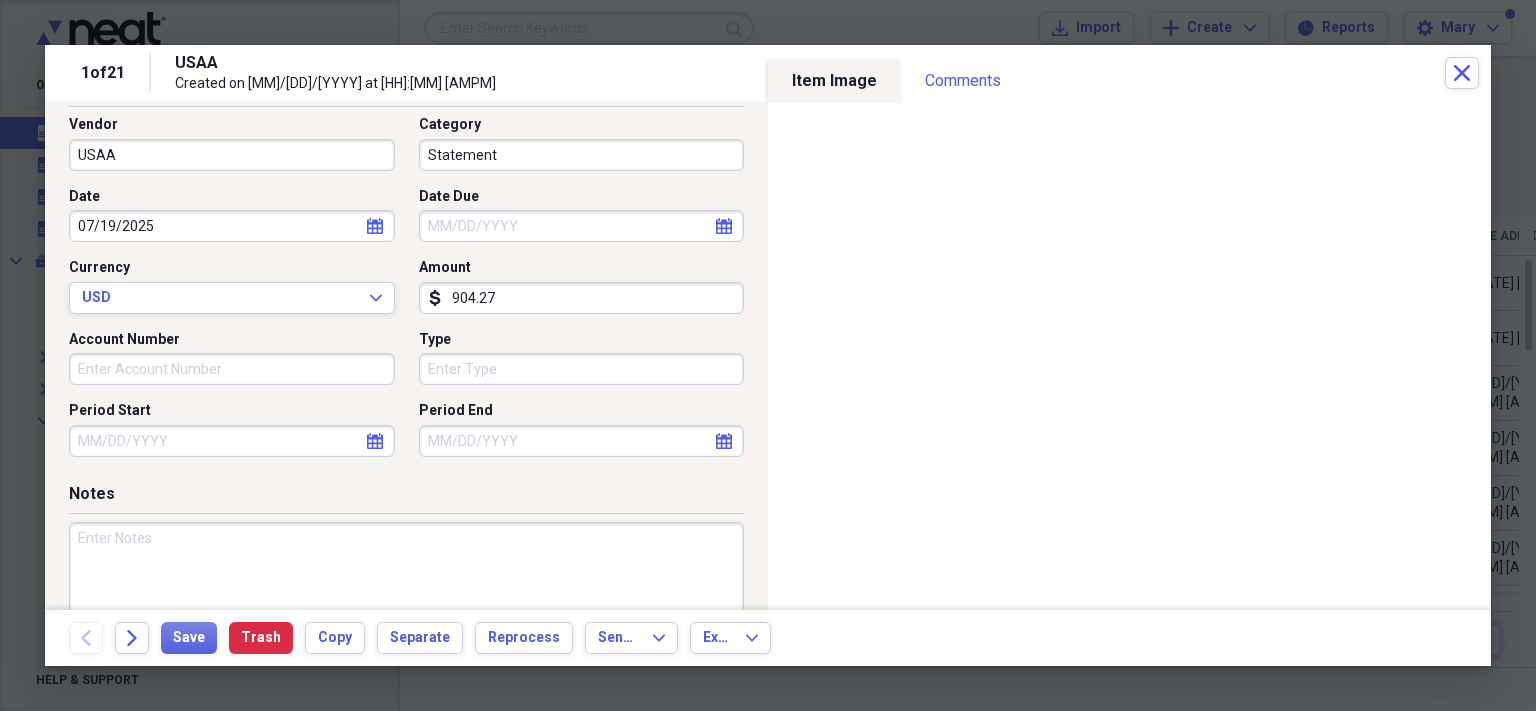 scroll, scrollTop: 0, scrollLeft: 0, axis: both 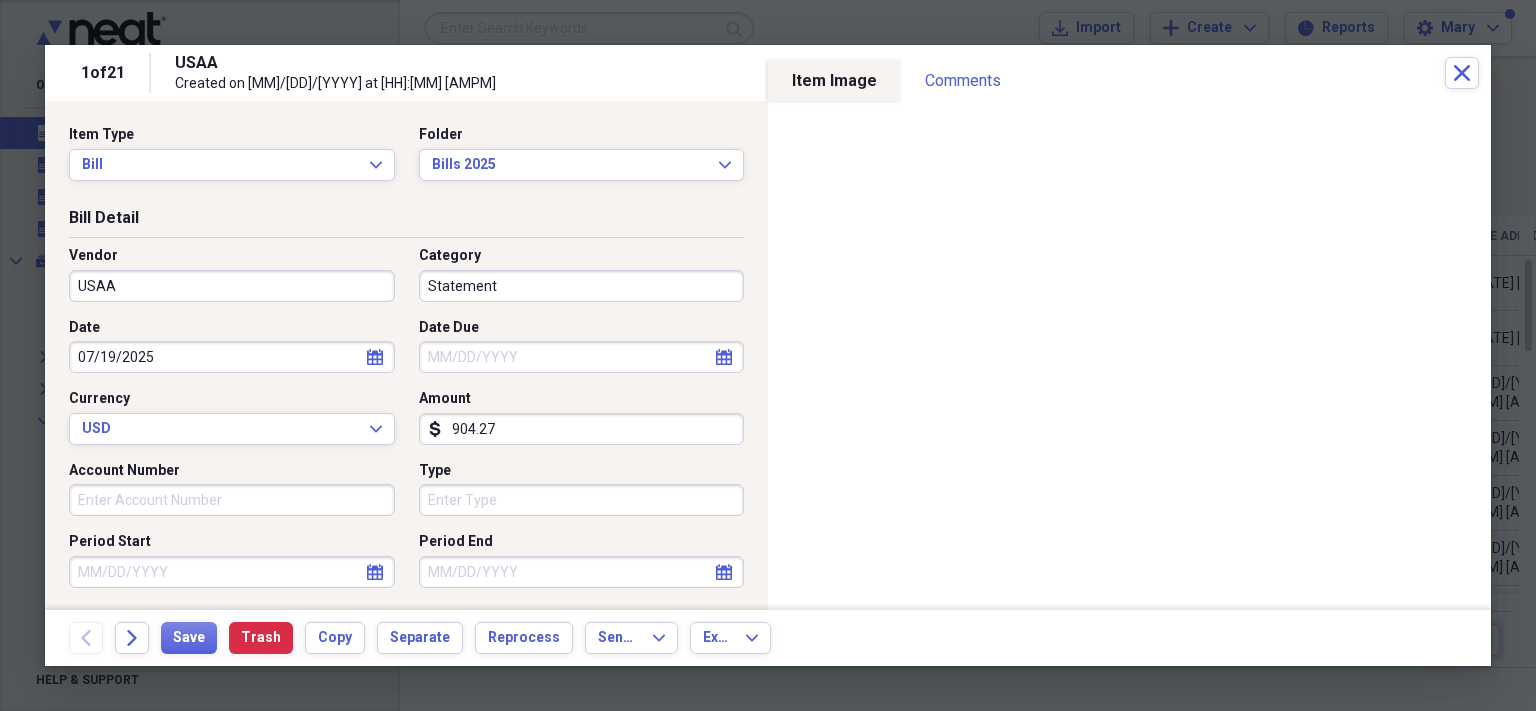 click on "USAA" at bounding box center (232, 286) 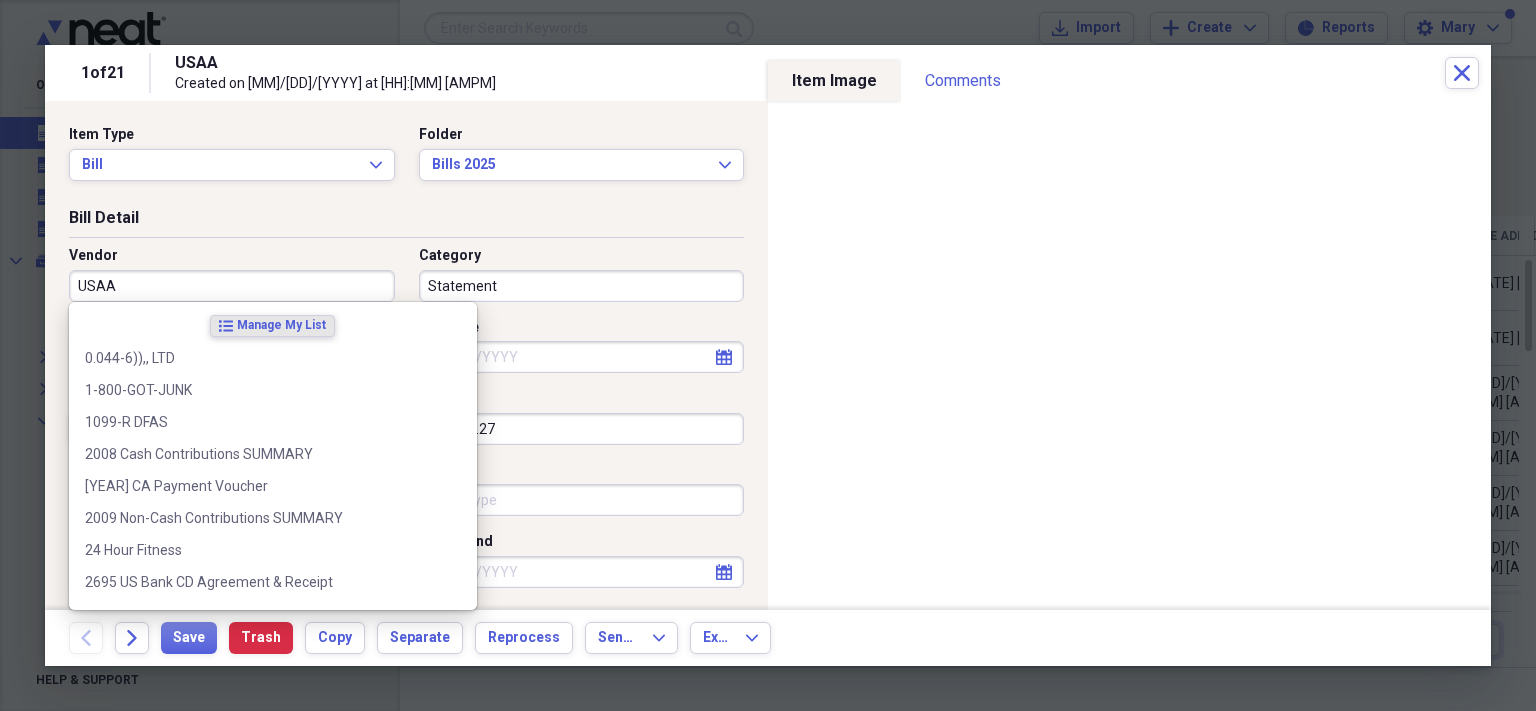 click on "USAA" at bounding box center (232, 286) 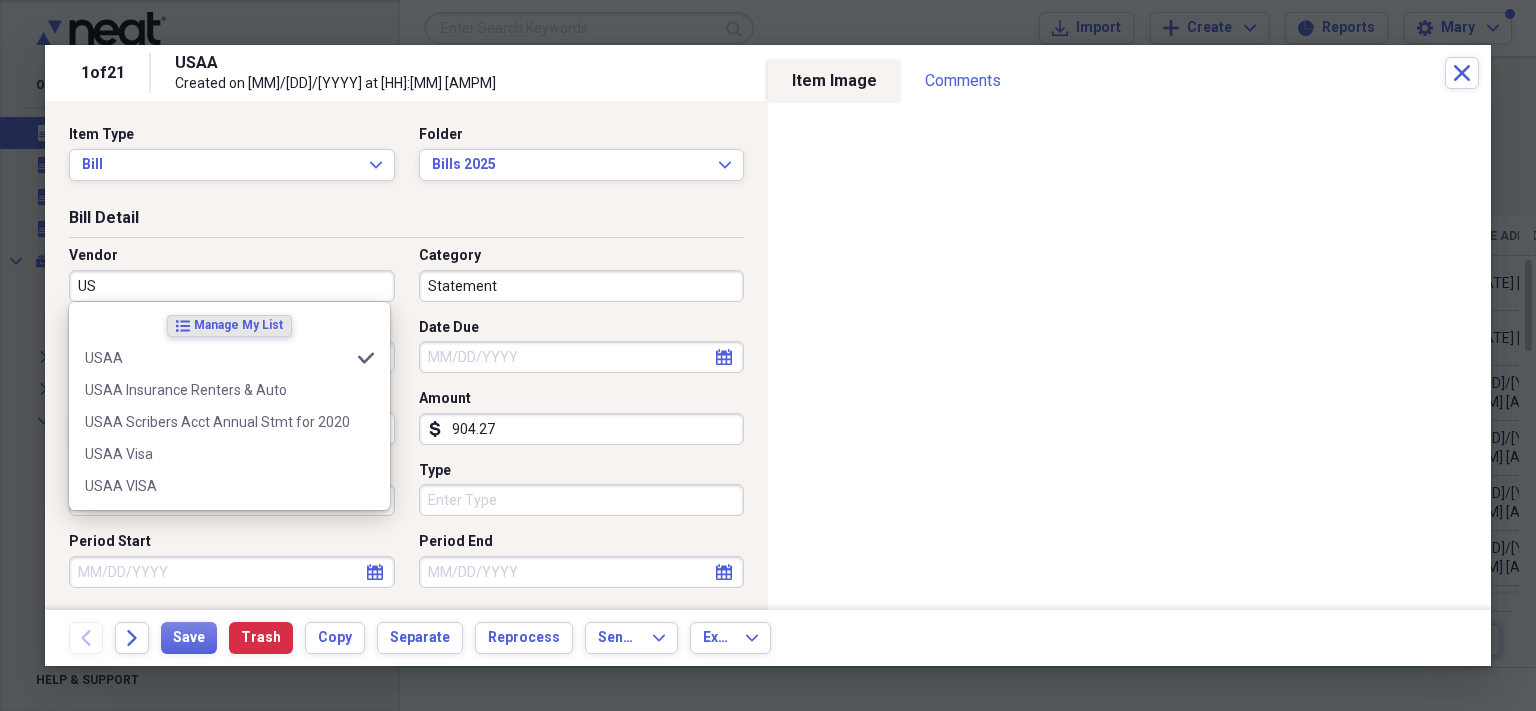type on "U" 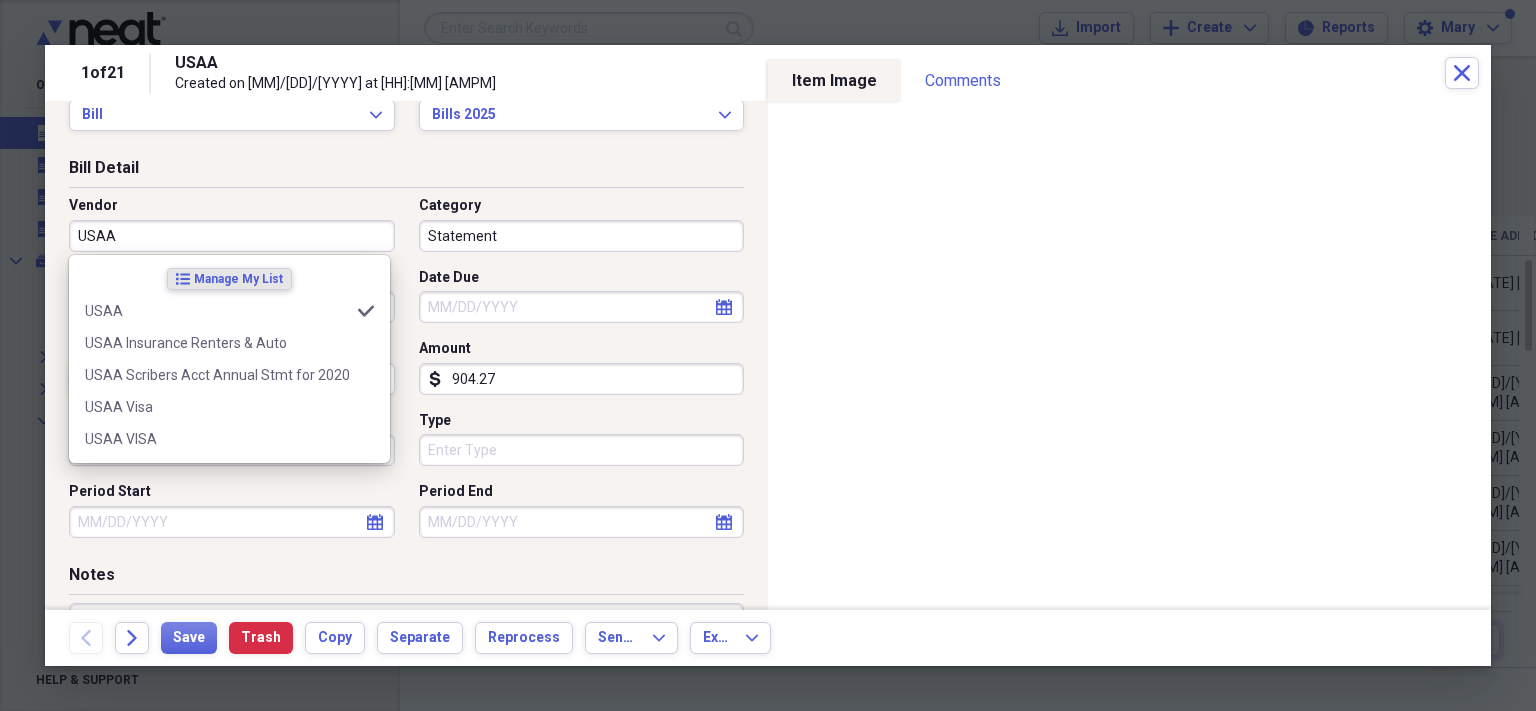 scroll, scrollTop: 53, scrollLeft: 0, axis: vertical 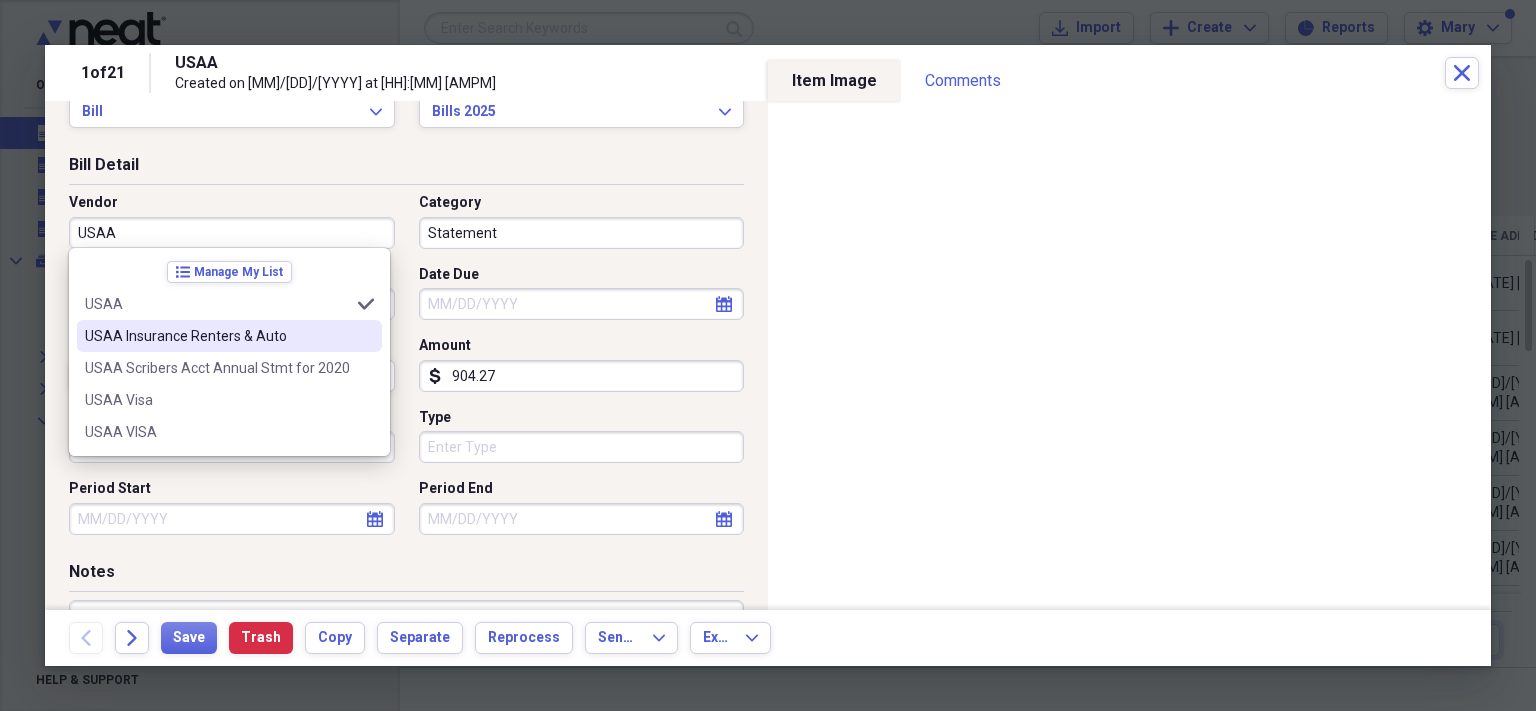 click on "USAA Insurance Renters & Auto" at bounding box center (217, 336) 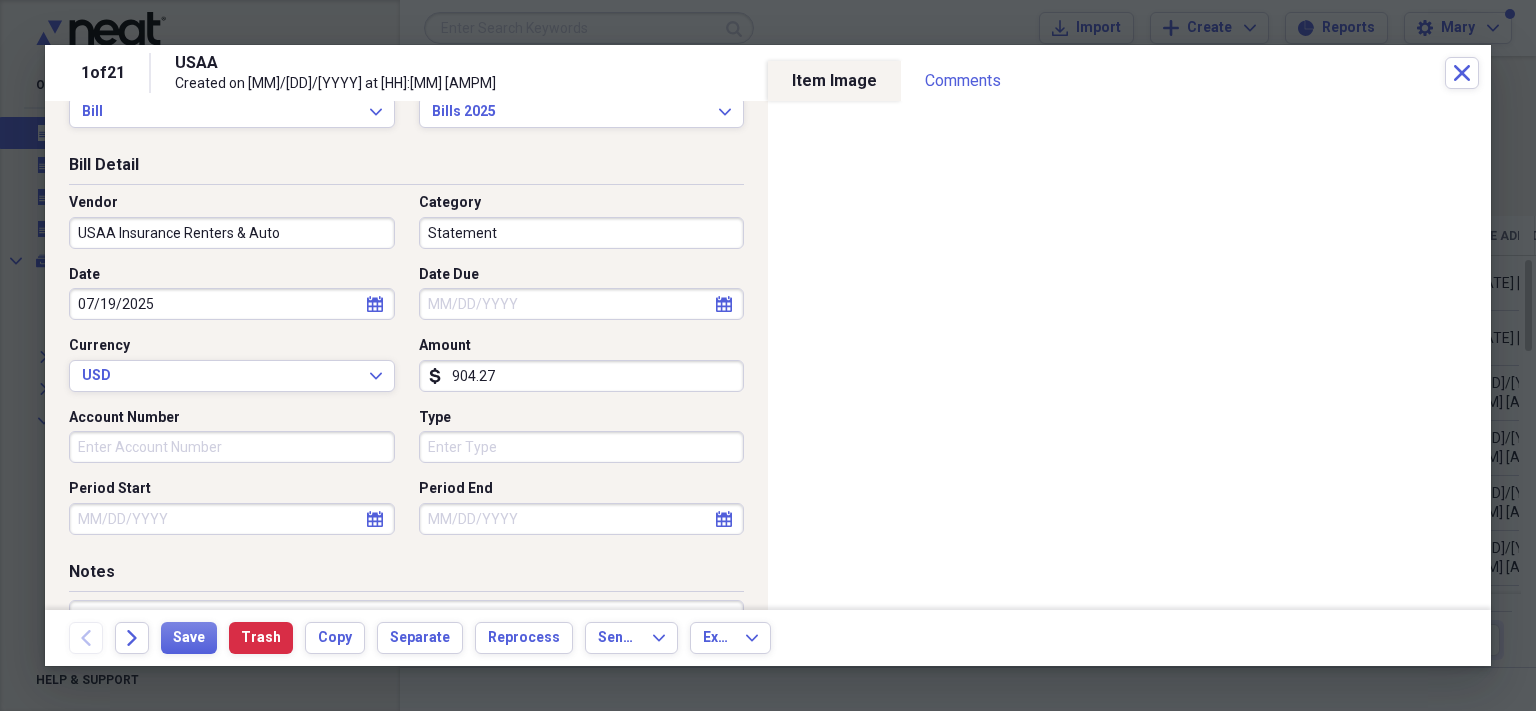 click 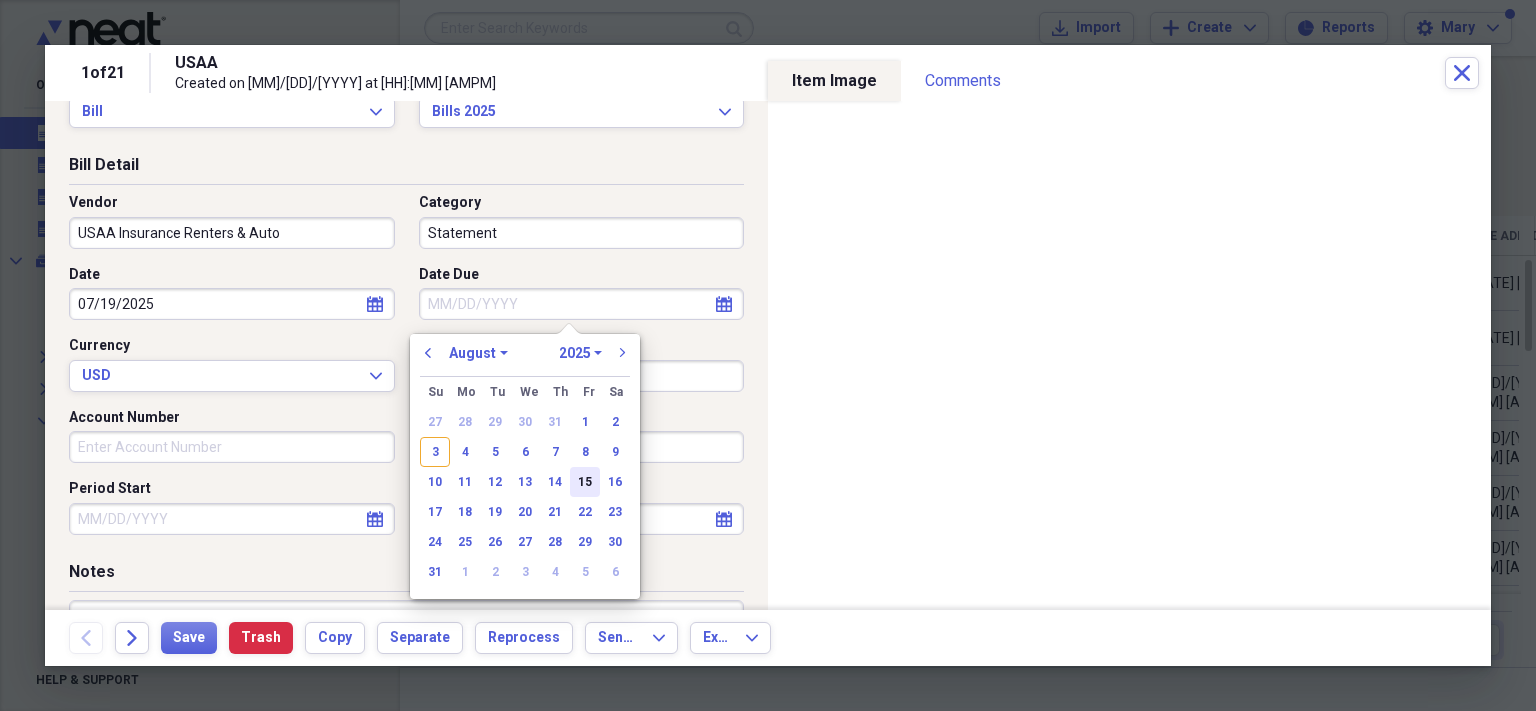 click on "15" at bounding box center (585, 482) 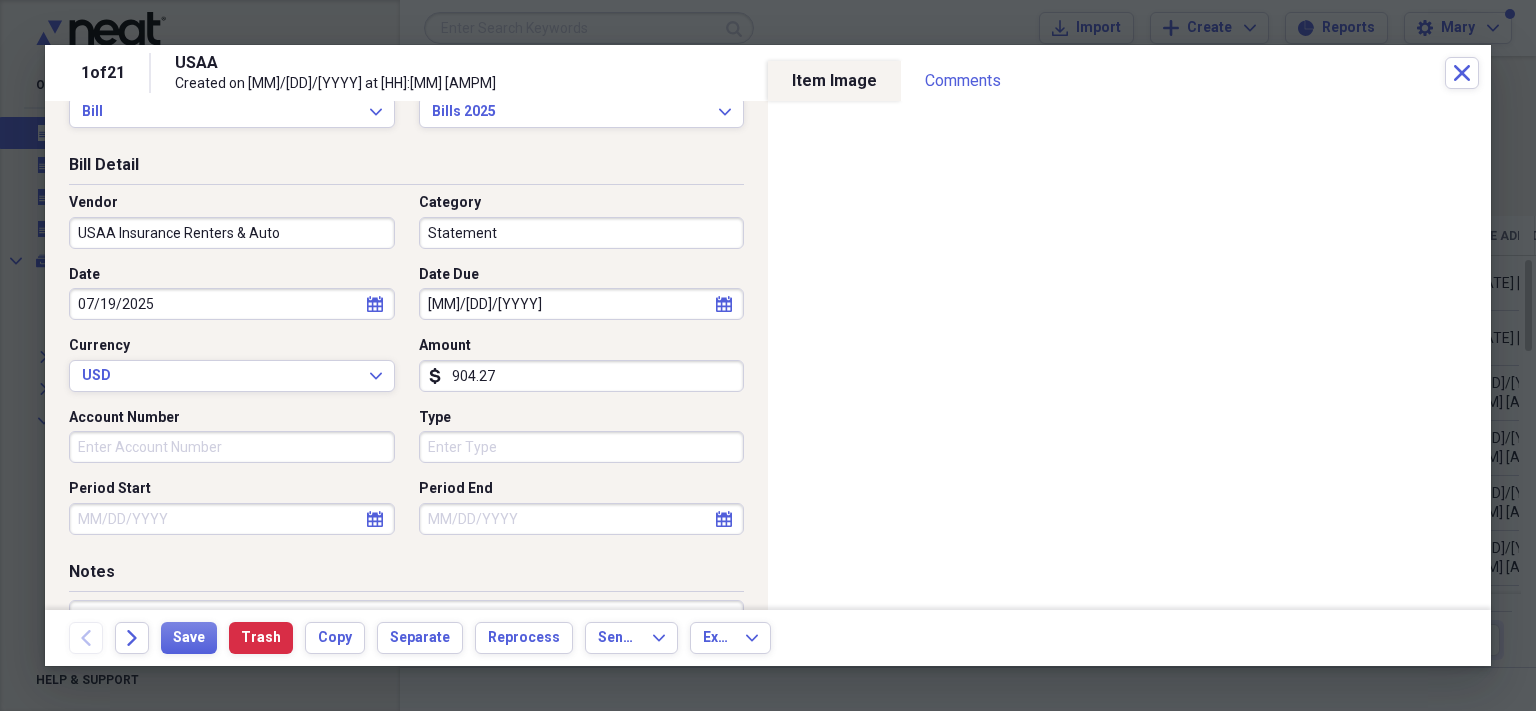 click on "904.27" at bounding box center (582, 376) 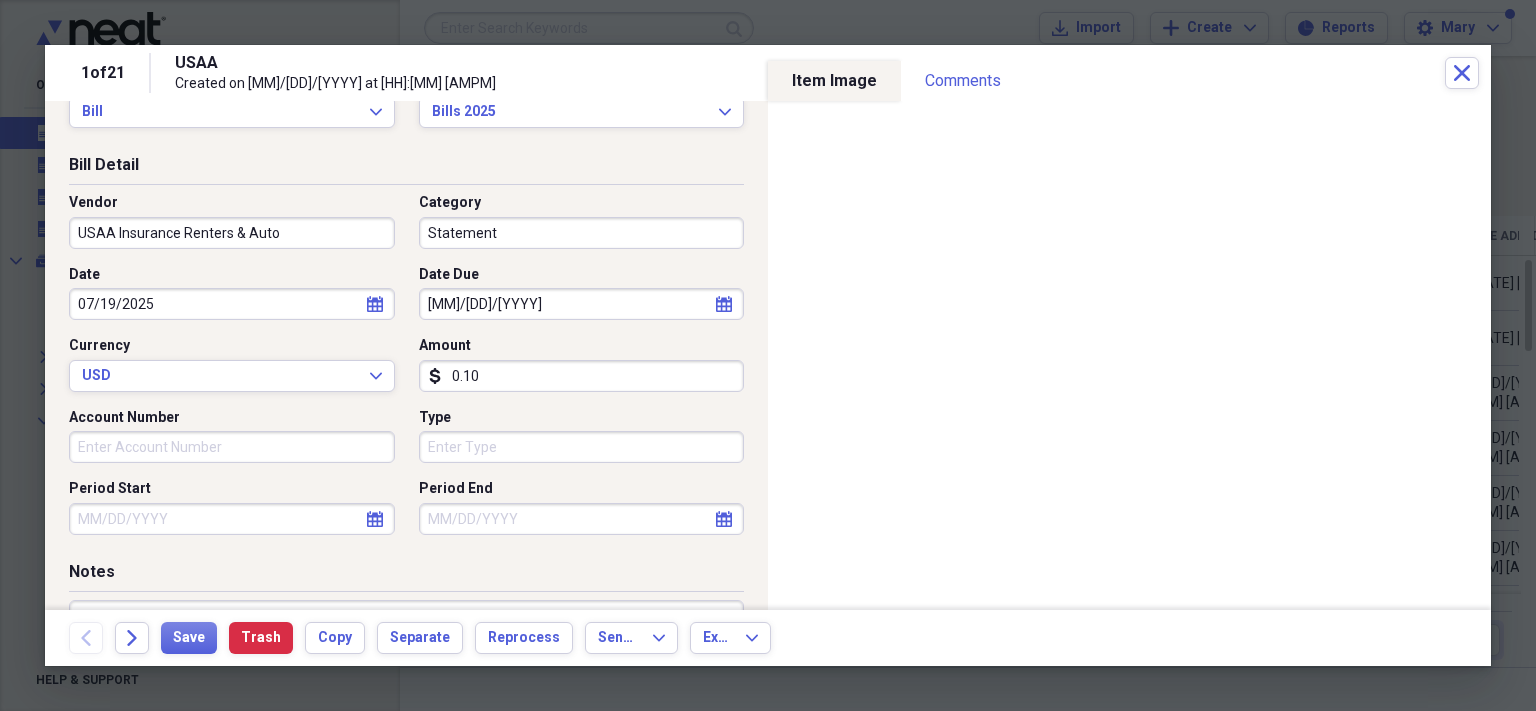type on "0.01" 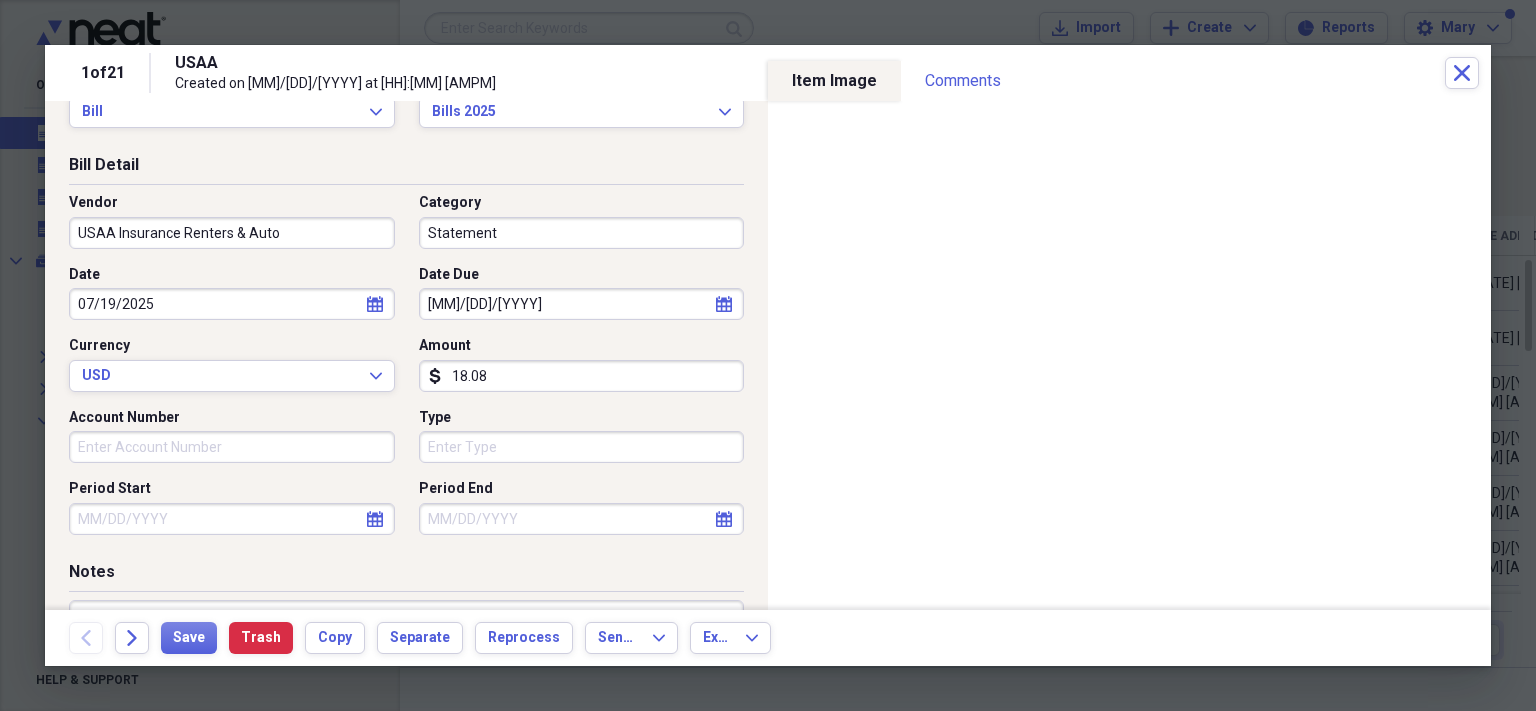 type on "180.86" 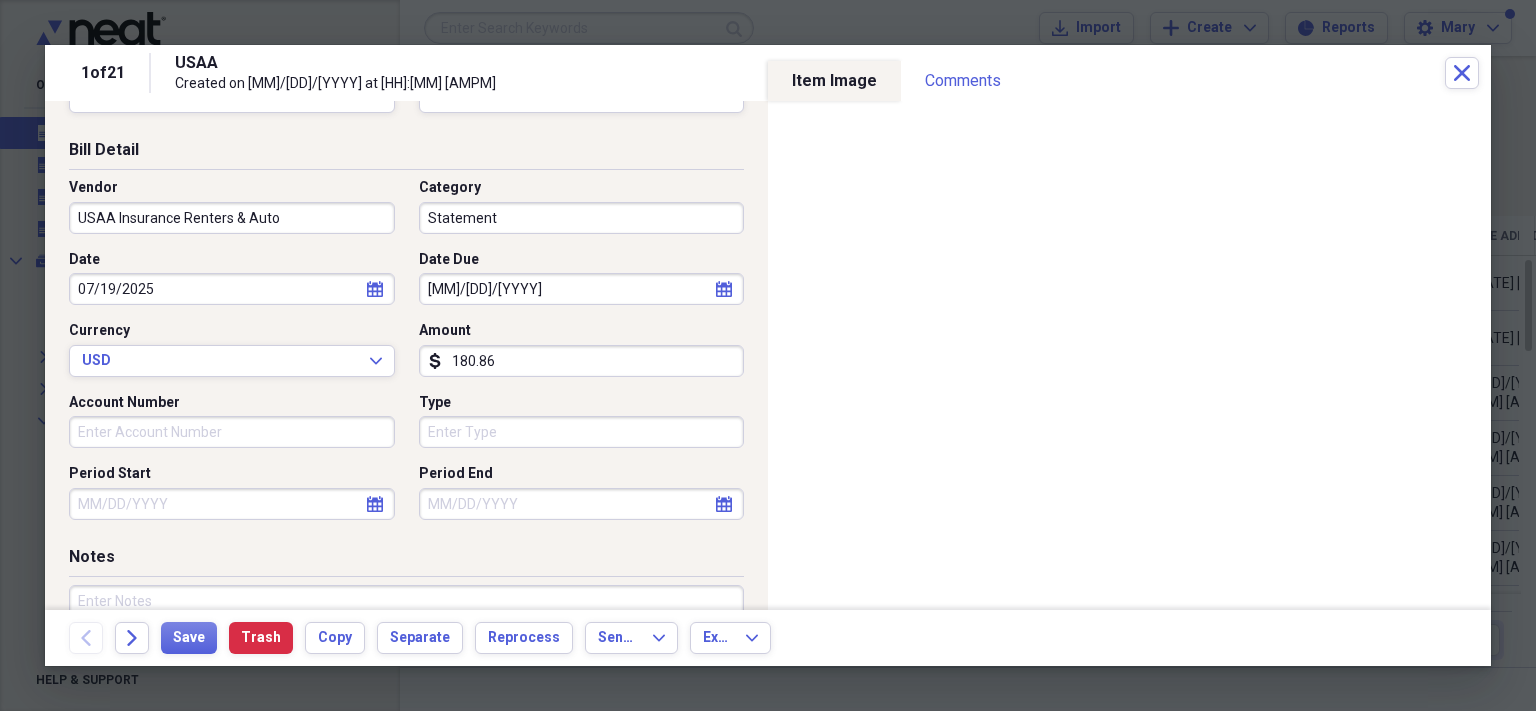 click on "Account Number" at bounding box center (232, 432) 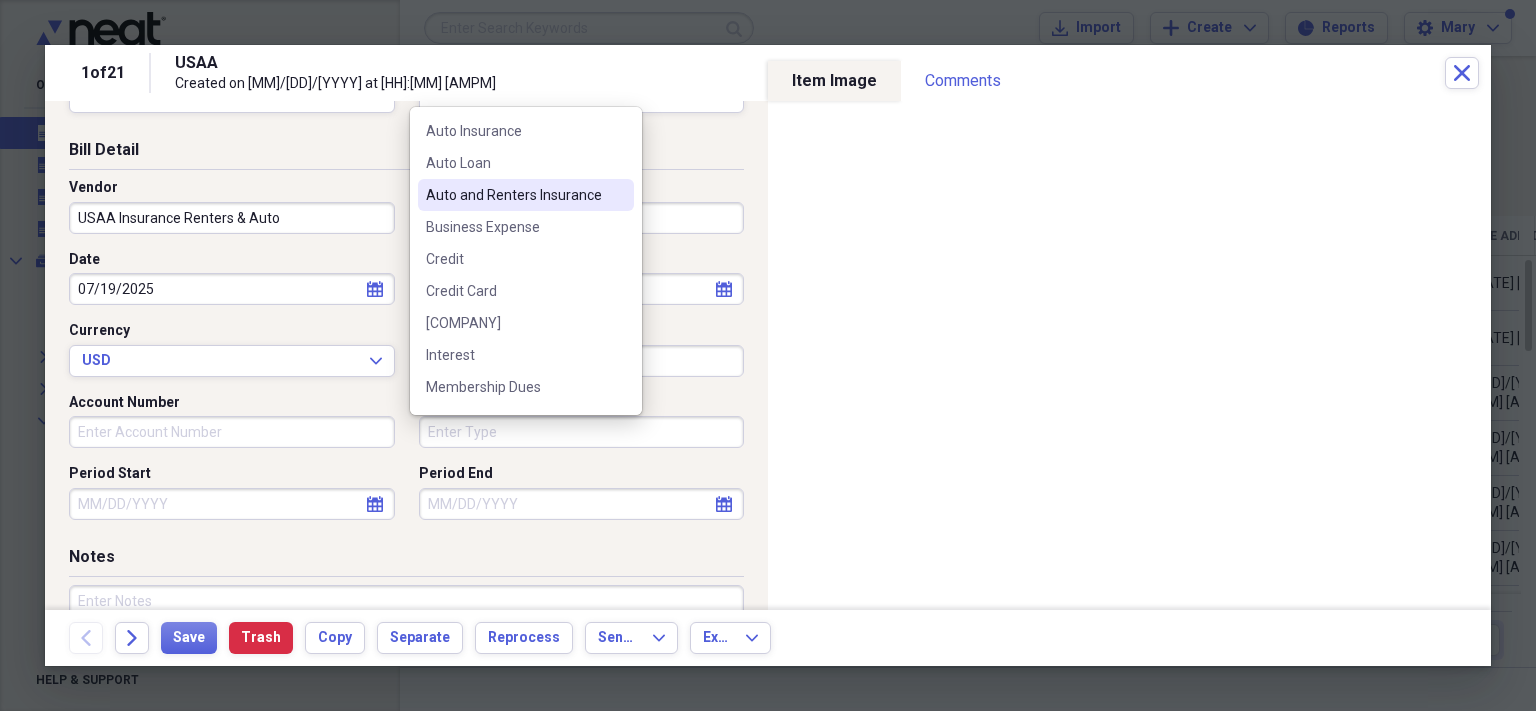 click on "Auto and Renters Insurance" at bounding box center [514, 195] 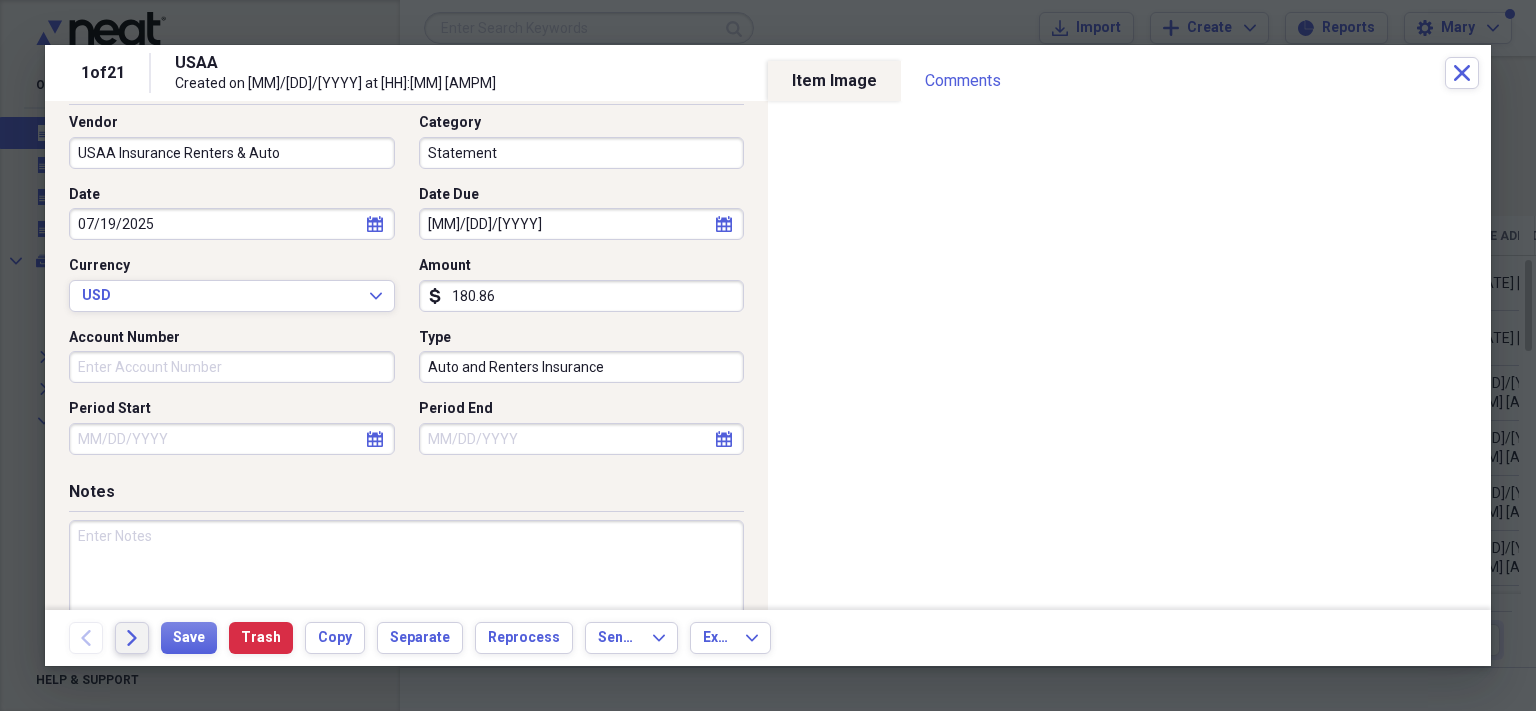 scroll, scrollTop: 135, scrollLeft: 0, axis: vertical 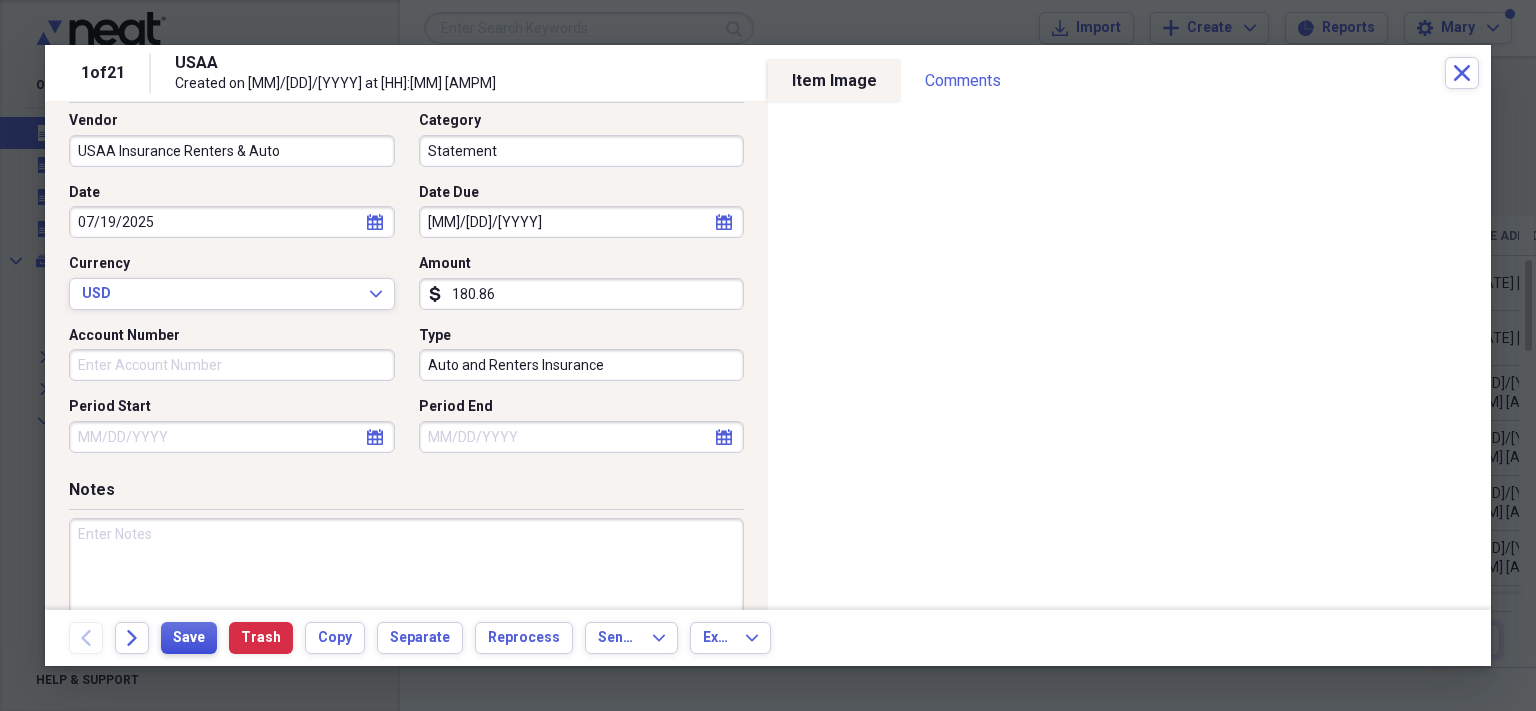 click on "Save" at bounding box center [189, 638] 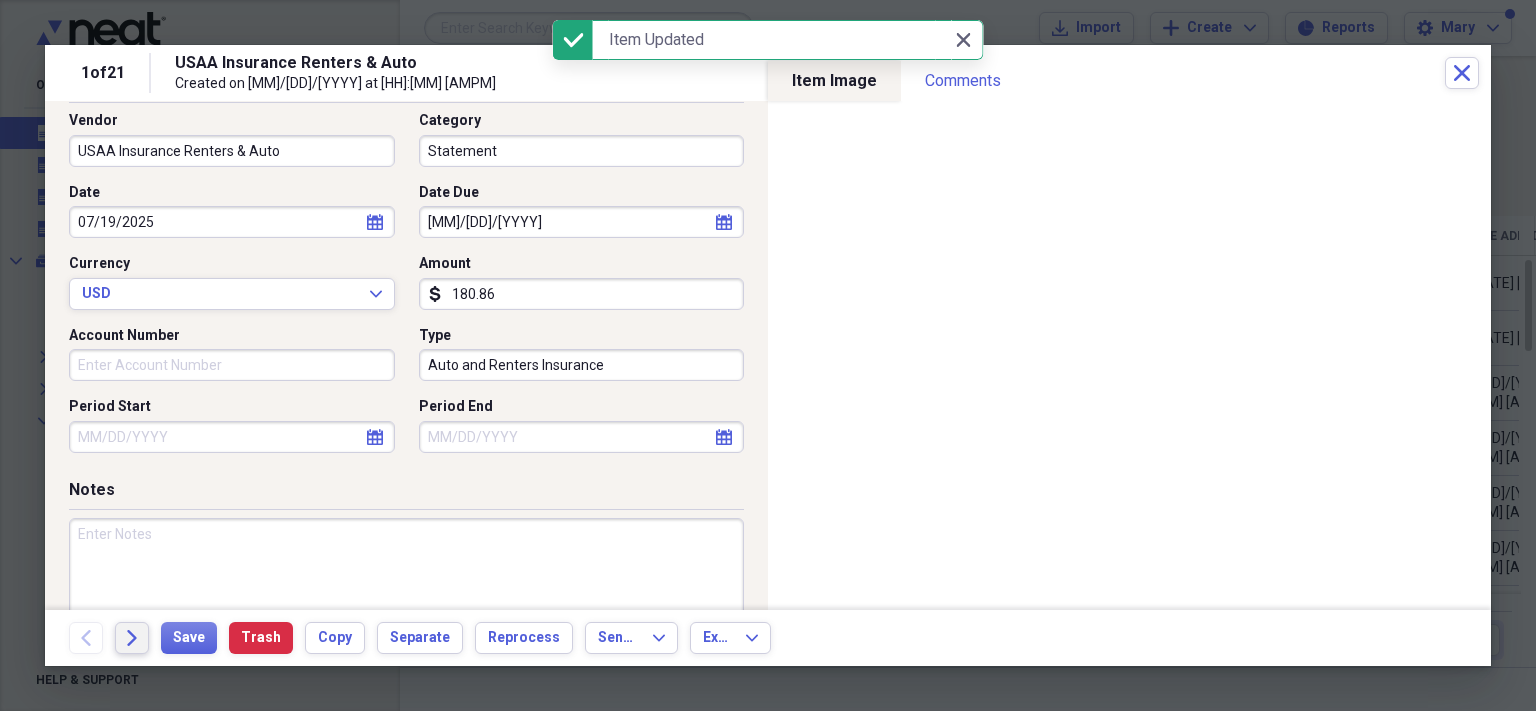 click on "Forward" 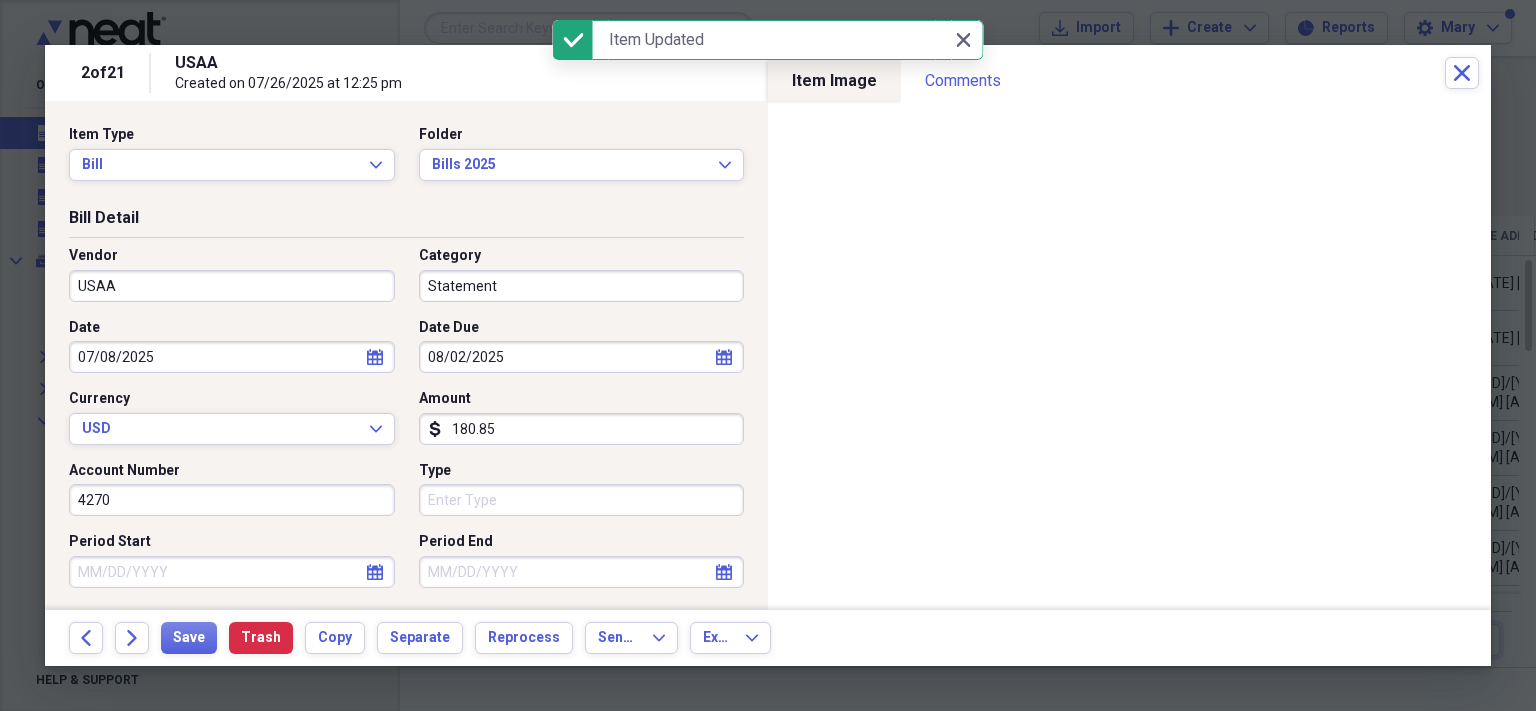 click on "USAA" at bounding box center [232, 286] 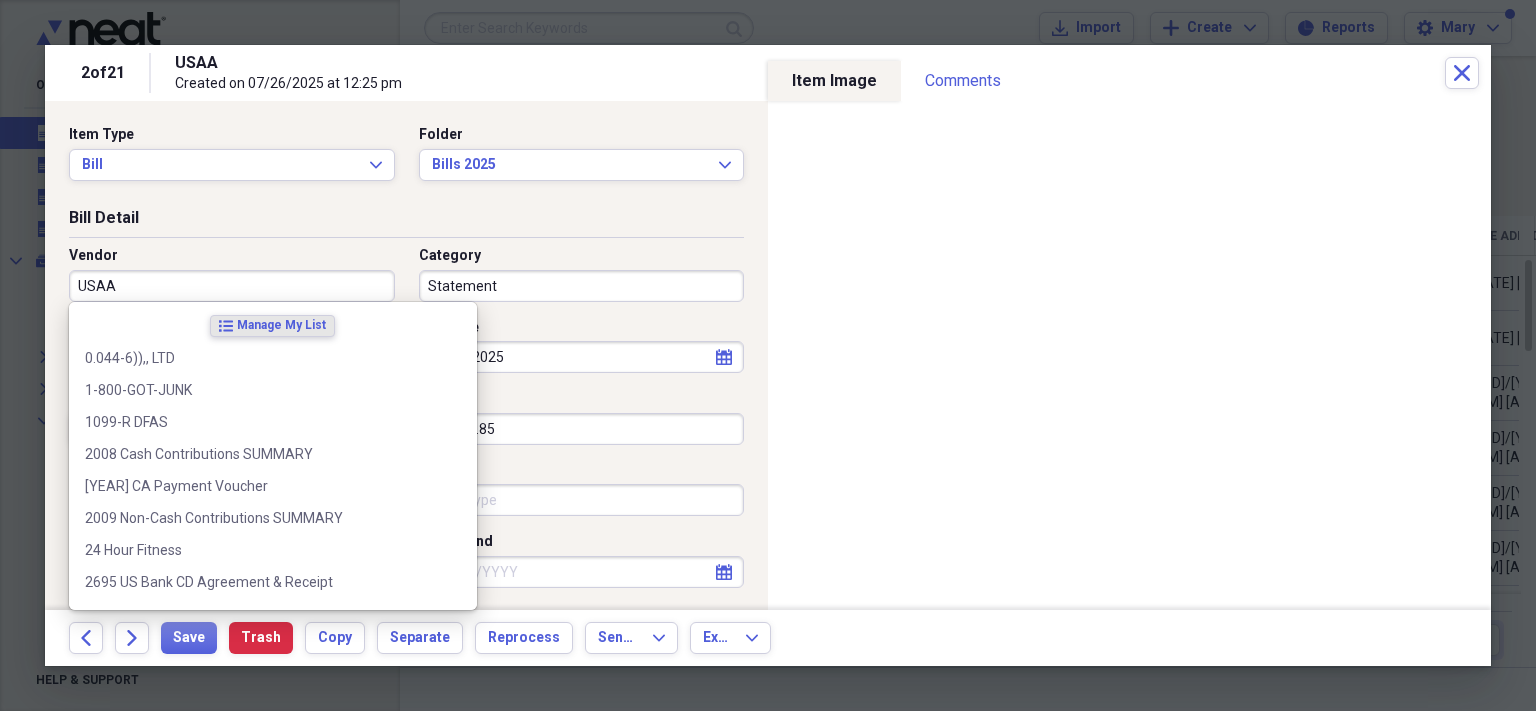 click on "USAA" at bounding box center (232, 286) 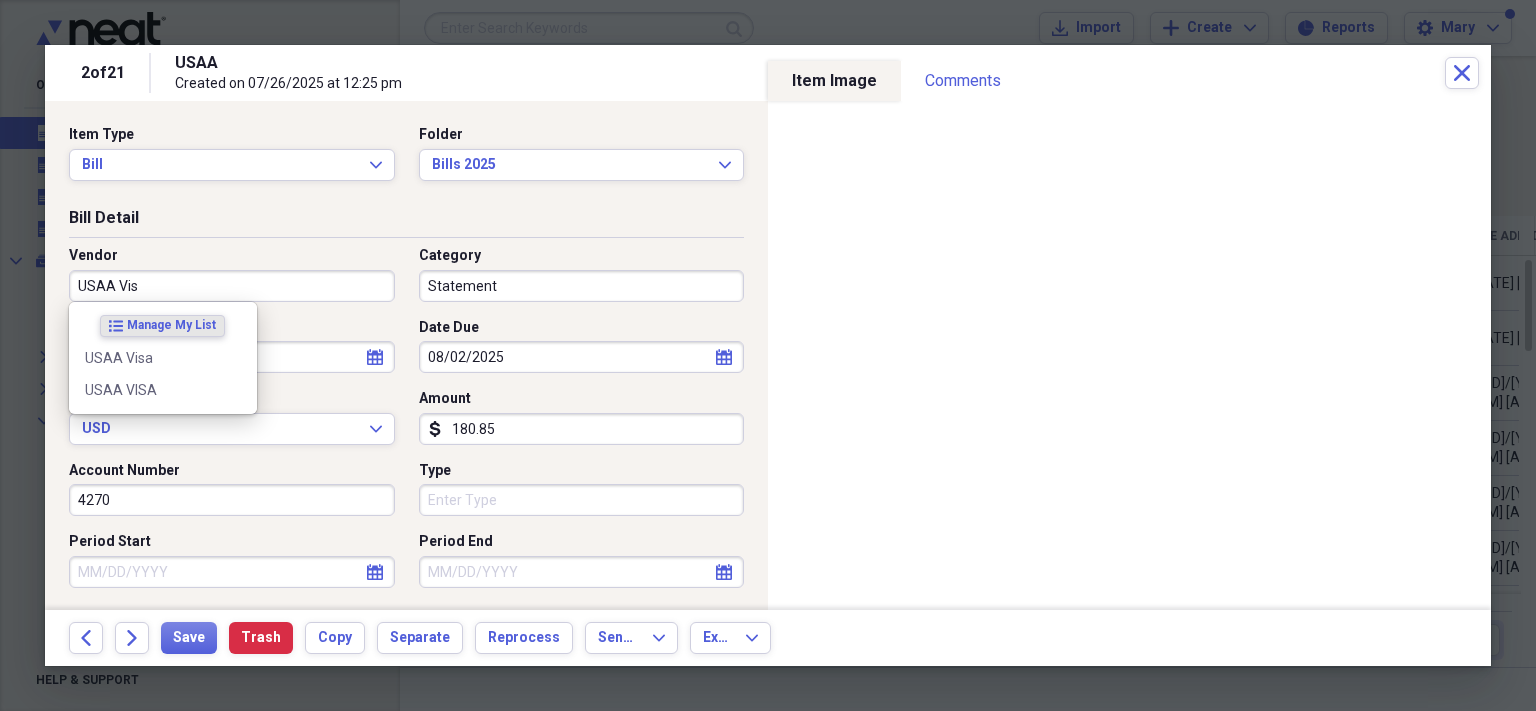 type on "USAA Visa" 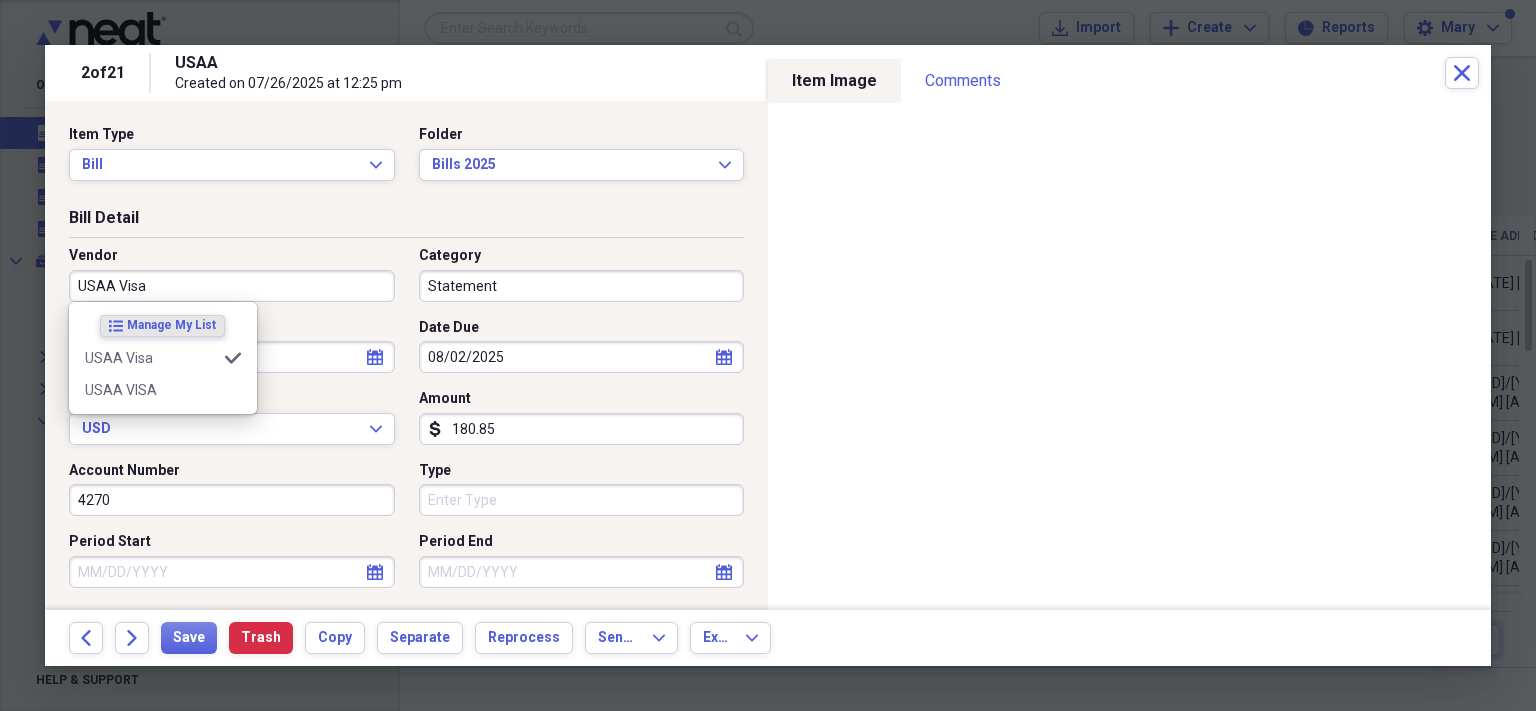 type on "Statement Pmt" 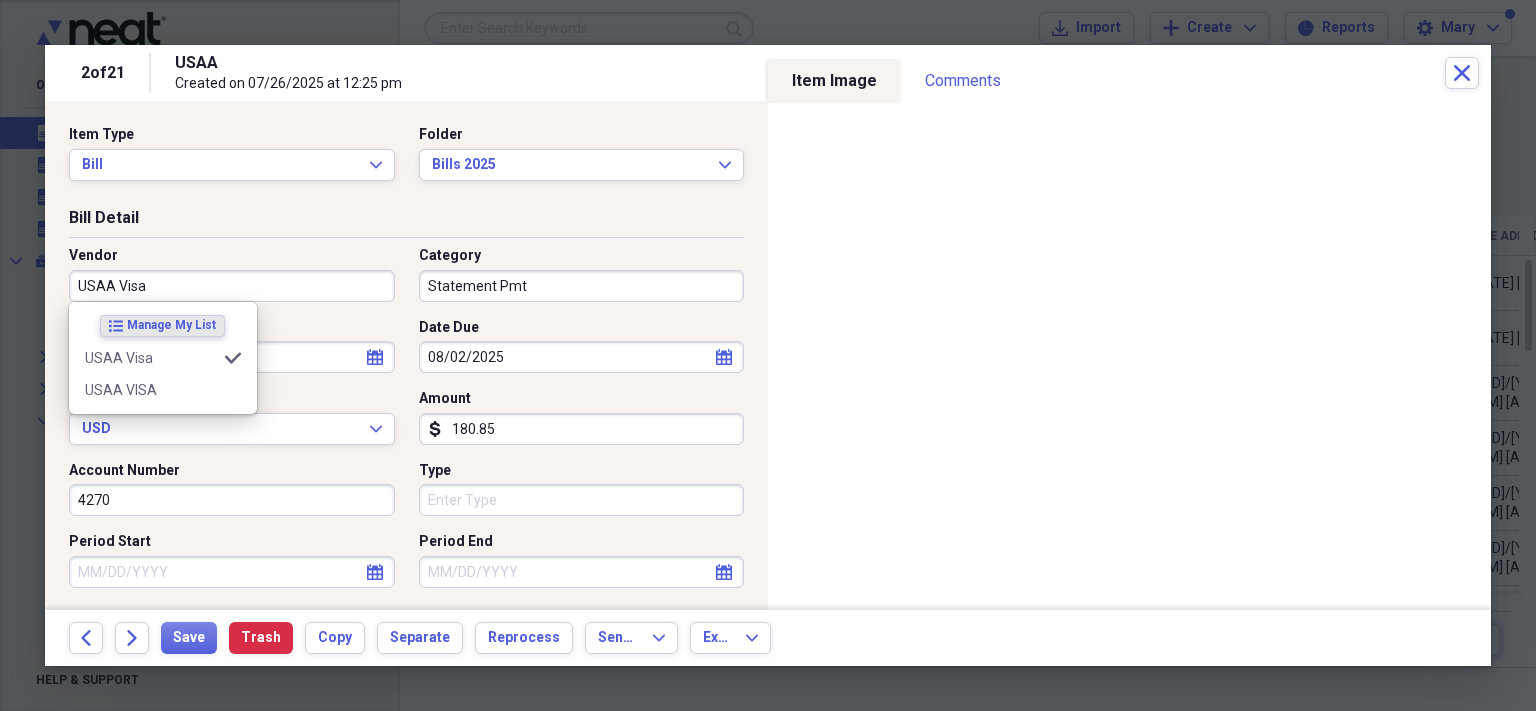 type on "USAA Visa" 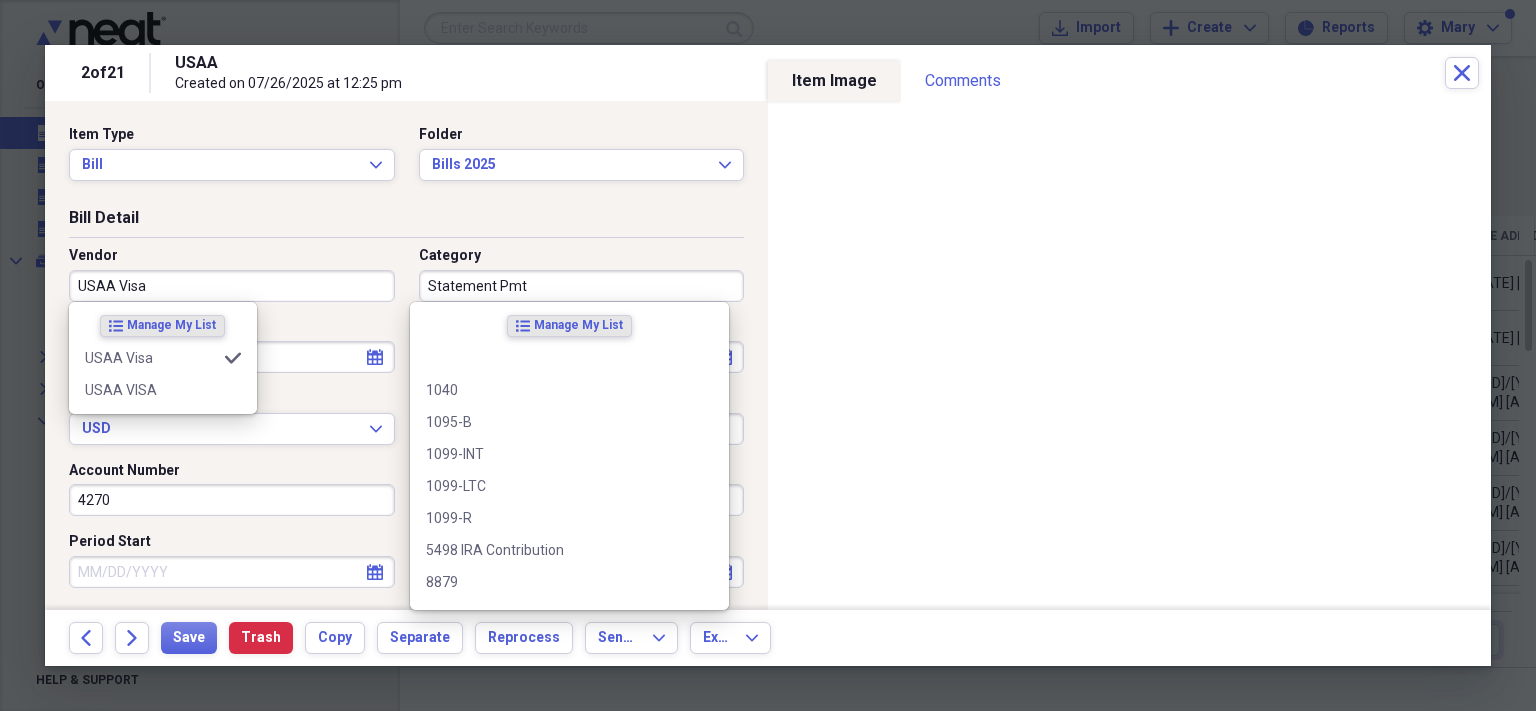 click on "Statement Pmt" at bounding box center [582, 286] 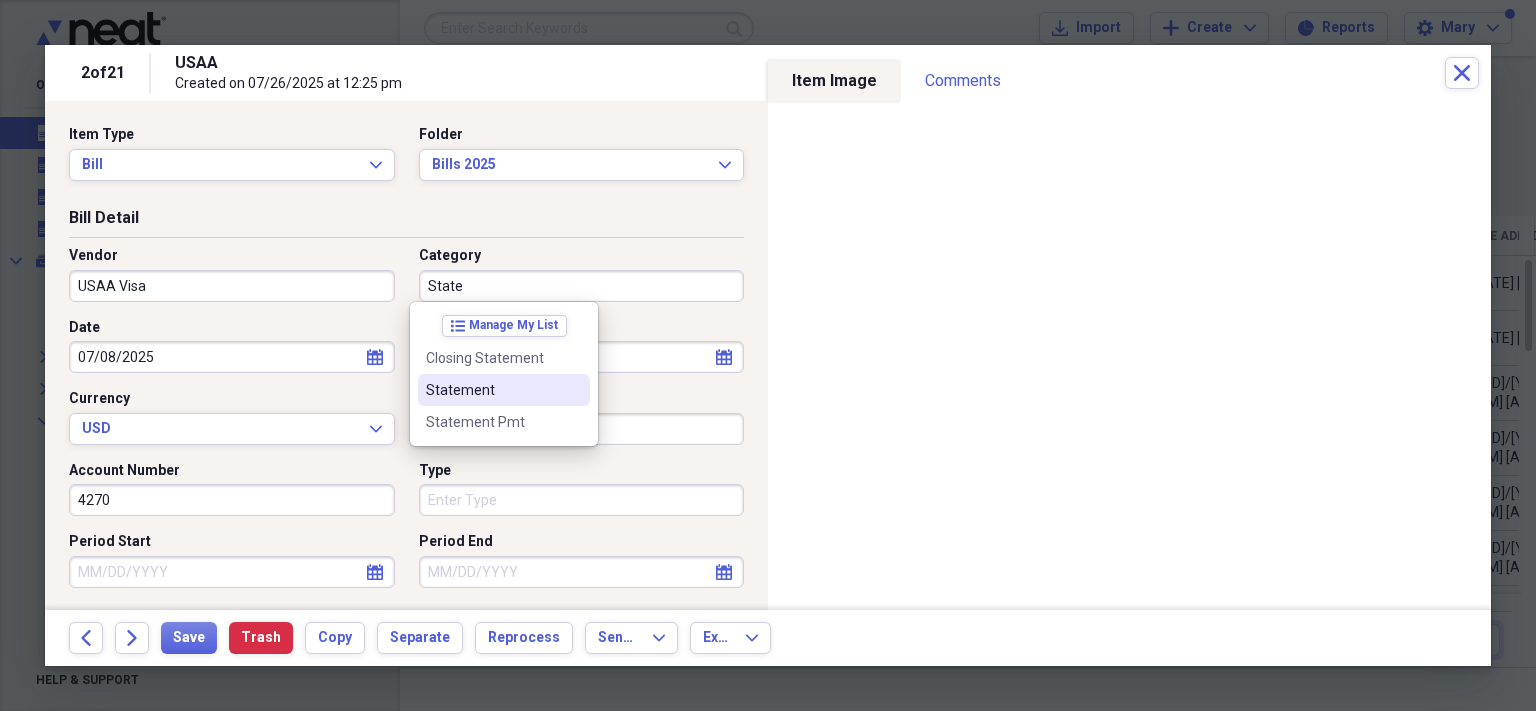 type on "Statement" 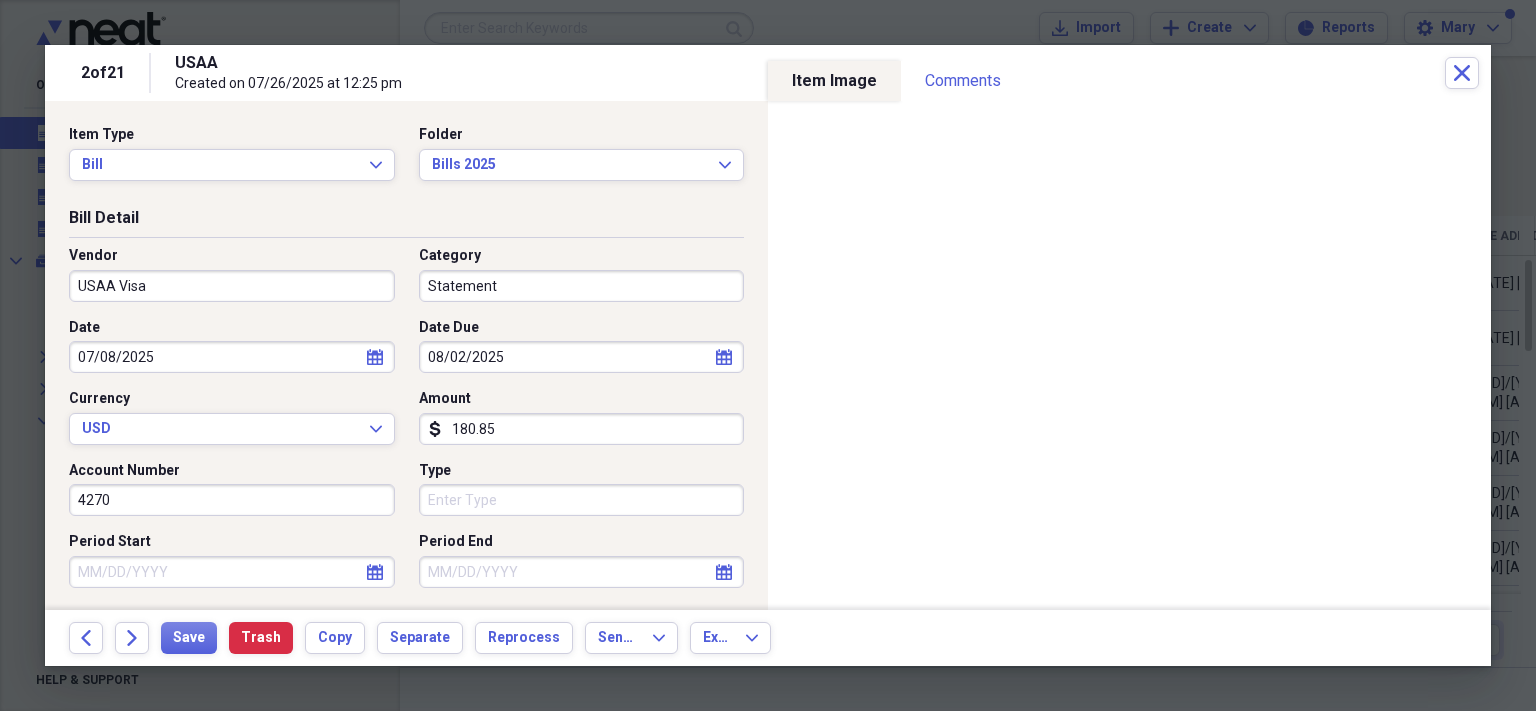click on "180.85" at bounding box center [582, 429] 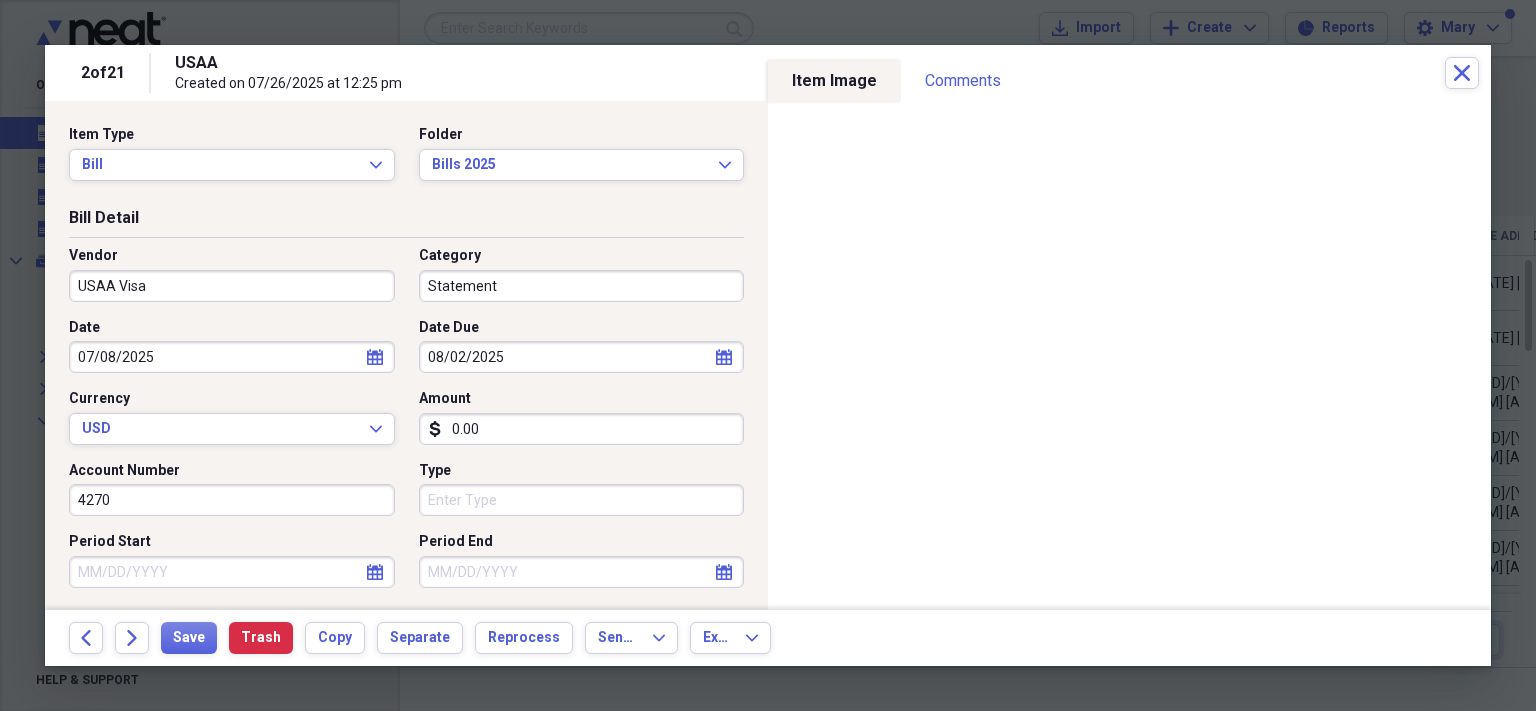 type on "0.00" 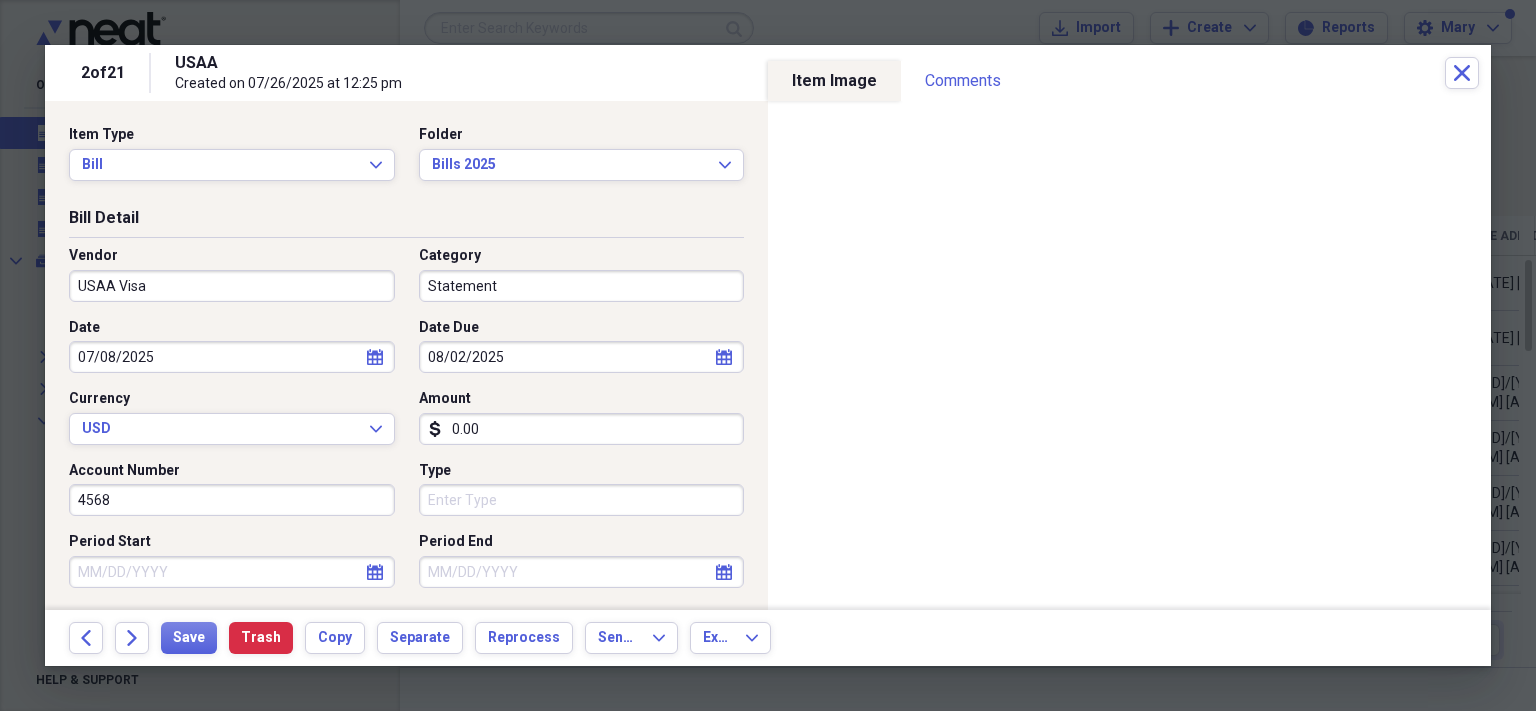 type on "4568" 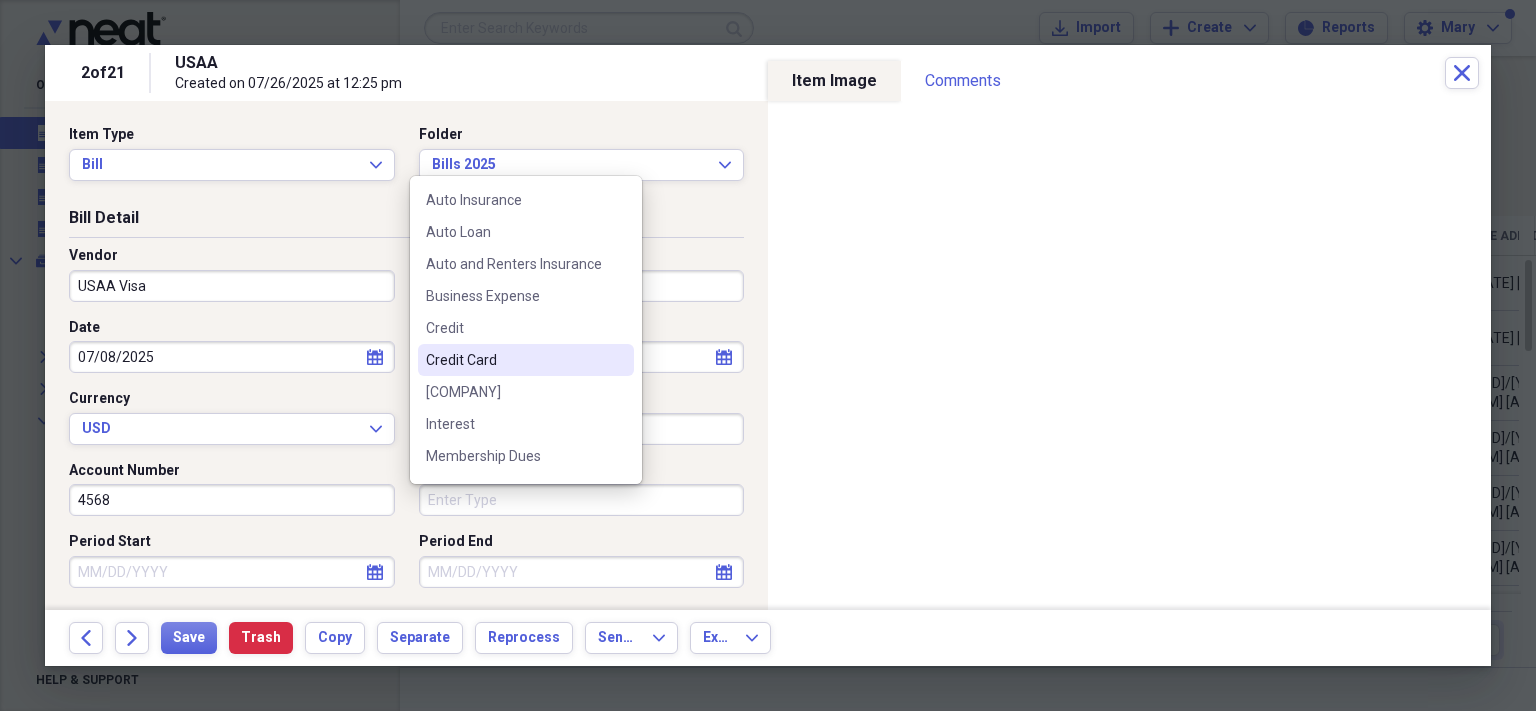 click on "Credit Card" at bounding box center (514, 360) 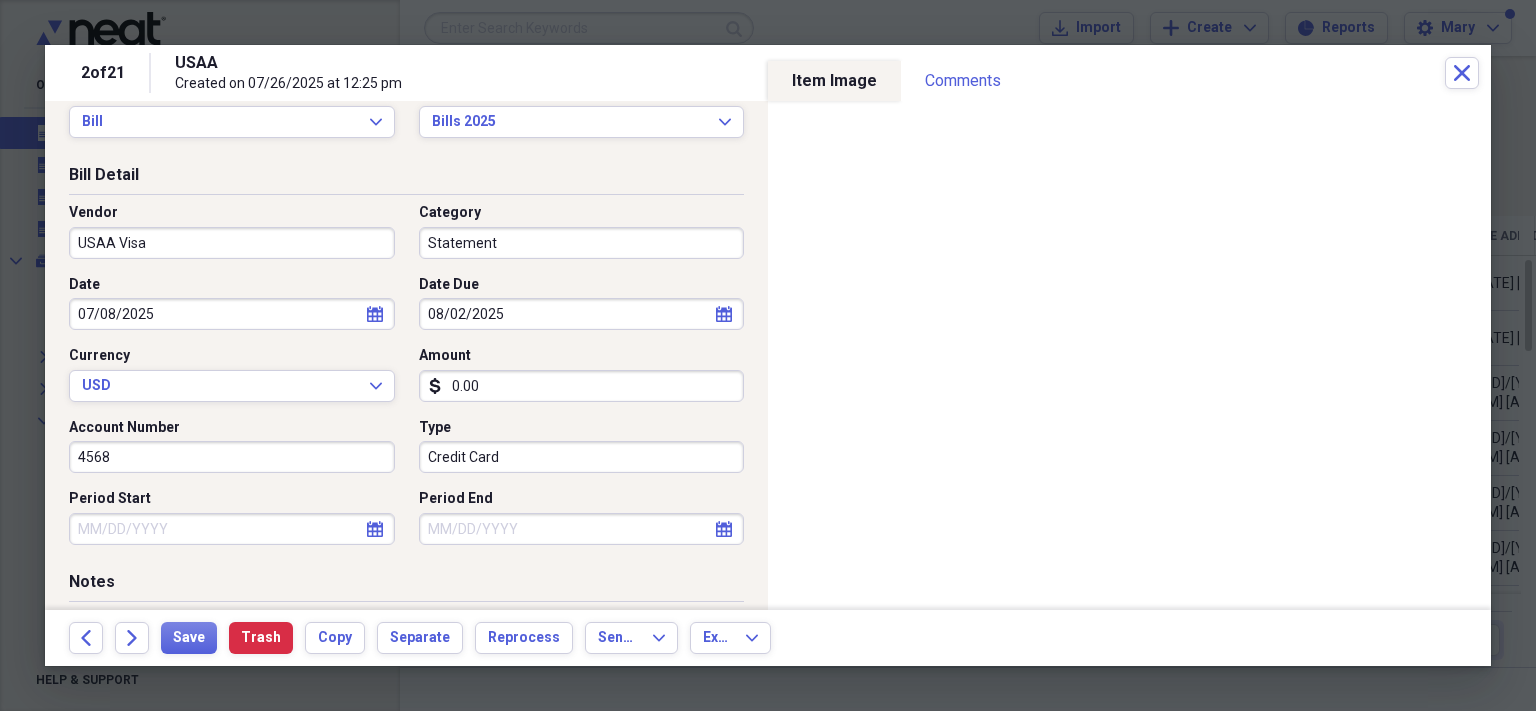 scroll, scrollTop: 44, scrollLeft: 0, axis: vertical 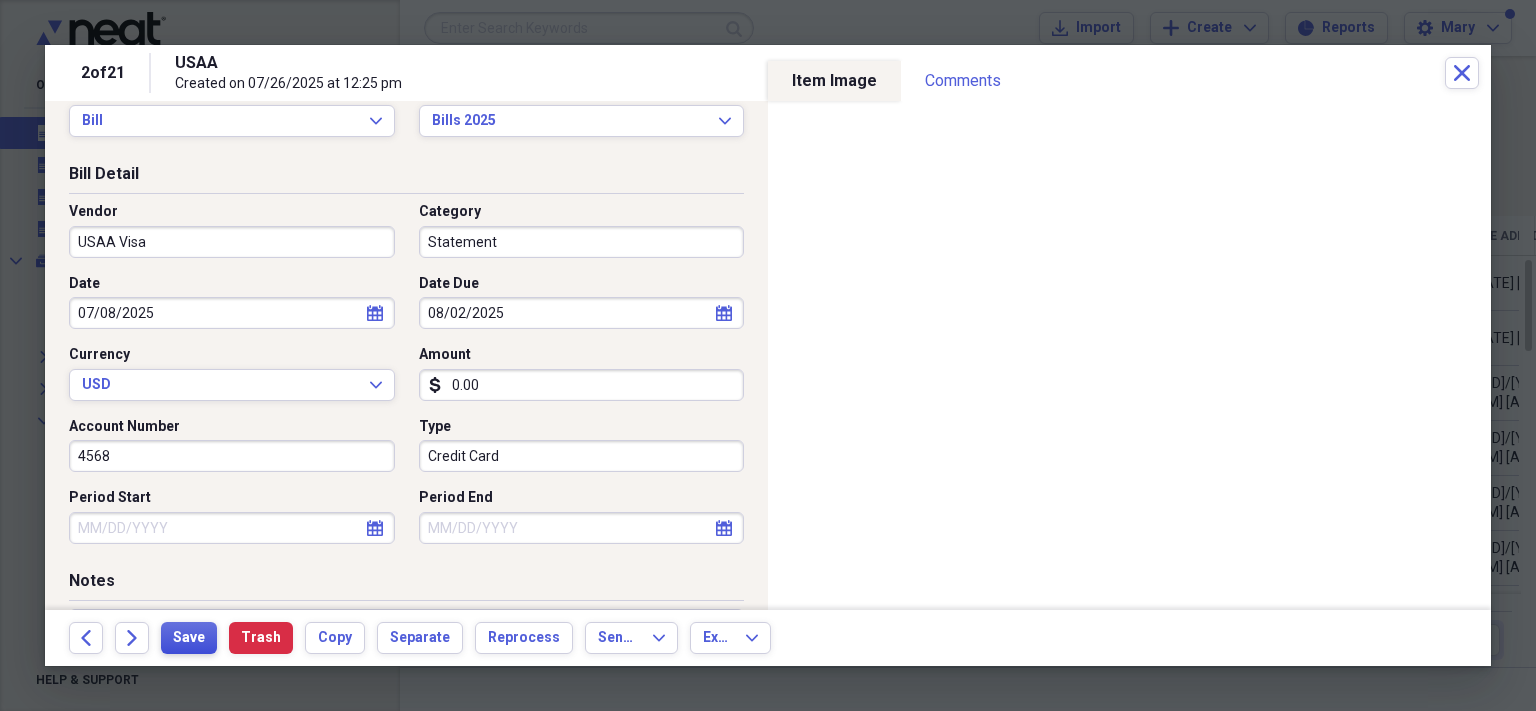 click on "Save" at bounding box center [189, 638] 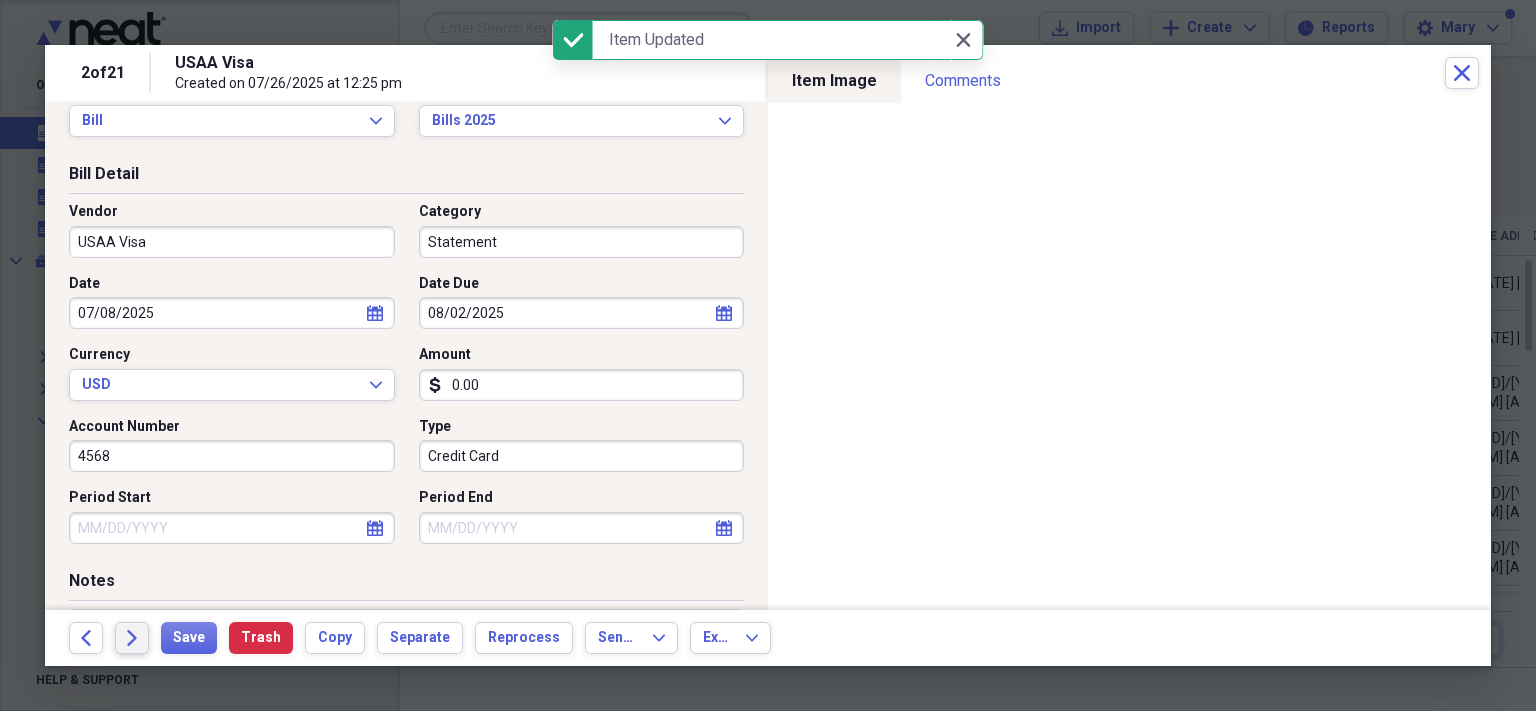 click 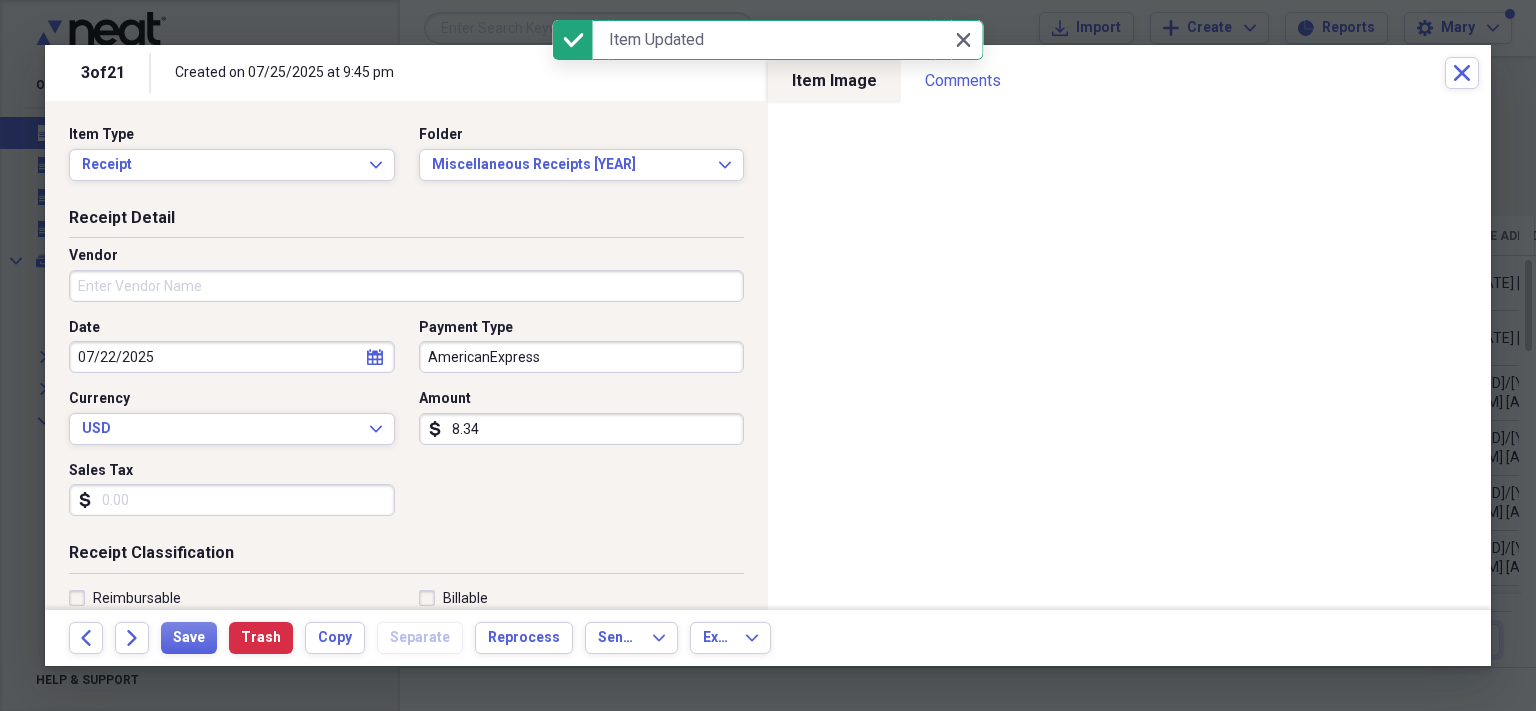 click on "Vendor" at bounding box center (406, 286) 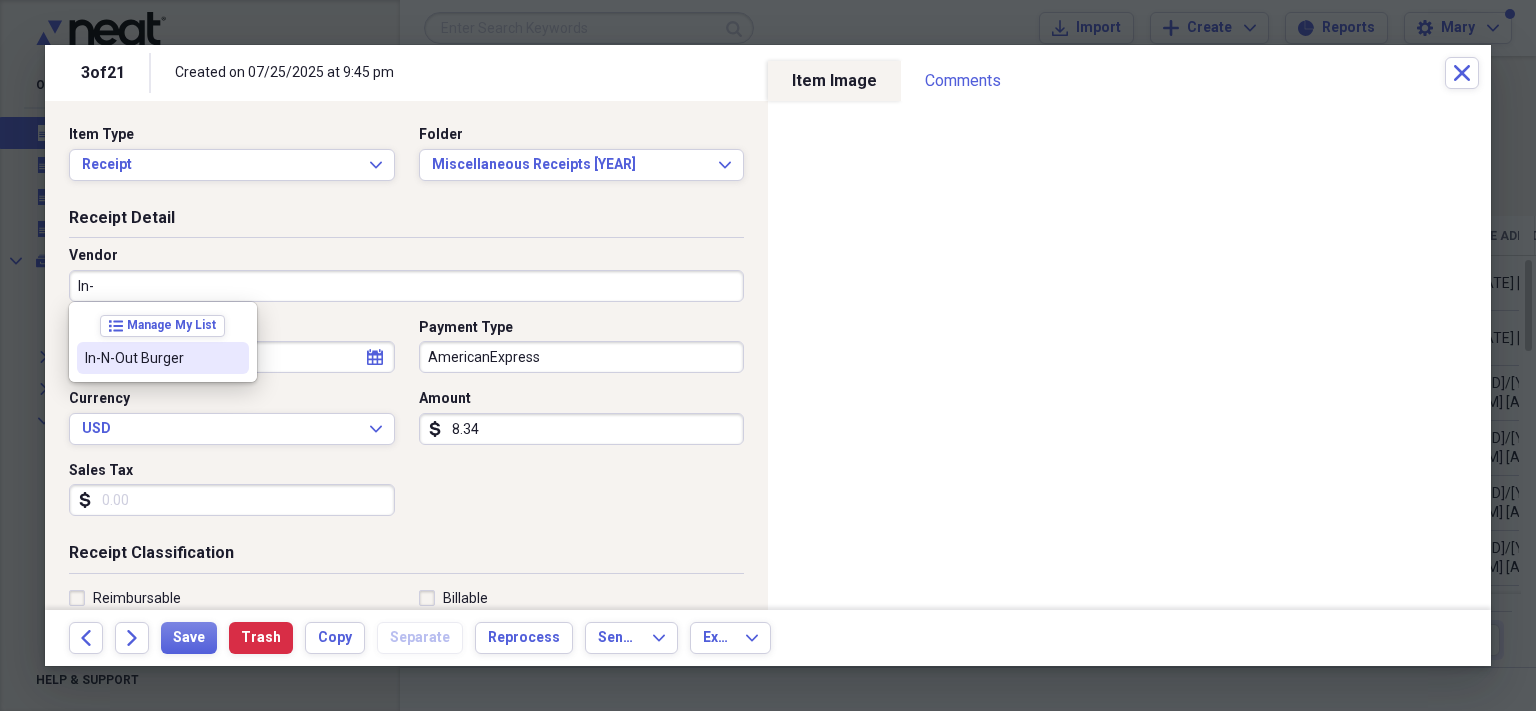 click on "In-N-Out Burger" at bounding box center (163, 358) 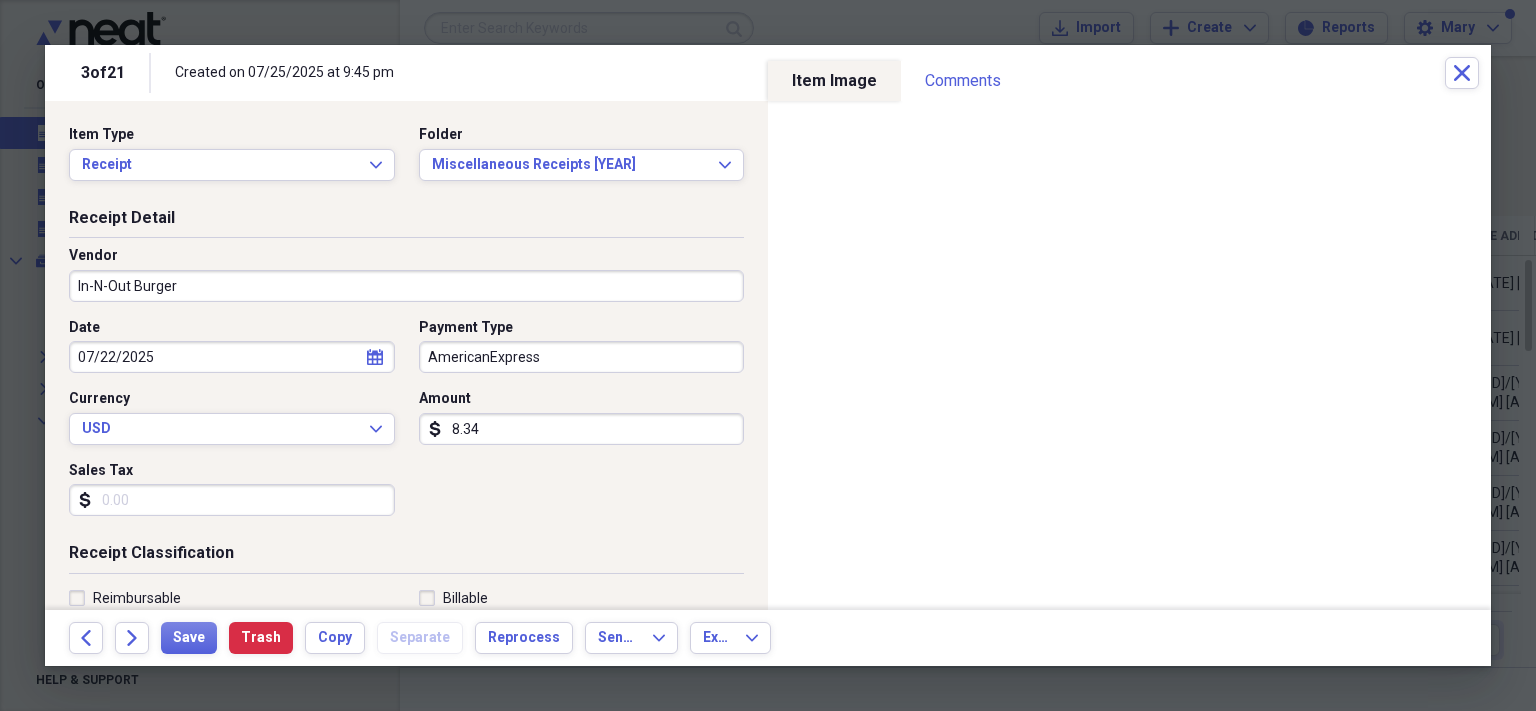 click on "AmericanExpress" at bounding box center (582, 357) 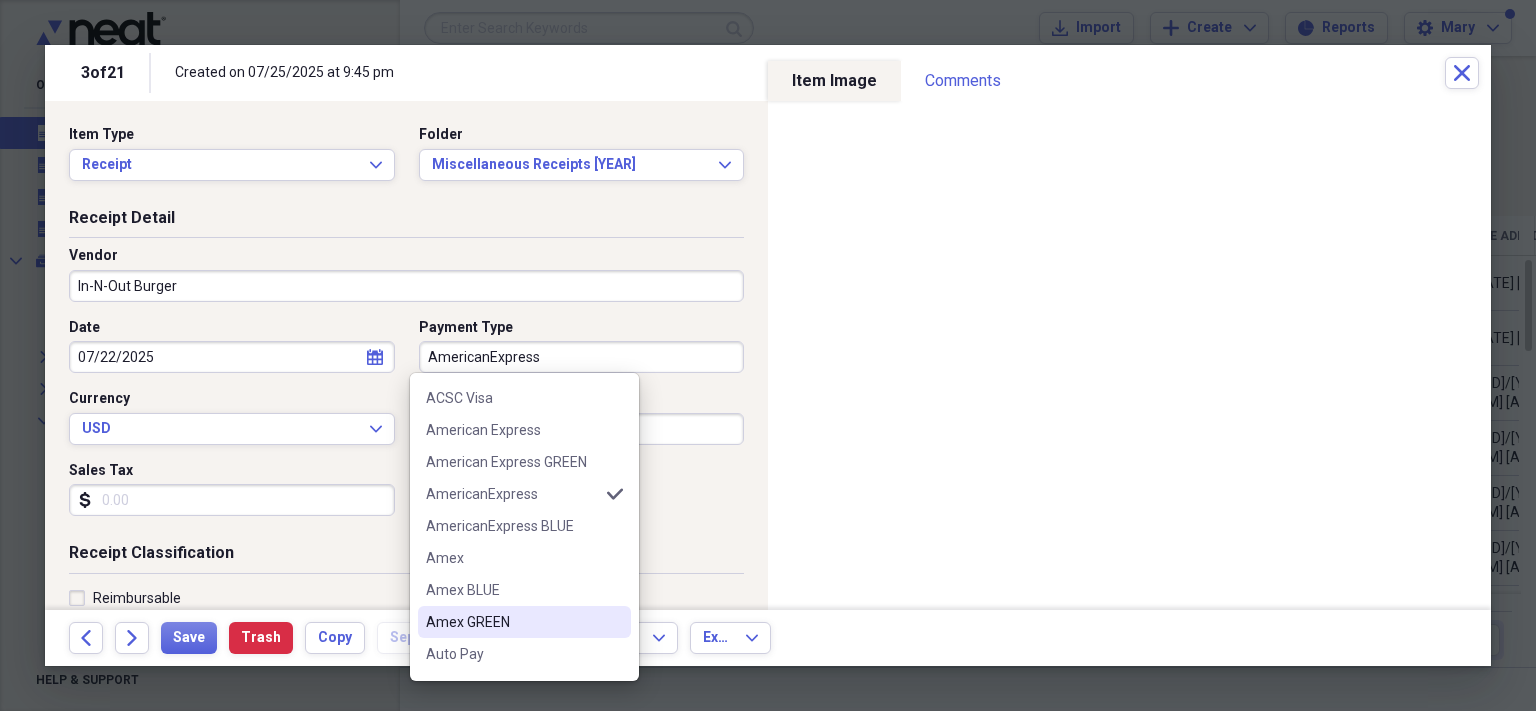 scroll, scrollTop: 160, scrollLeft: 0, axis: vertical 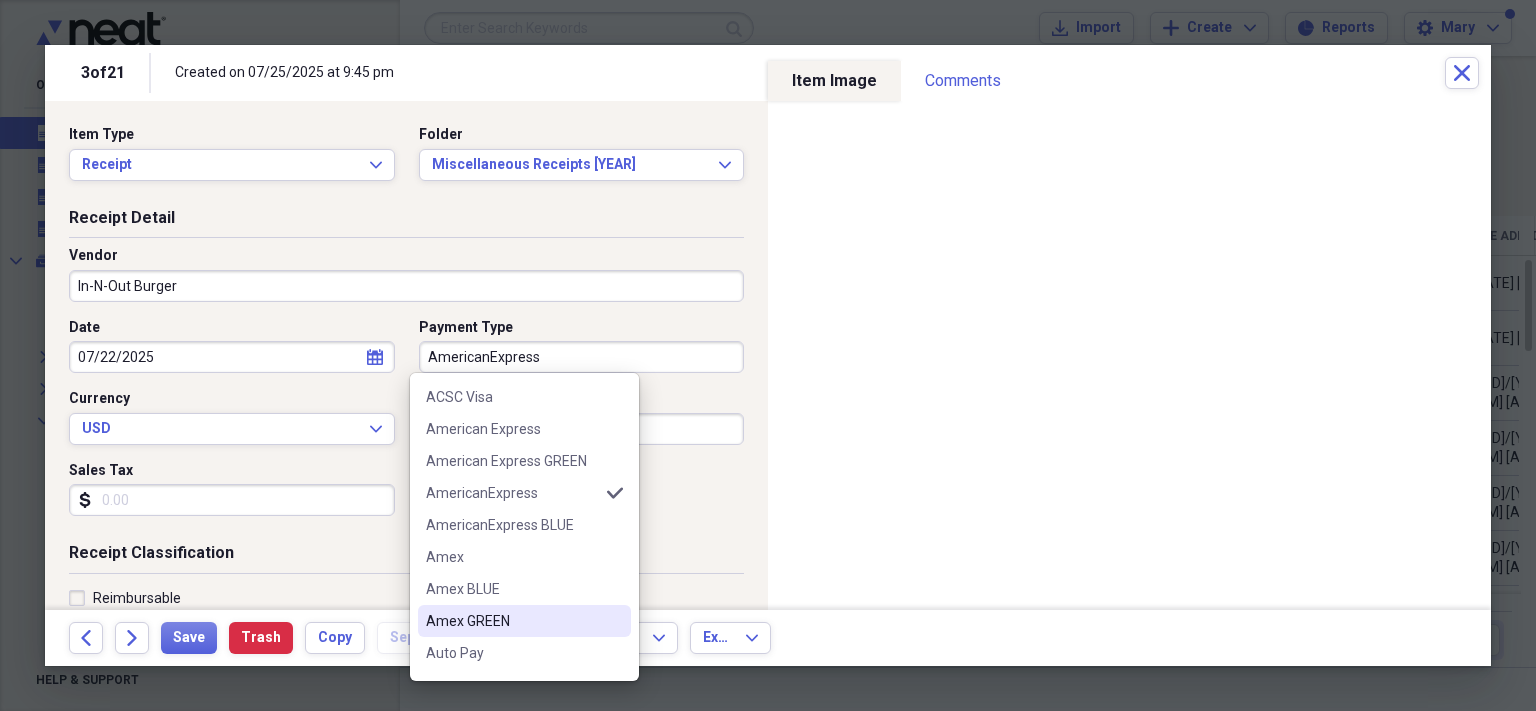 click on "Amex GREEN" at bounding box center [512, 621] 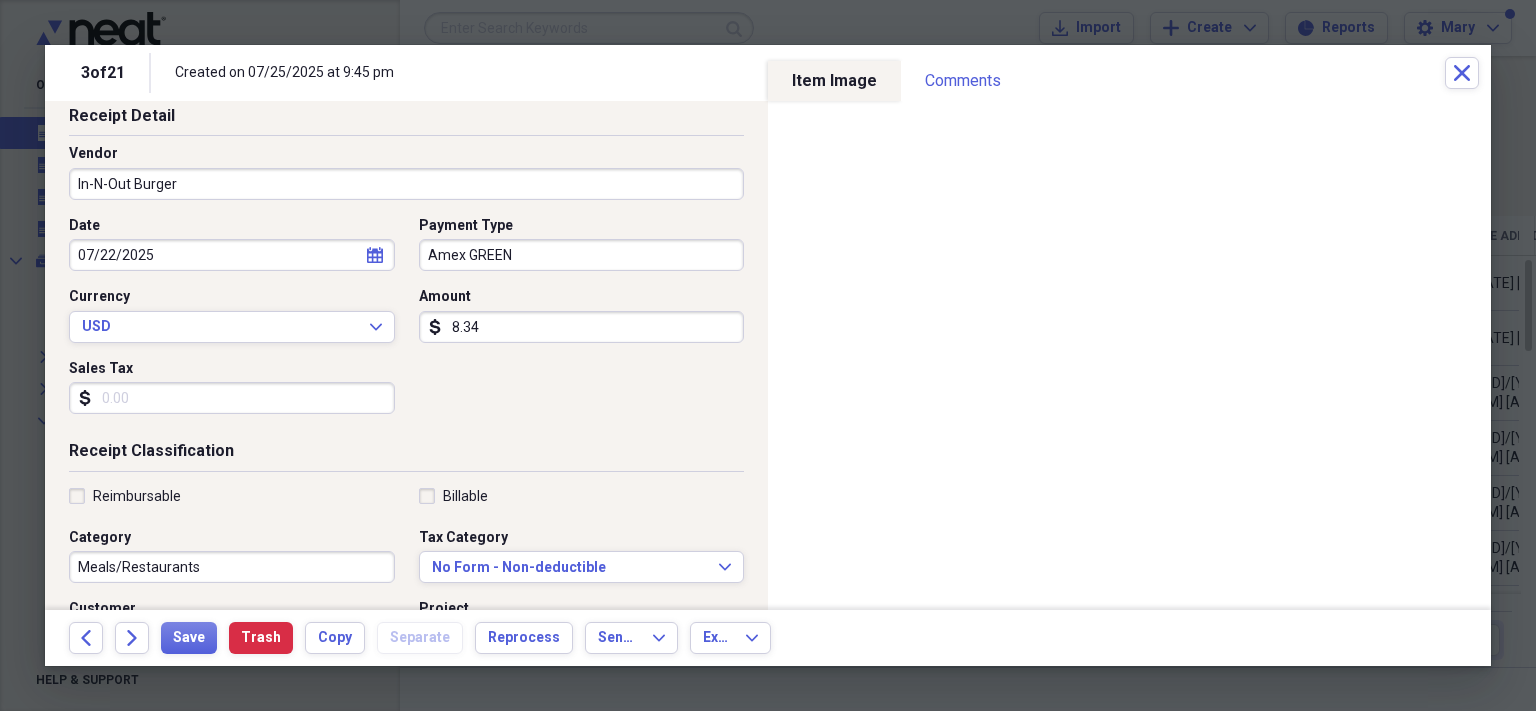 scroll, scrollTop: 124, scrollLeft: 0, axis: vertical 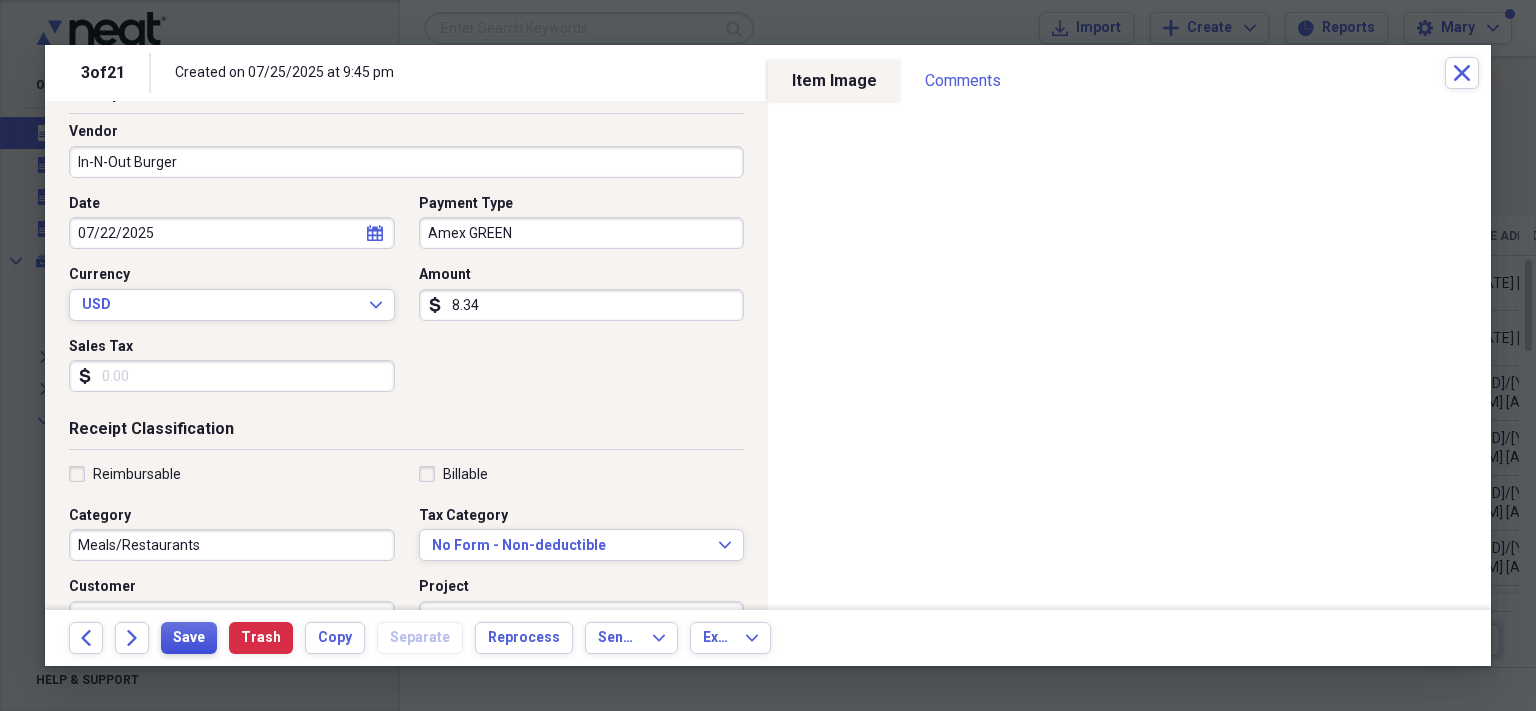 click on "Save" at bounding box center [189, 638] 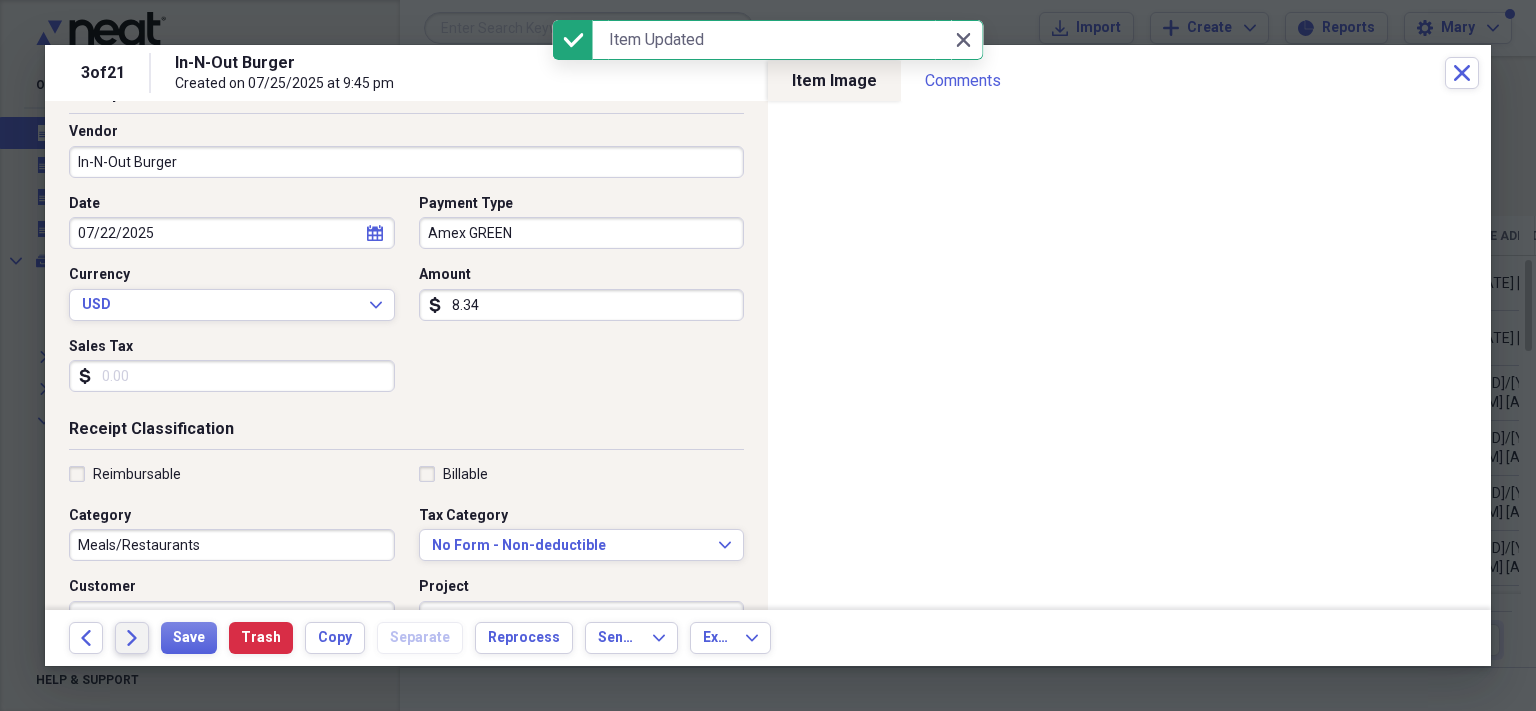 click on "Forward" 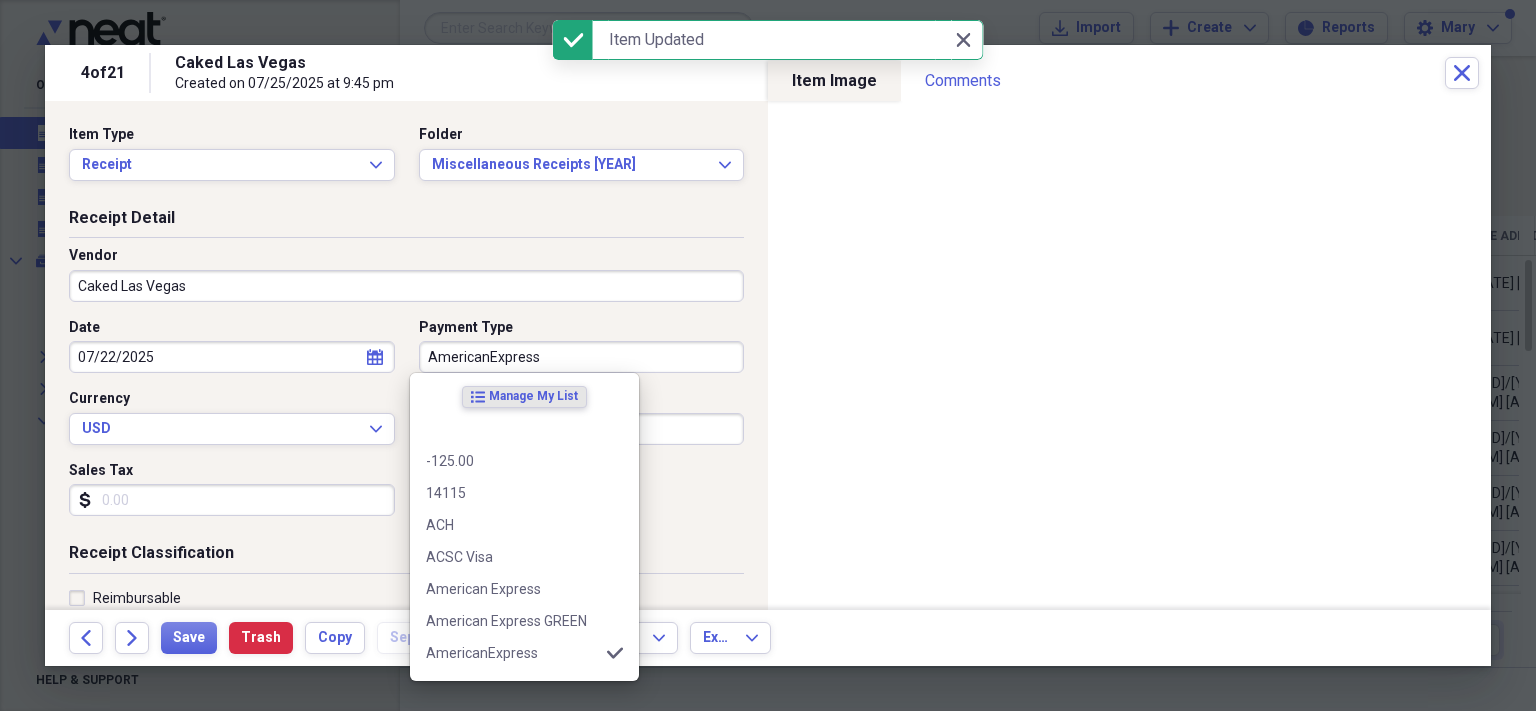 click on "AmericanExpress" at bounding box center (582, 357) 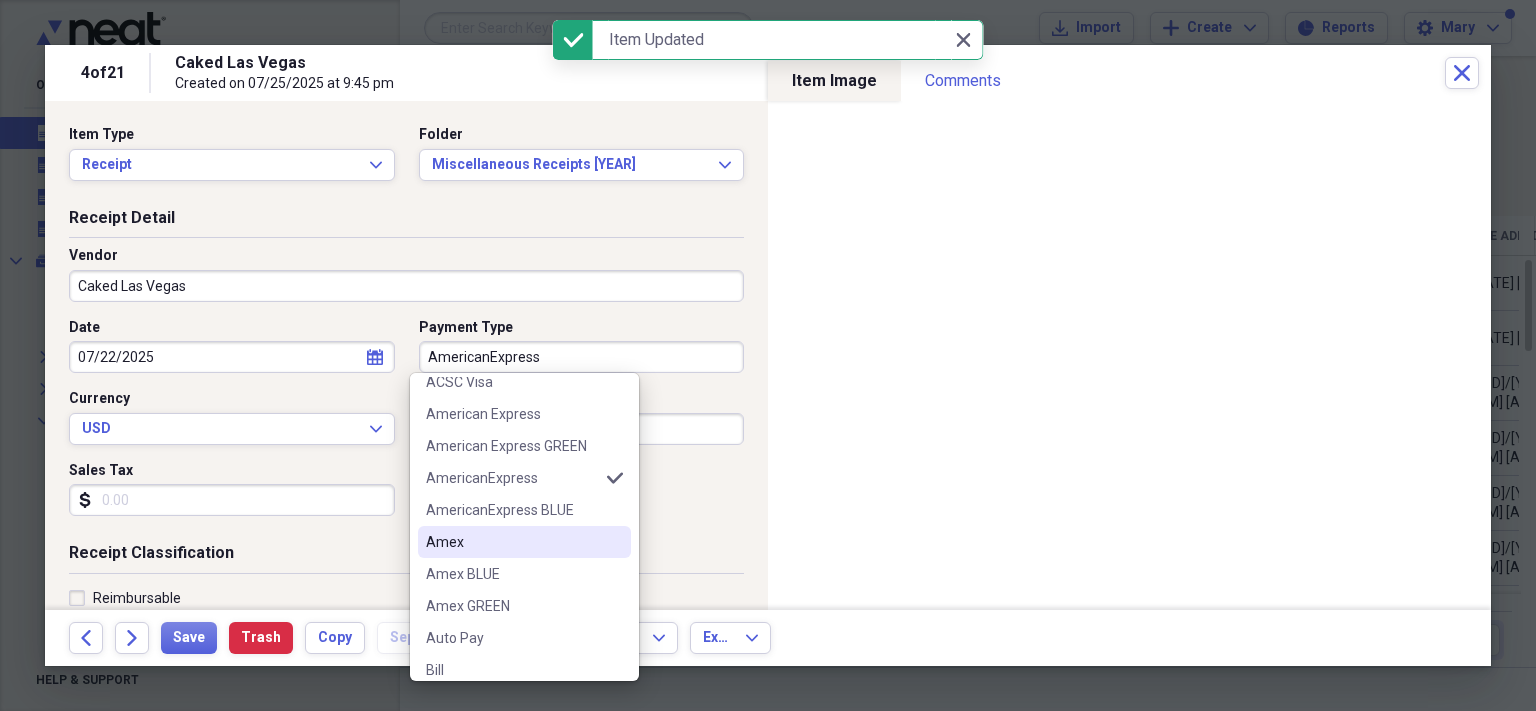 scroll, scrollTop: 176, scrollLeft: 0, axis: vertical 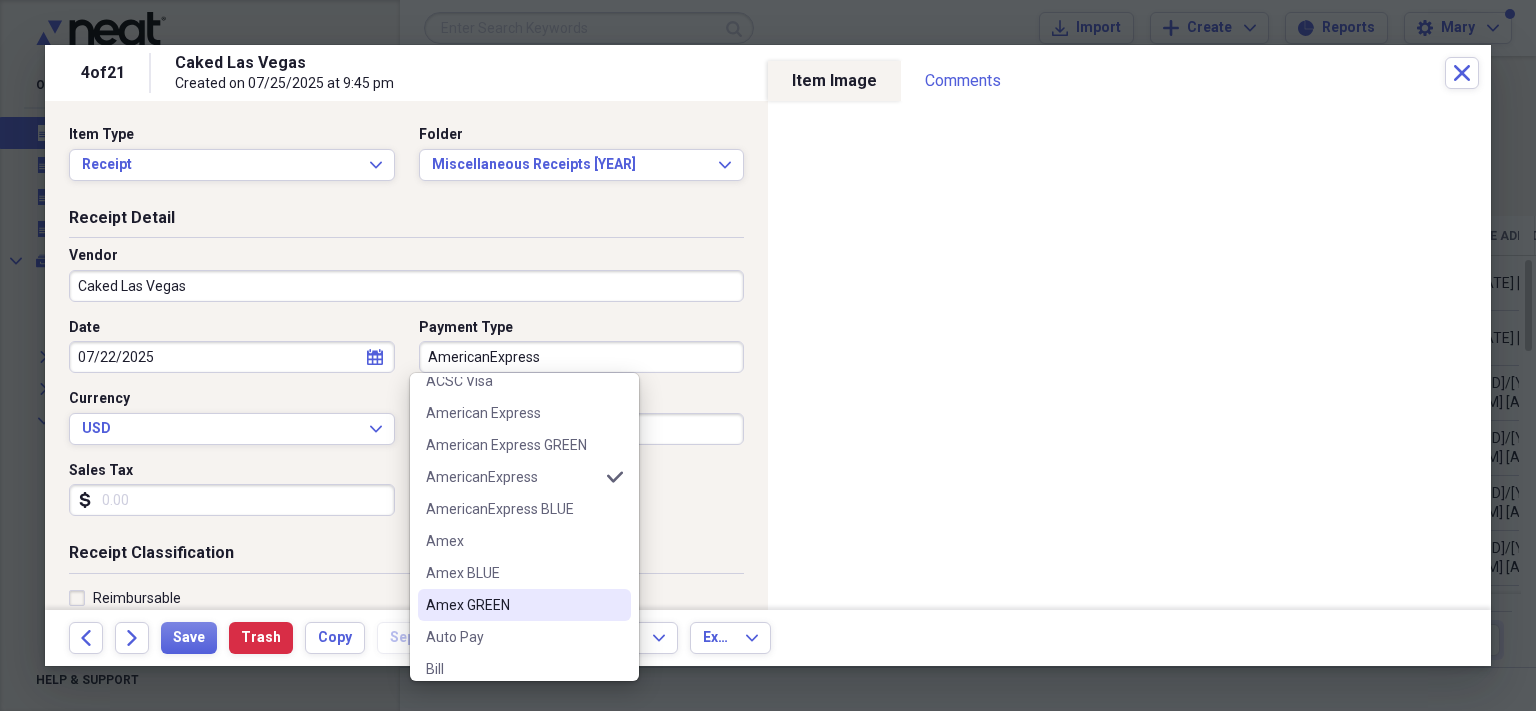 click on "Amex GREEN" at bounding box center (512, 605) 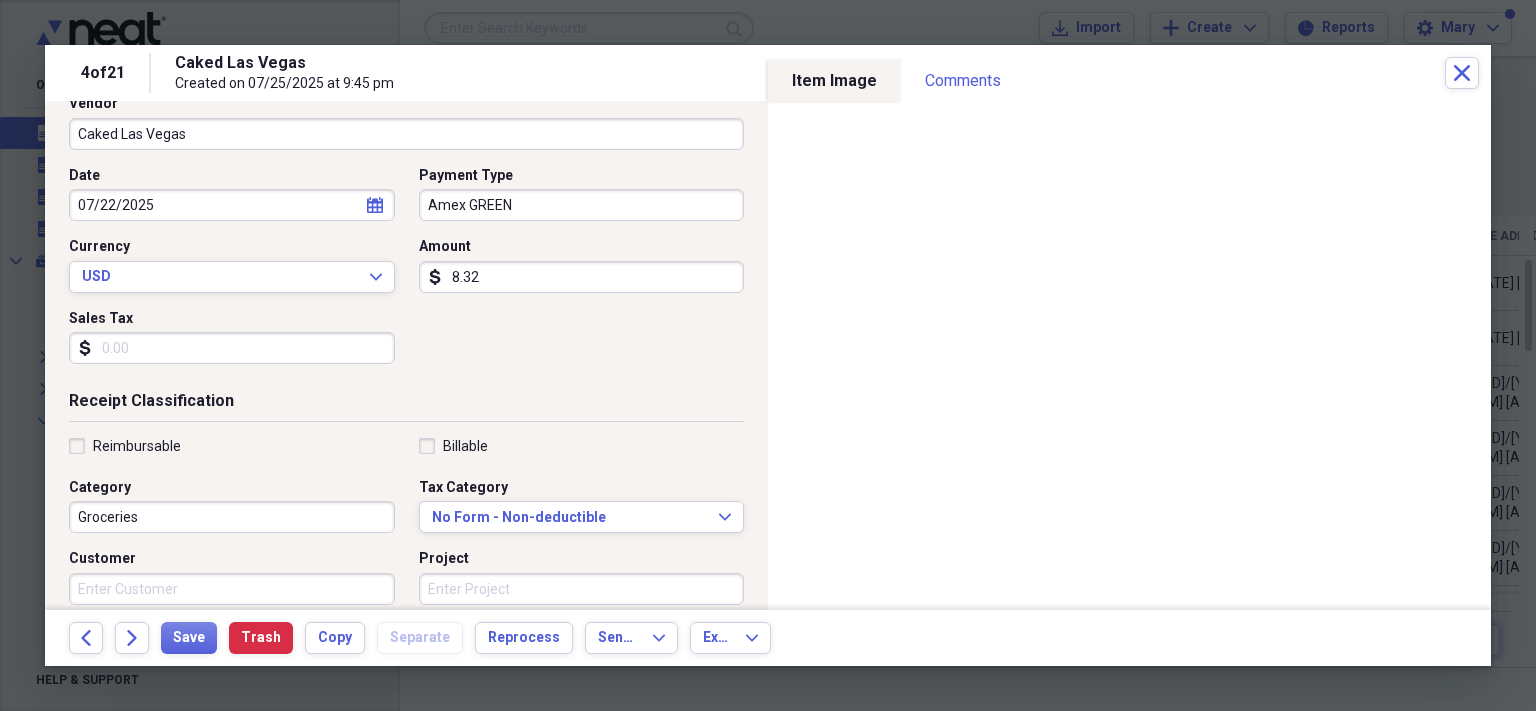 scroll, scrollTop: 153, scrollLeft: 0, axis: vertical 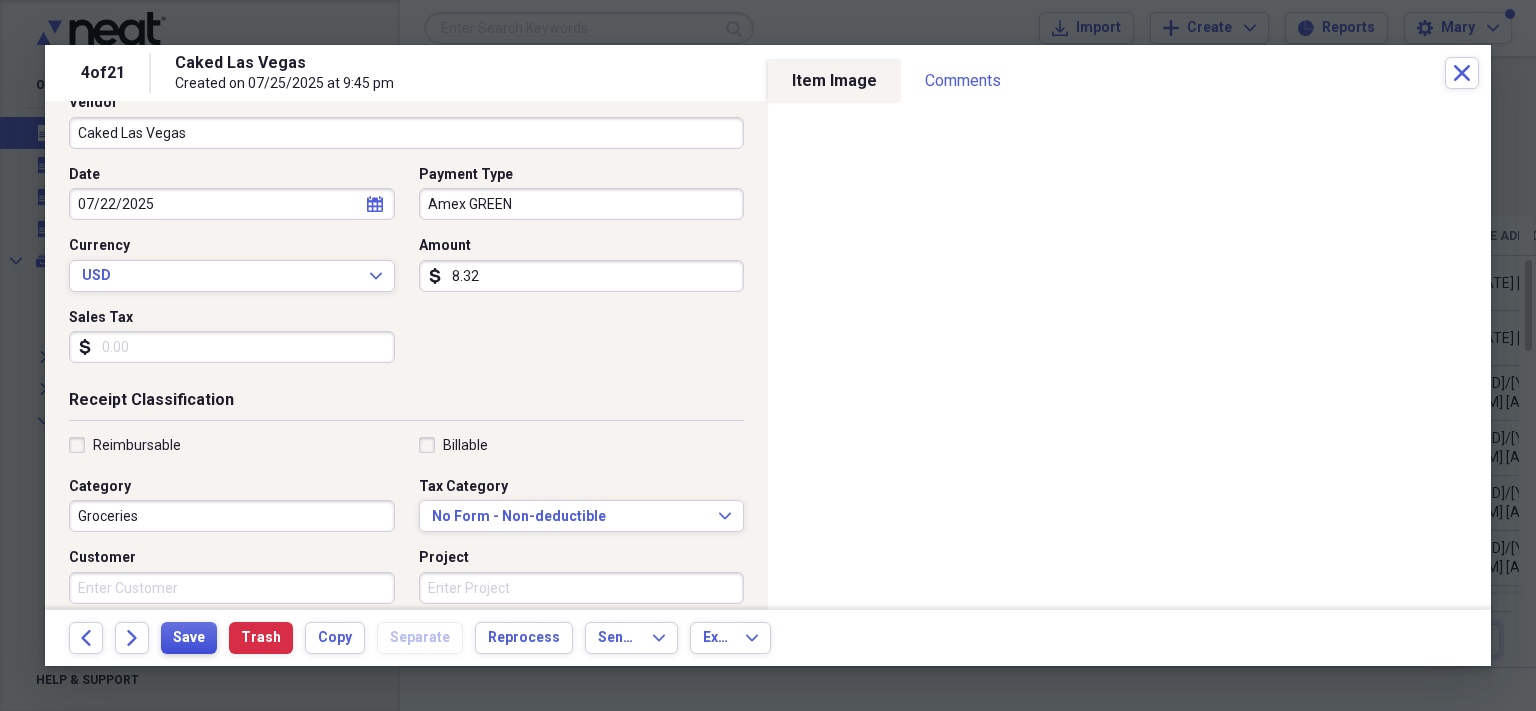 click on "Save" at bounding box center [189, 638] 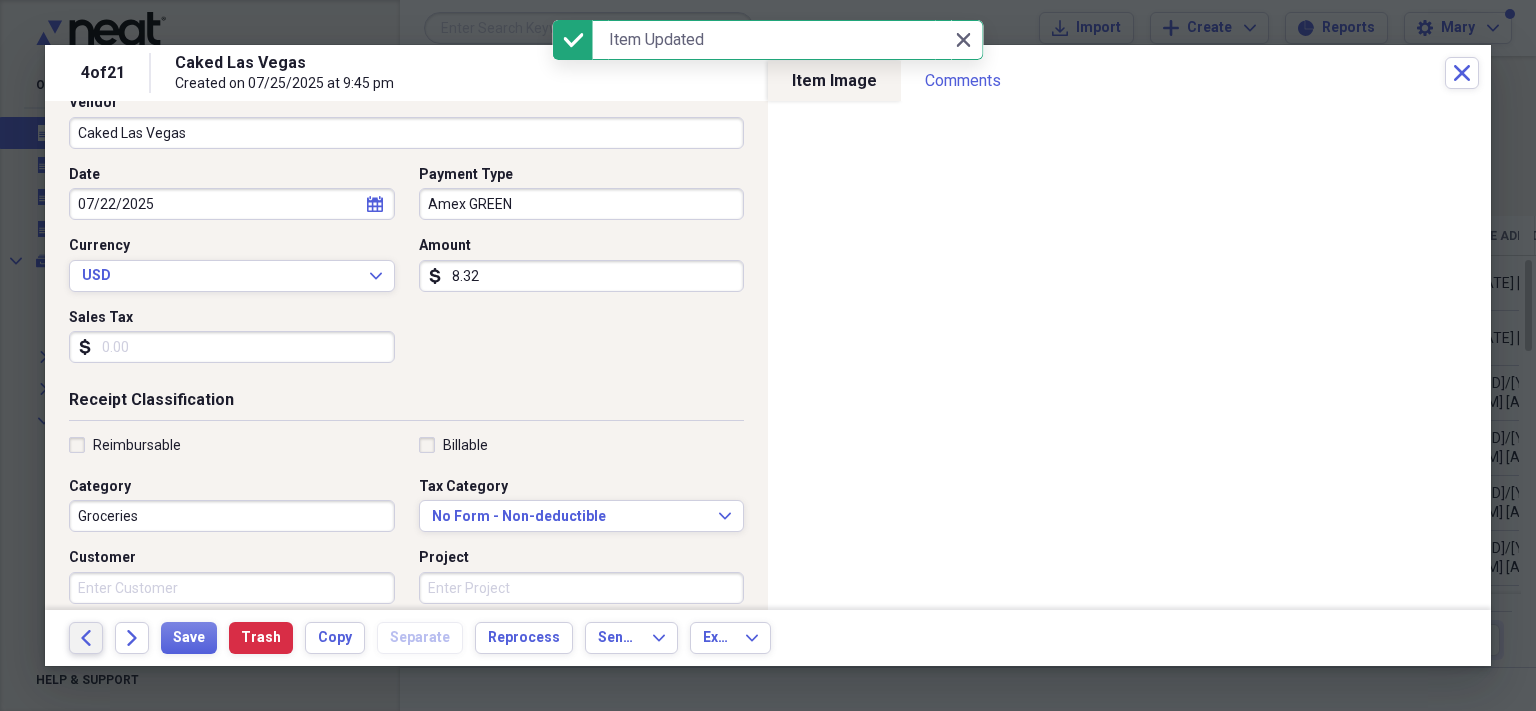 click 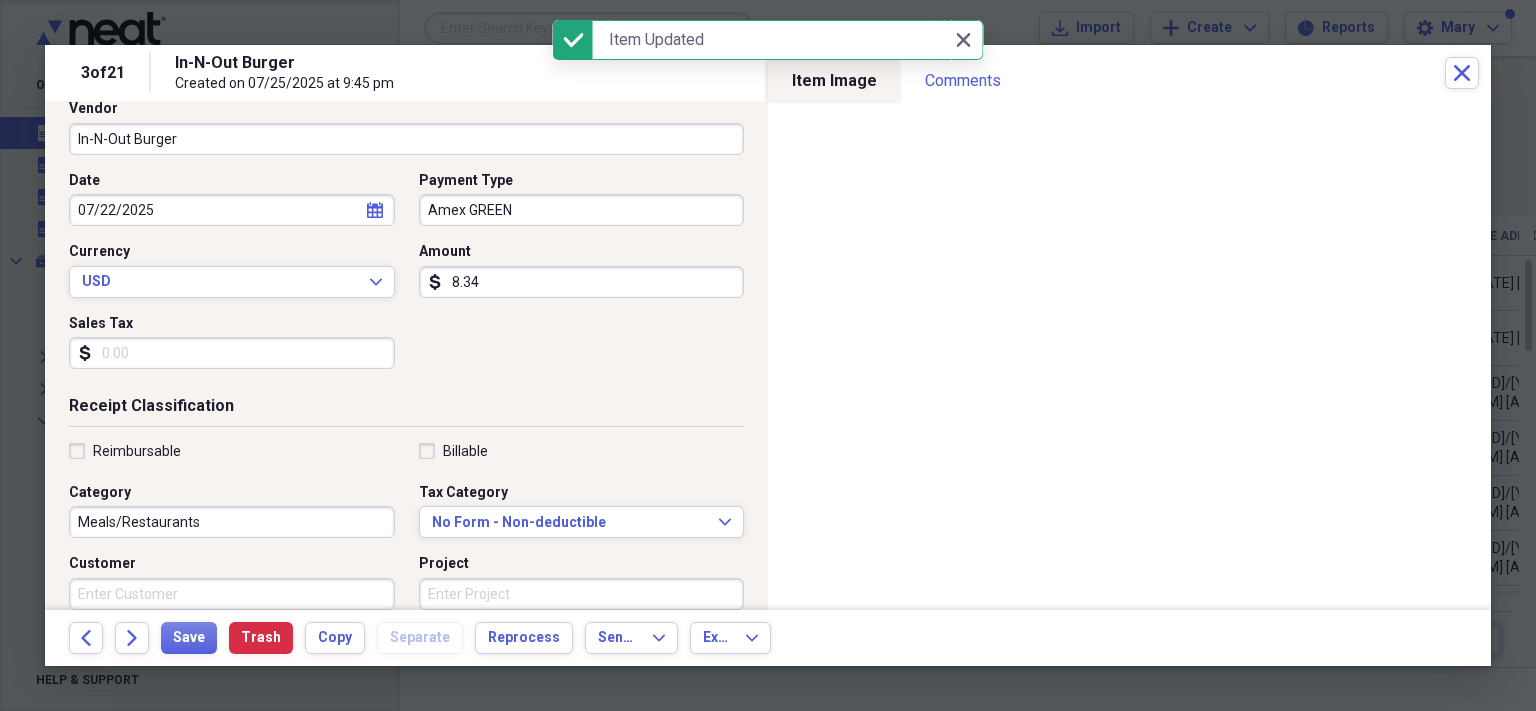 scroll, scrollTop: 148, scrollLeft: 0, axis: vertical 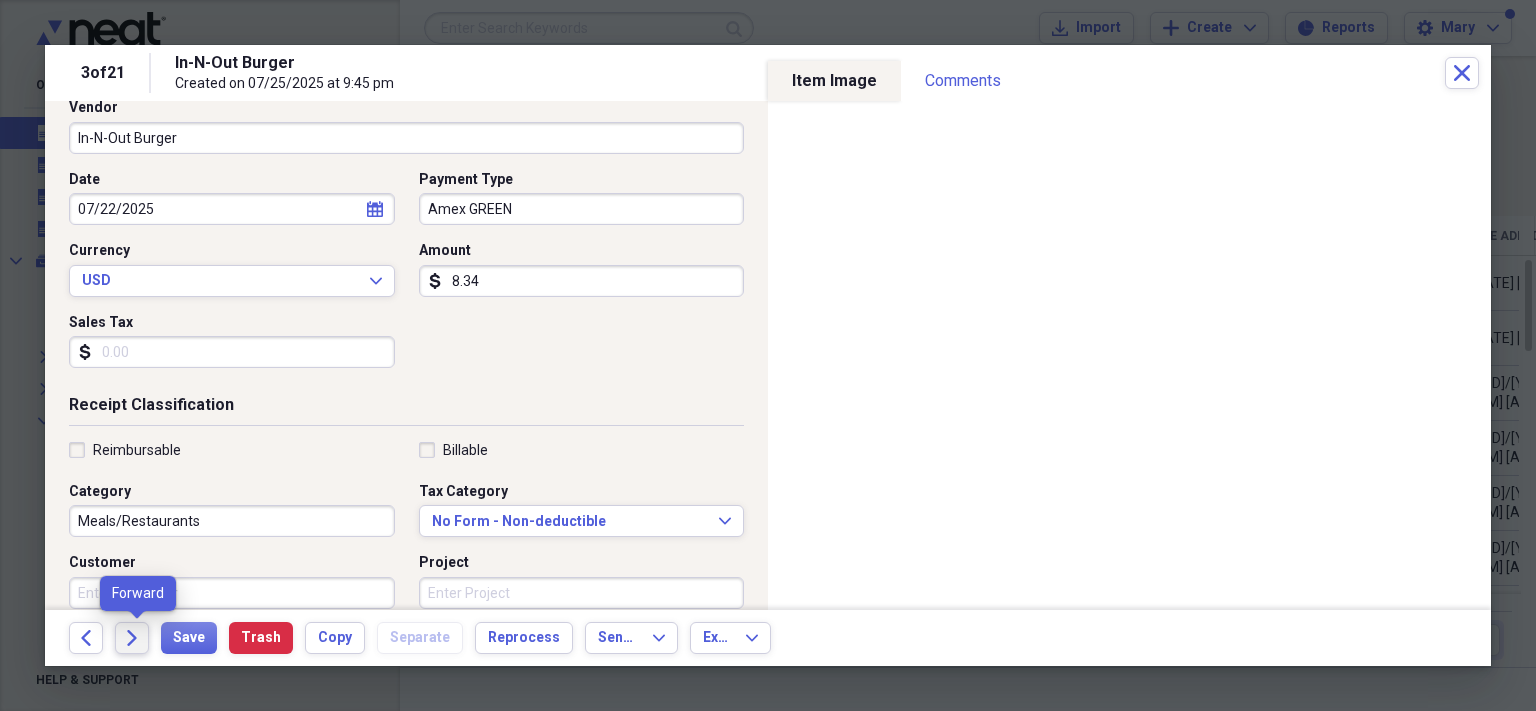 click on "Forward" 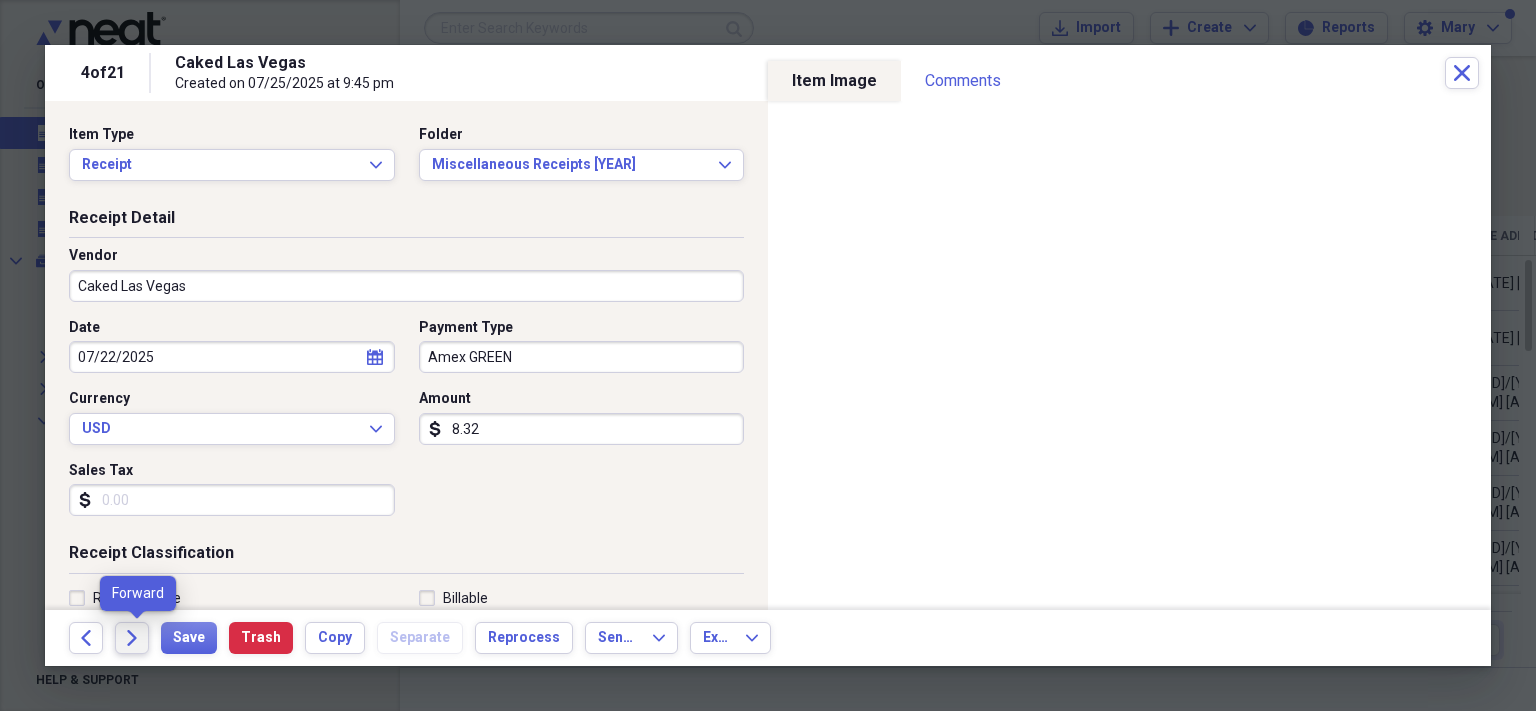 click 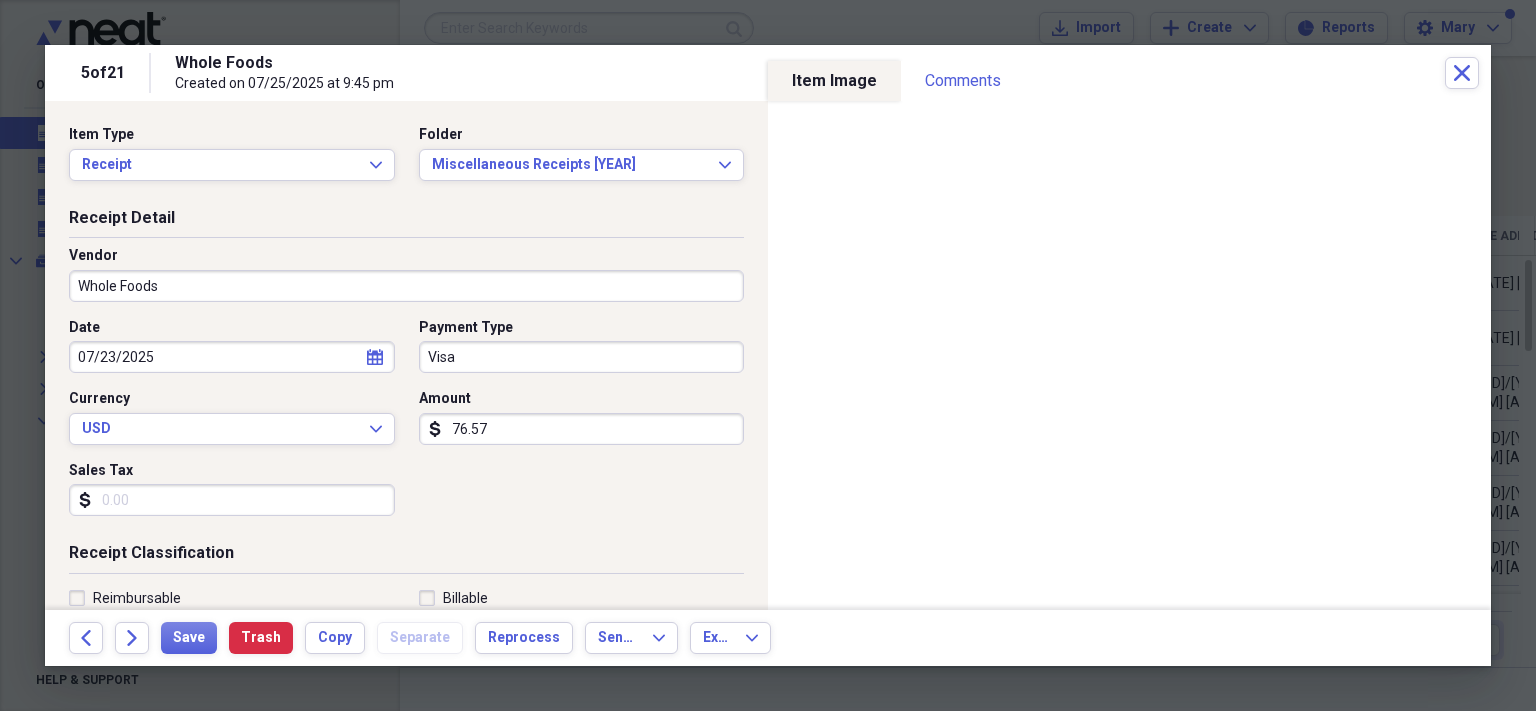 click on "Visa" at bounding box center [582, 357] 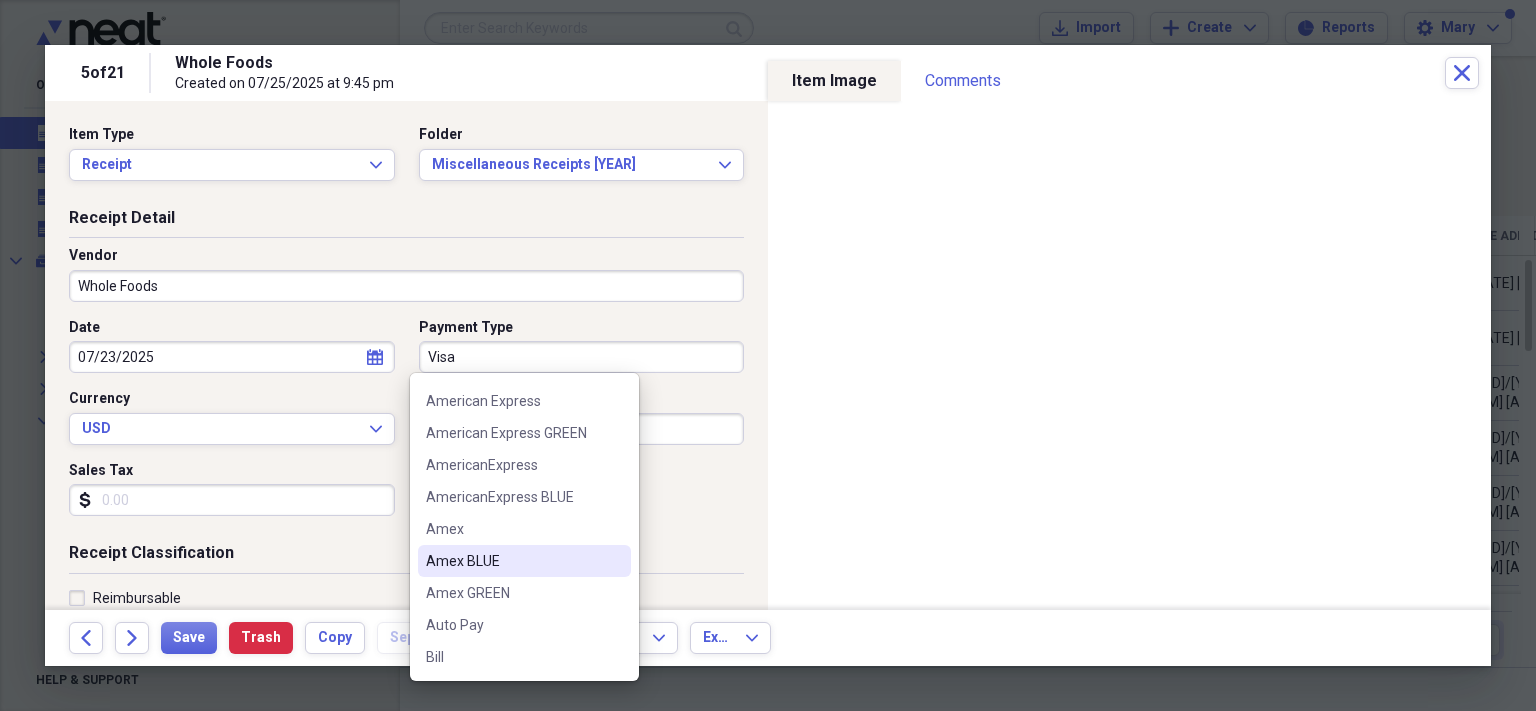 scroll, scrollTop: 192, scrollLeft: 0, axis: vertical 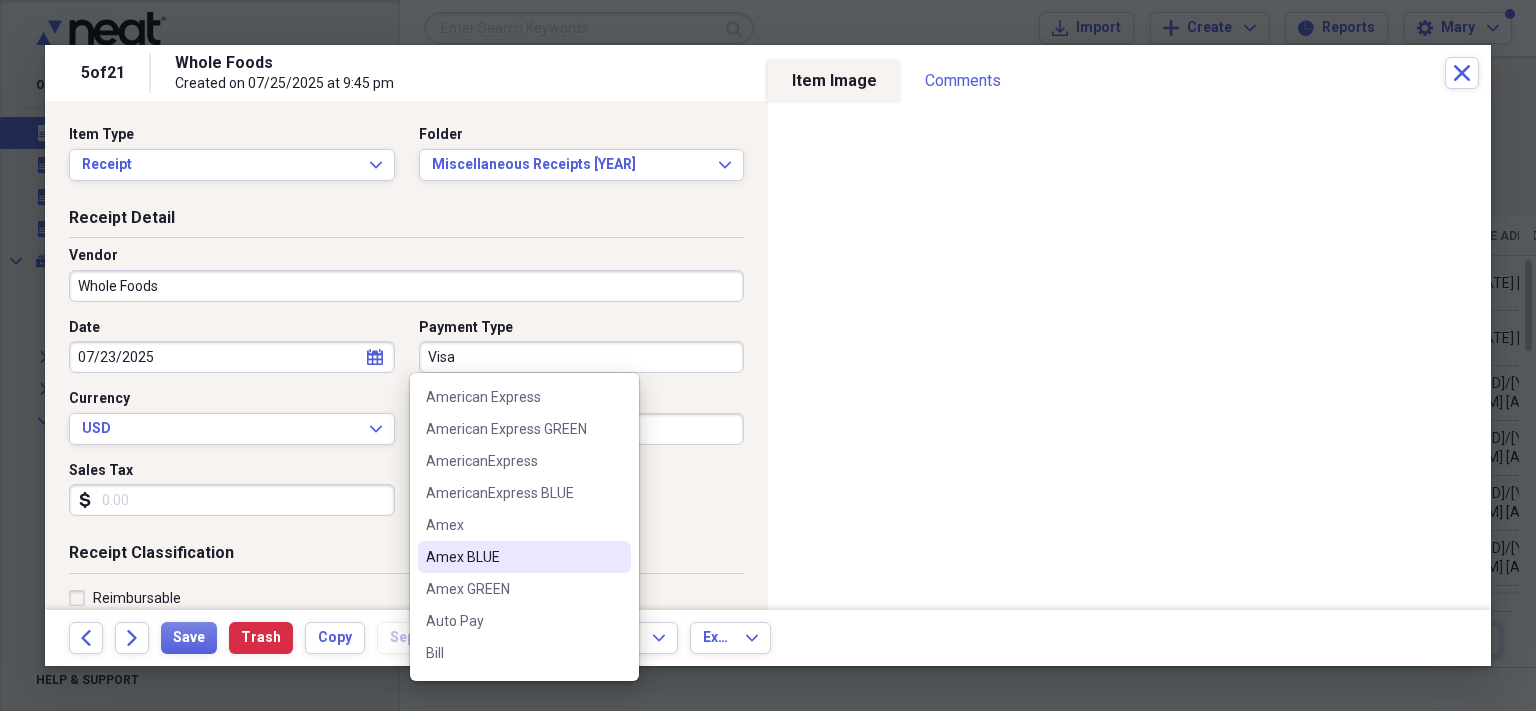 click on "Amex BLUE" at bounding box center [512, 557] 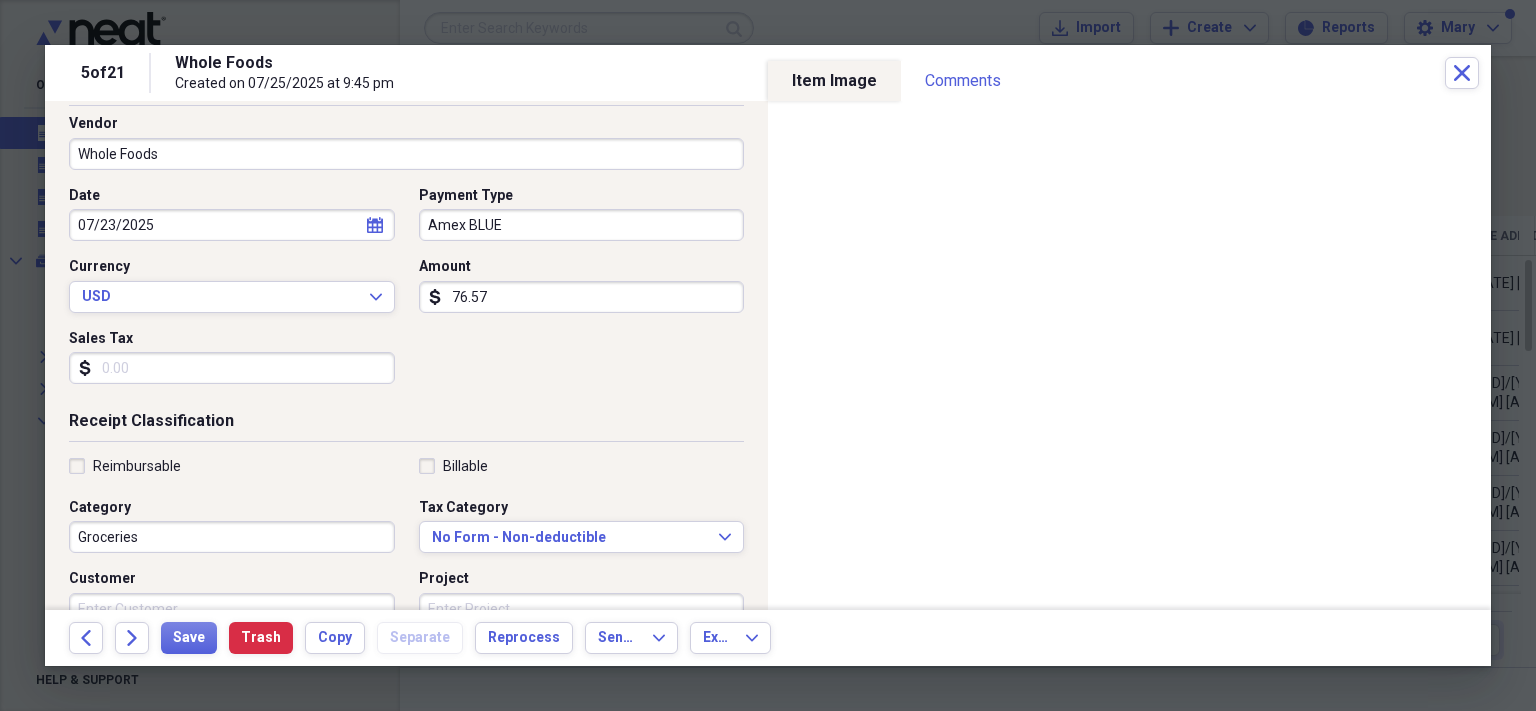 scroll, scrollTop: 132, scrollLeft: 0, axis: vertical 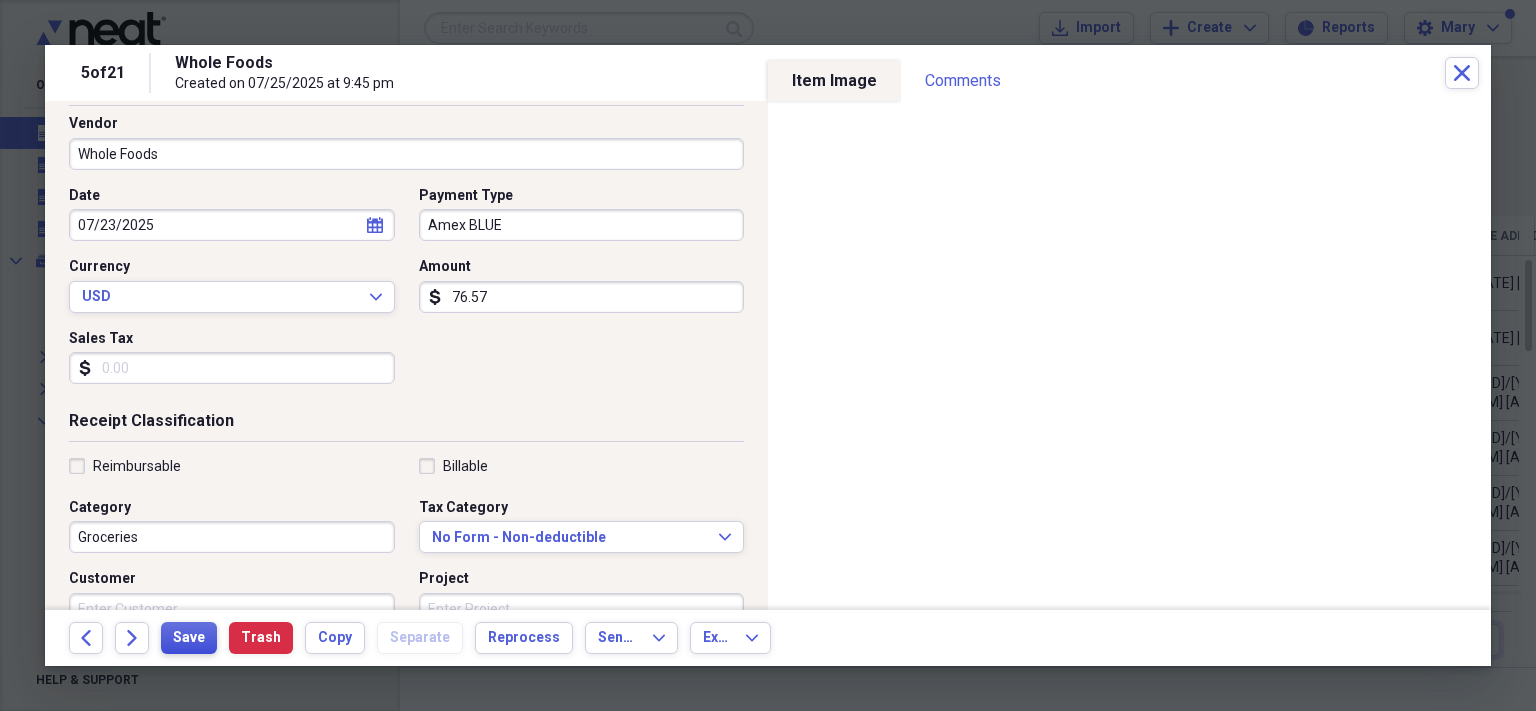 click on "Save" at bounding box center [189, 638] 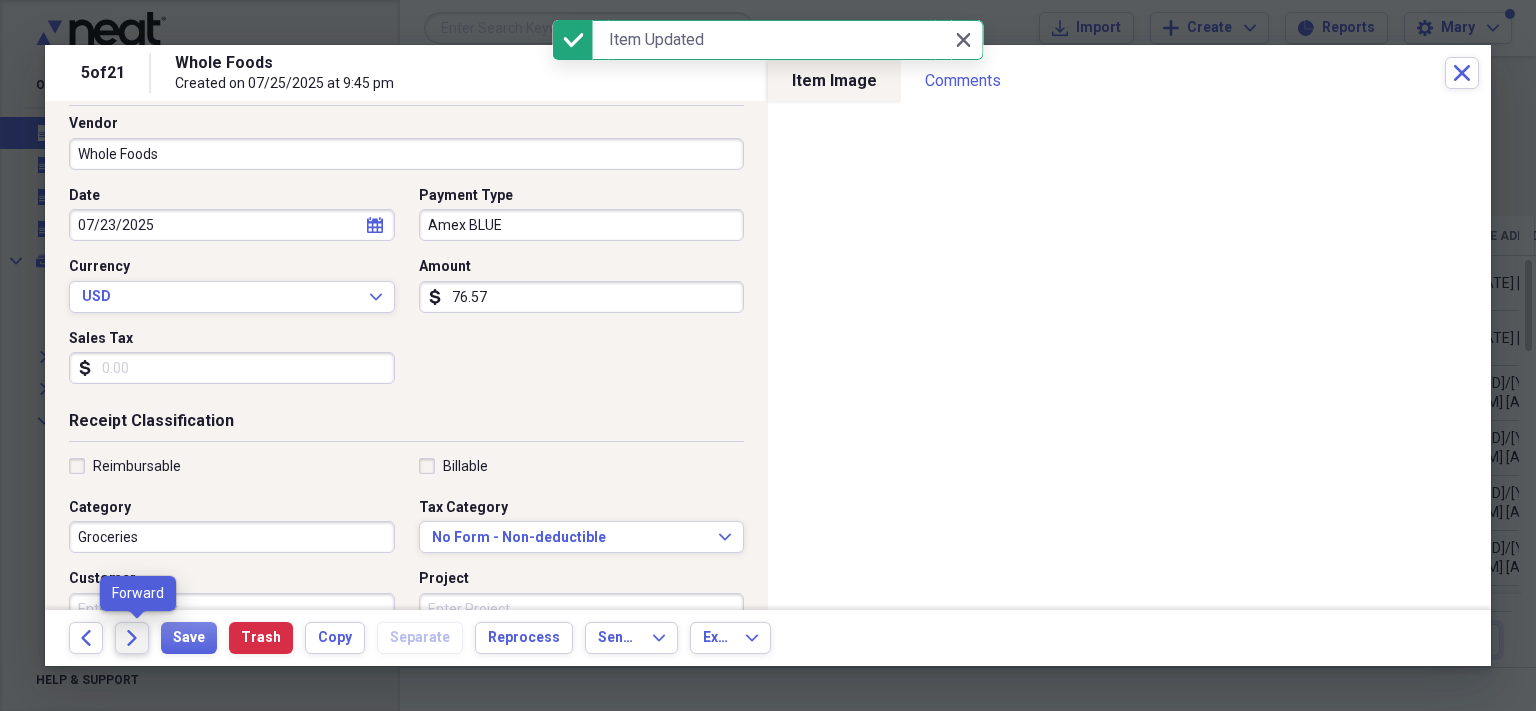 click on "Forward" 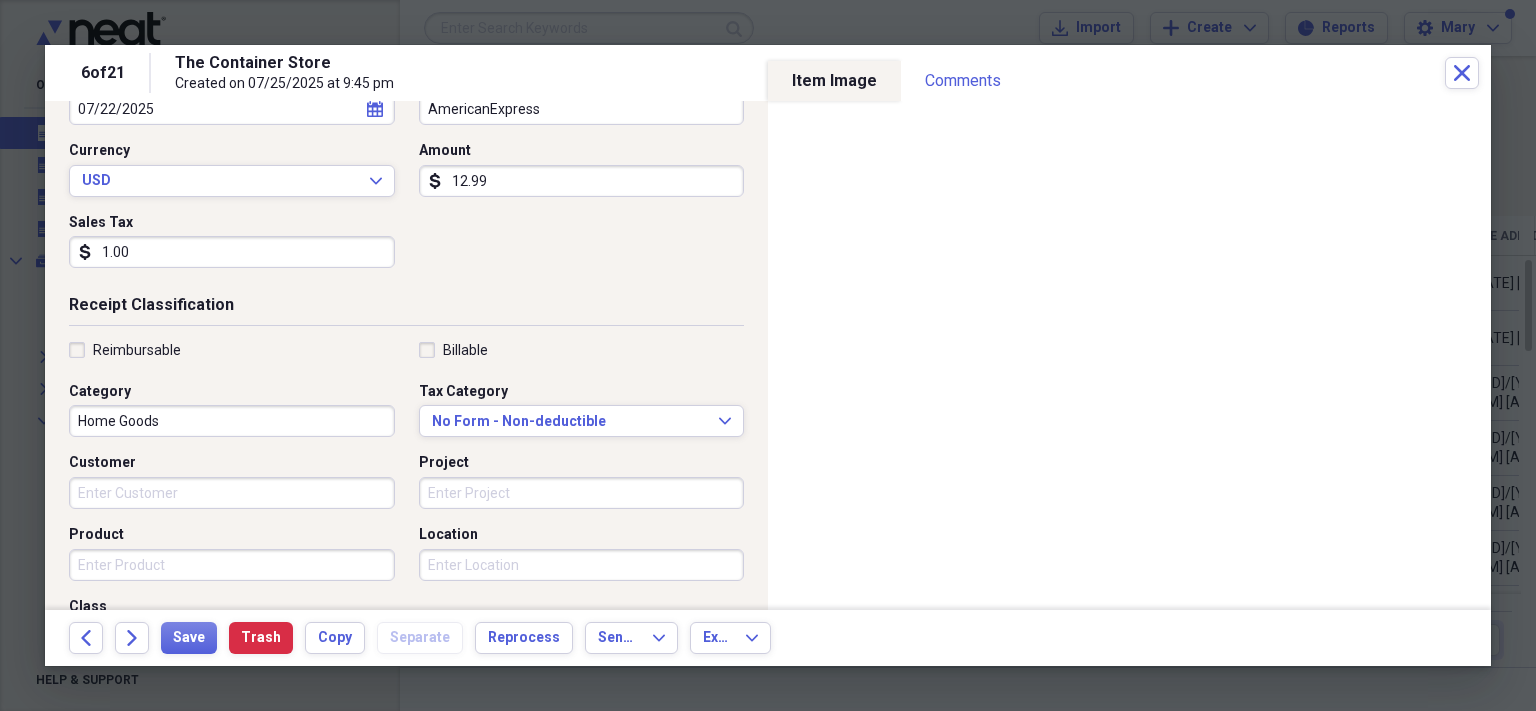 scroll, scrollTop: 249, scrollLeft: 0, axis: vertical 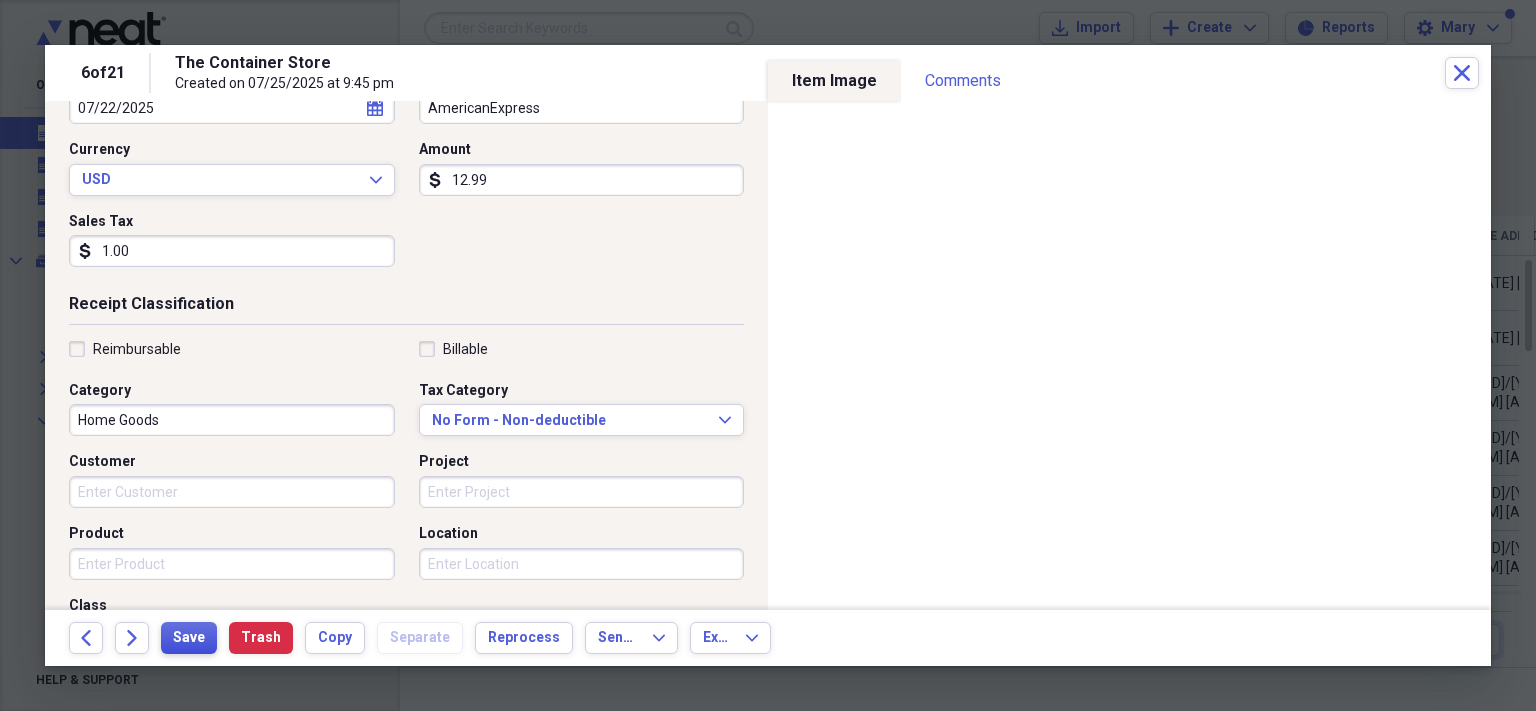 click on "Save" at bounding box center [189, 638] 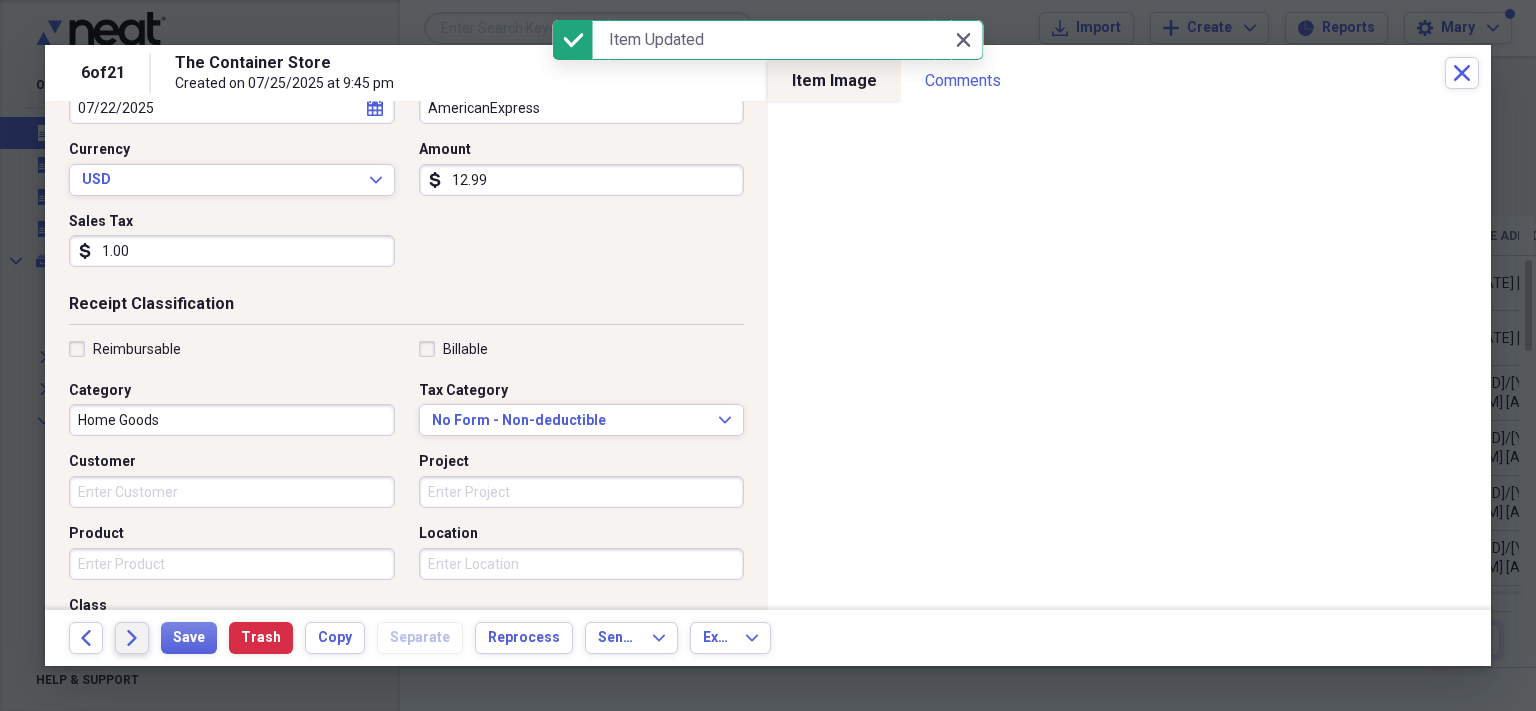 click on "Forward" 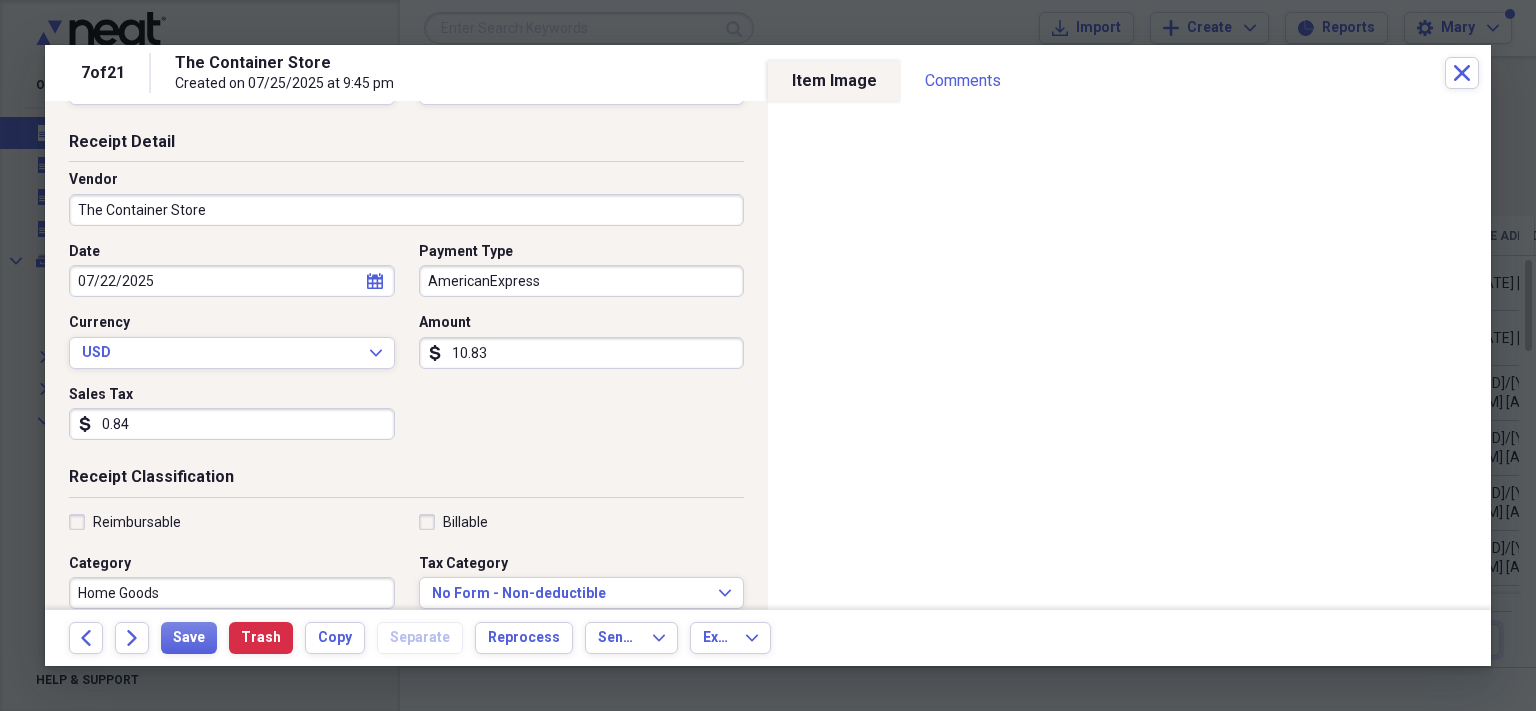 scroll, scrollTop: 76, scrollLeft: 0, axis: vertical 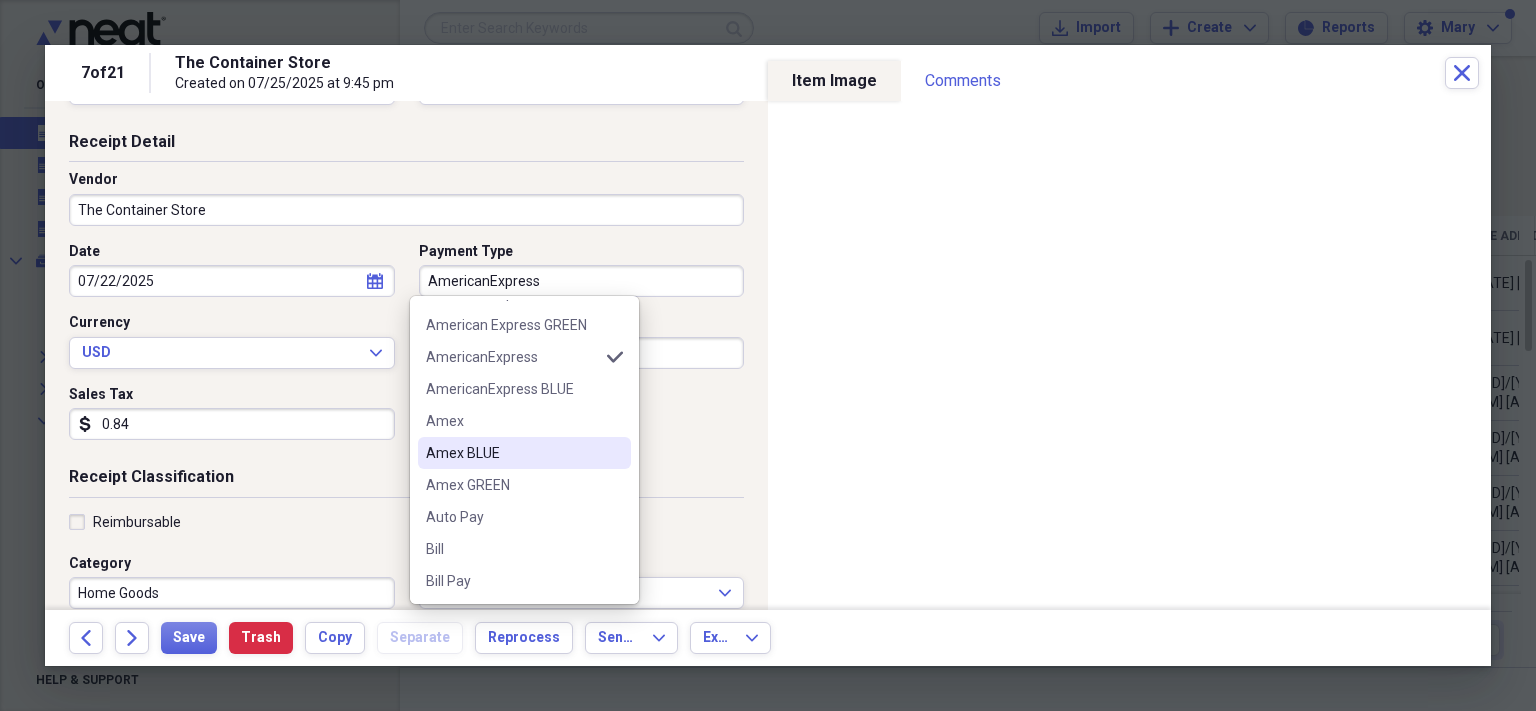click on "Amex BLUE" at bounding box center [512, 453] 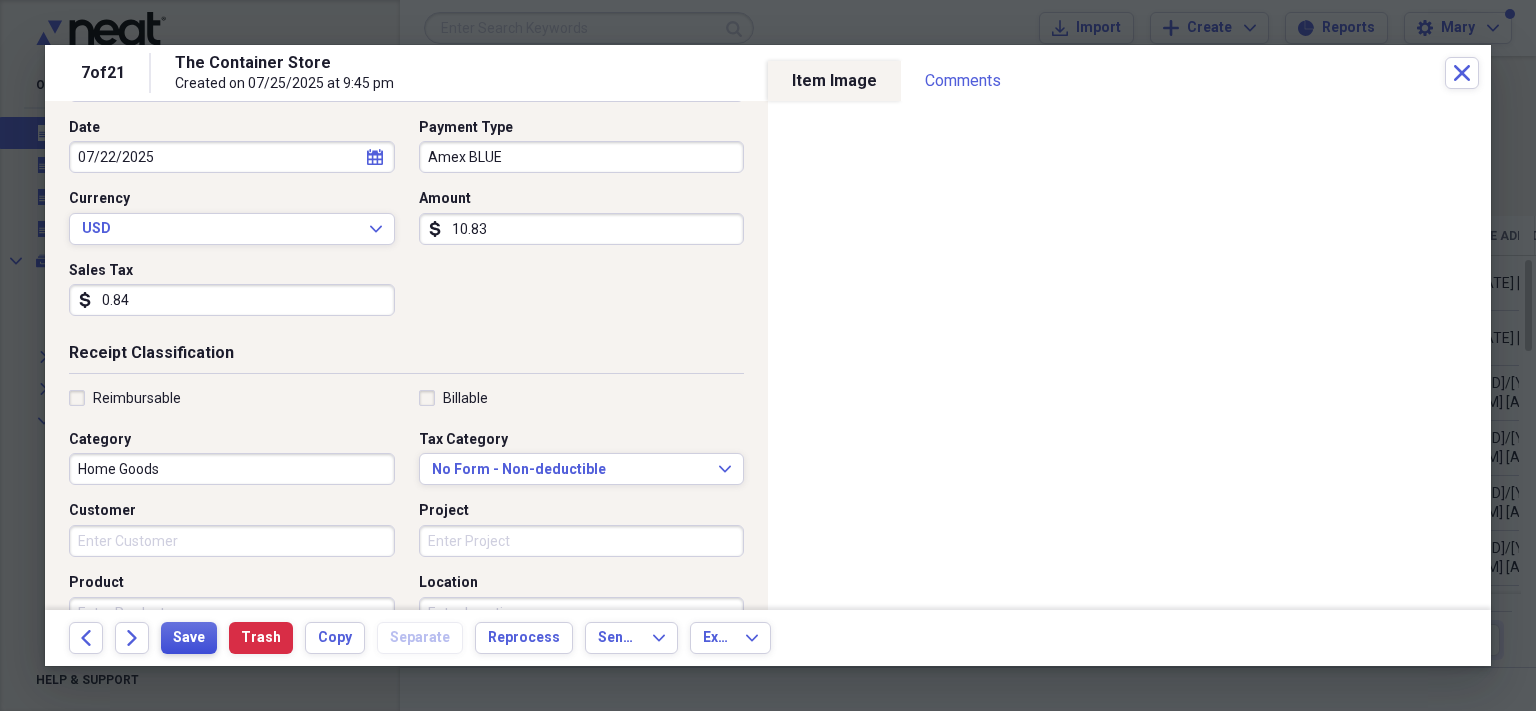 scroll, scrollTop: 201, scrollLeft: 0, axis: vertical 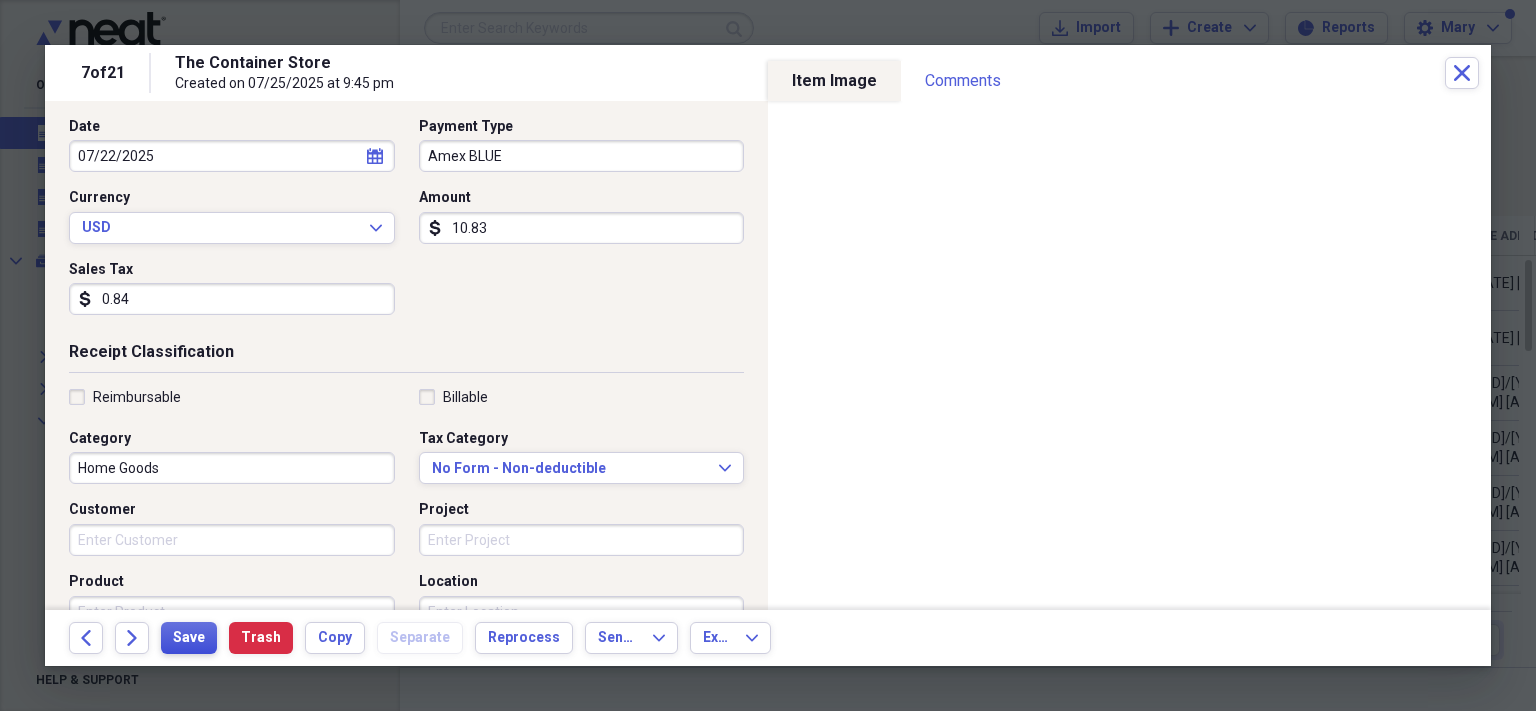 click on "Save" at bounding box center (189, 638) 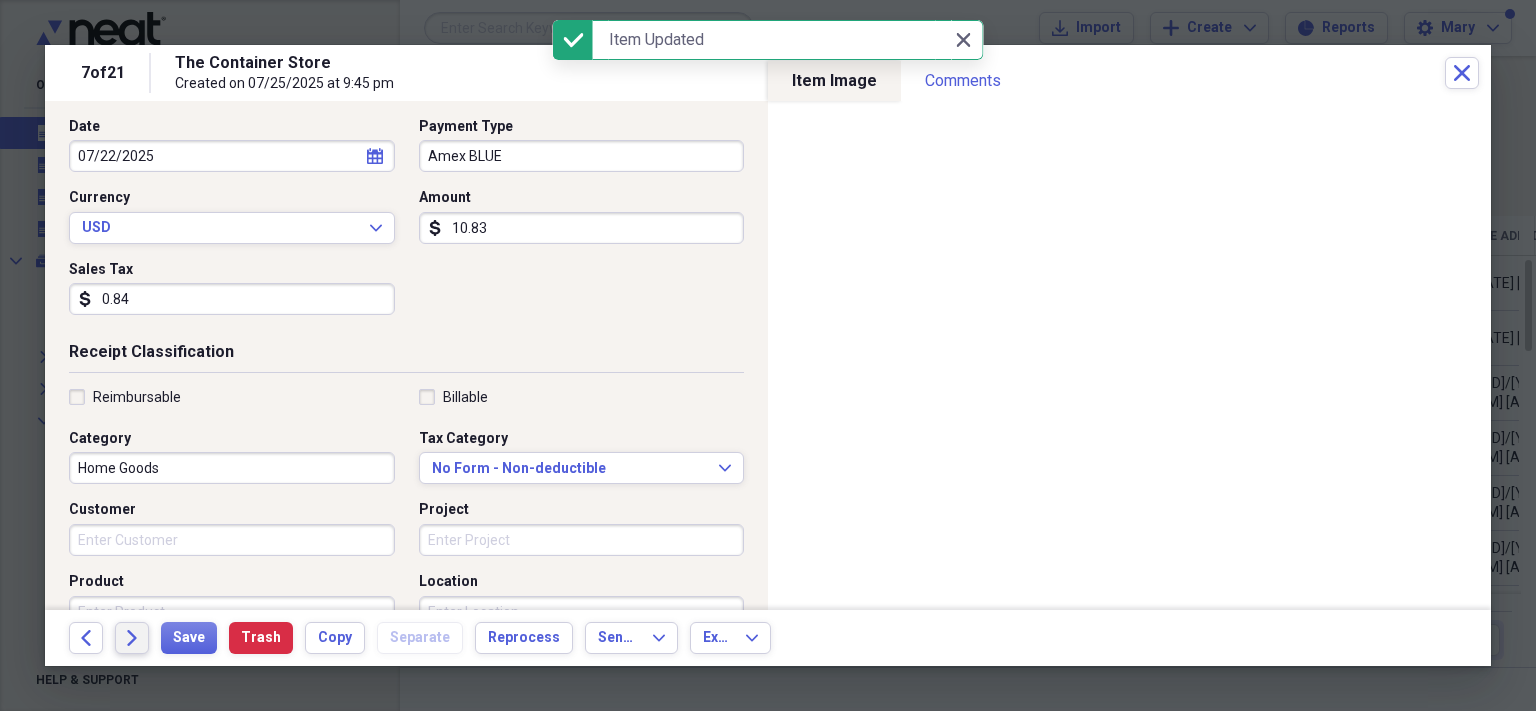 click on "Forward" 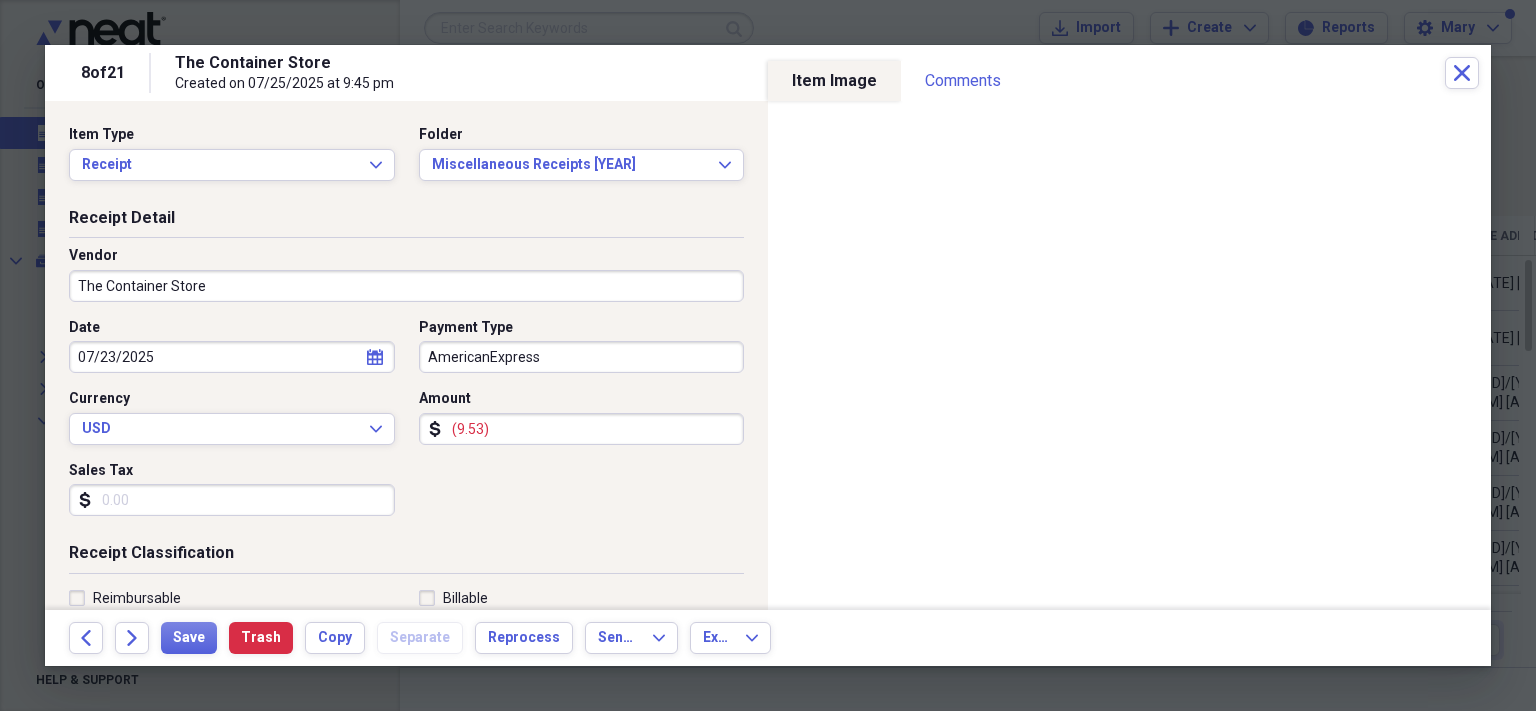 click on "AmericanExpress" at bounding box center (582, 357) 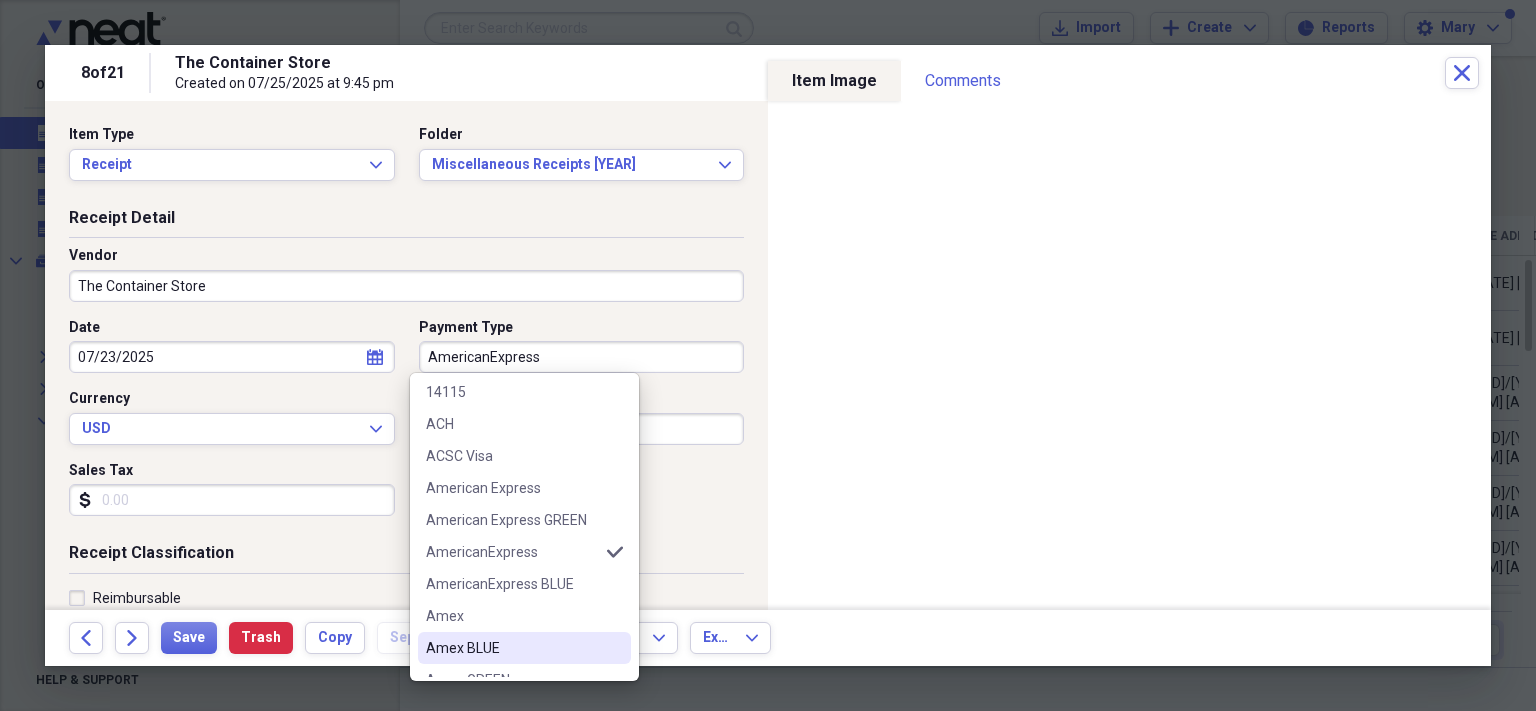 scroll, scrollTop: 102, scrollLeft: 0, axis: vertical 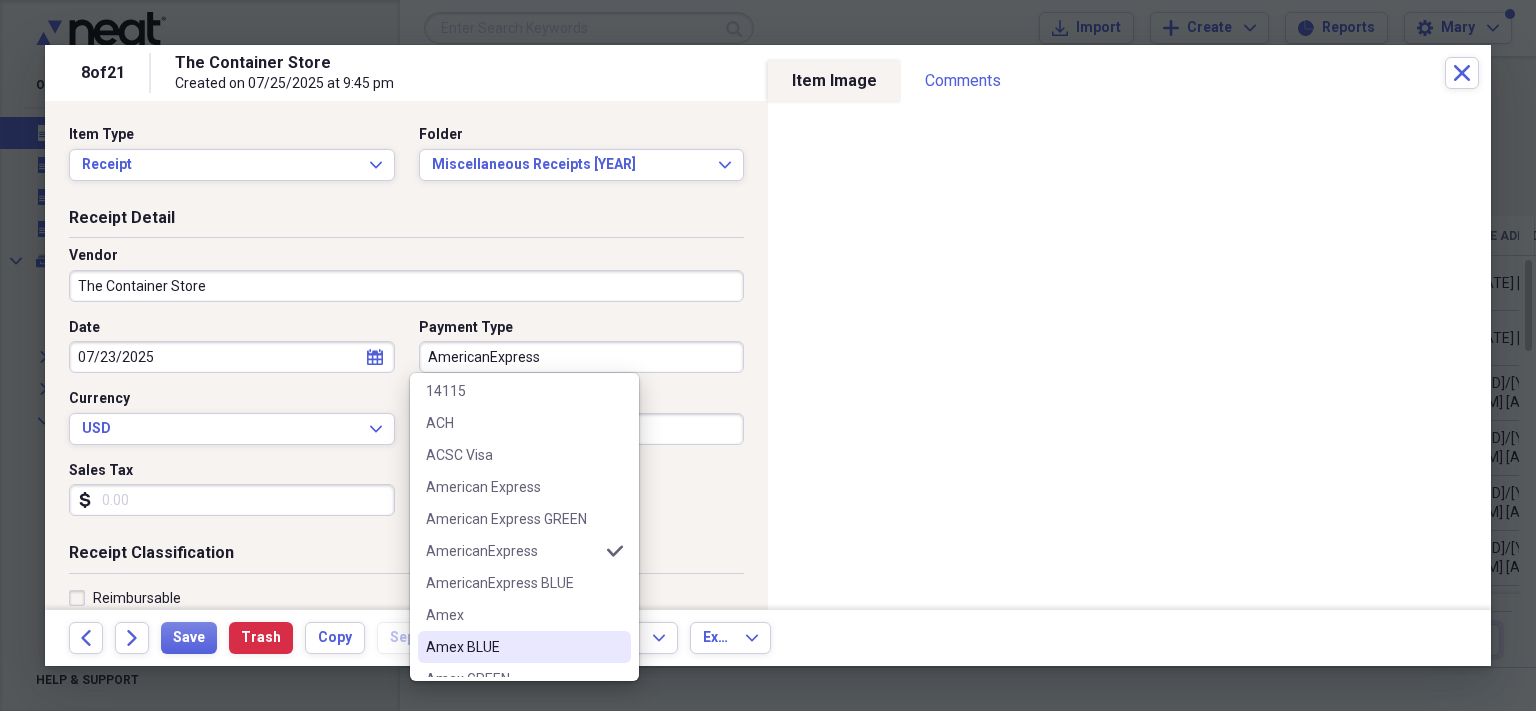 click on "Amex BLUE" at bounding box center [512, 647] 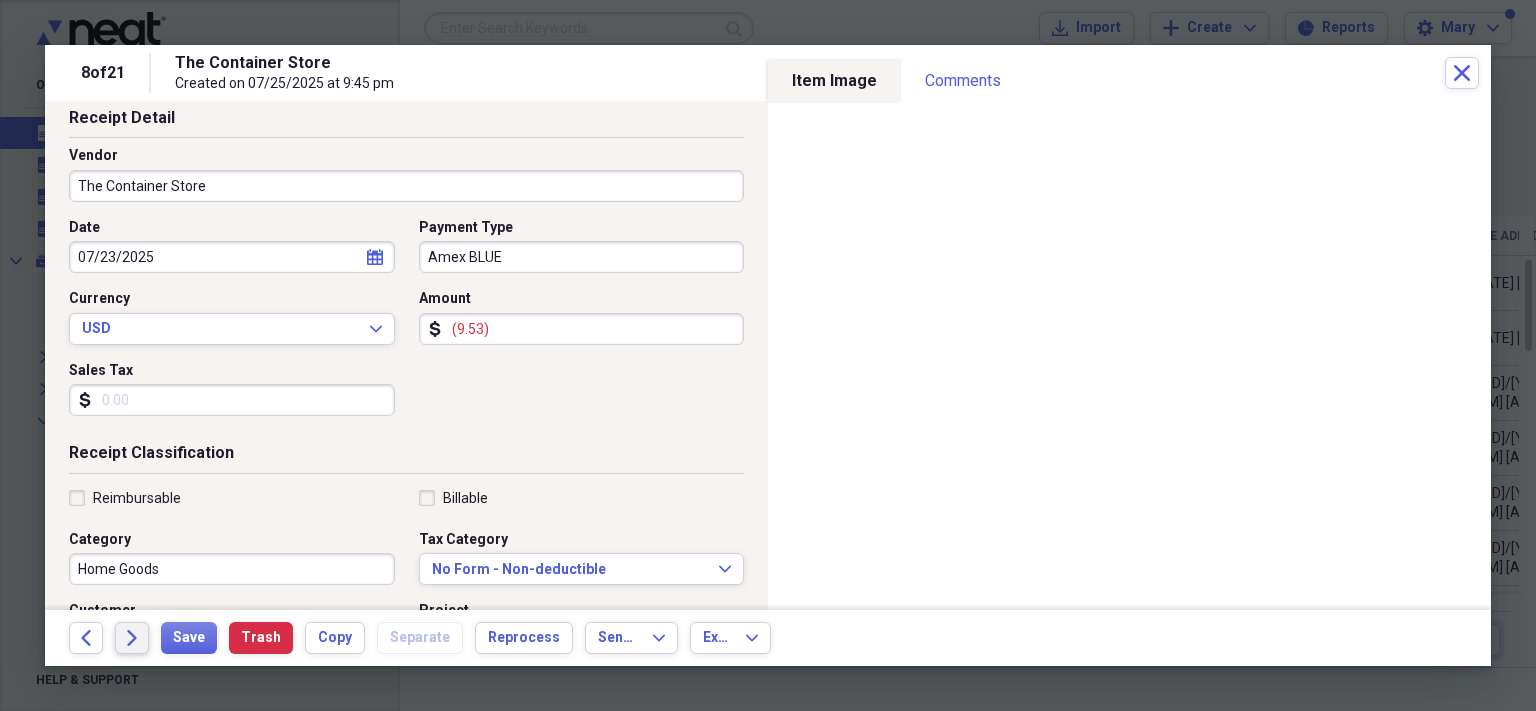 scroll, scrollTop: 101, scrollLeft: 0, axis: vertical 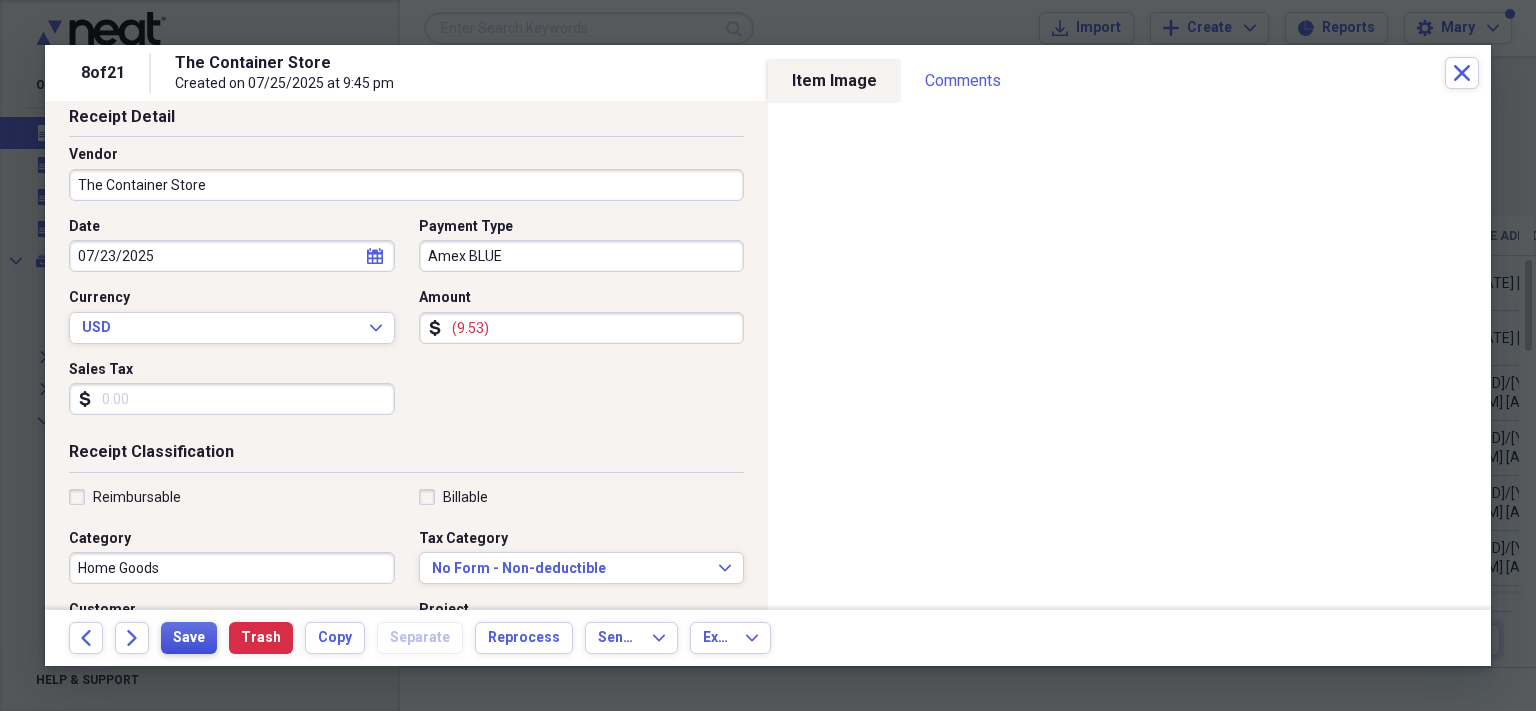 click on "Save" at bounding box center (189, 638) 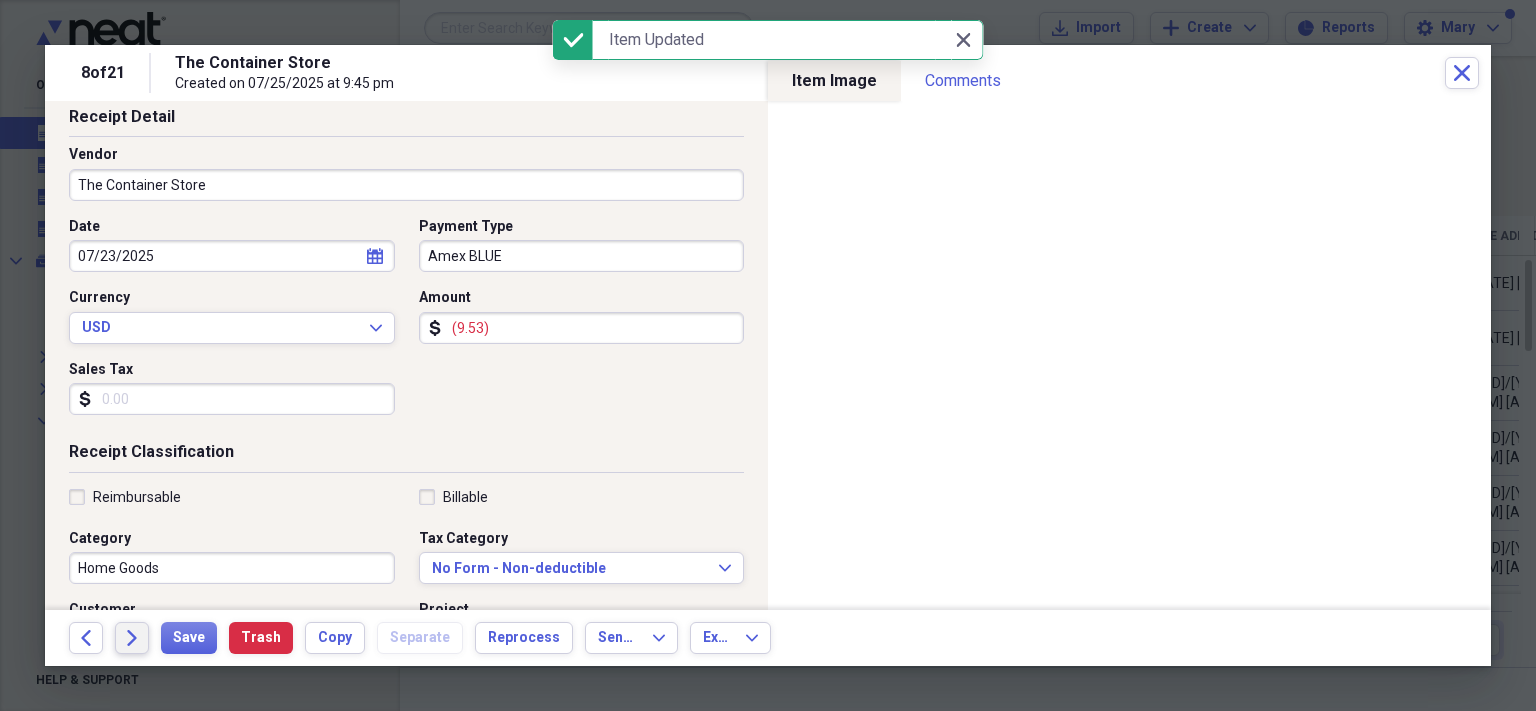 click 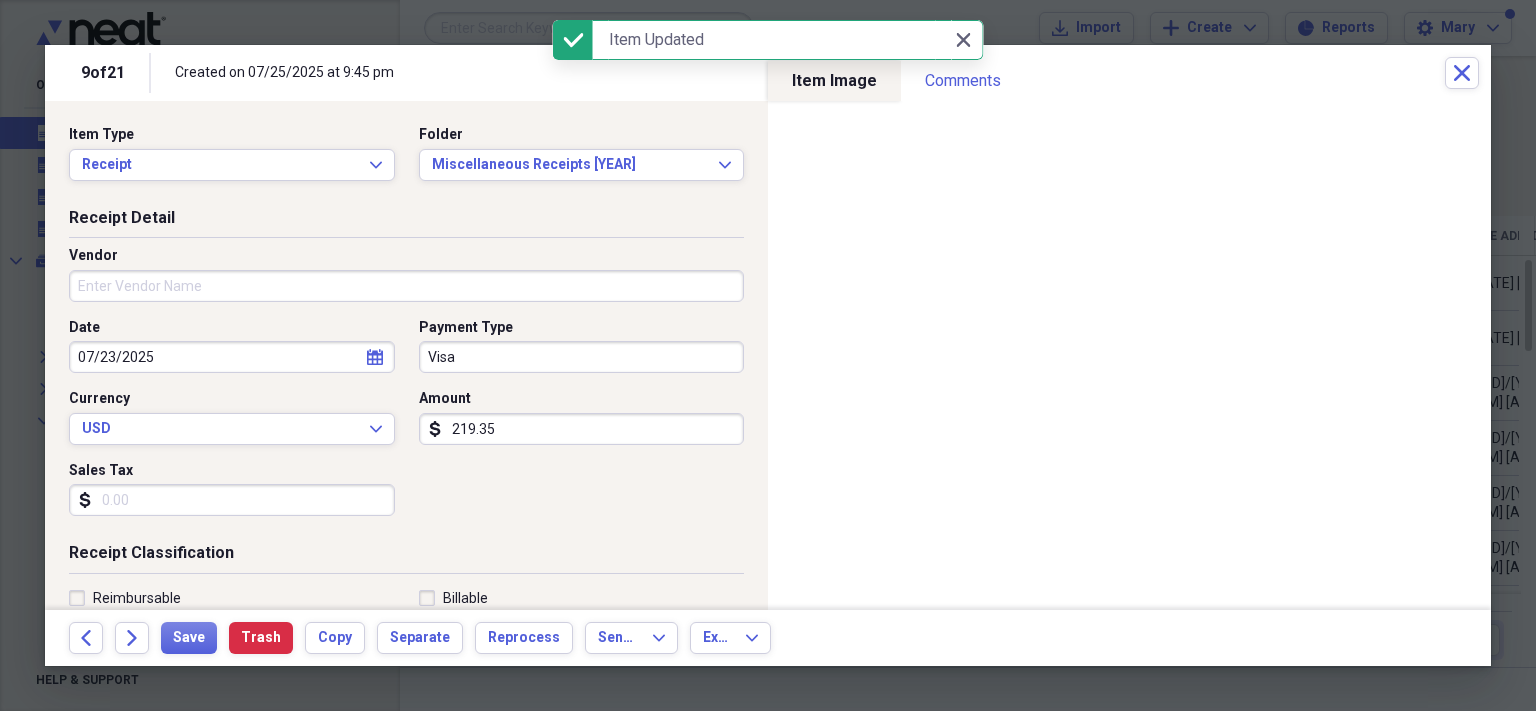click on "Vendor" at bounding box center (406, 286) 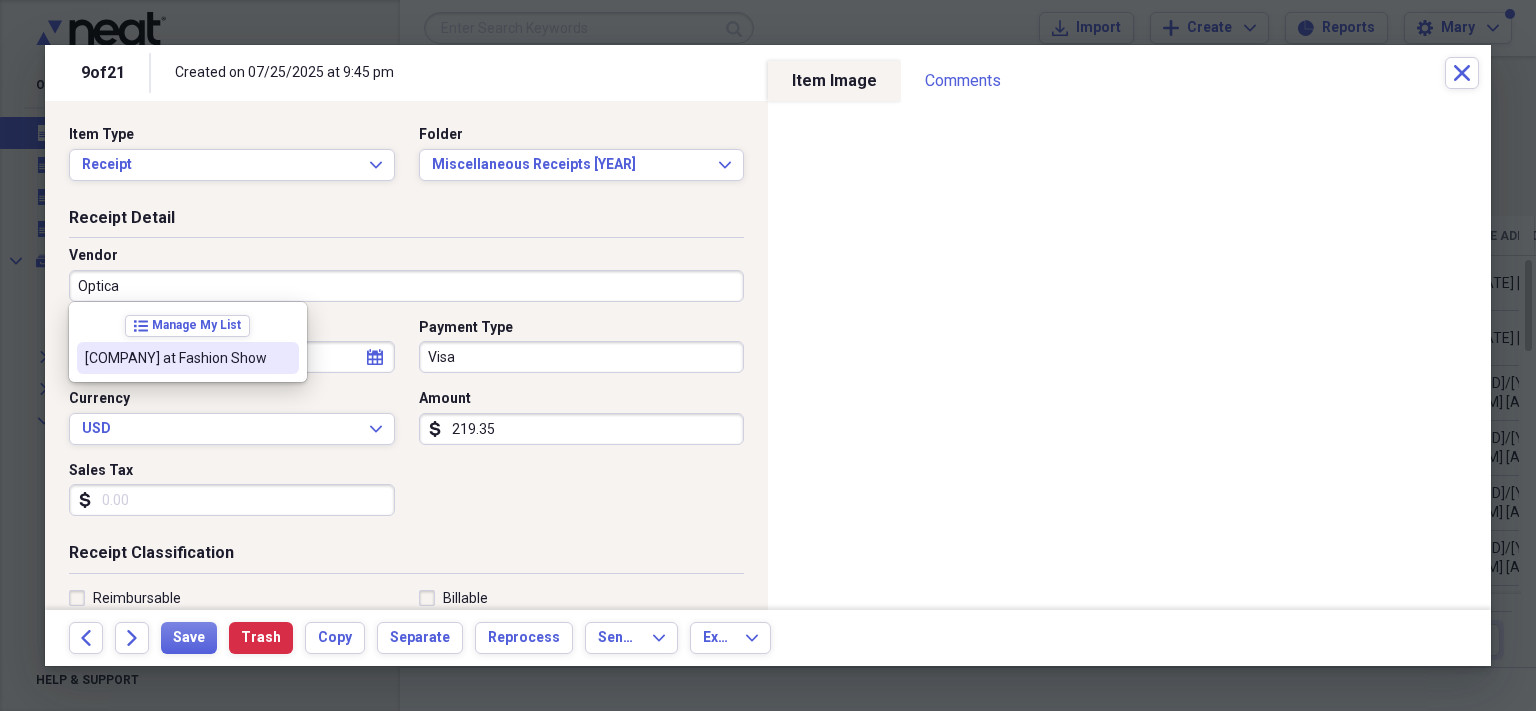 click on "[COMPANY] at Fashion Show" at bounding box center [188, 358] 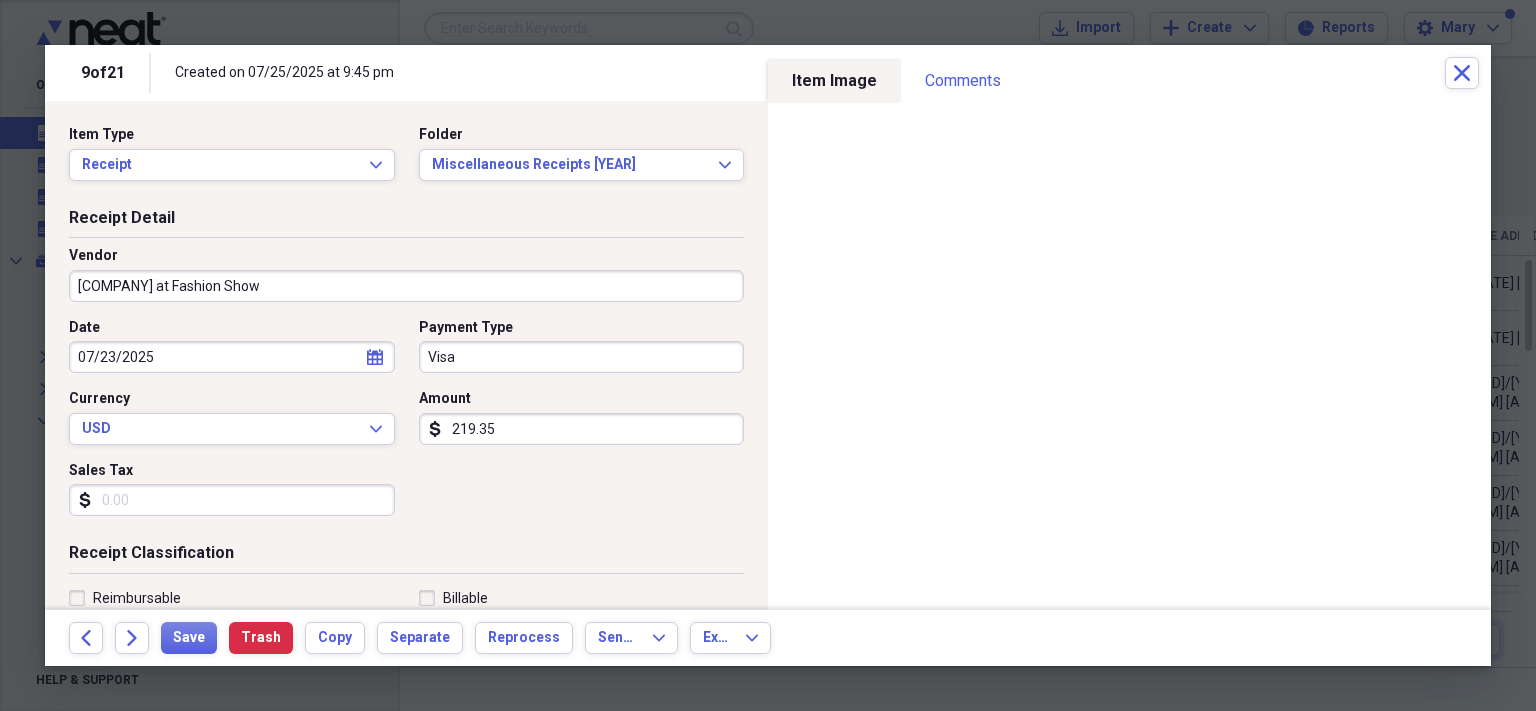 type on "Medical" 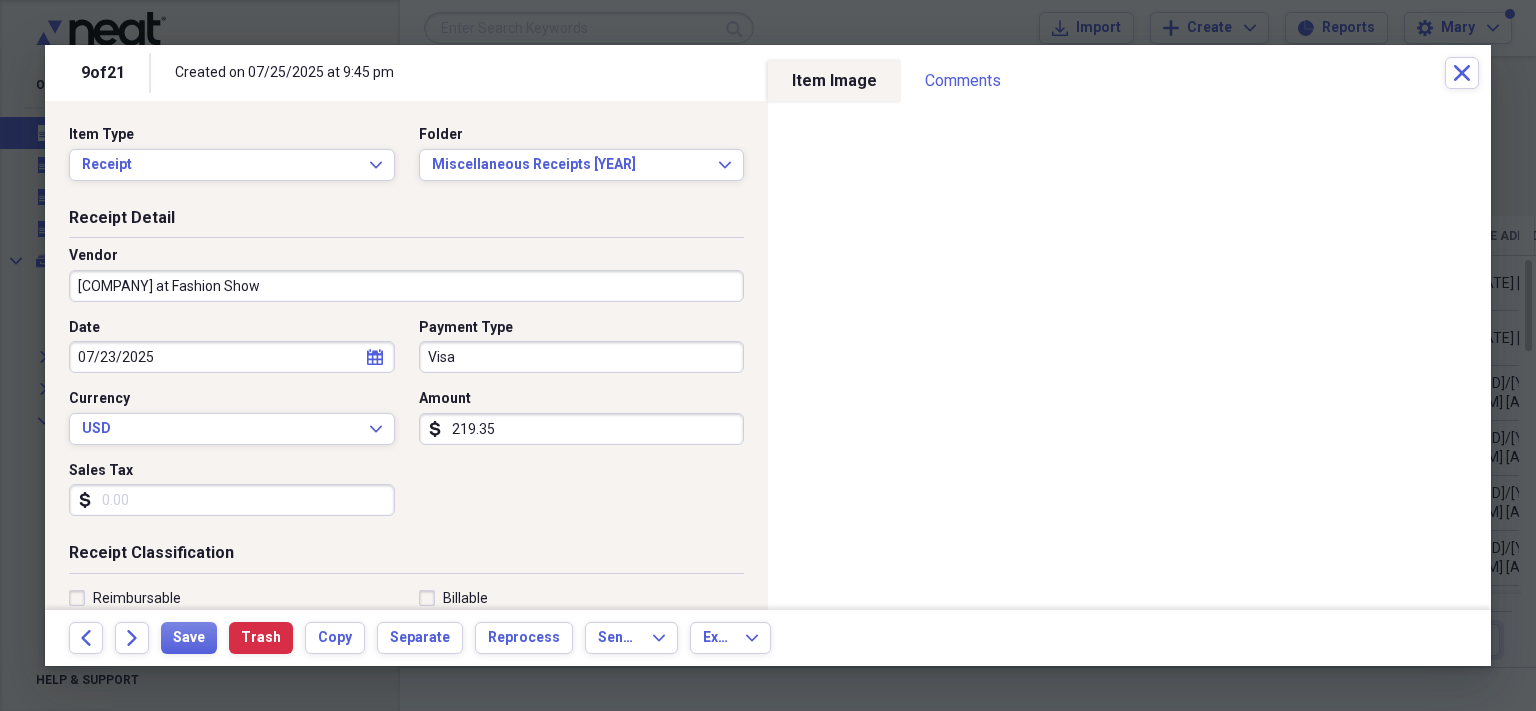 click on "Visa" at bounding box center (582, 357) 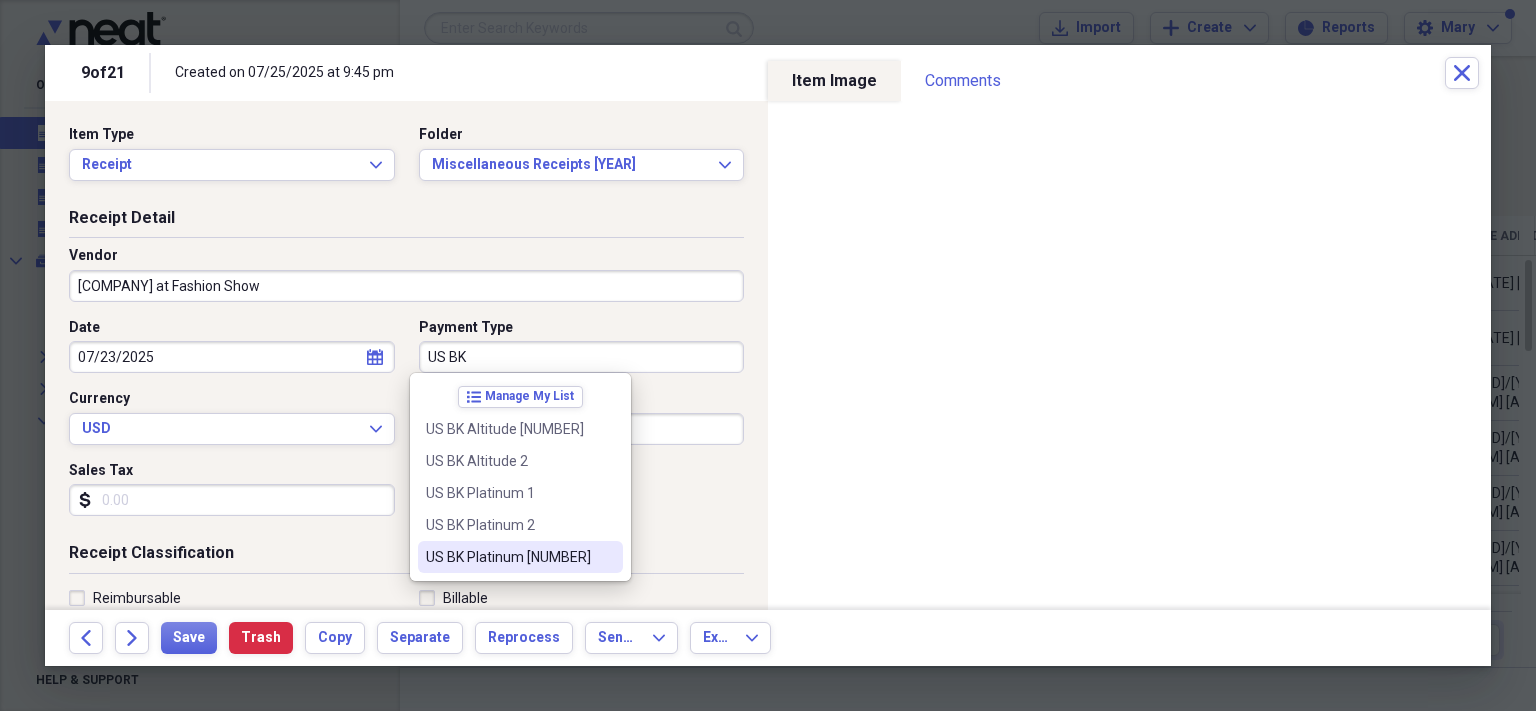 type on "US BK Platinum [NUMBER]" 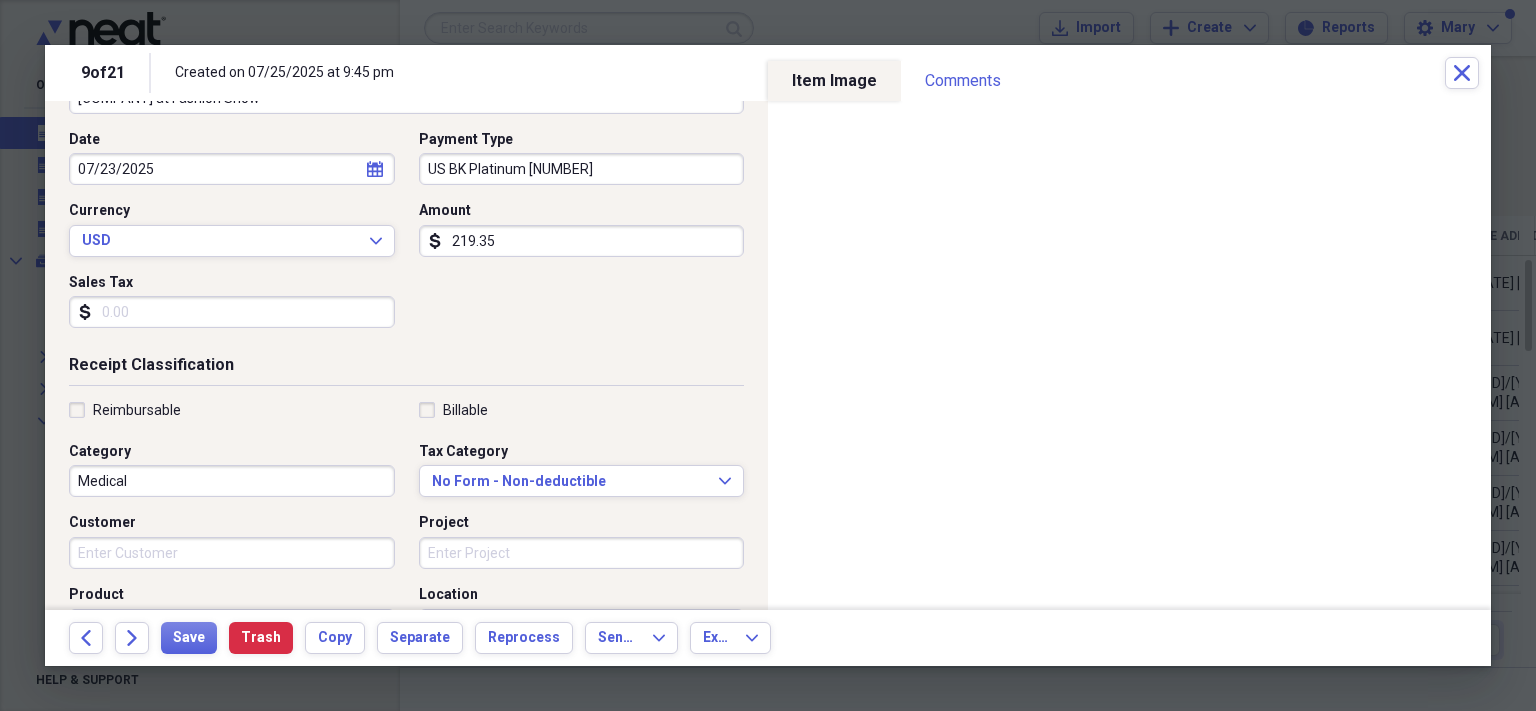 scroll, scrollTop: 188, scrollLeft: 0, axis: vertical 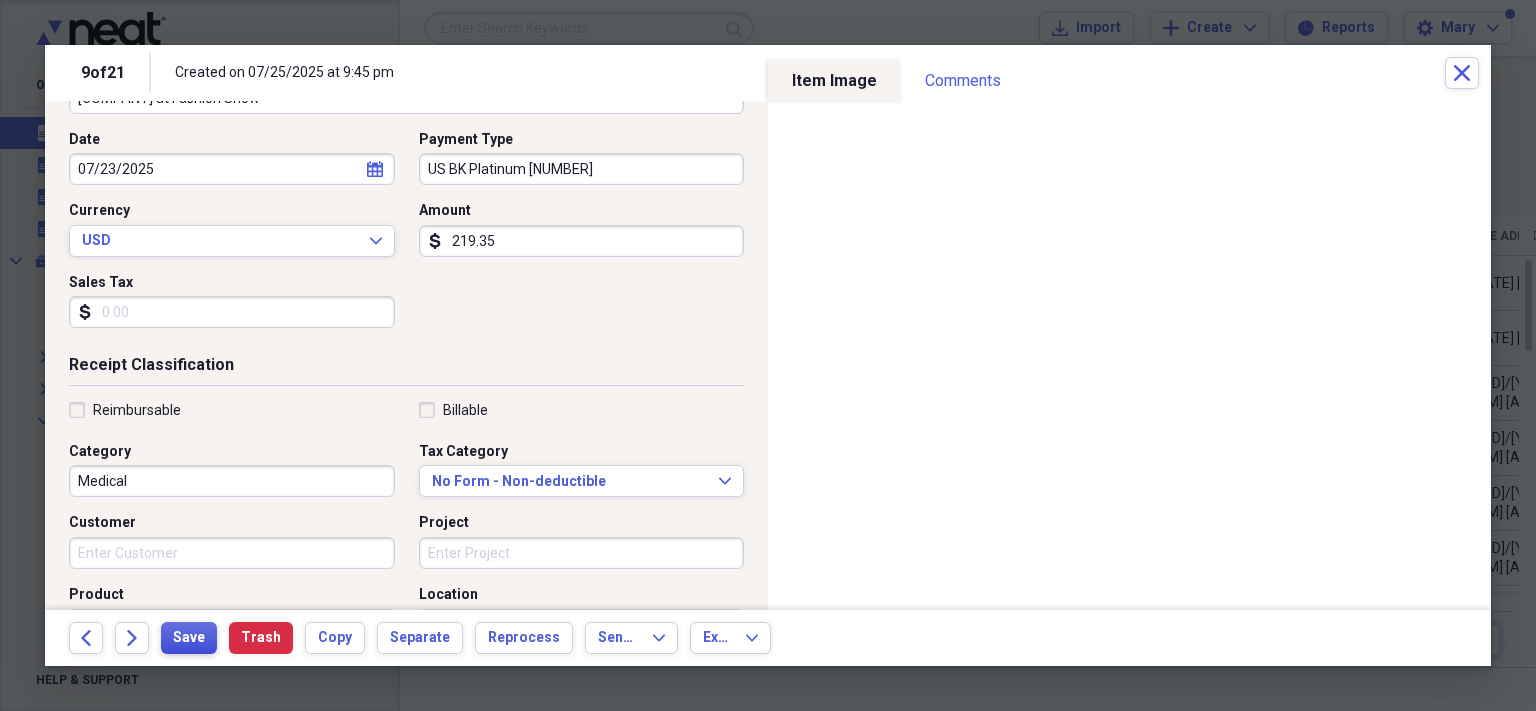 click on "Save" at bounding box center (189, 638) 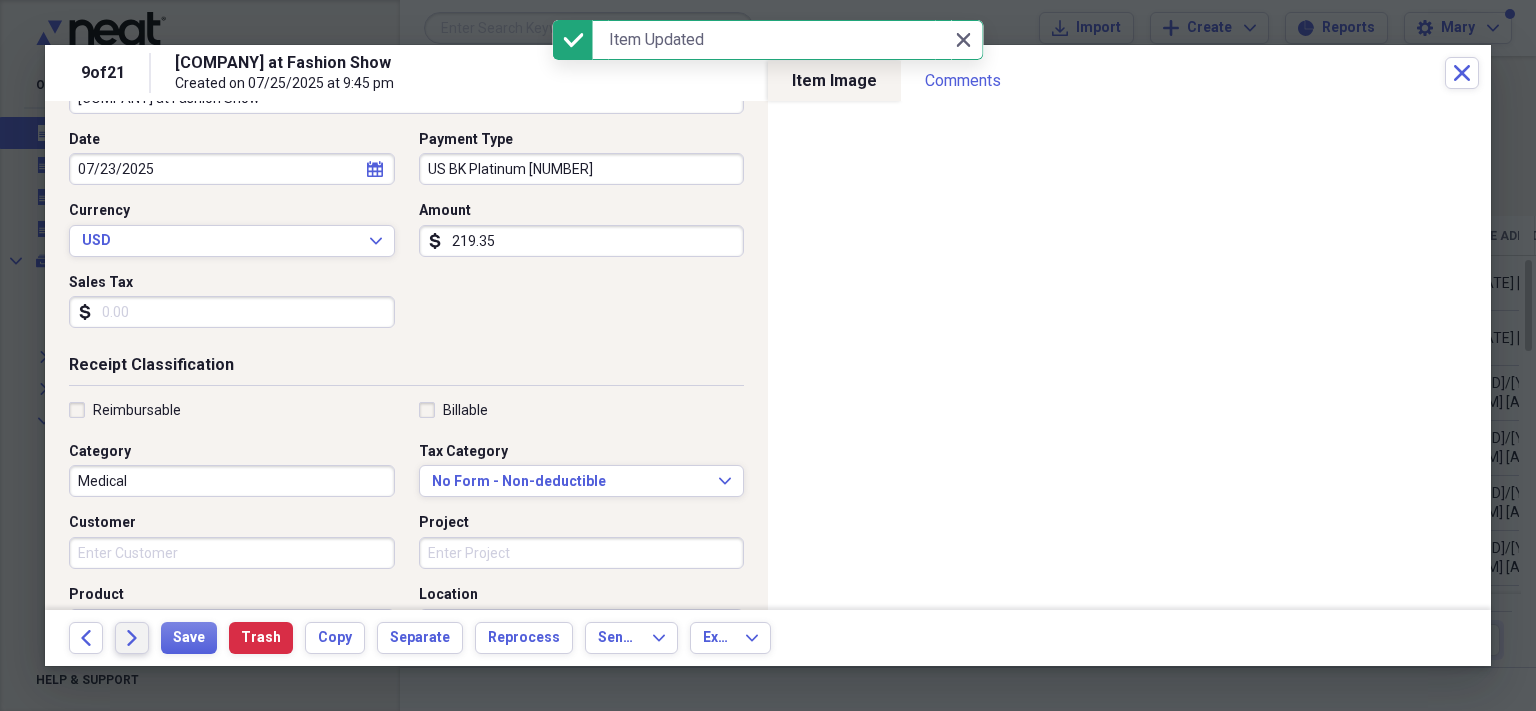 click on "Forward" 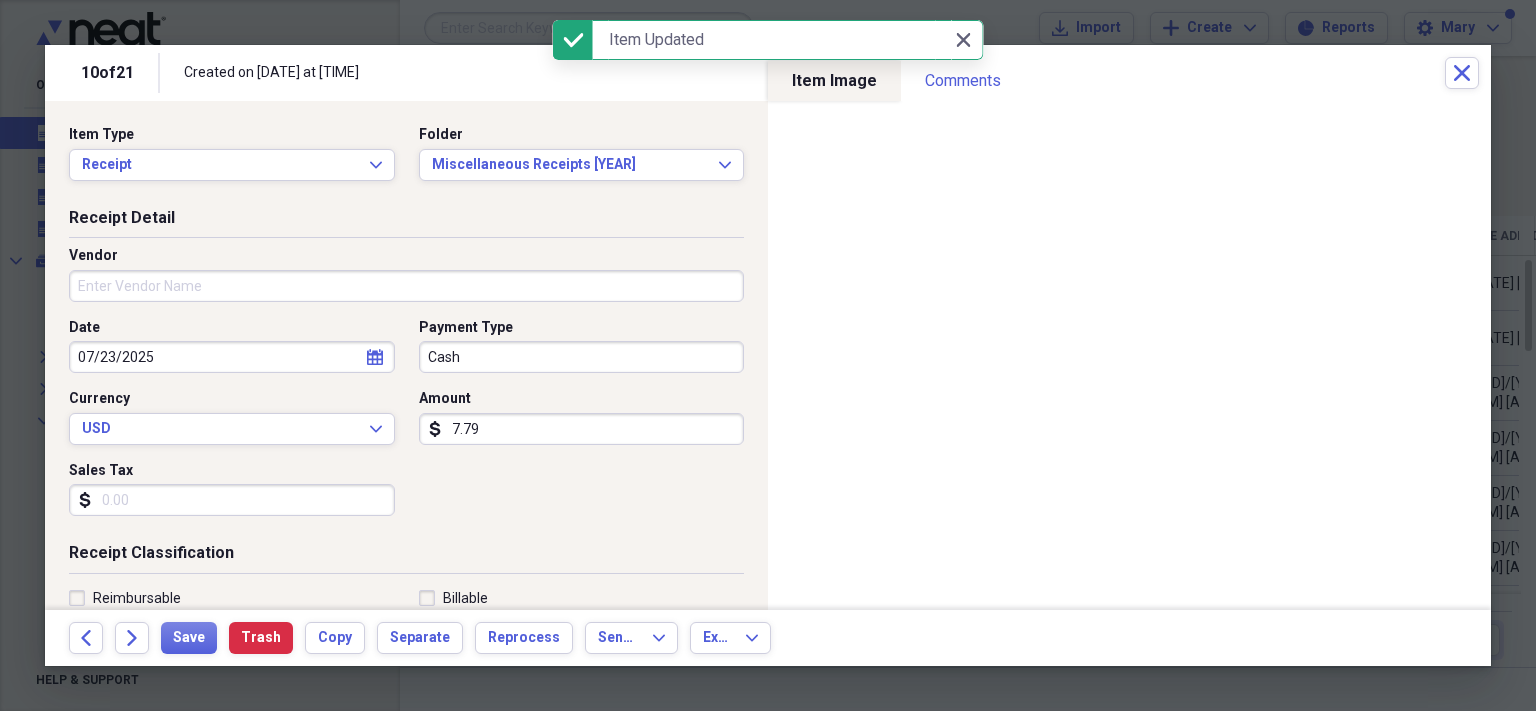 click on "Vendor" at bounding box center [406, 286] 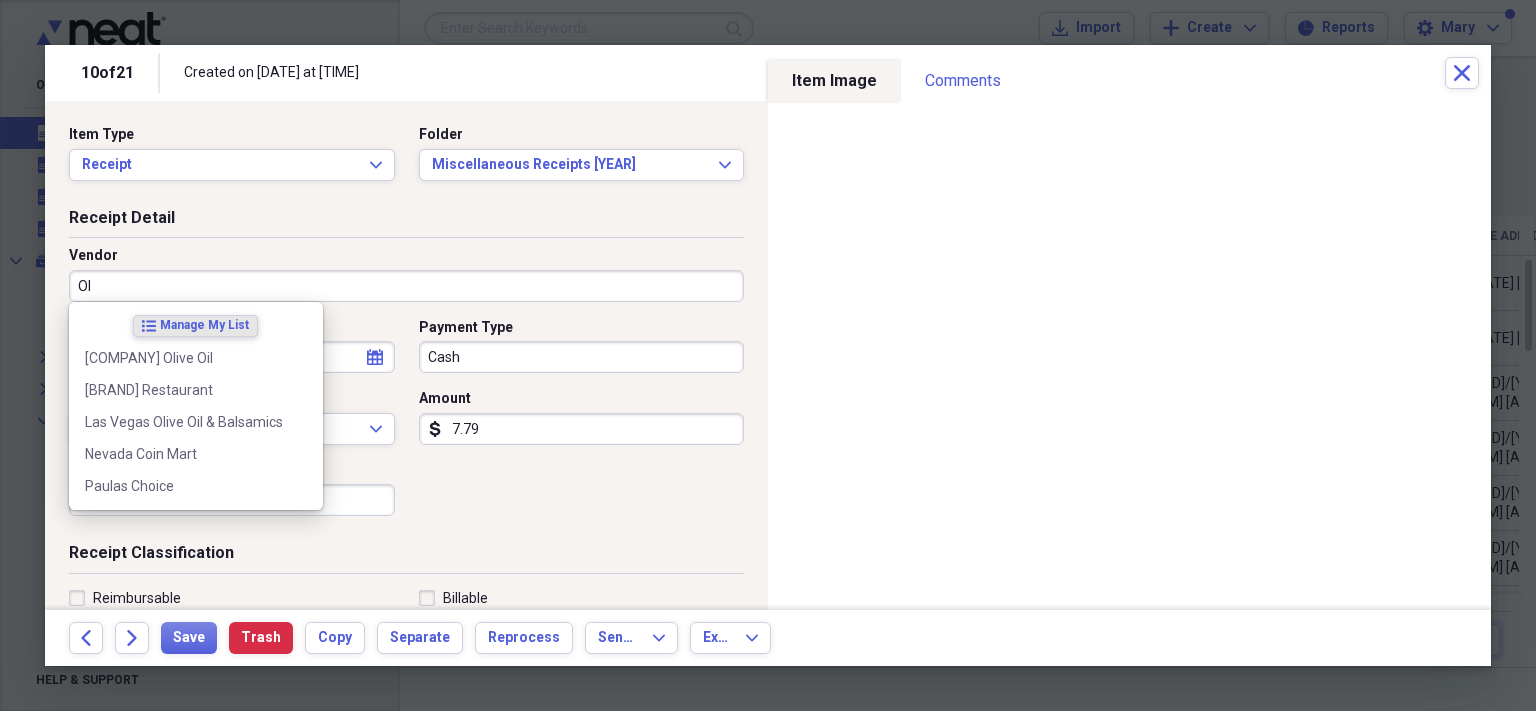 type on "O" 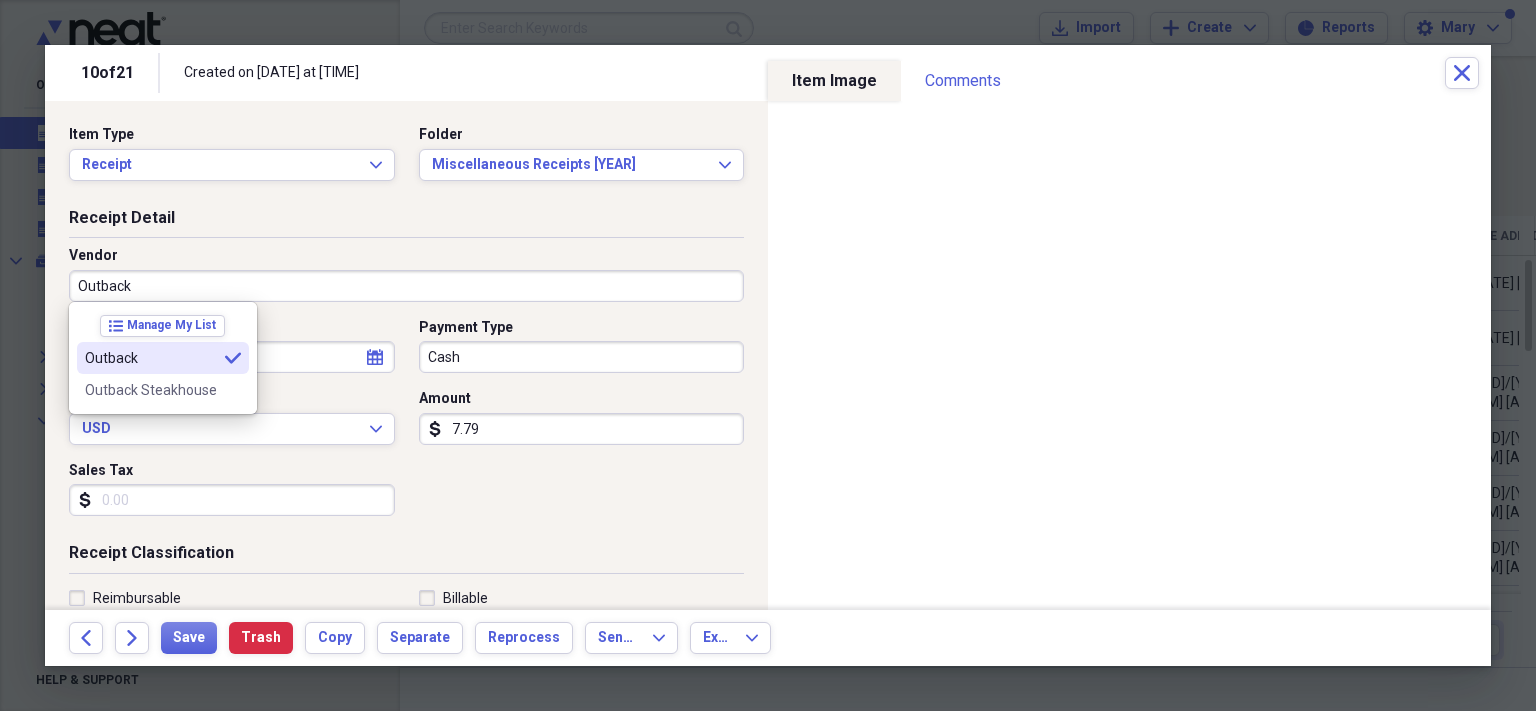 type on "Outback" 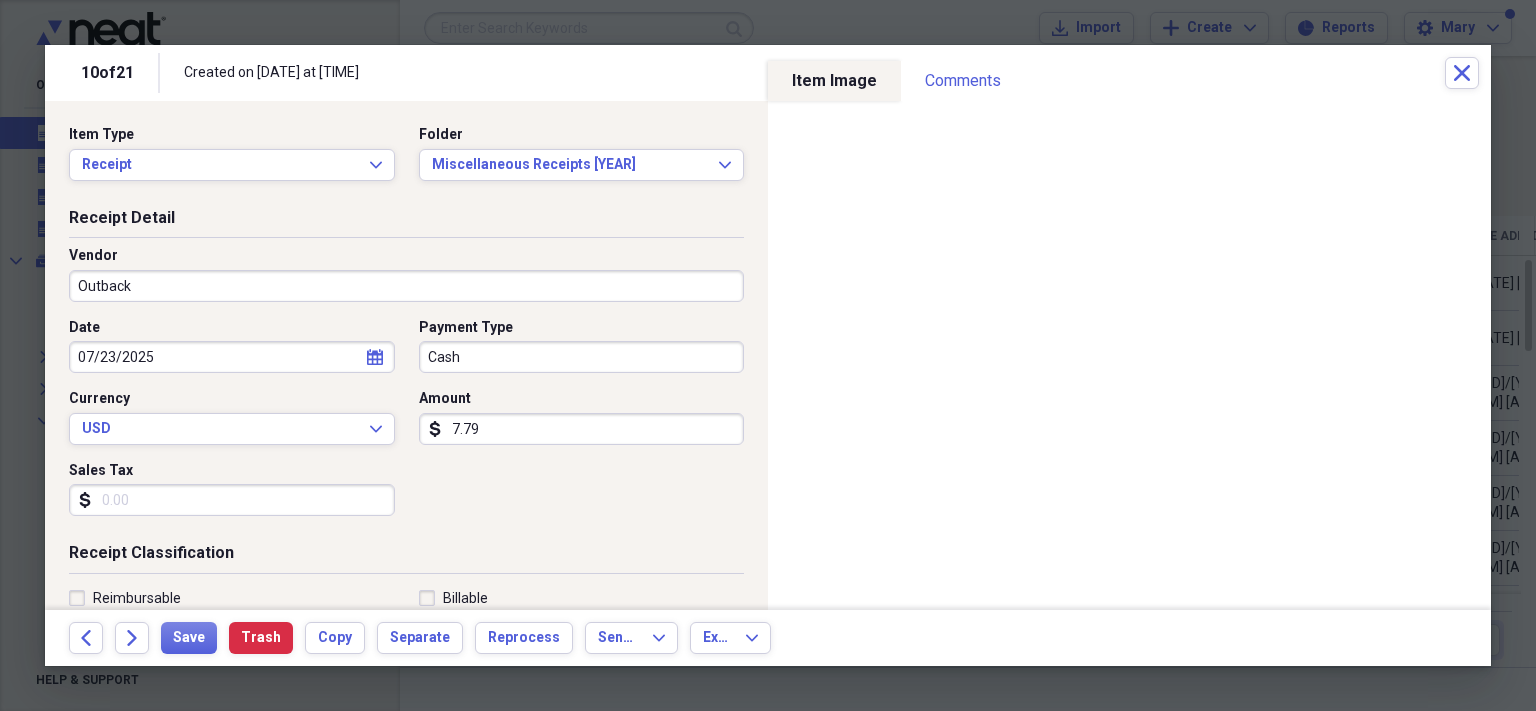 click on "Cash" at bounding box center (582, 357) 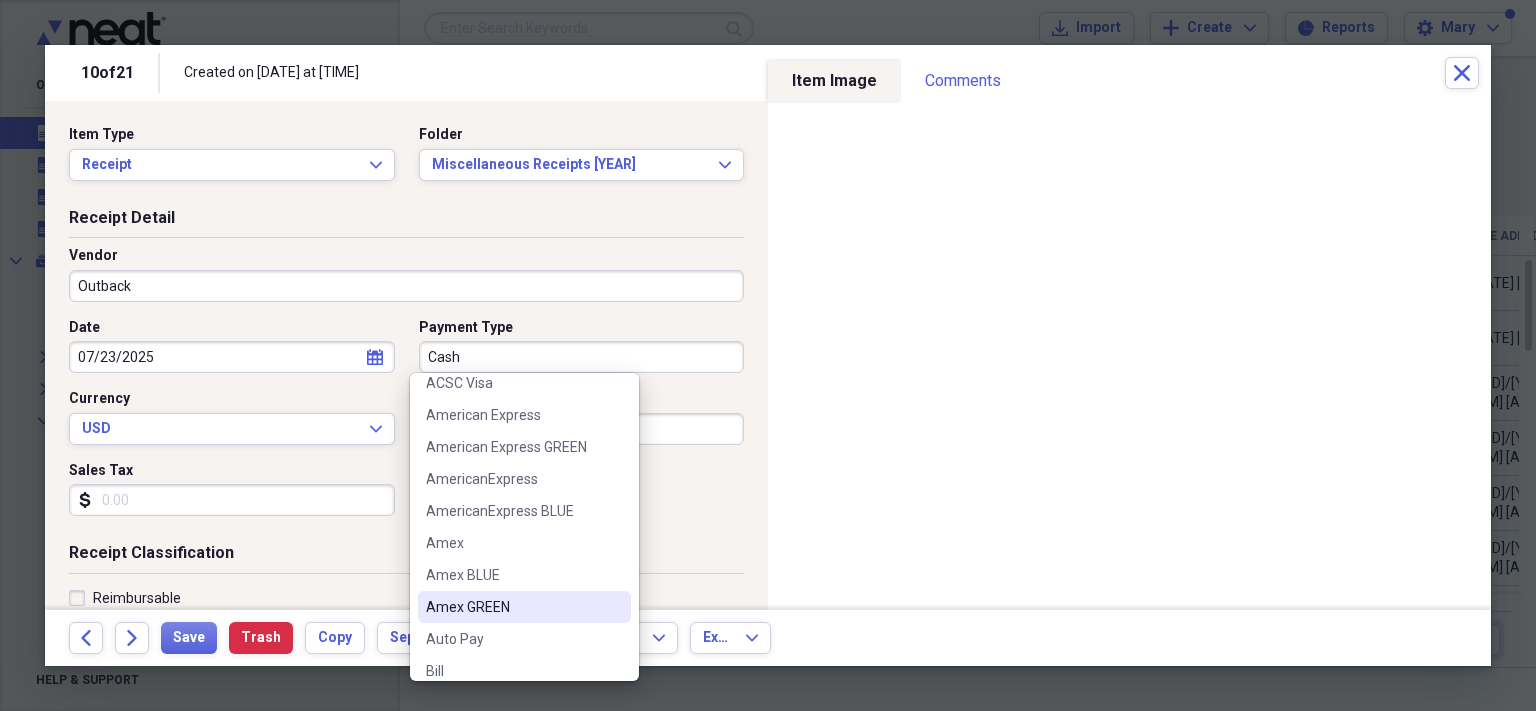 scroll, scrollTop: 173, scrollLeft: 0, axis: vertical 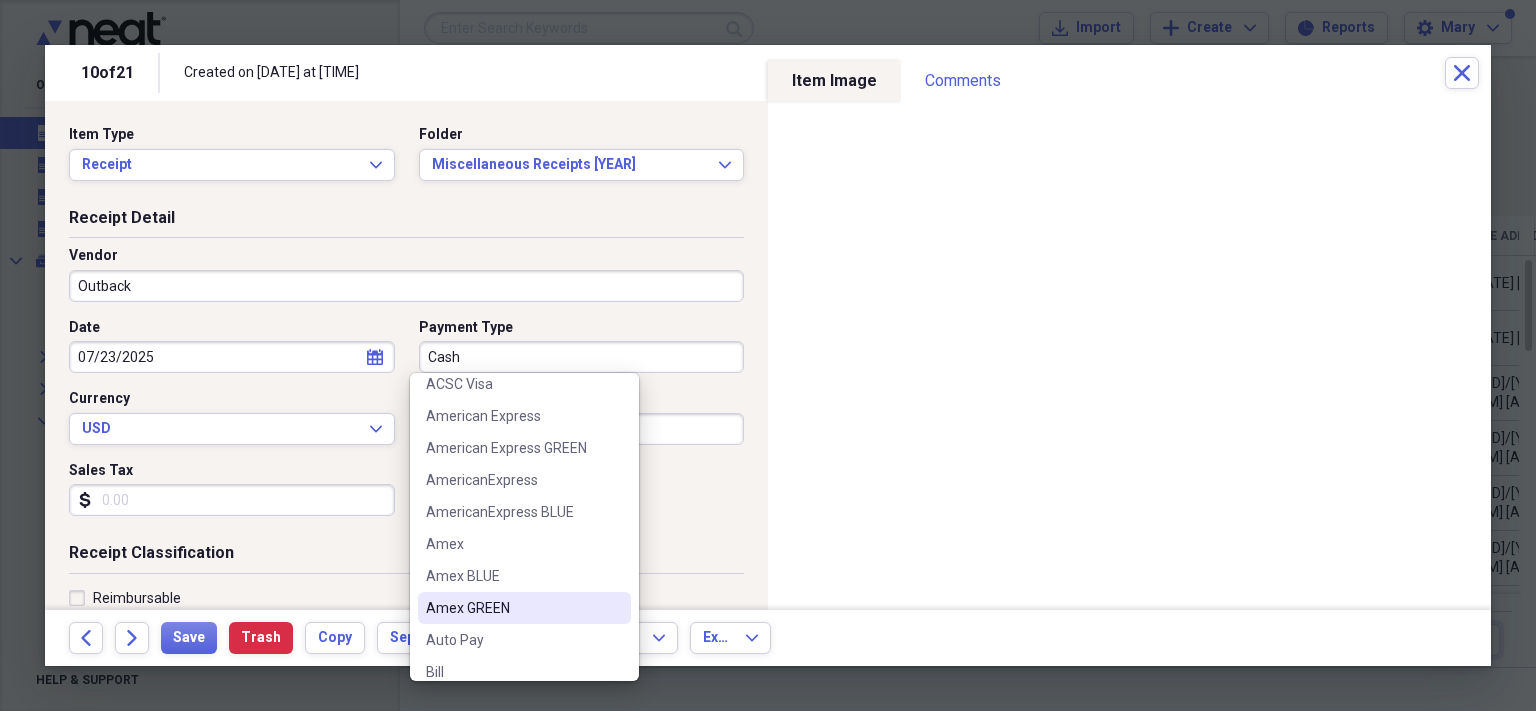 click on "Amex GREEN" at bounding box center (512, 608) 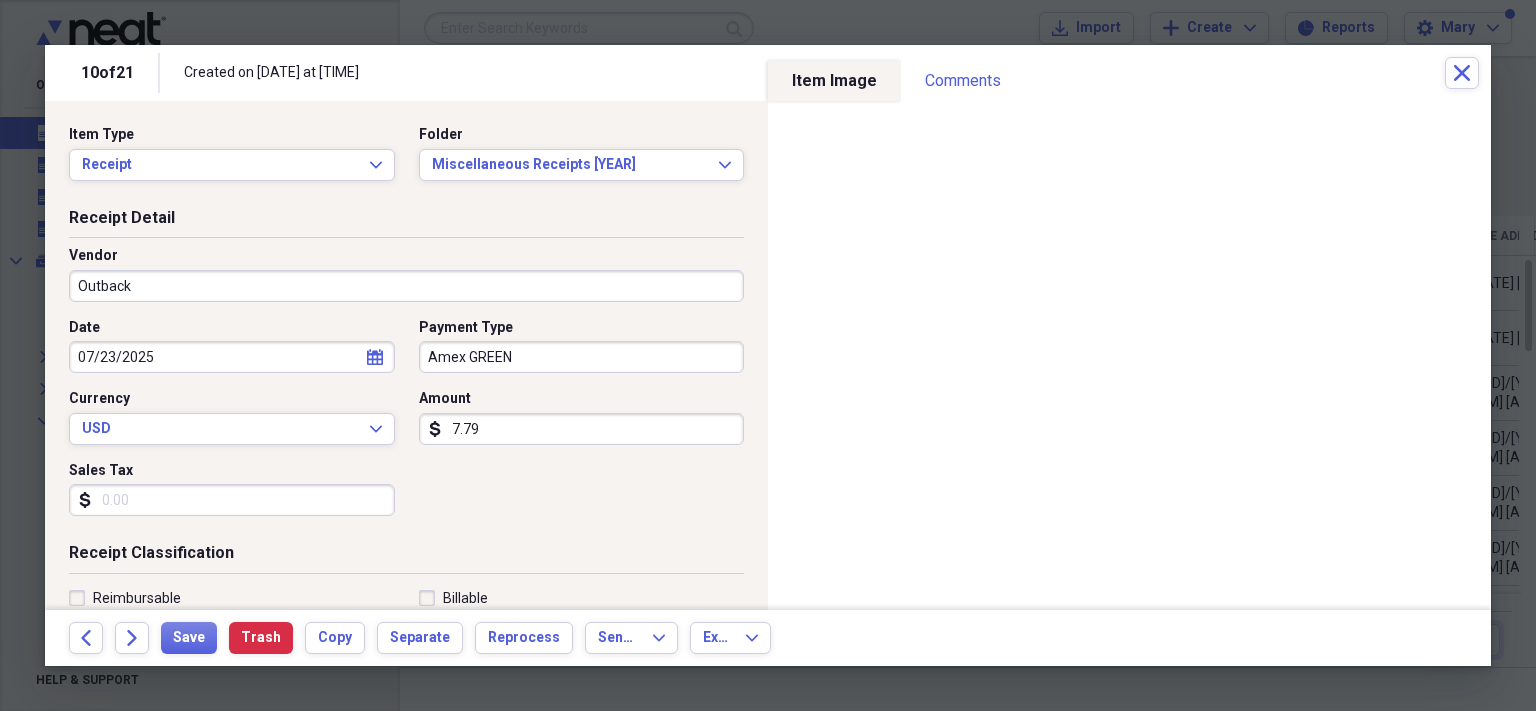 click on "7.79" at bounding box center (582, 429) 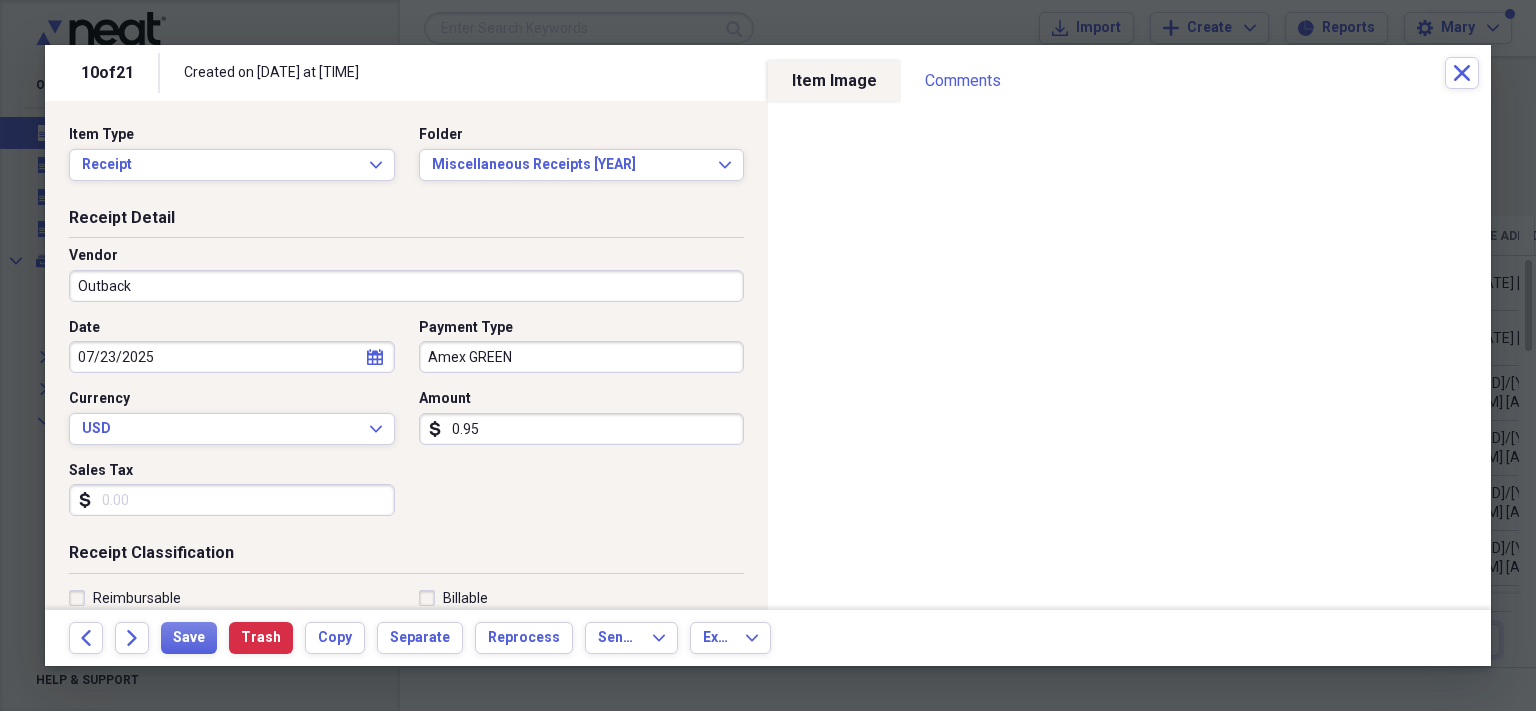 type on "9.51" 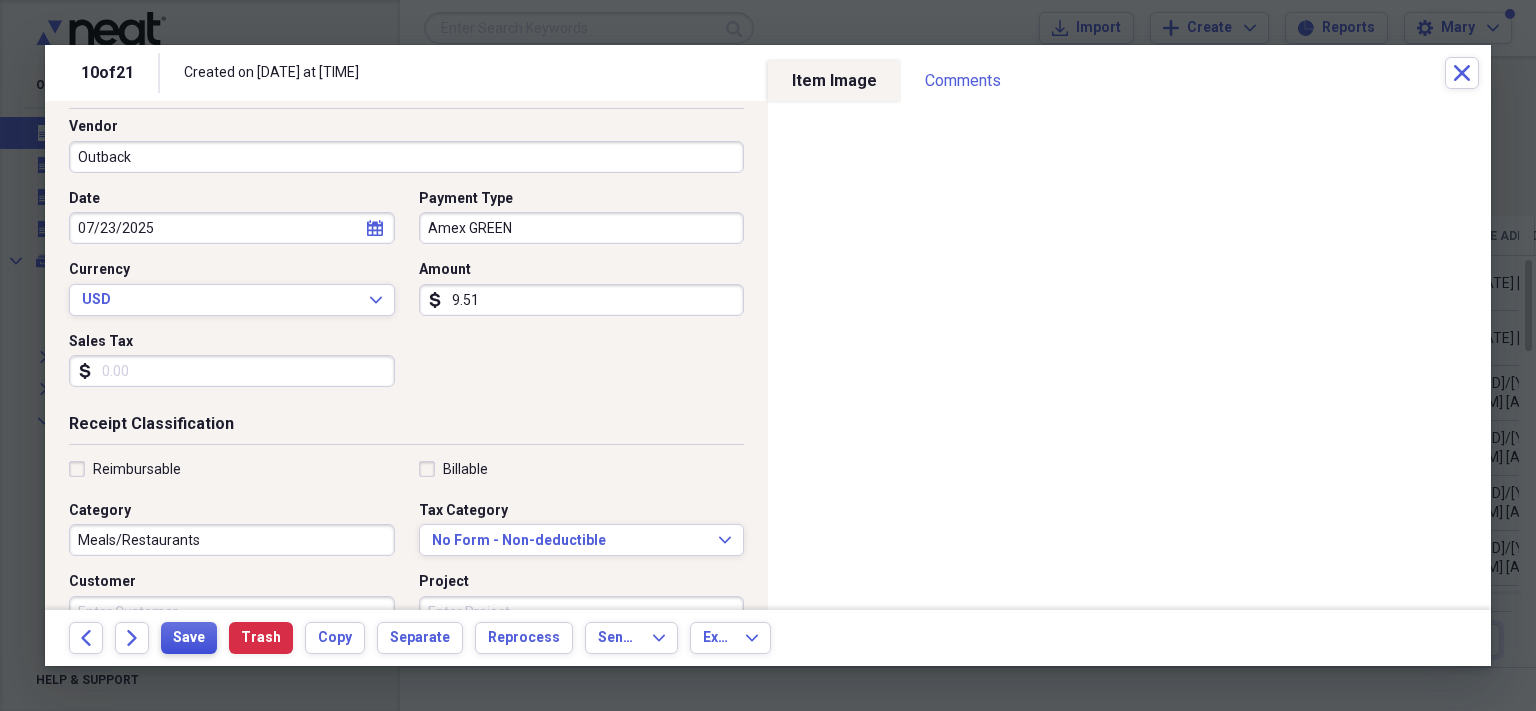 scroll, scrollTop: 130, scrollLeft: 0, axis: vertical 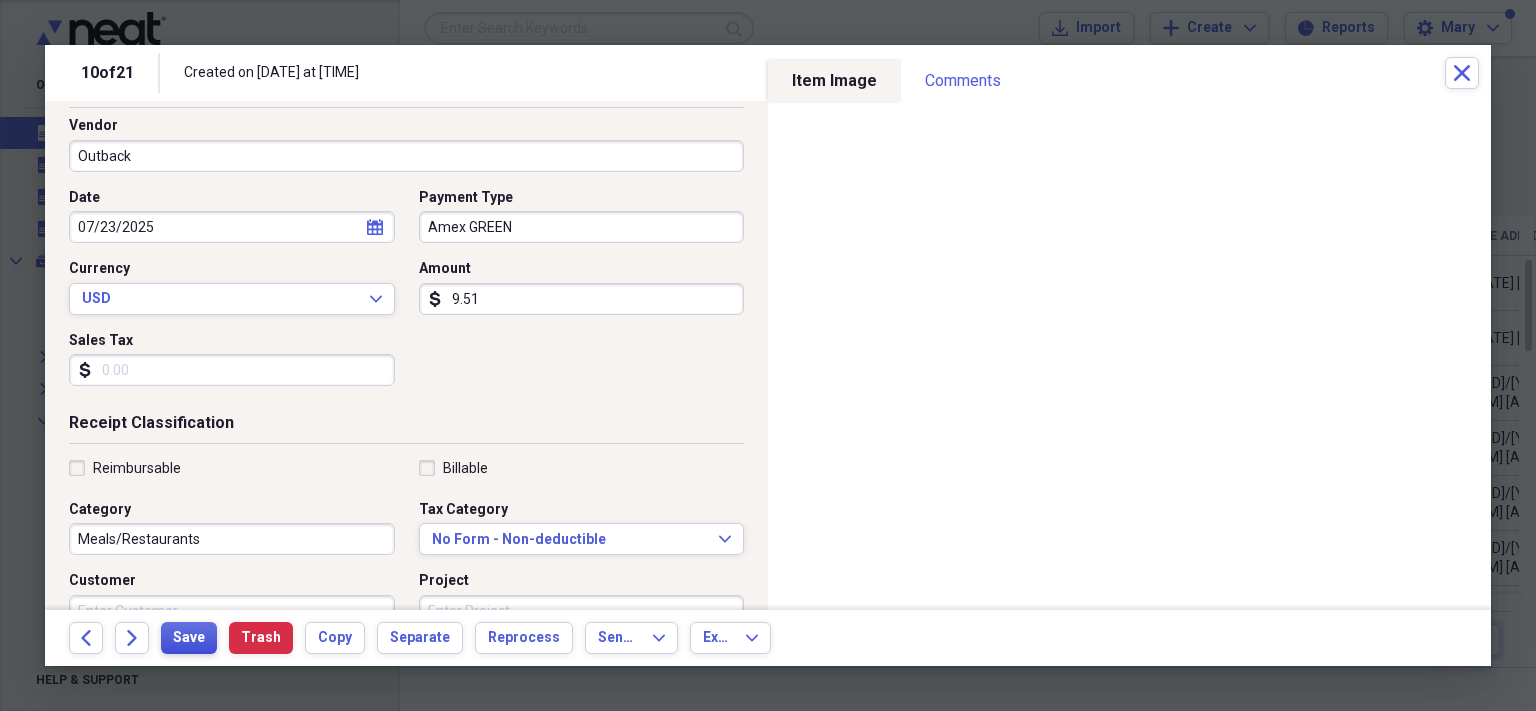 click on "Save" at bounding box center [189, 638] 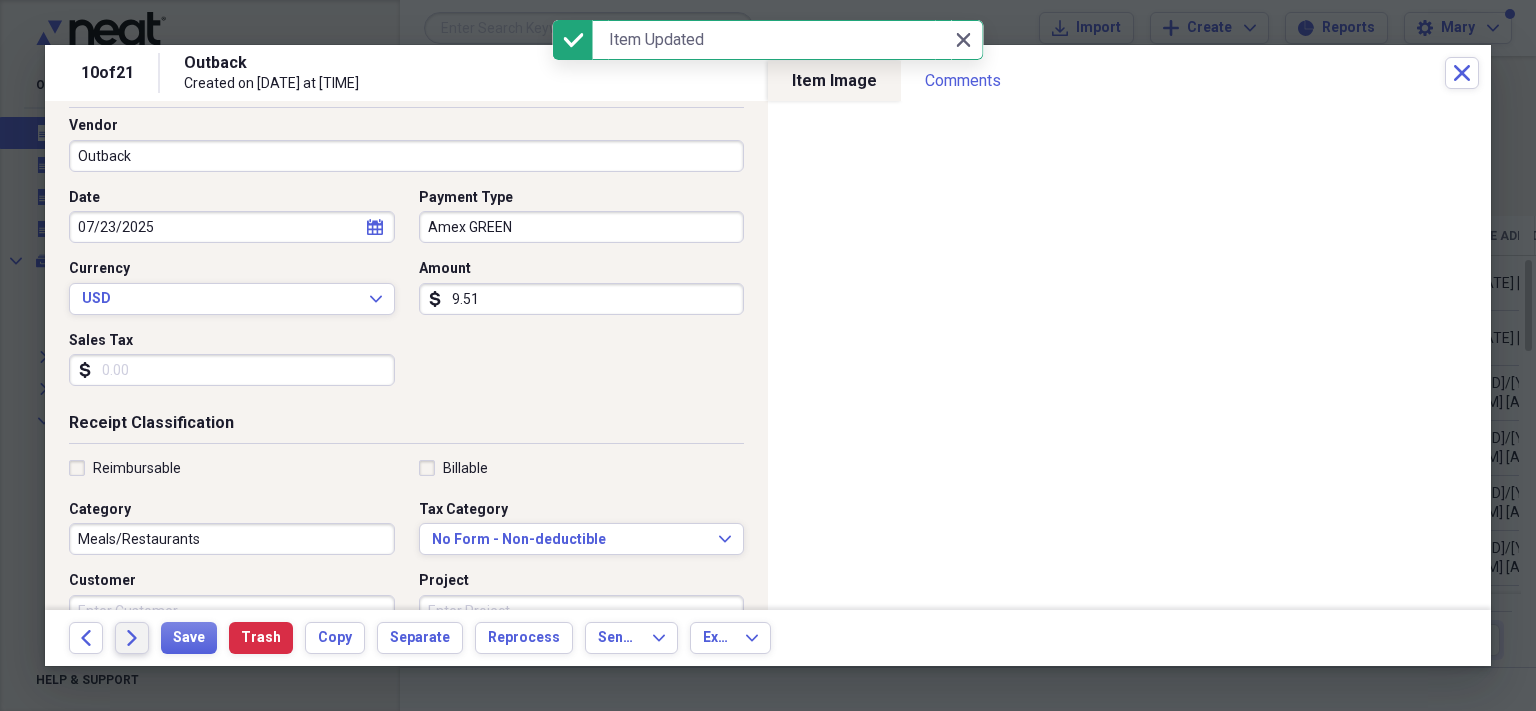 click on "Forward" 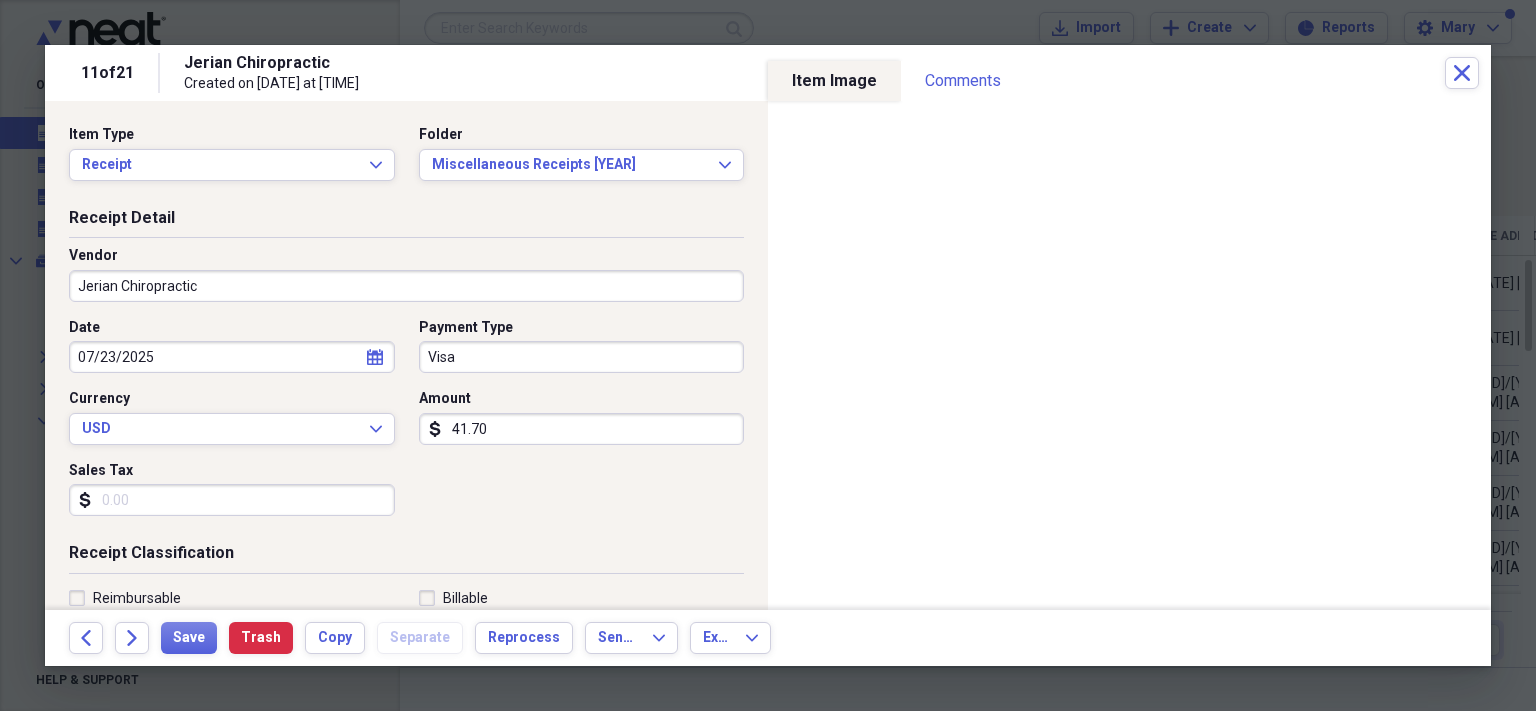 click on "Visa" at bounding box center (582, 357) 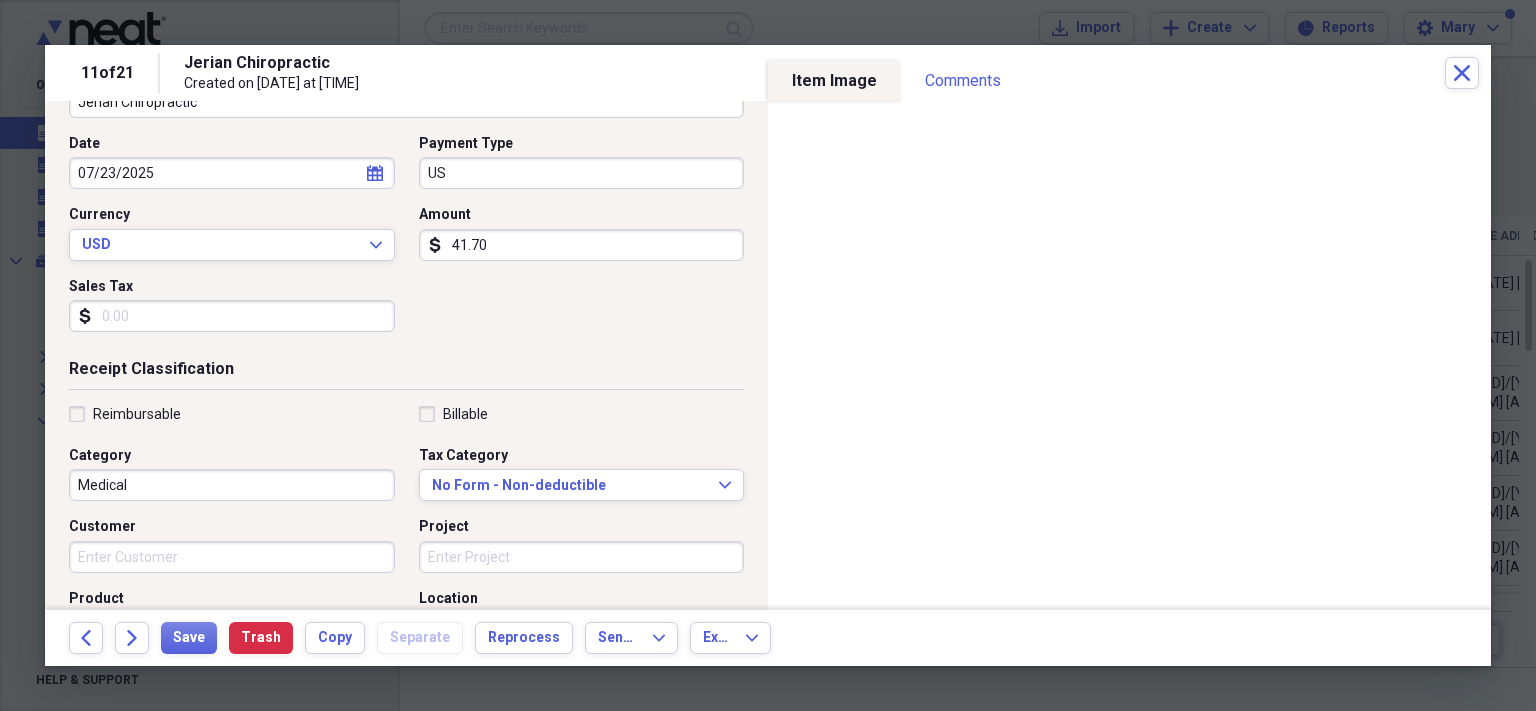 scroll, scrollTop: 184, scrollLeft: 0, axis: vertical 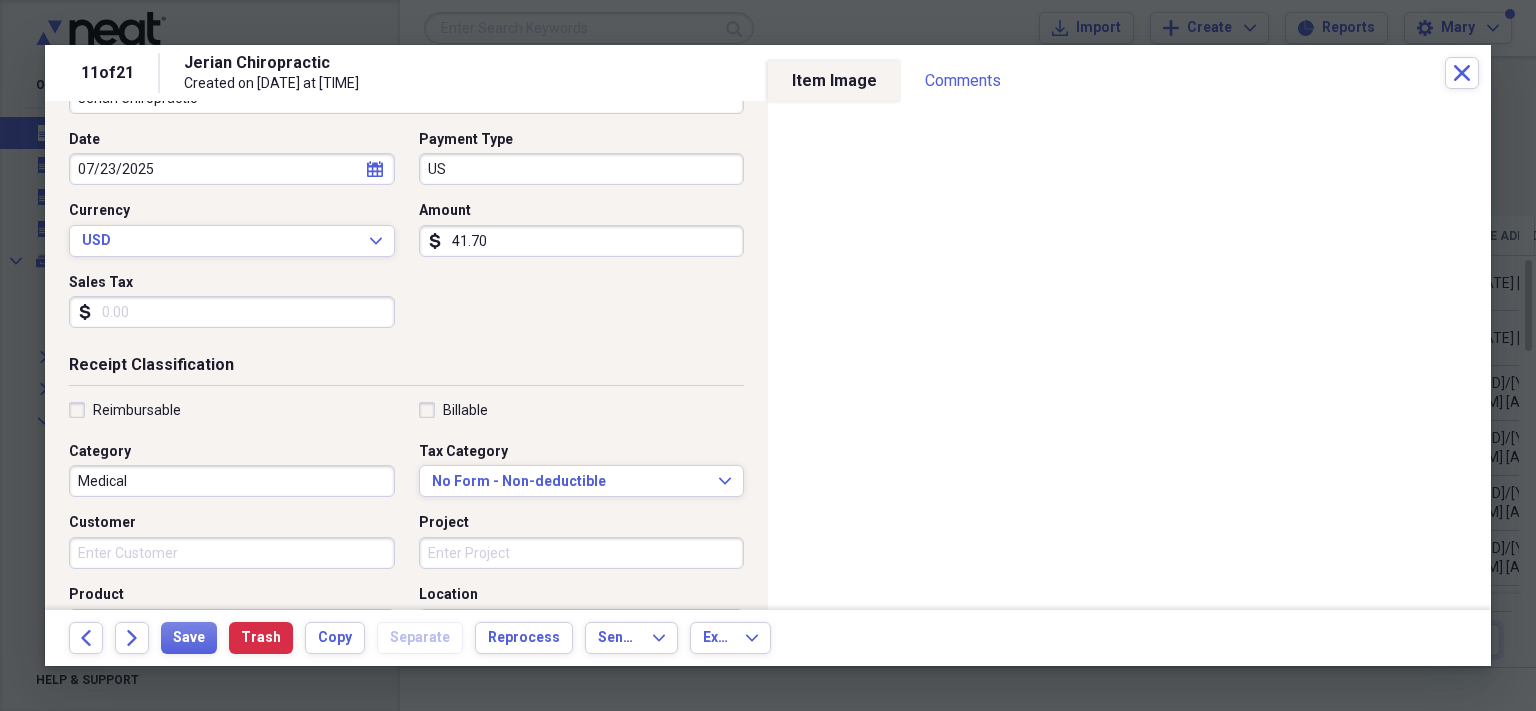 type on "U" 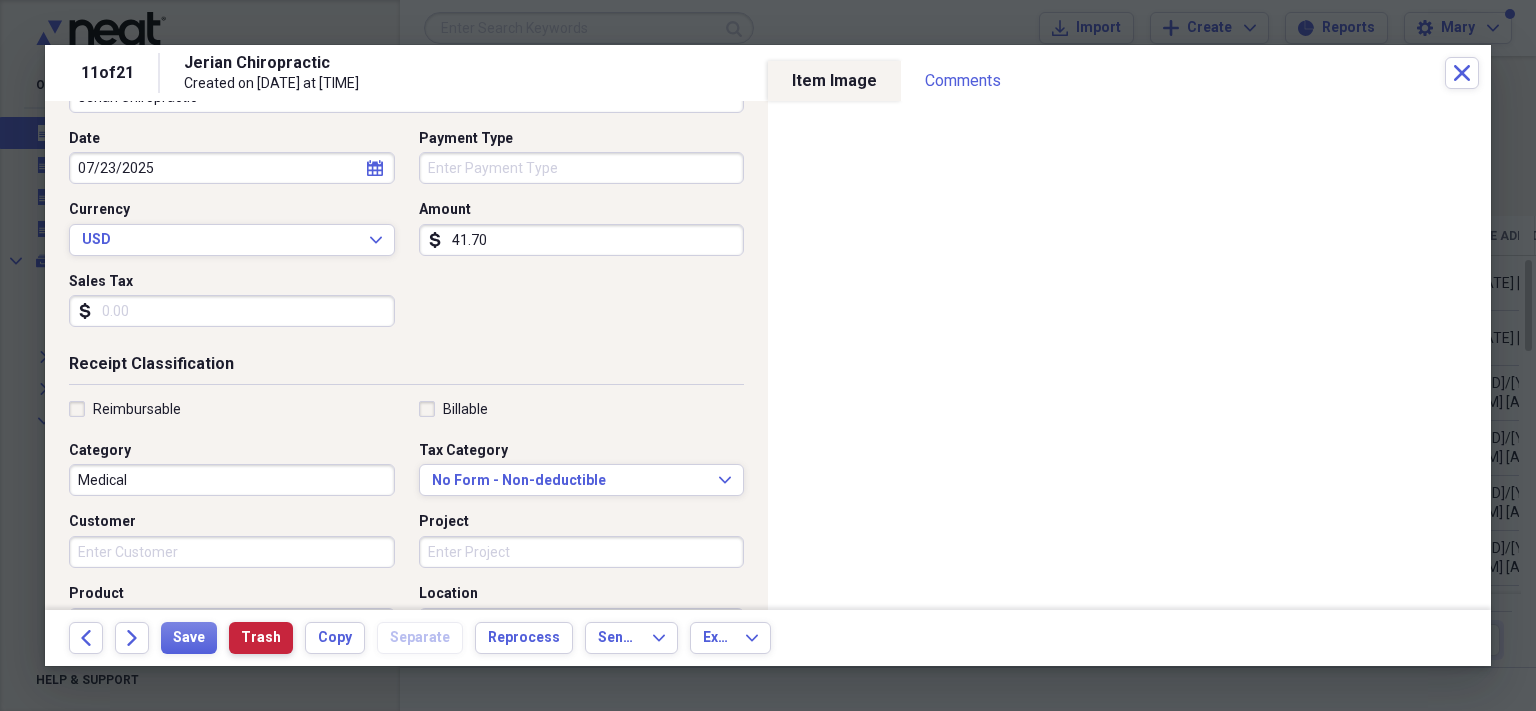 scroll, scrollTop: 190, scrollLeft: 0, axis: vertical 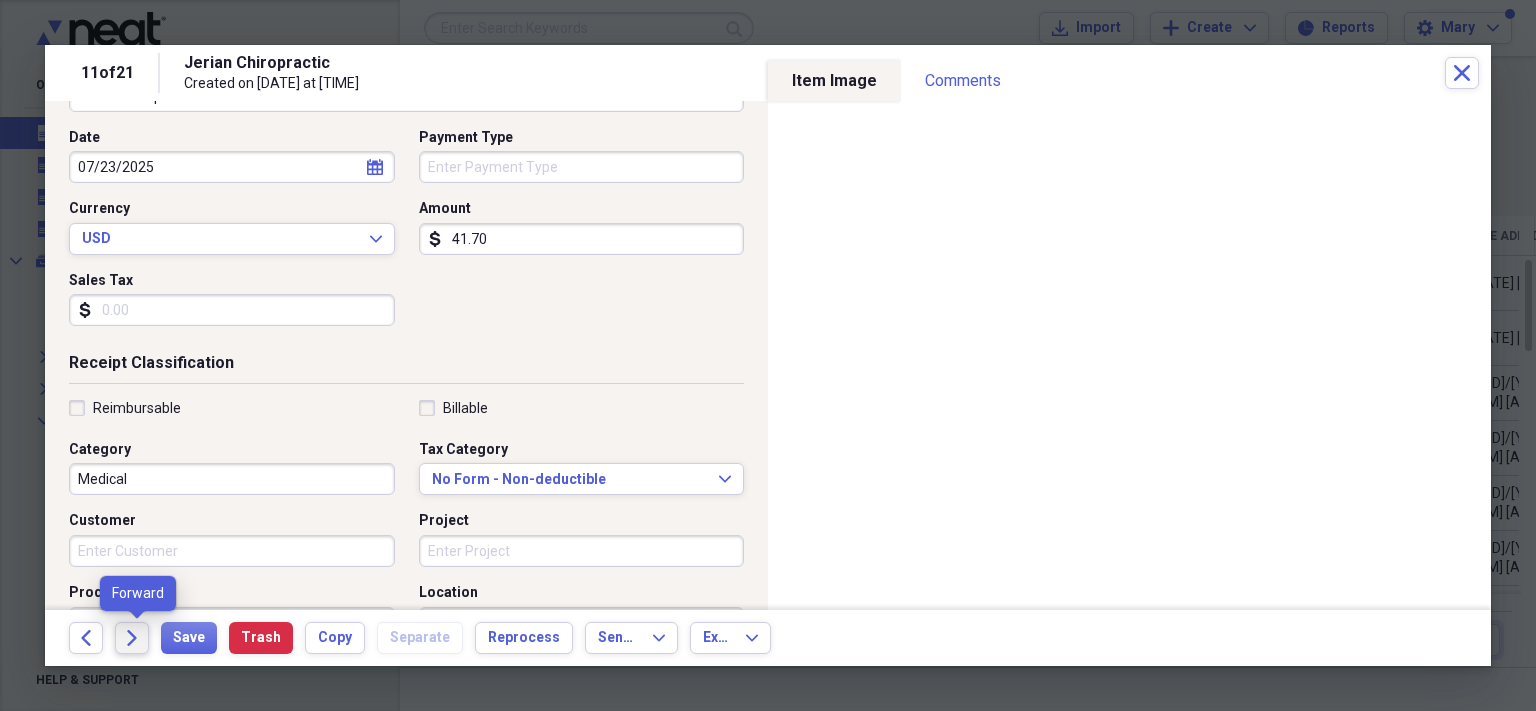 click on "Forward" 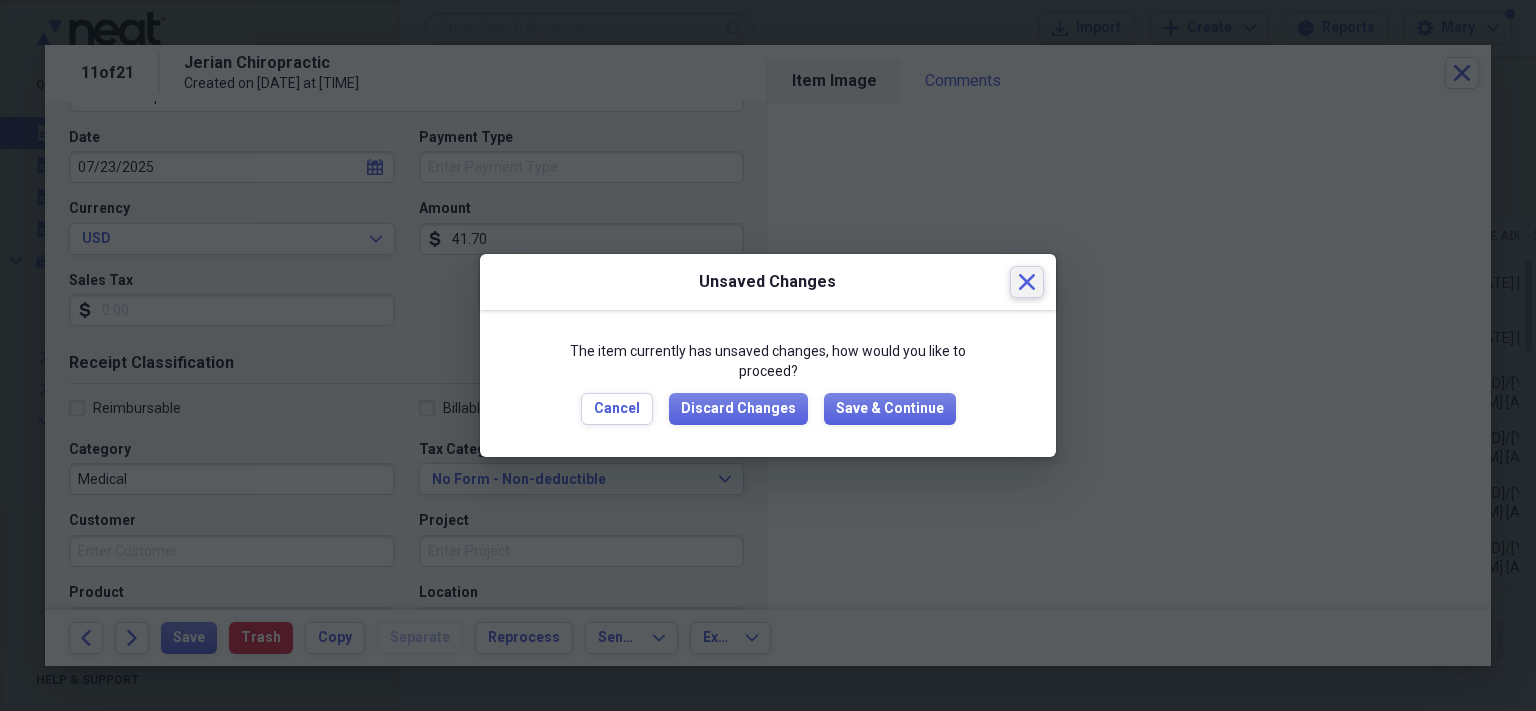 click on "Close" at bounding box center [1027, 282] 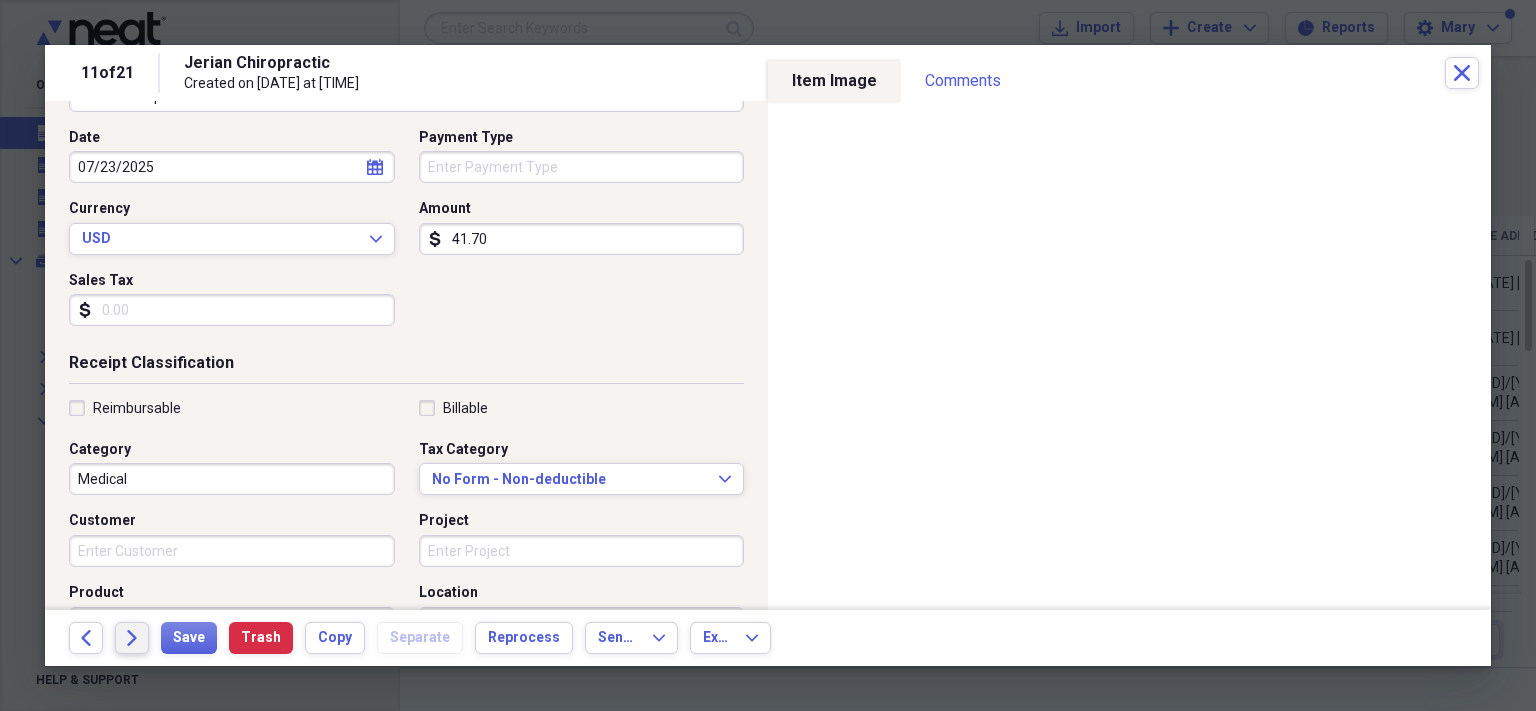 scroll, scrollTop: 0, scrollLeft: 0, axis: both 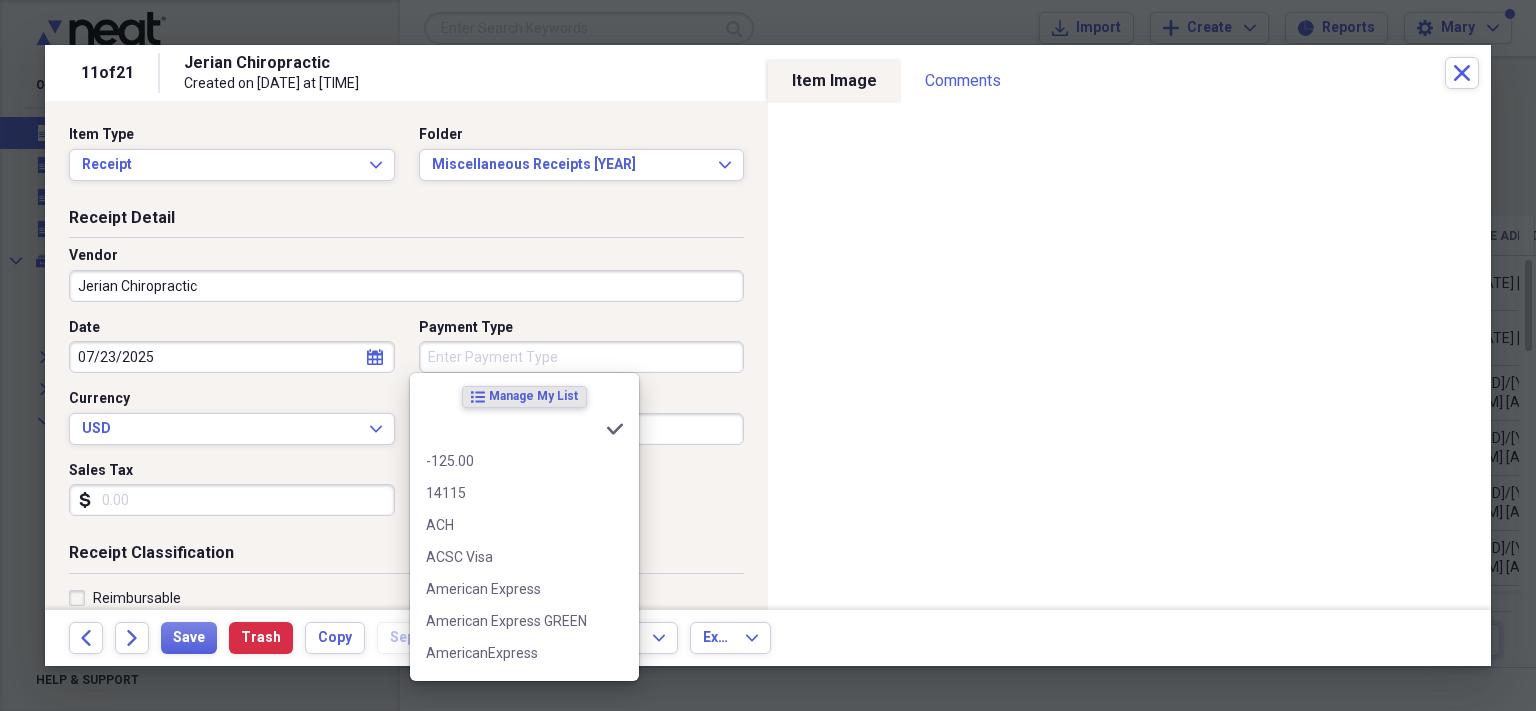 click on "Payment Type" at bounding box center [582, 357] 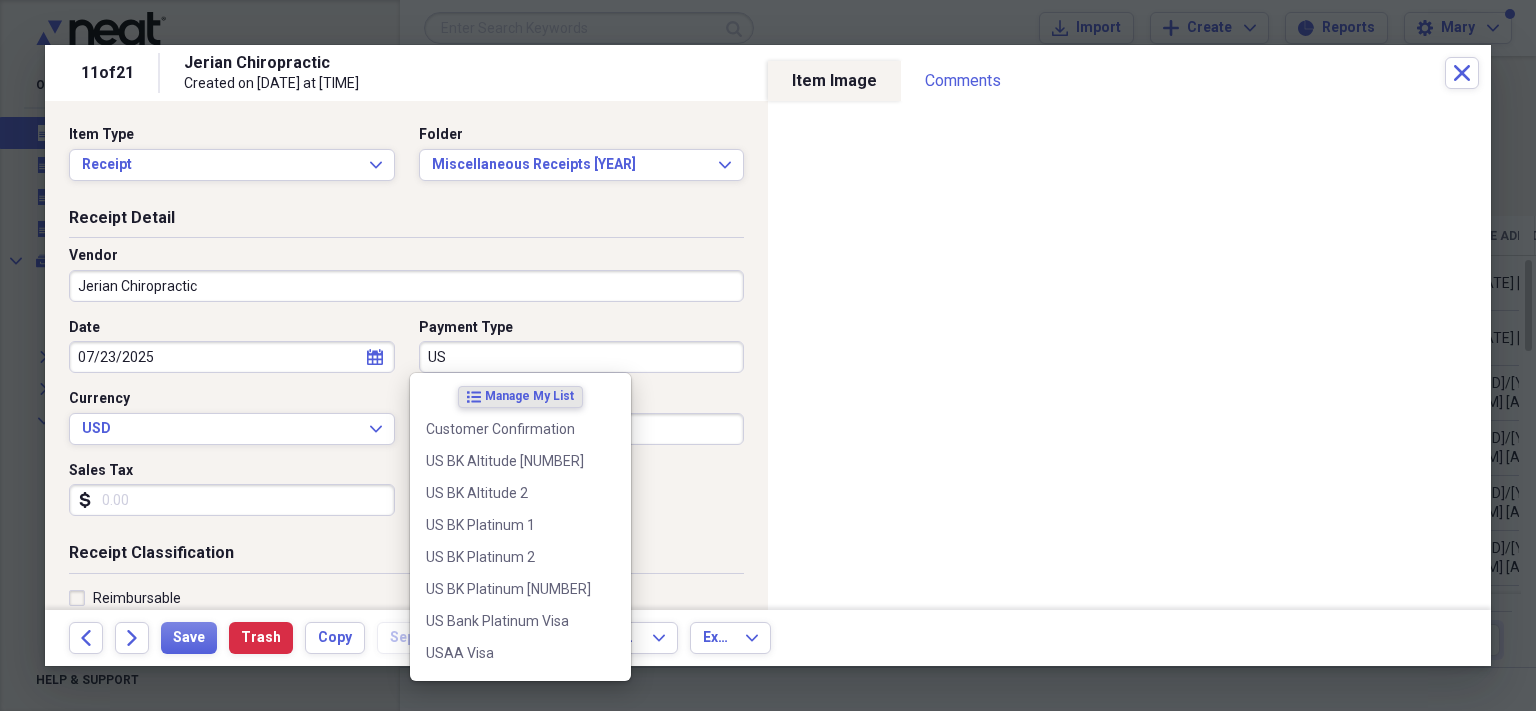 scroll, scrollTop: 0, scrollLeft: 0, axis: both 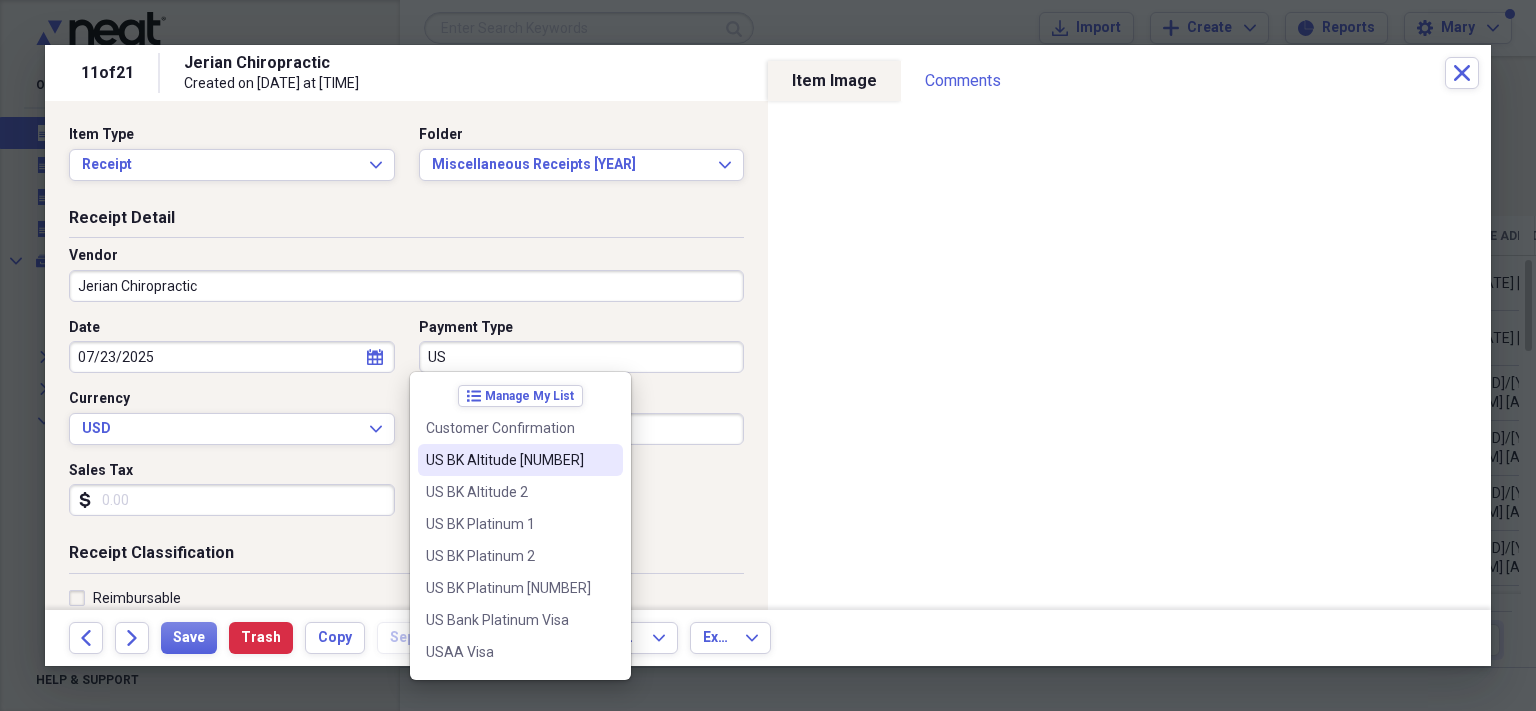 click on "US BK Altitude [NUMBER]" at bounding box center (508, 460) 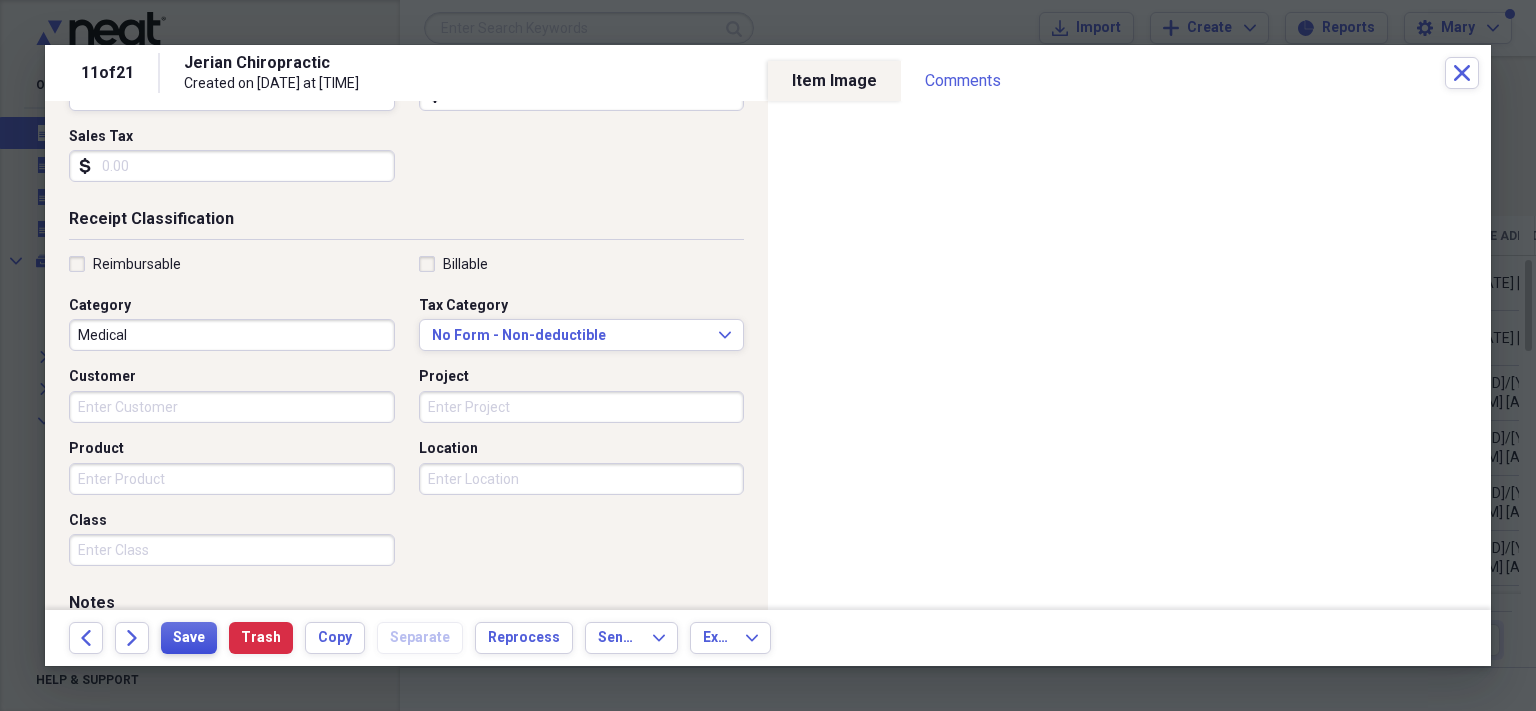 scroll, scrollTop: 335, scrollLeft: 0, axis: vertical 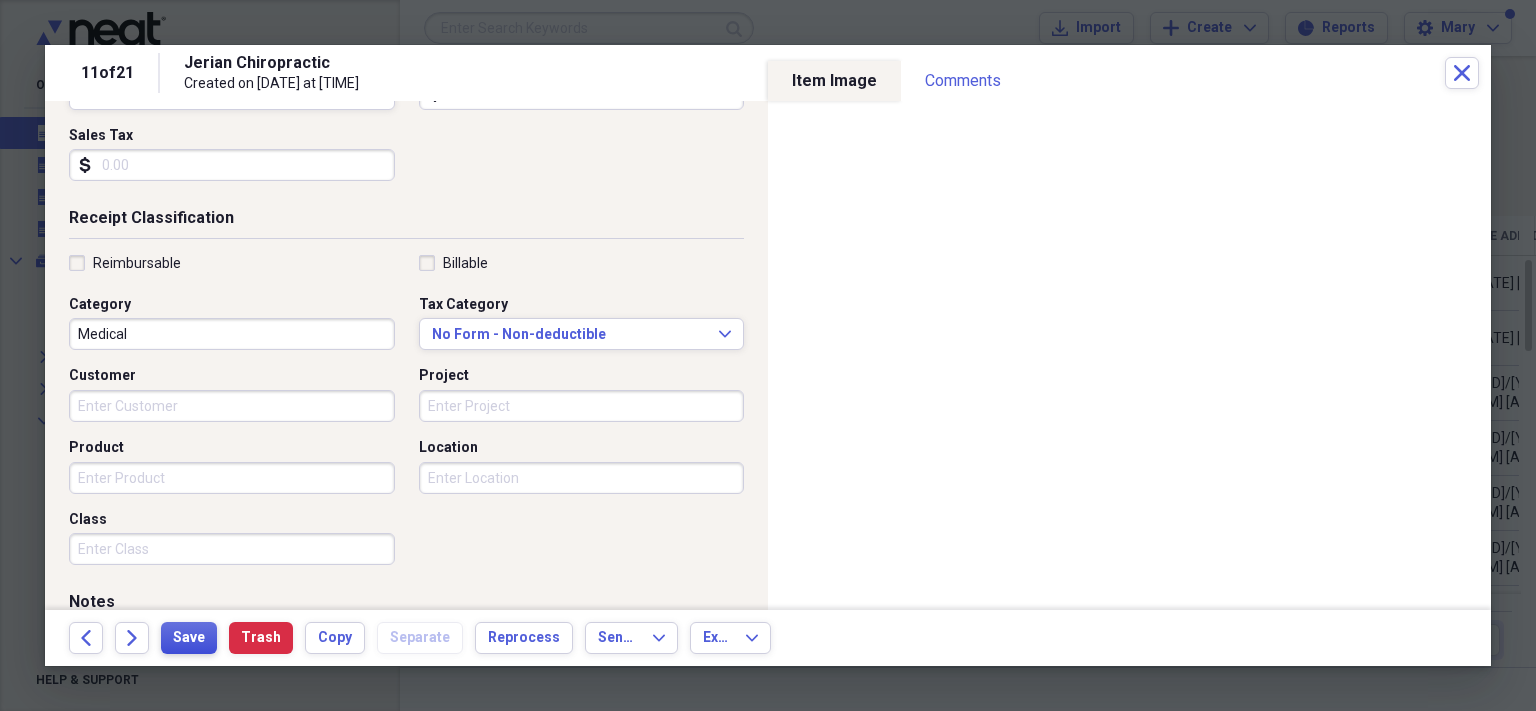 click on "Save" at bounding box center [189, 638] 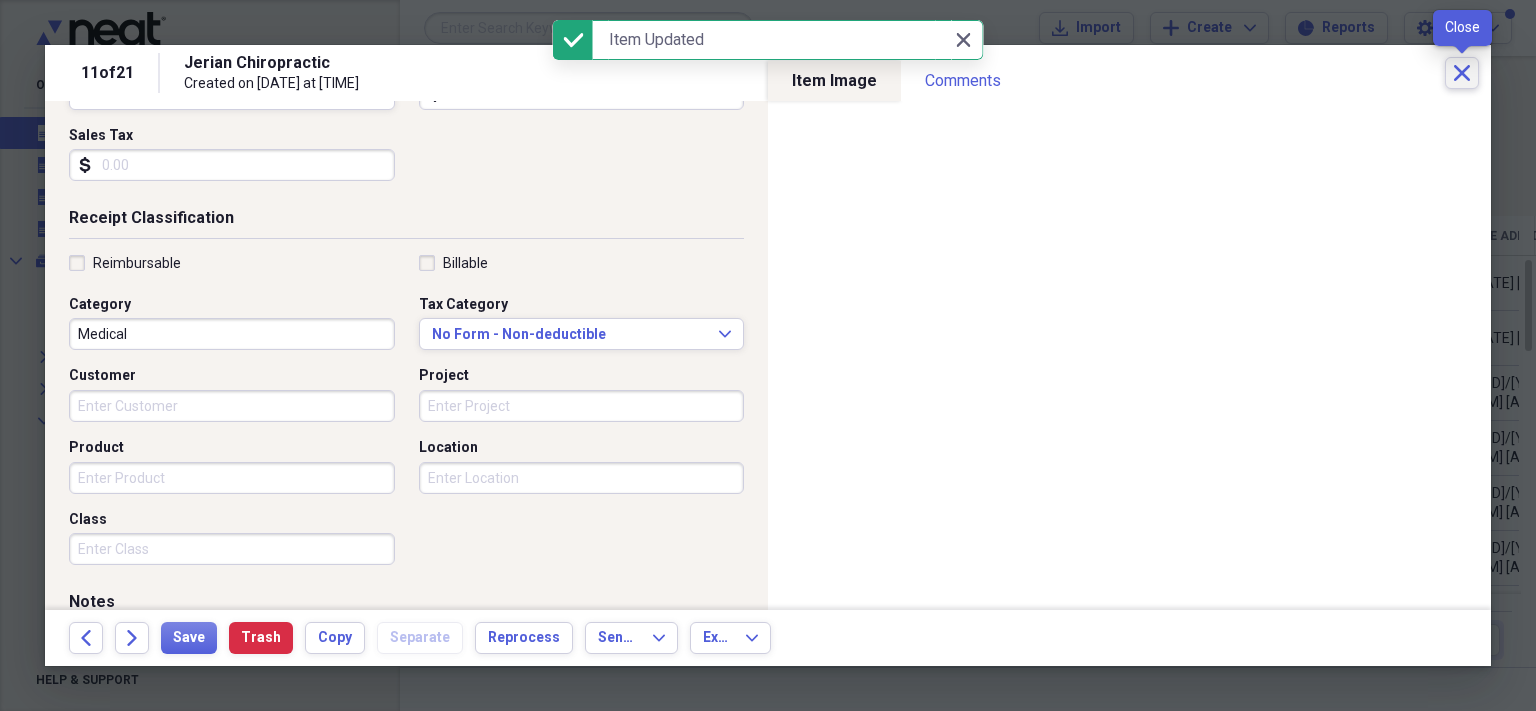 click on "Close" at bounding box center [1462, 73] 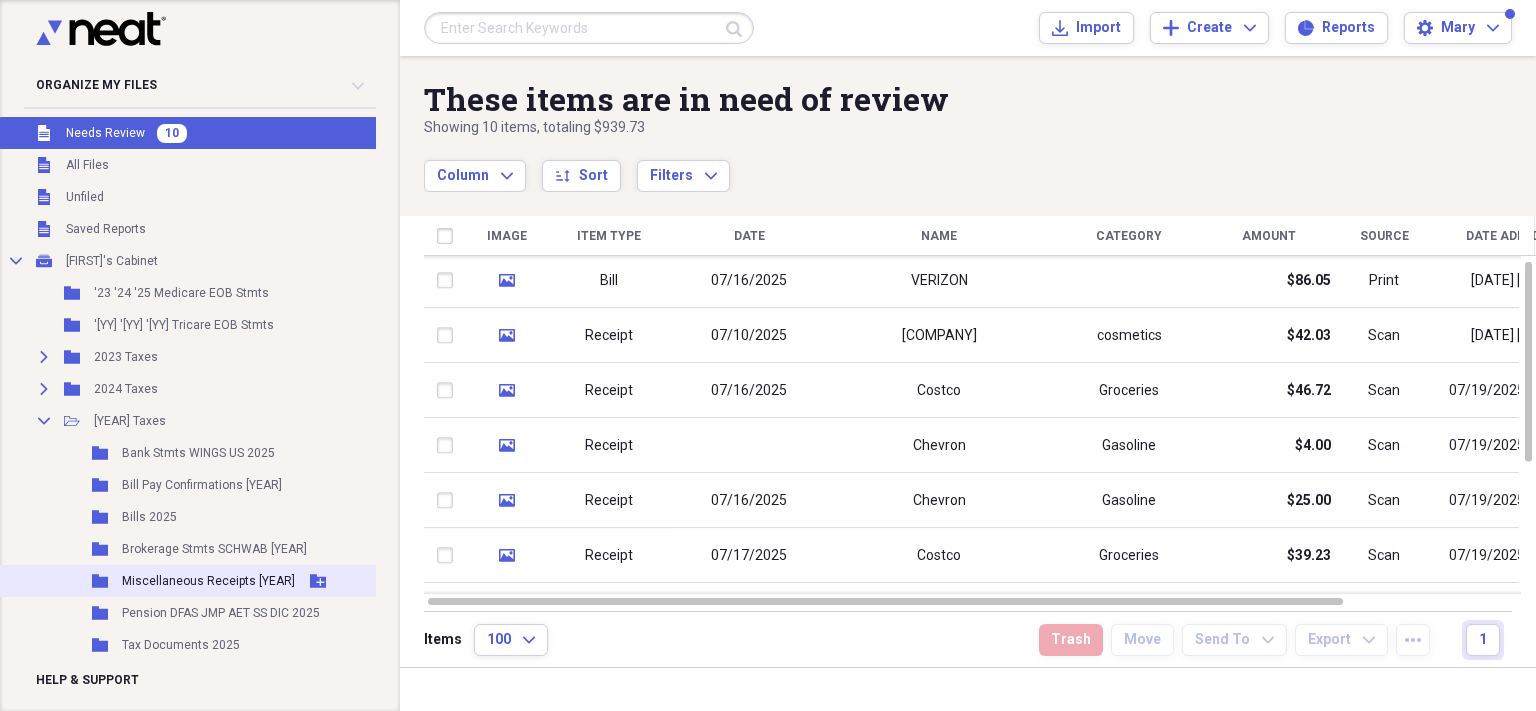 scroll, scrollTop: 1, scrollLeft: 0, axis: vertical 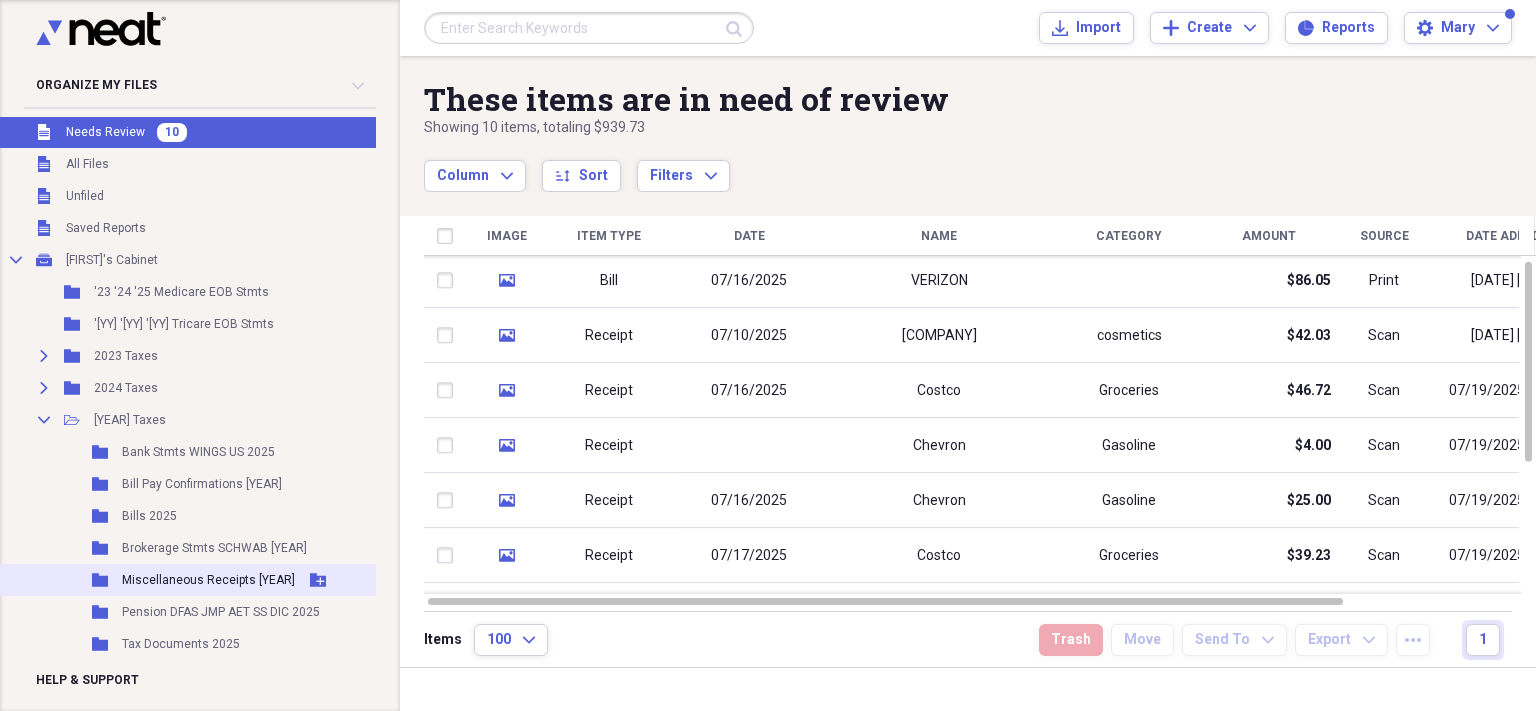 click on "Miscellaneous Receipts [YEAR]" at bounding box center [208, 580] 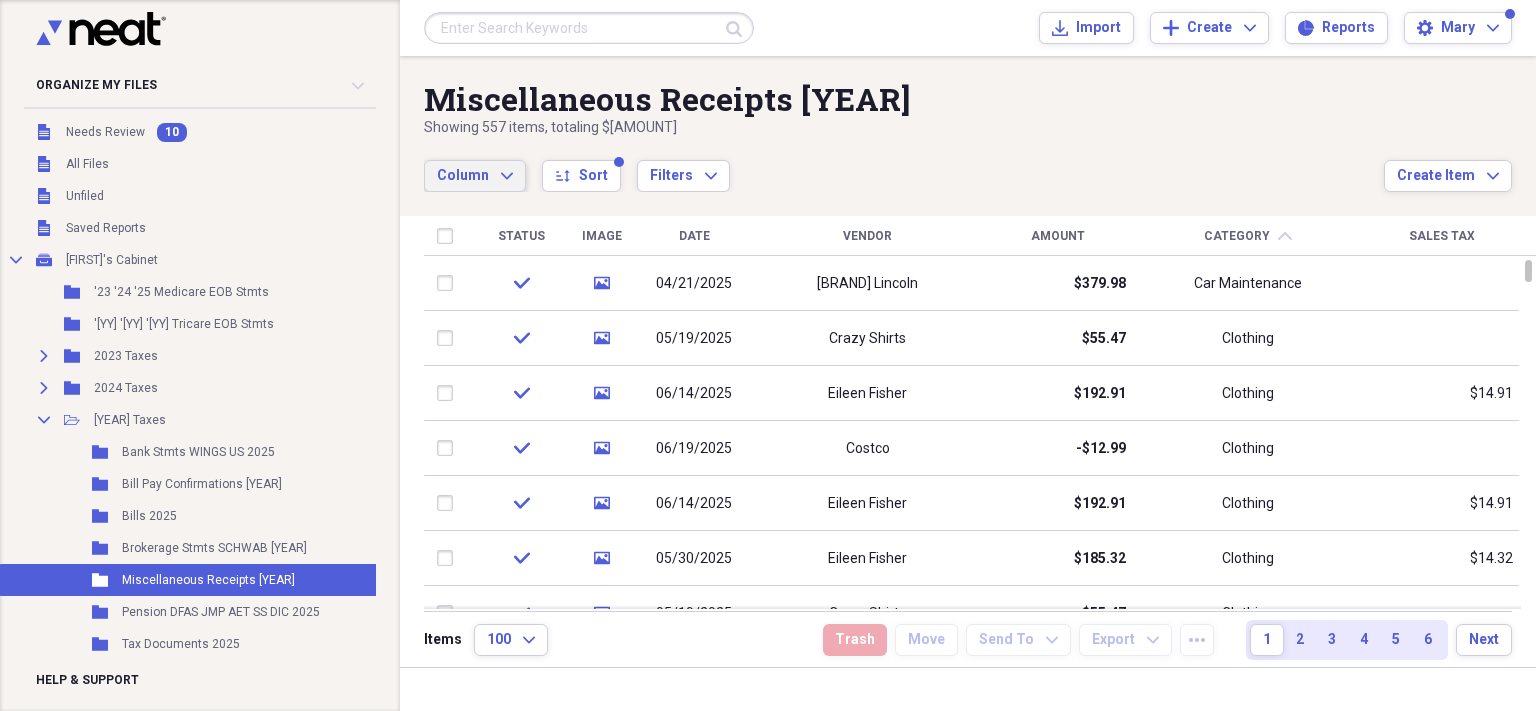 click on "Expand" 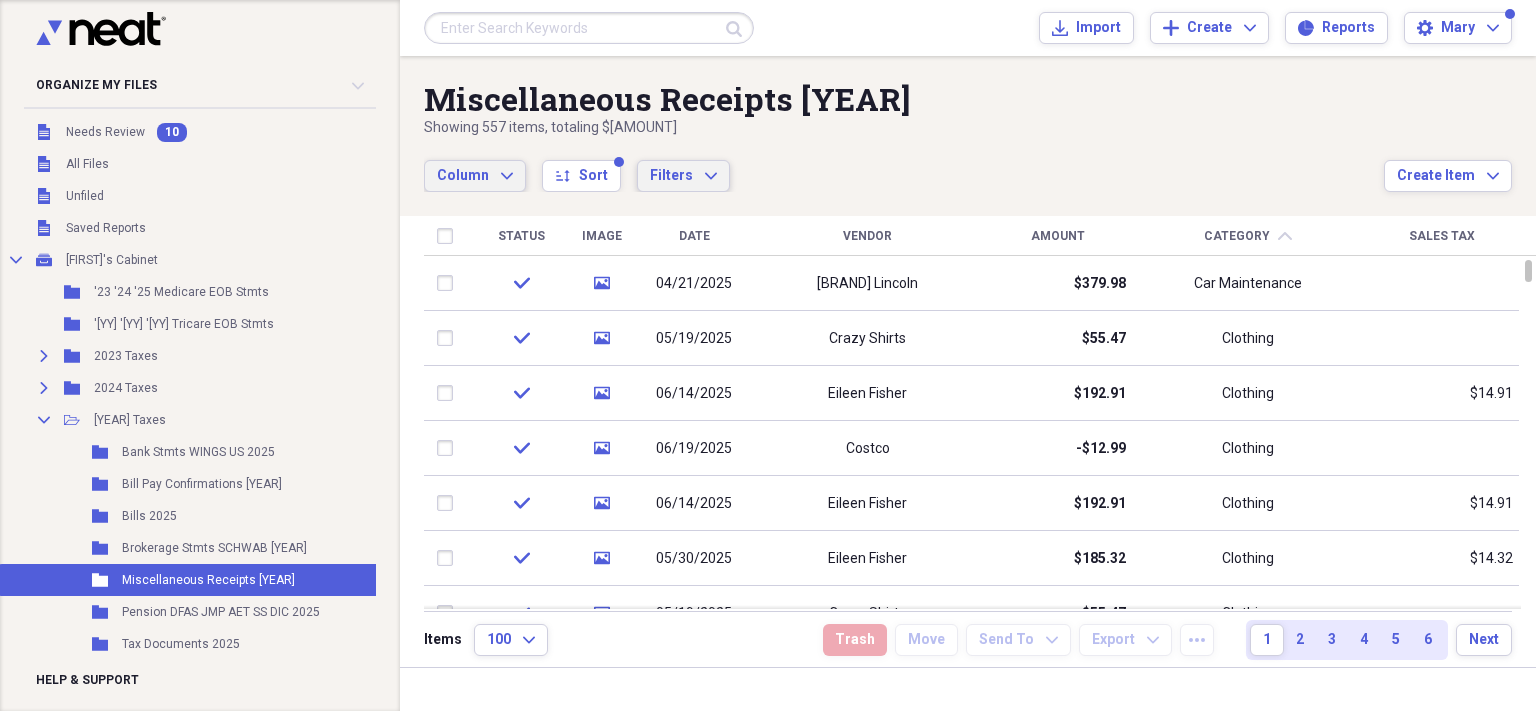 click on "Filters  Expand" at bounding box center [683, 176] 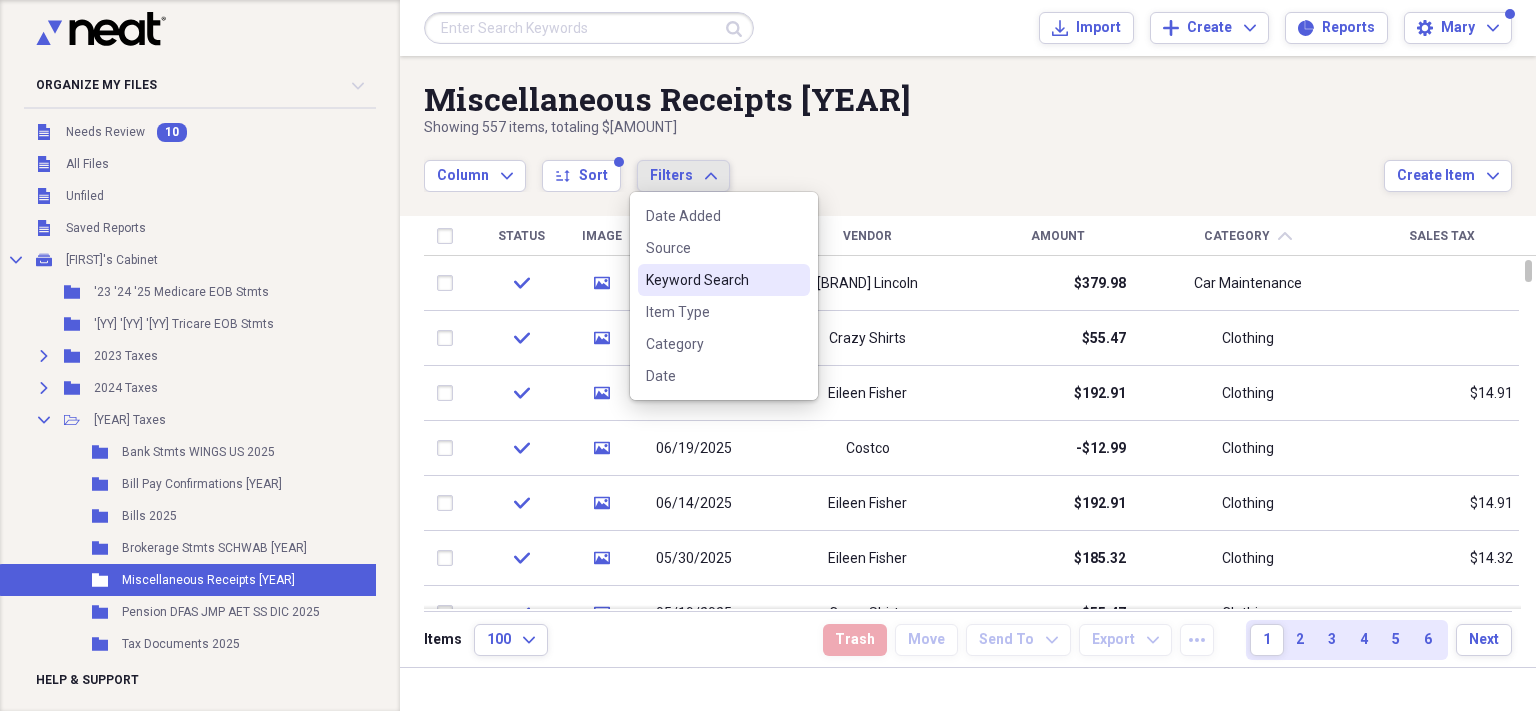 click on "Keyword Search" at bounding box center [712, 280] 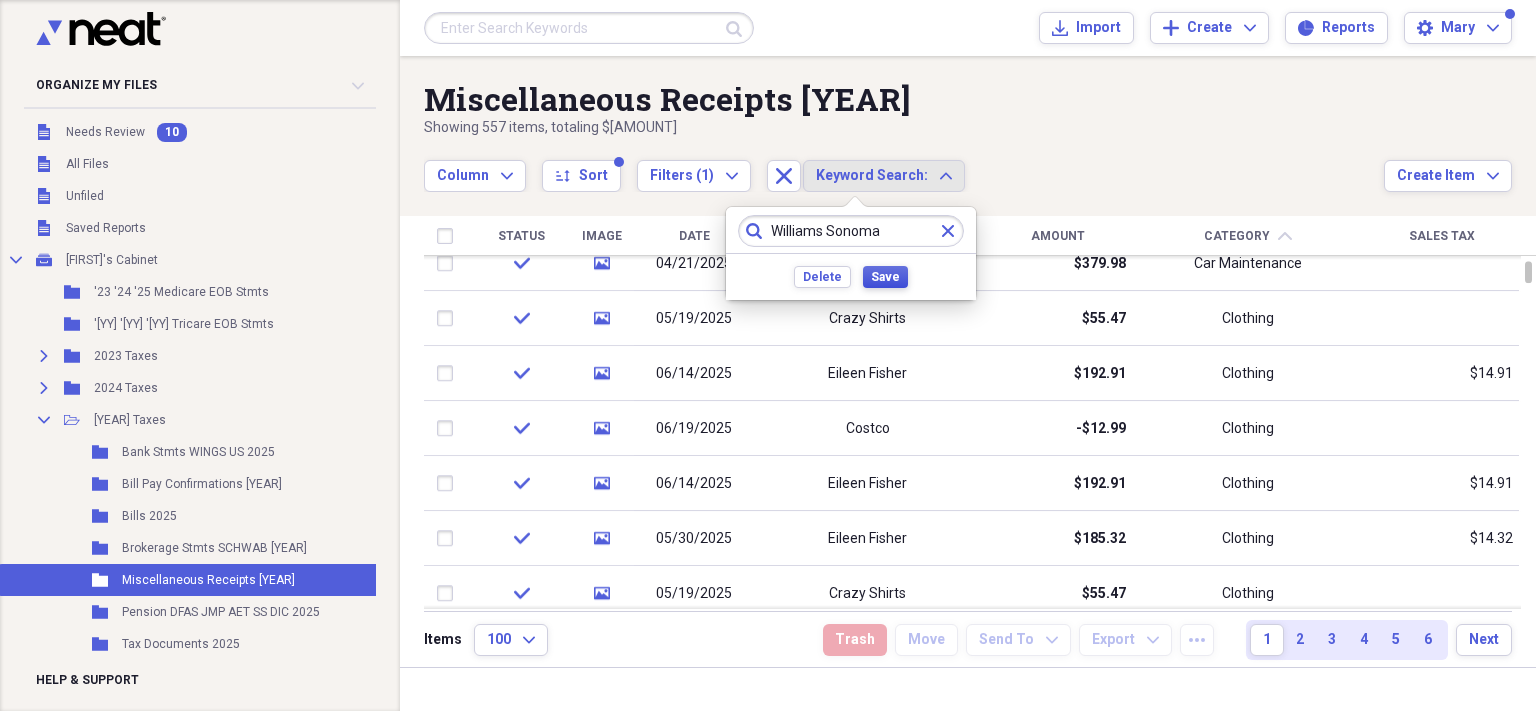 type on "Williams Sonoma" 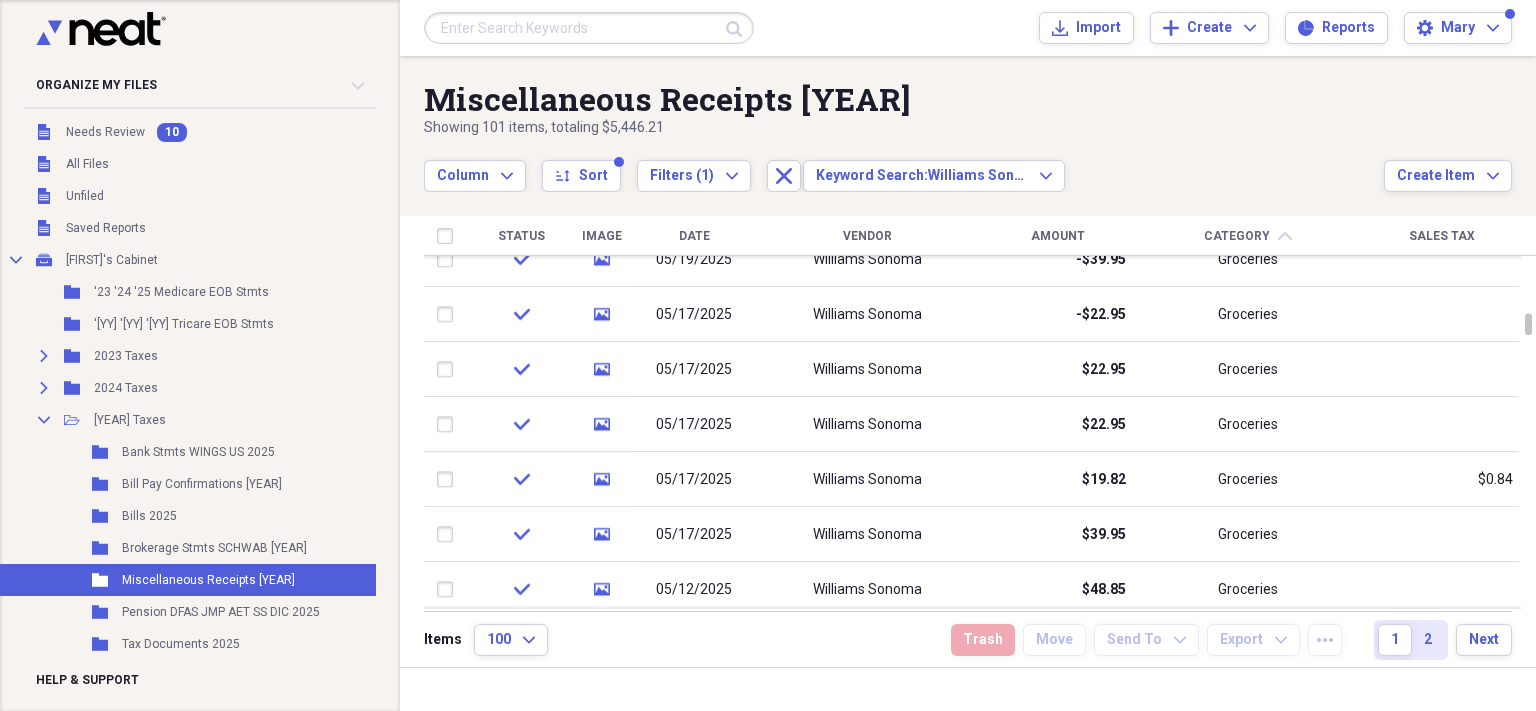 click on "Sales Tax" at bounding box center (1442, 236) 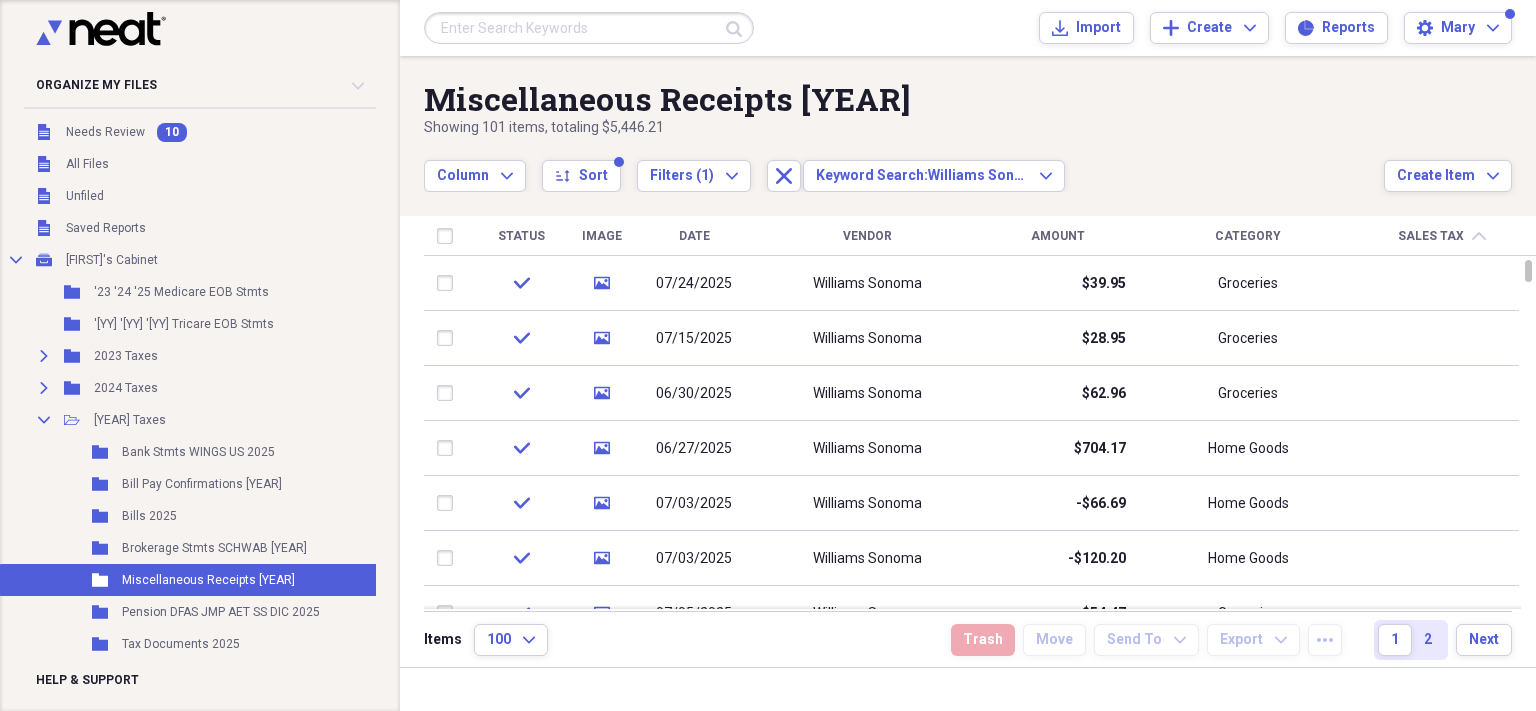 click on "Sales Tax chevron-up" at bounding box center (1441, 236) 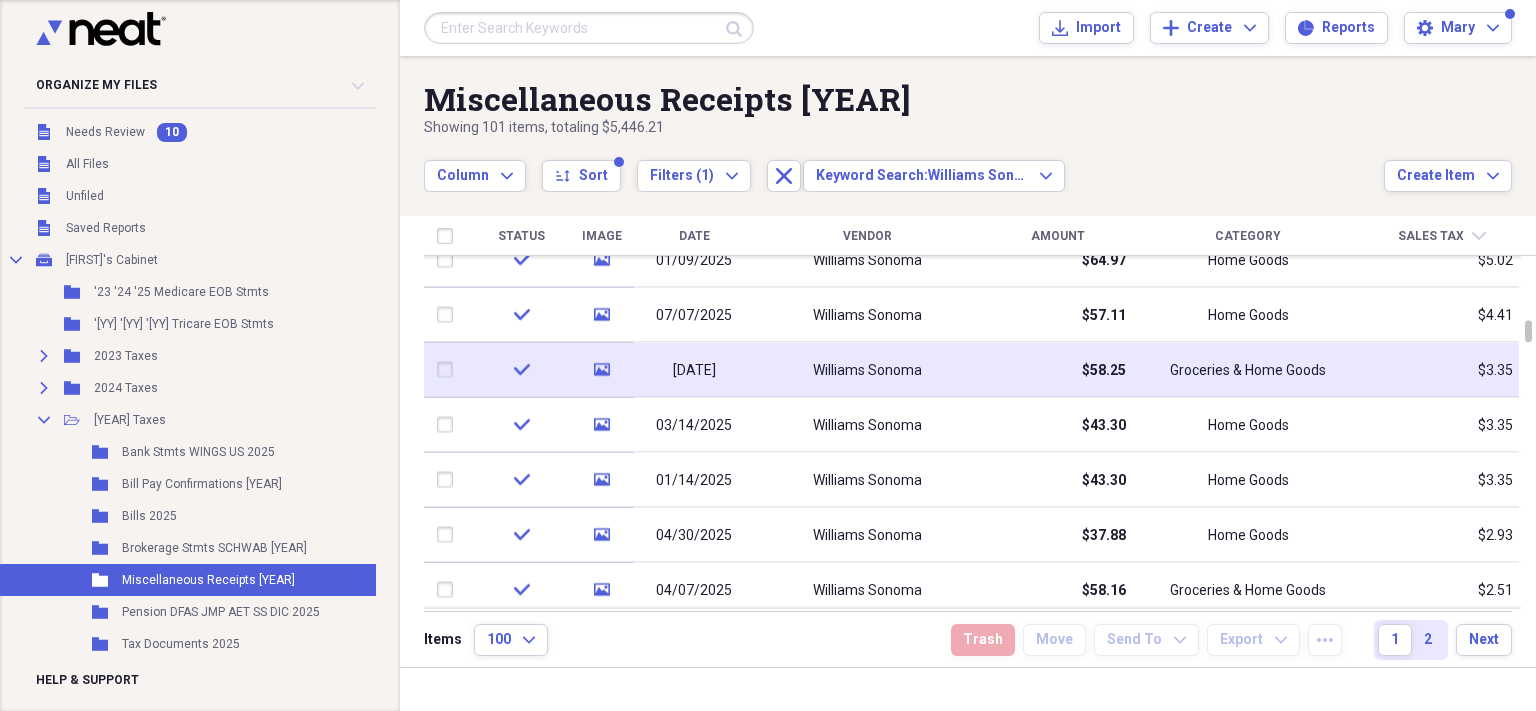 click on "Groceries & Home Goods" at bounding box center (1248, 370) 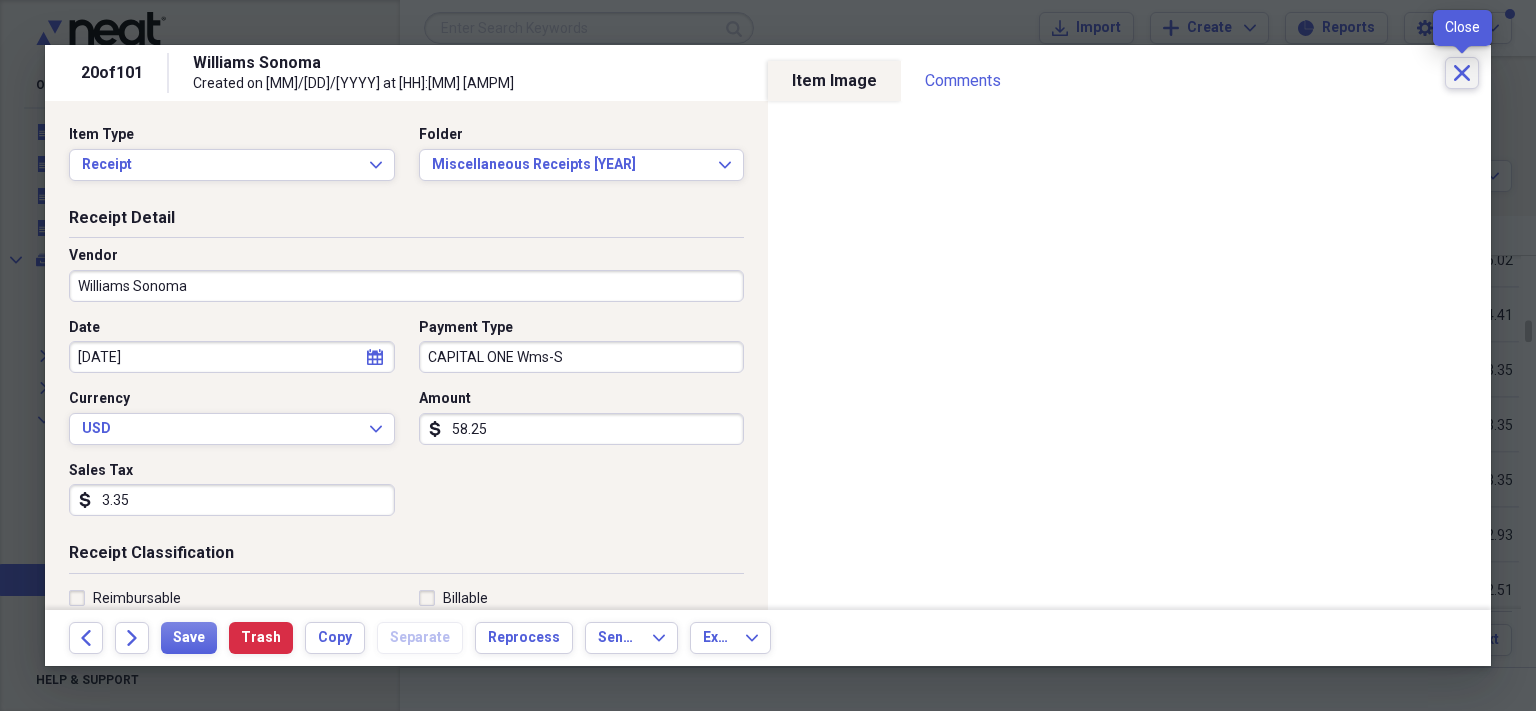 click on "Close" at bounding box center (1462, 73) 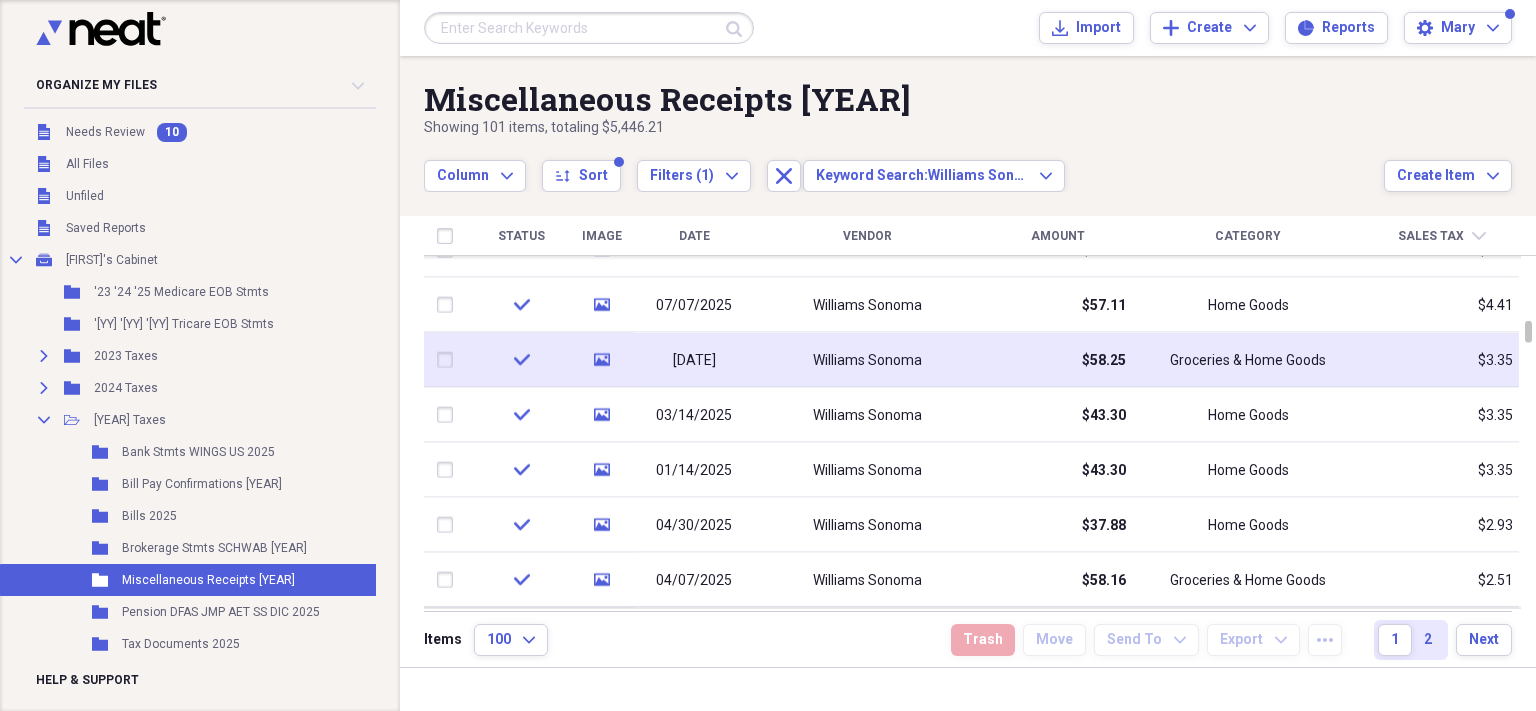 scroll, scrollTop: 3, scrollLeft: 0, axis: vertical 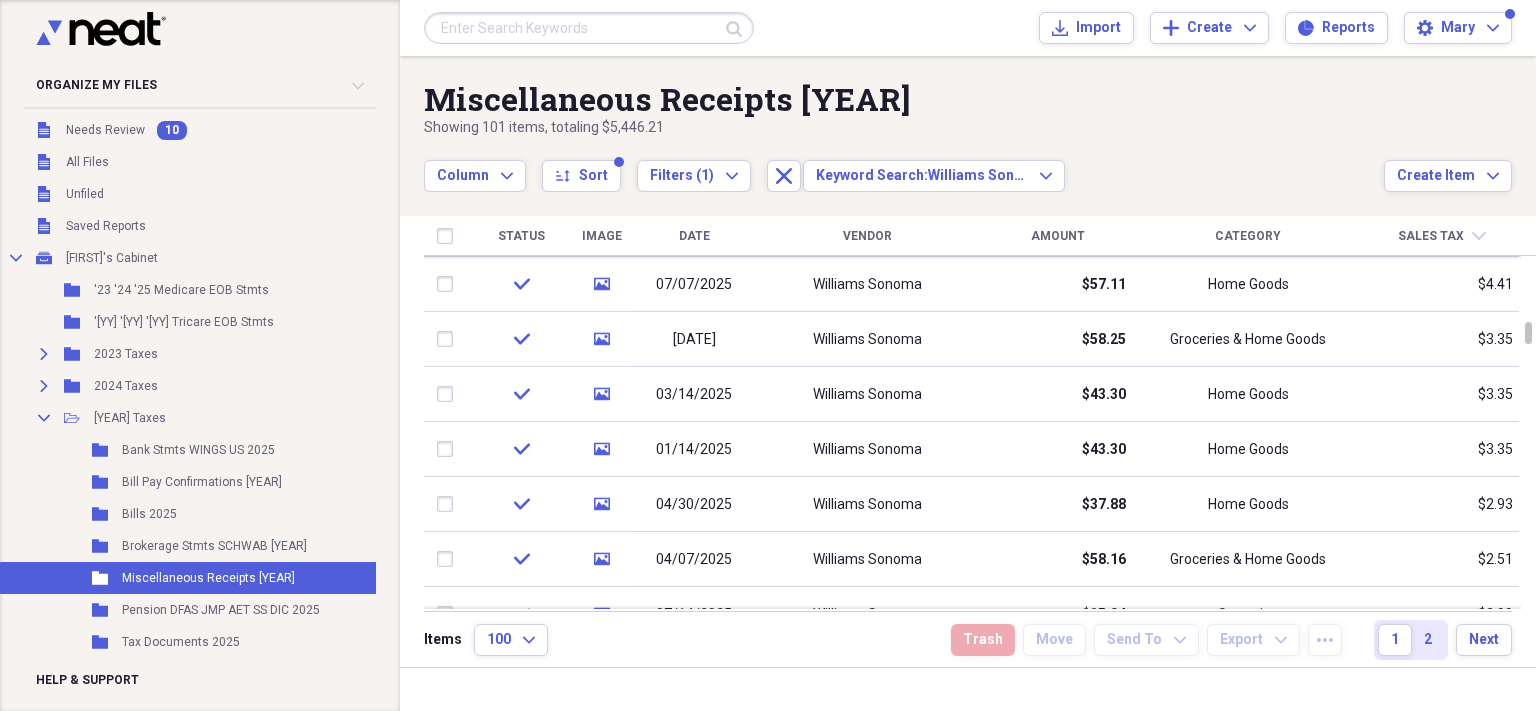 click on "Category" at bounding box center (1248, 236) 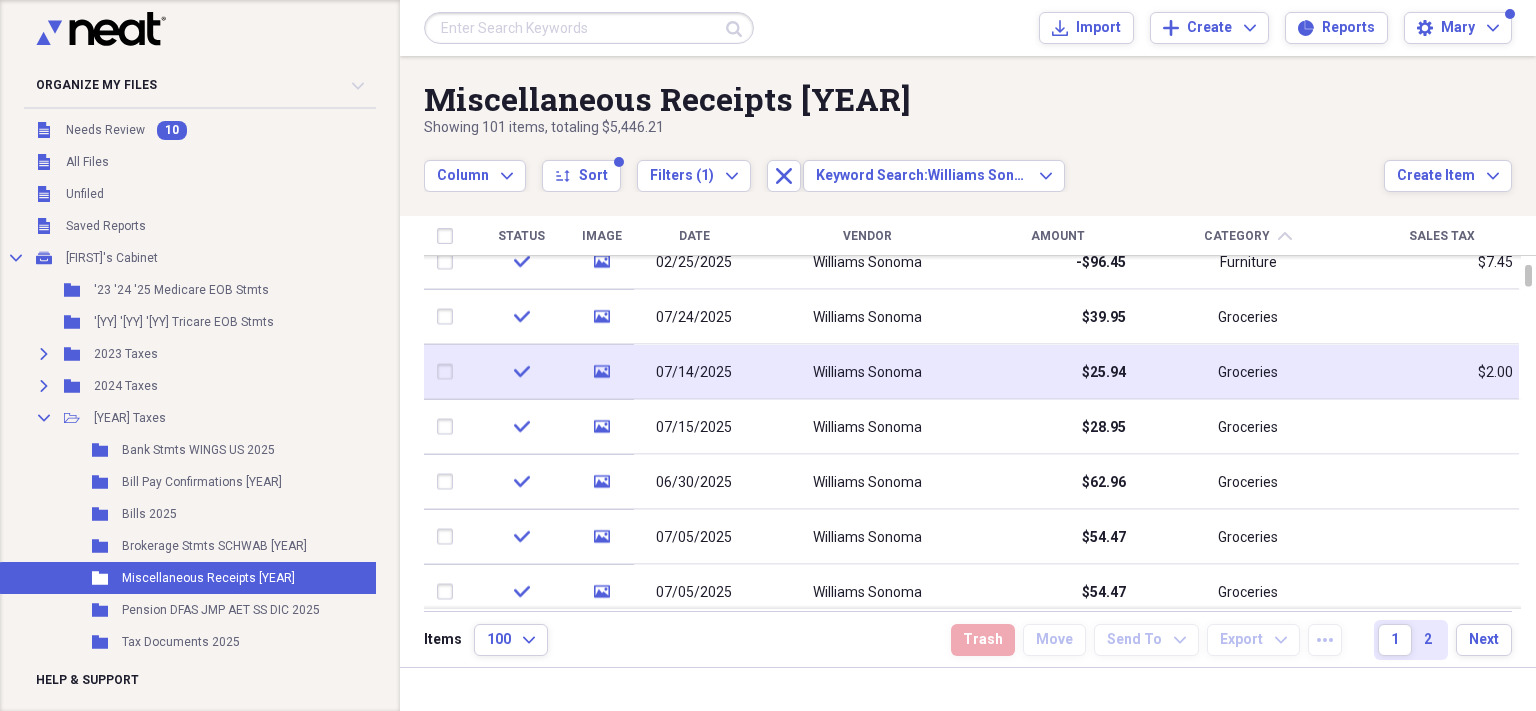 click on "Groceries" at bounding box center (1248, 372) 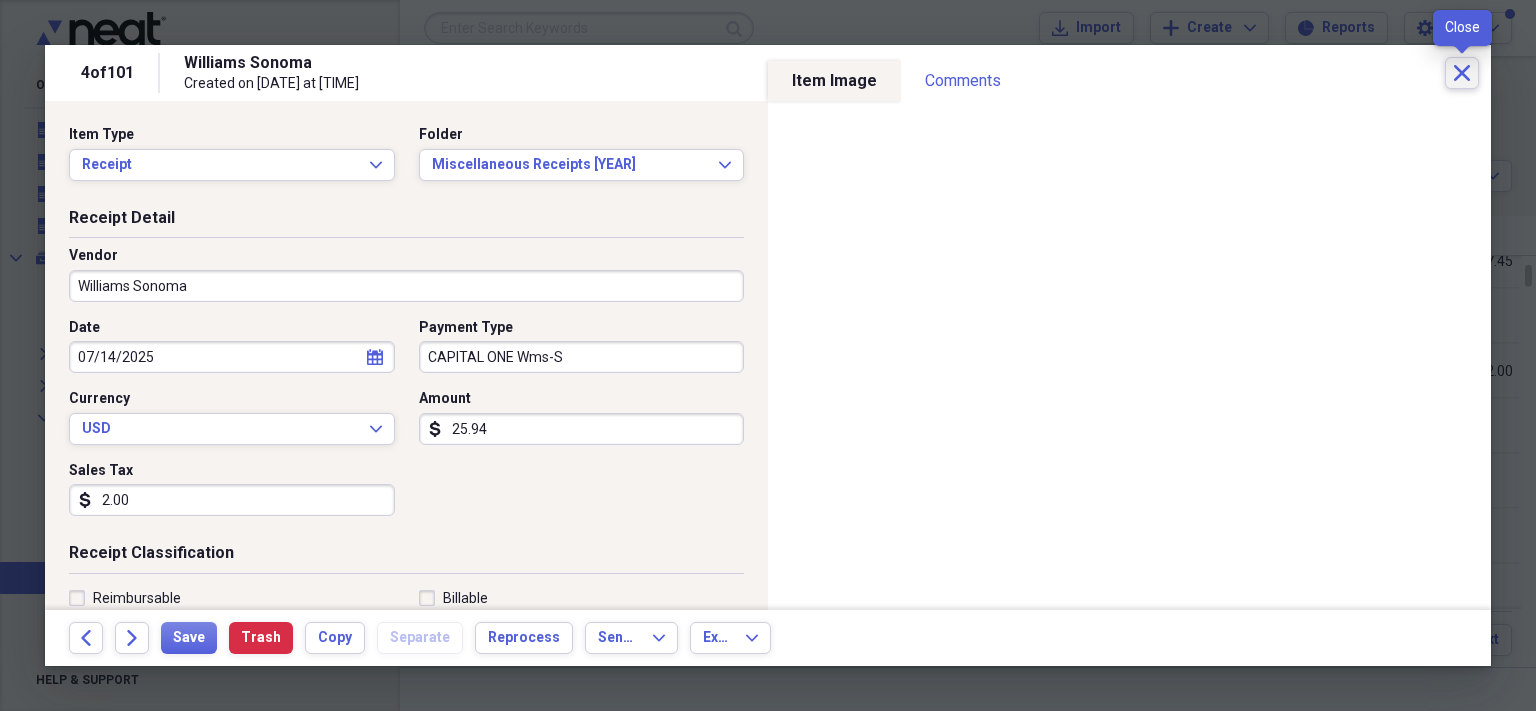 click on "Close" 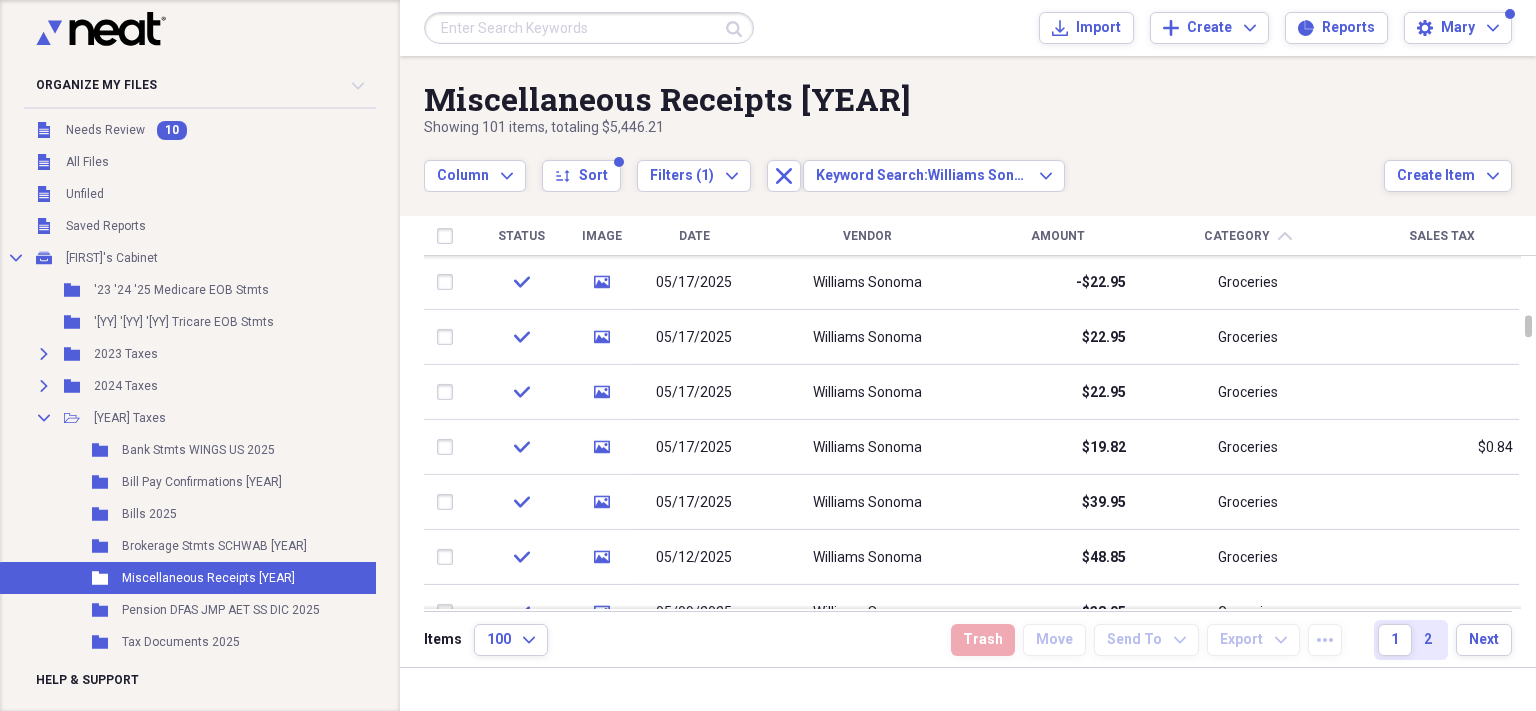 click on "$0.84" at bounding box center [1441, 447] 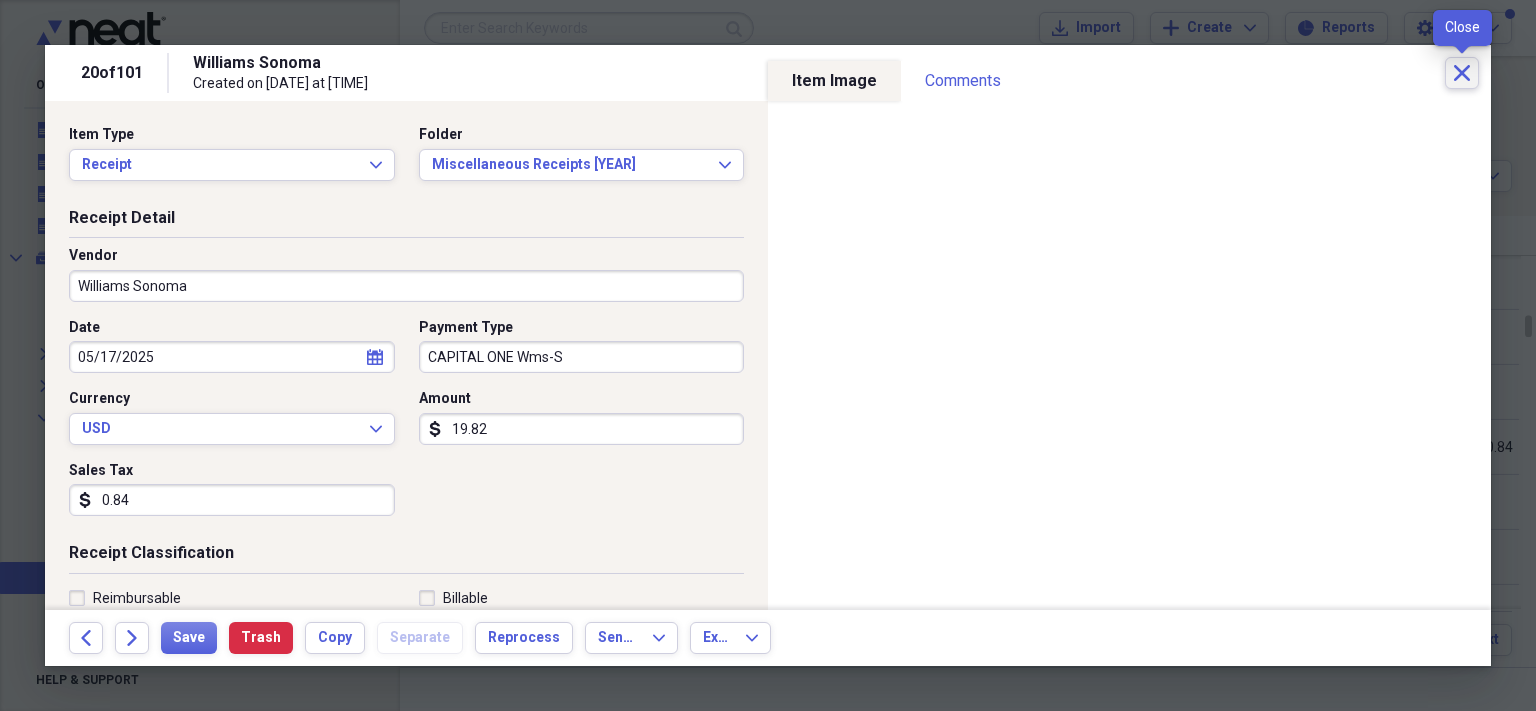 click on "Close" at bounding box center [1462, 73] 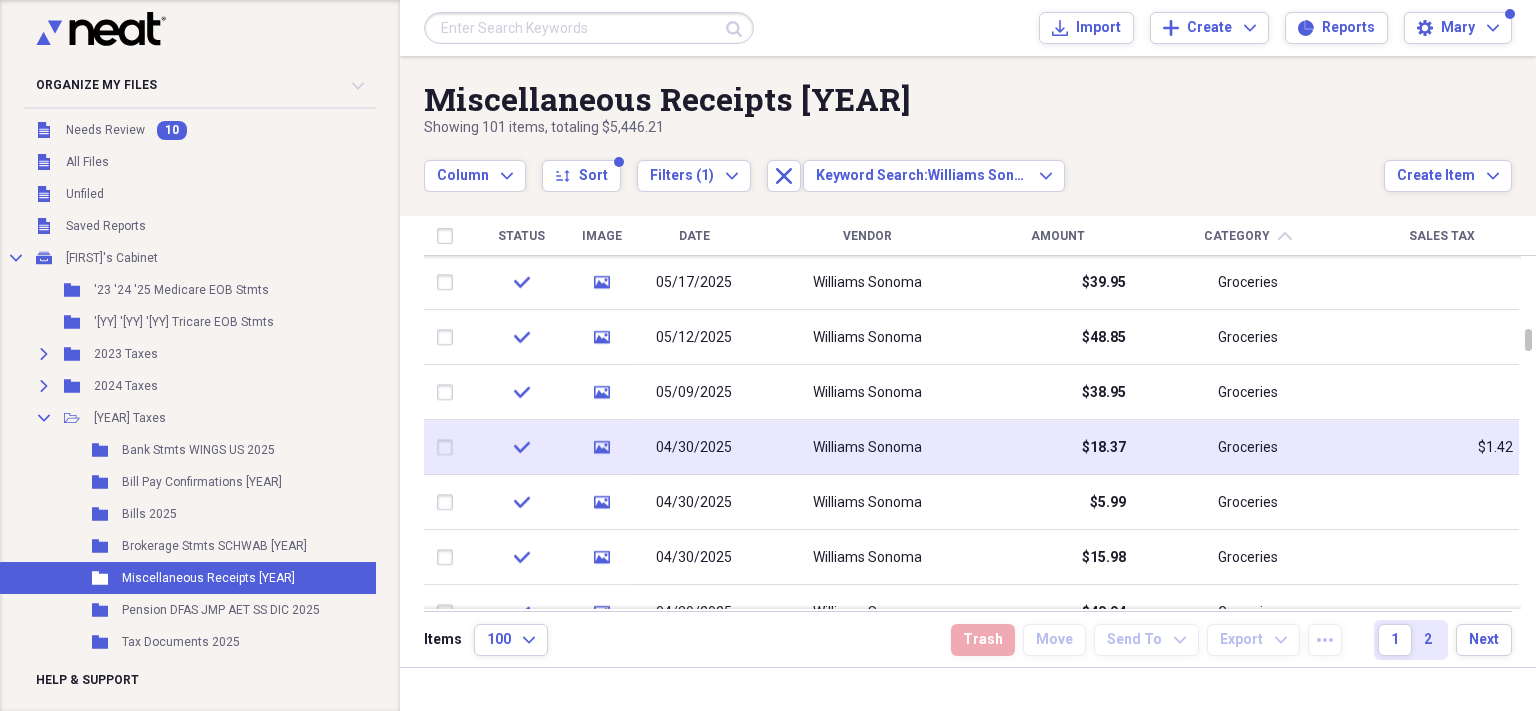 click on "$1.42" at bounding box center [1441, 447] 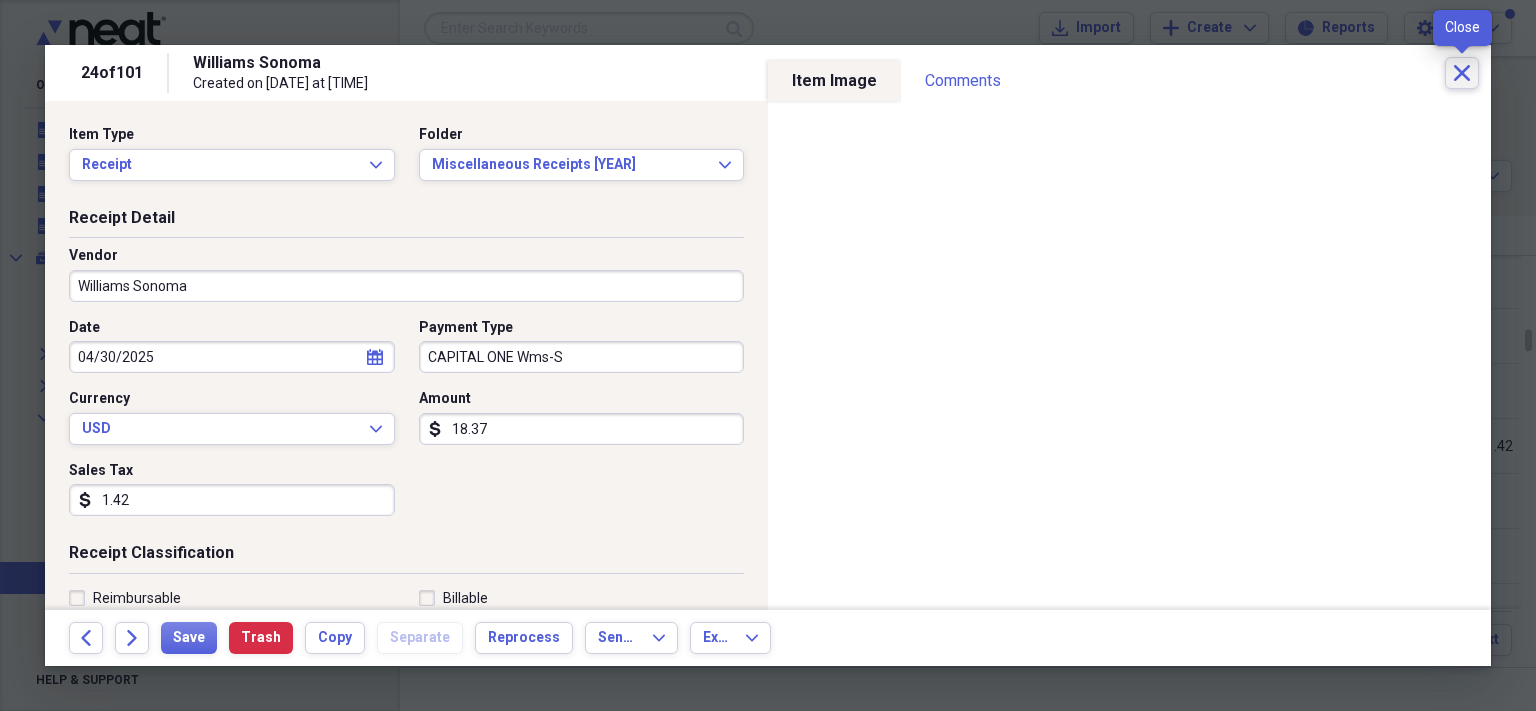 click 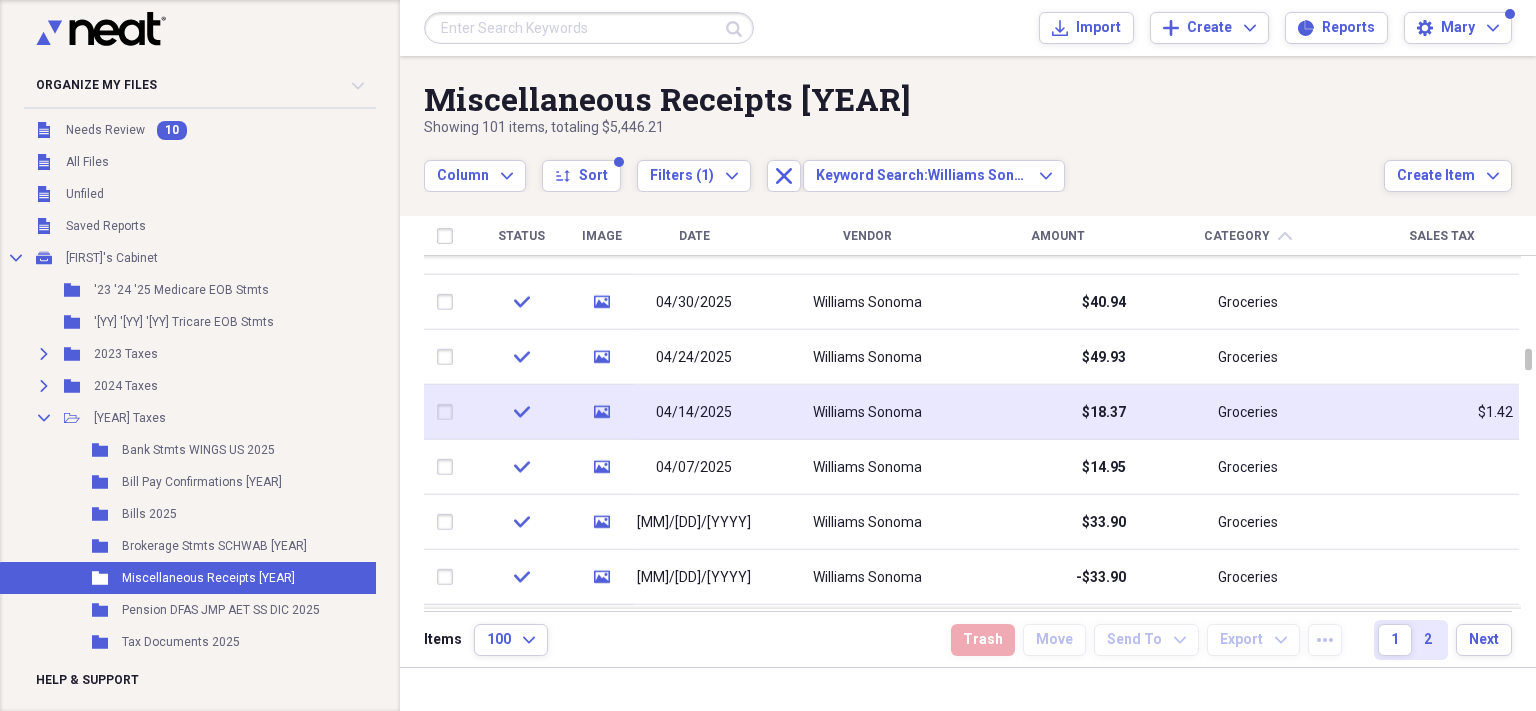 click on "Groceries" at bounding box center [1248, 412] 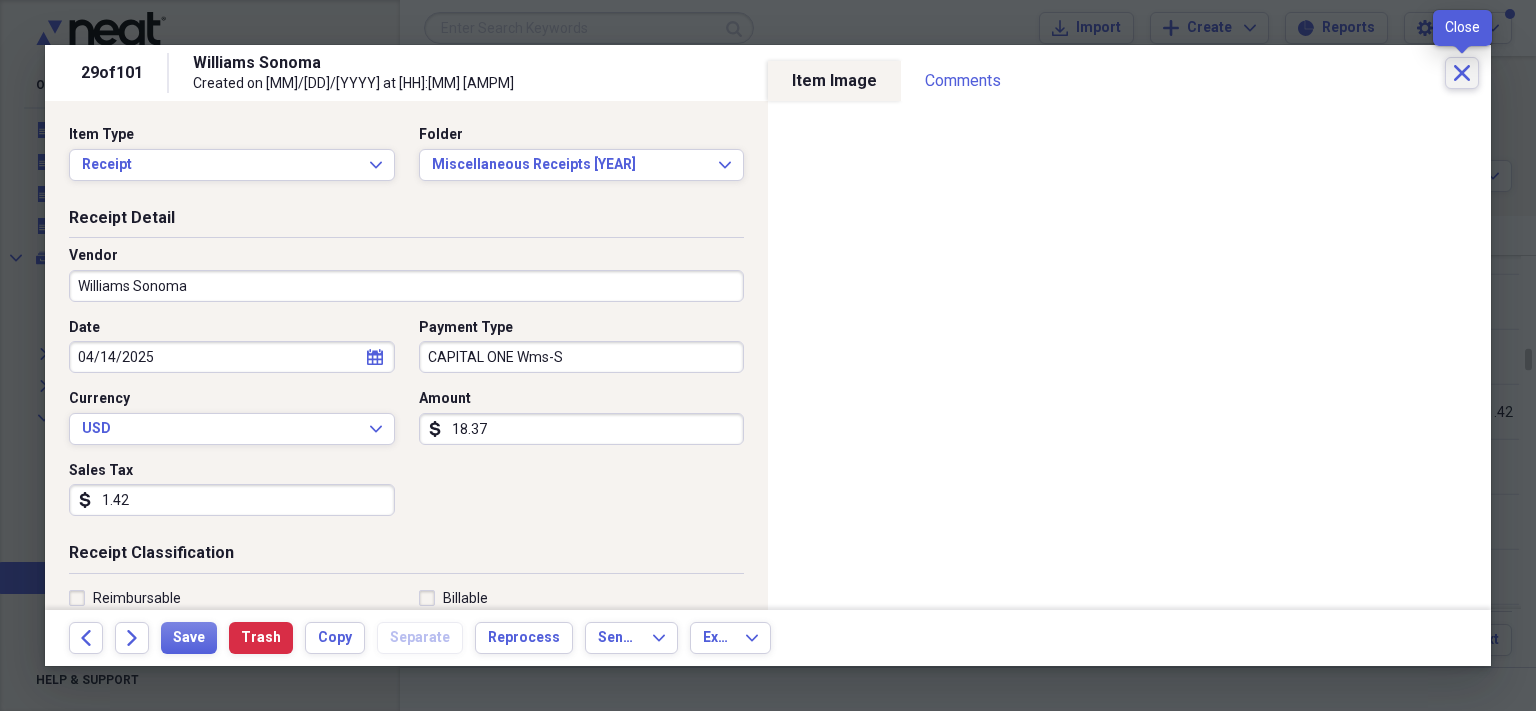 click 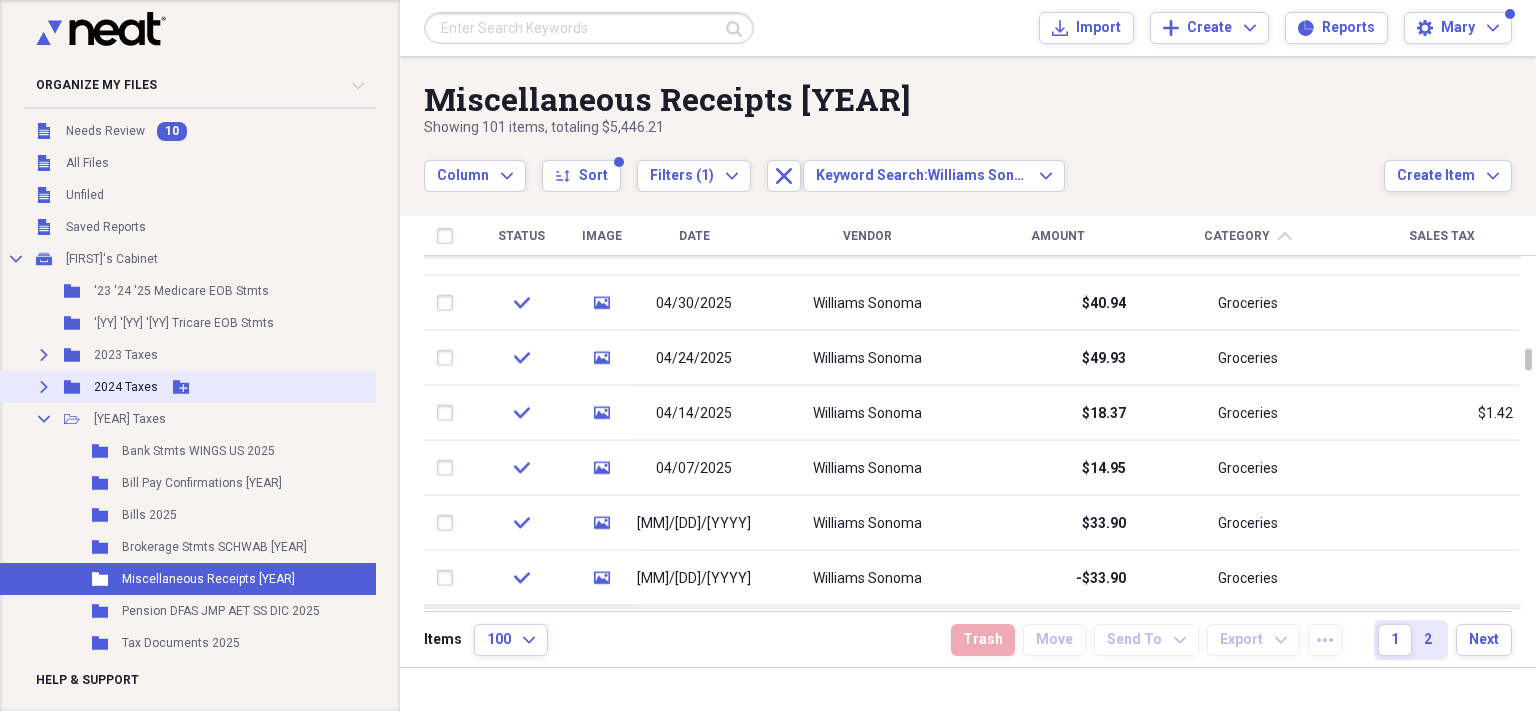 scroll, scrollTop: 1, scrollLeft: 0, axis: vertical 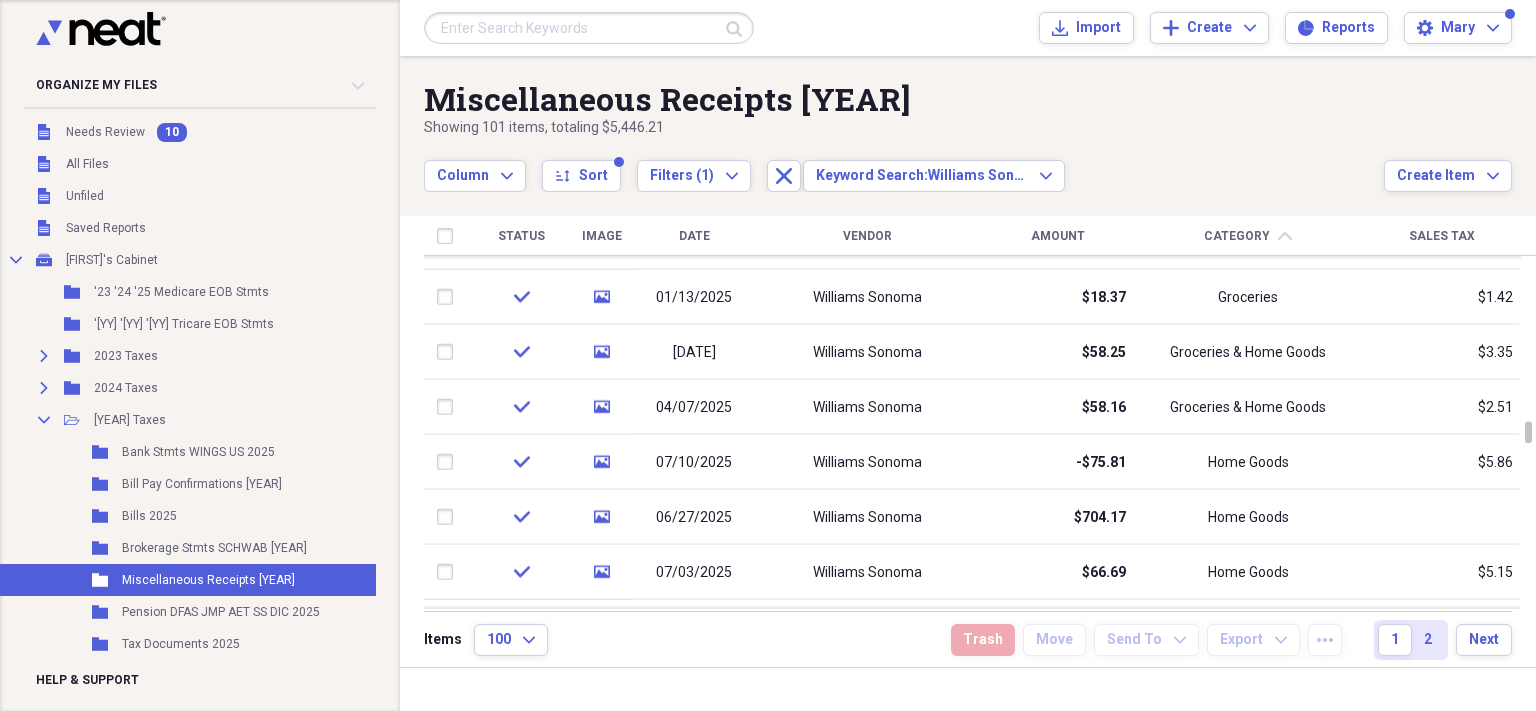 click on "Date" at bounding box center (694, 236) 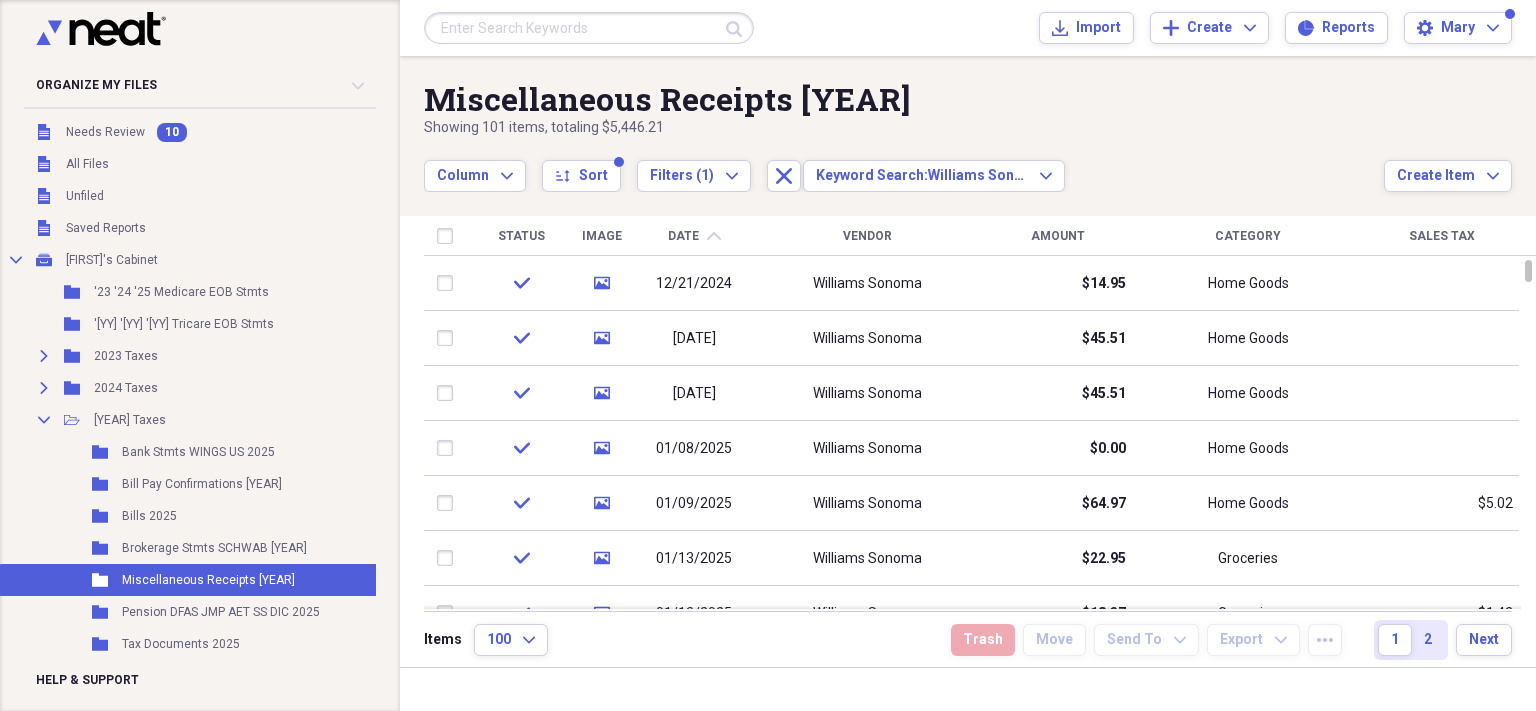 click on "Date chevron-up" at bounding box center [694, 236] 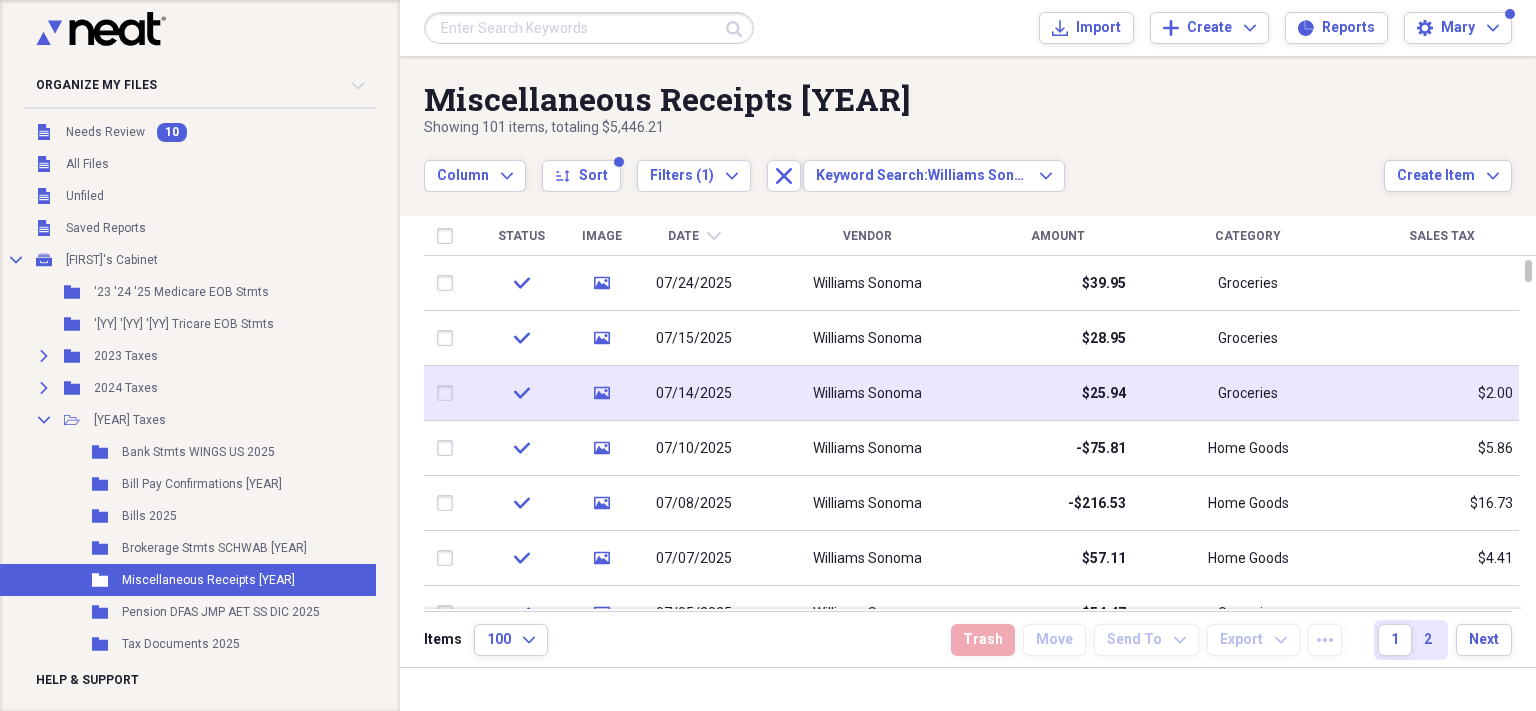 click on "Williams Sonoma" at bounding box center (867, 393) 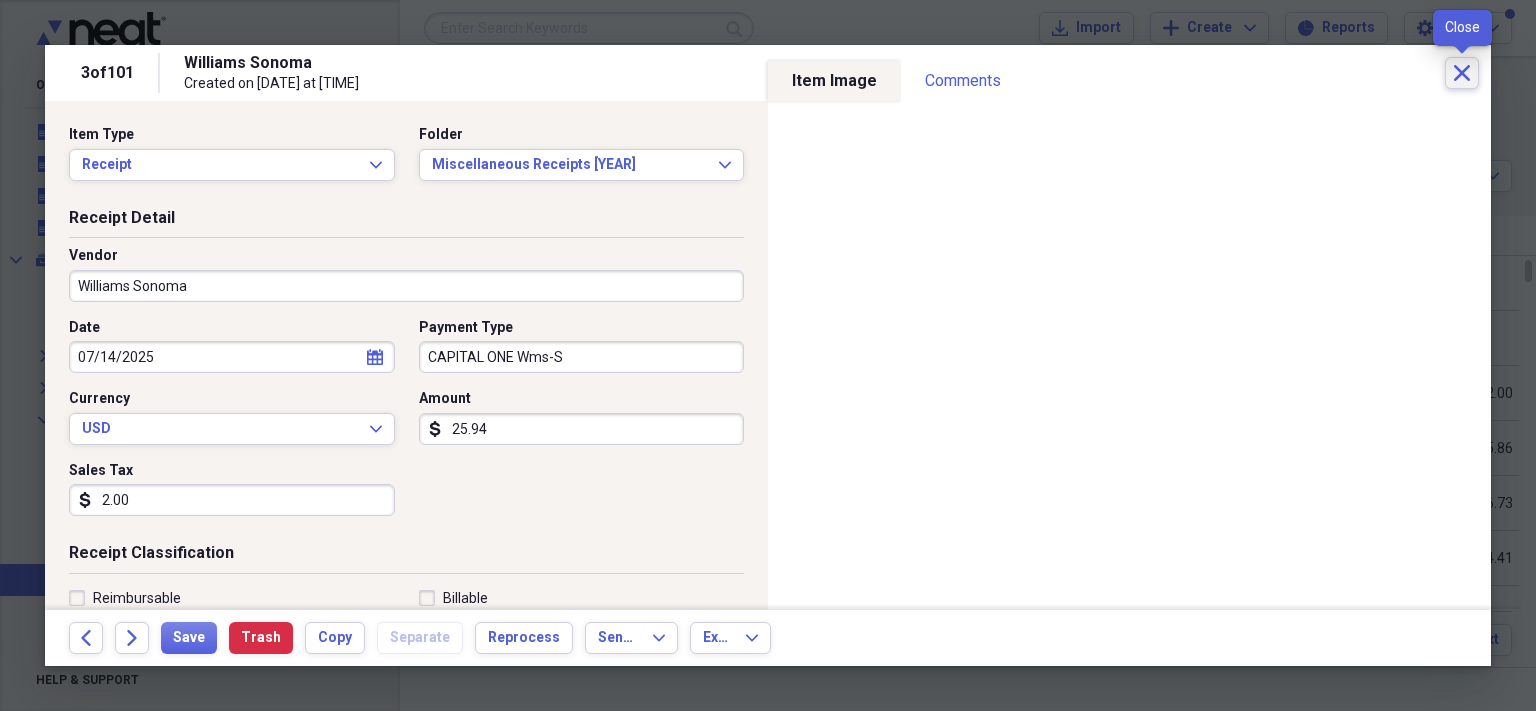 click on "Close" 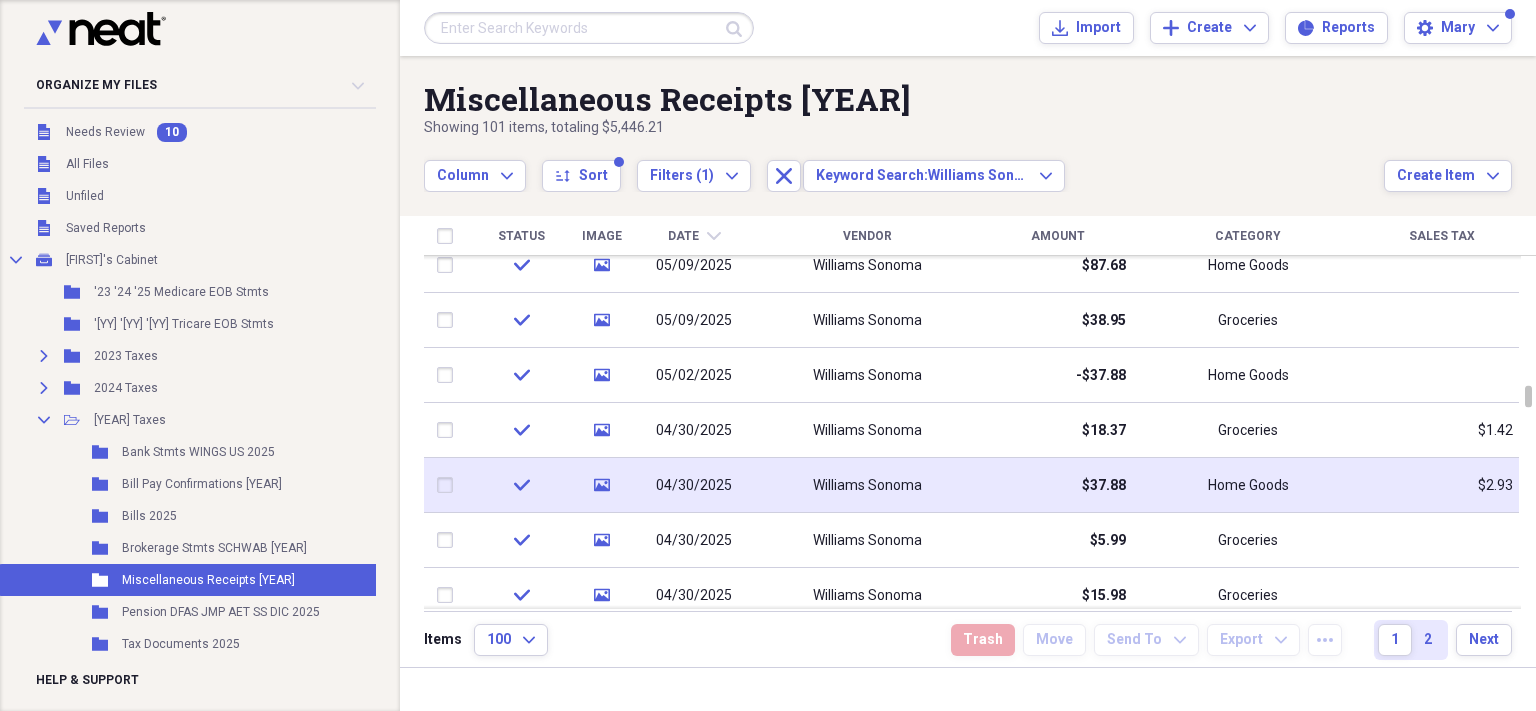 click on "Williams Sonoma" at bounding box center [867, 485] 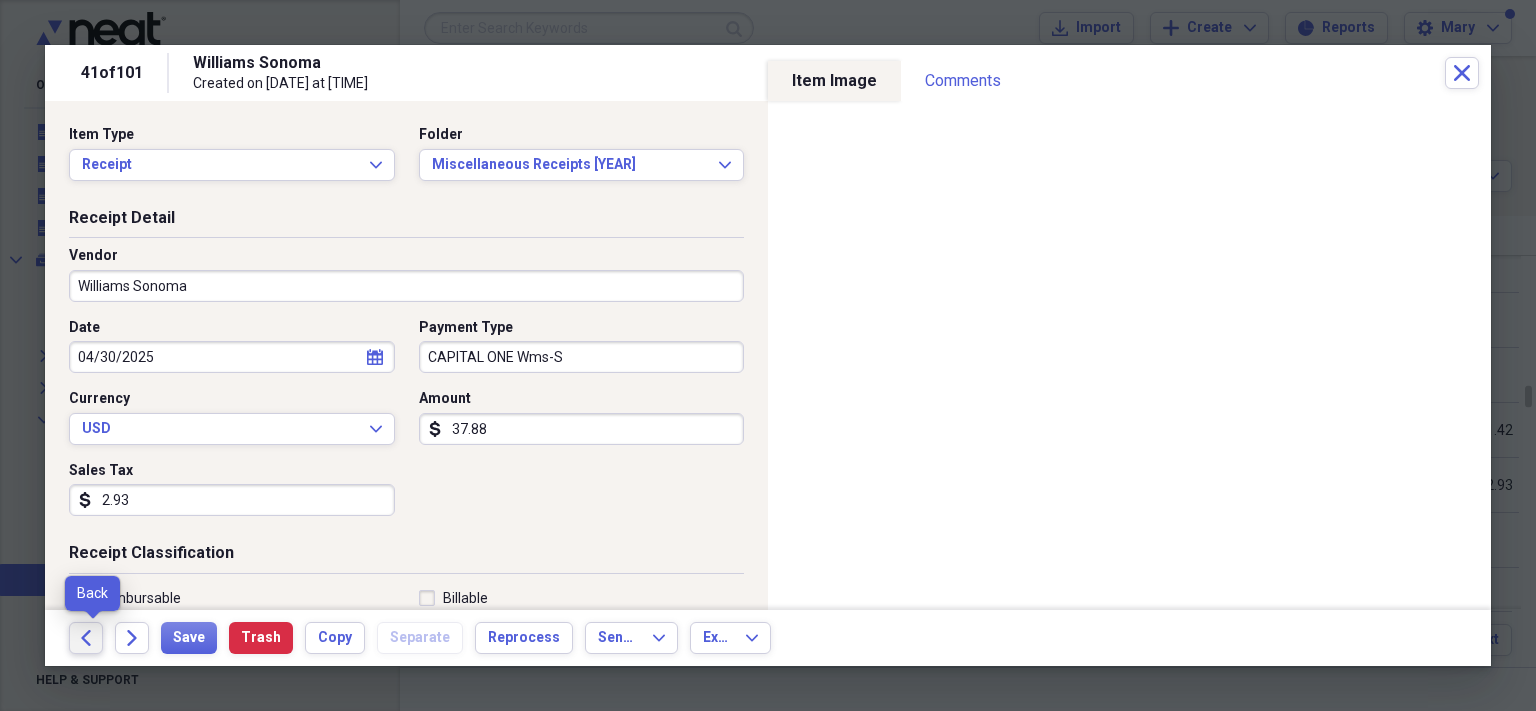 click on "Back" 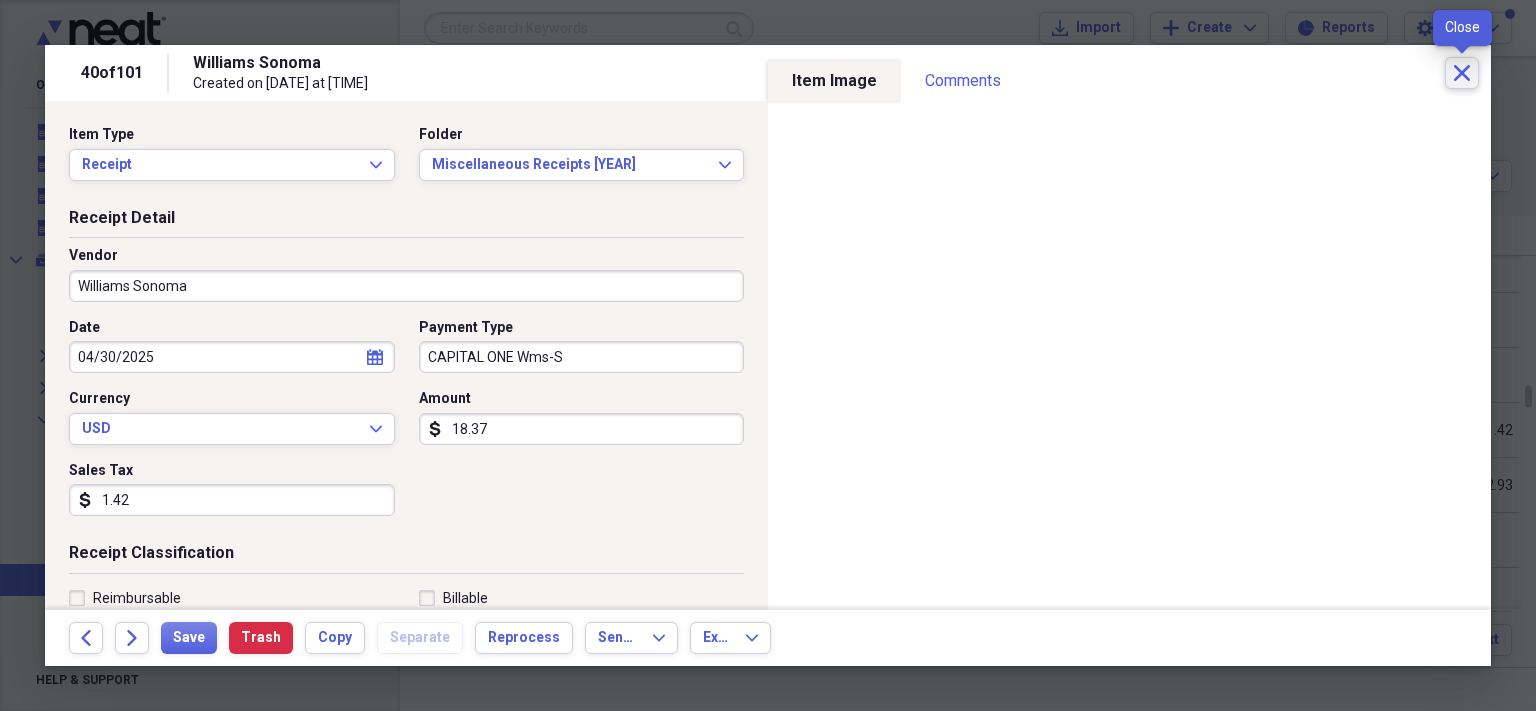 click on "Close" at bounding box center (1462, 73) 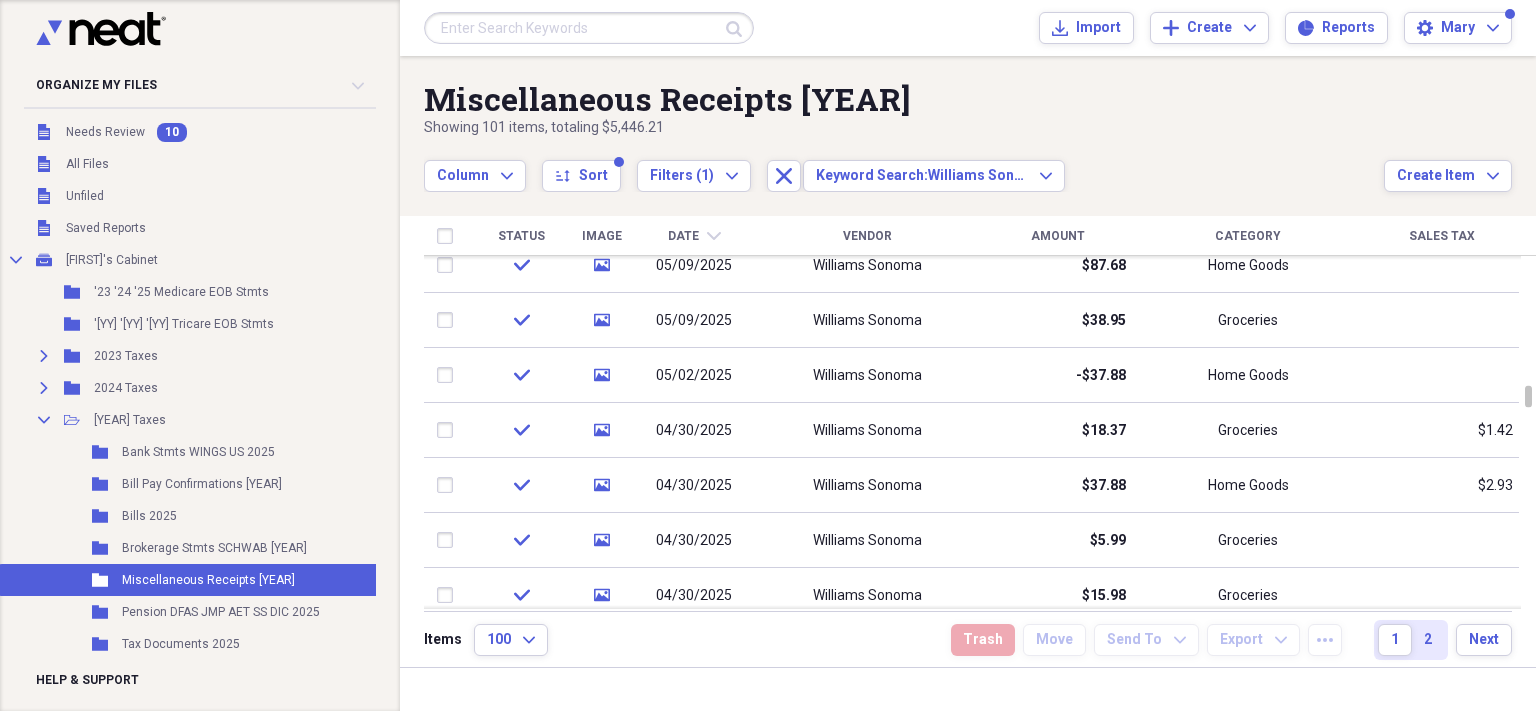 click on "Category" at bounding box center [1248, 236] 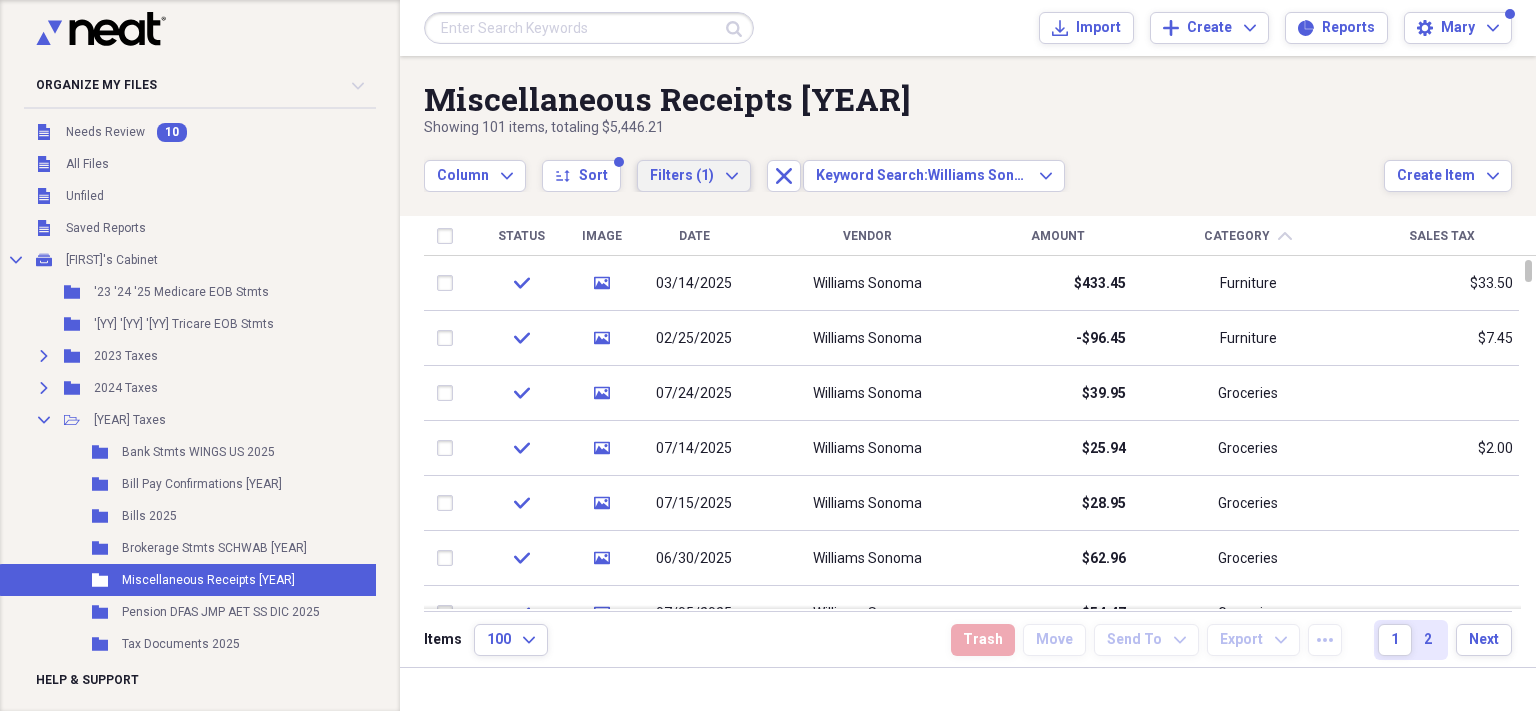 click on "Filters (1) Expand" at bounding box center [694, 176] 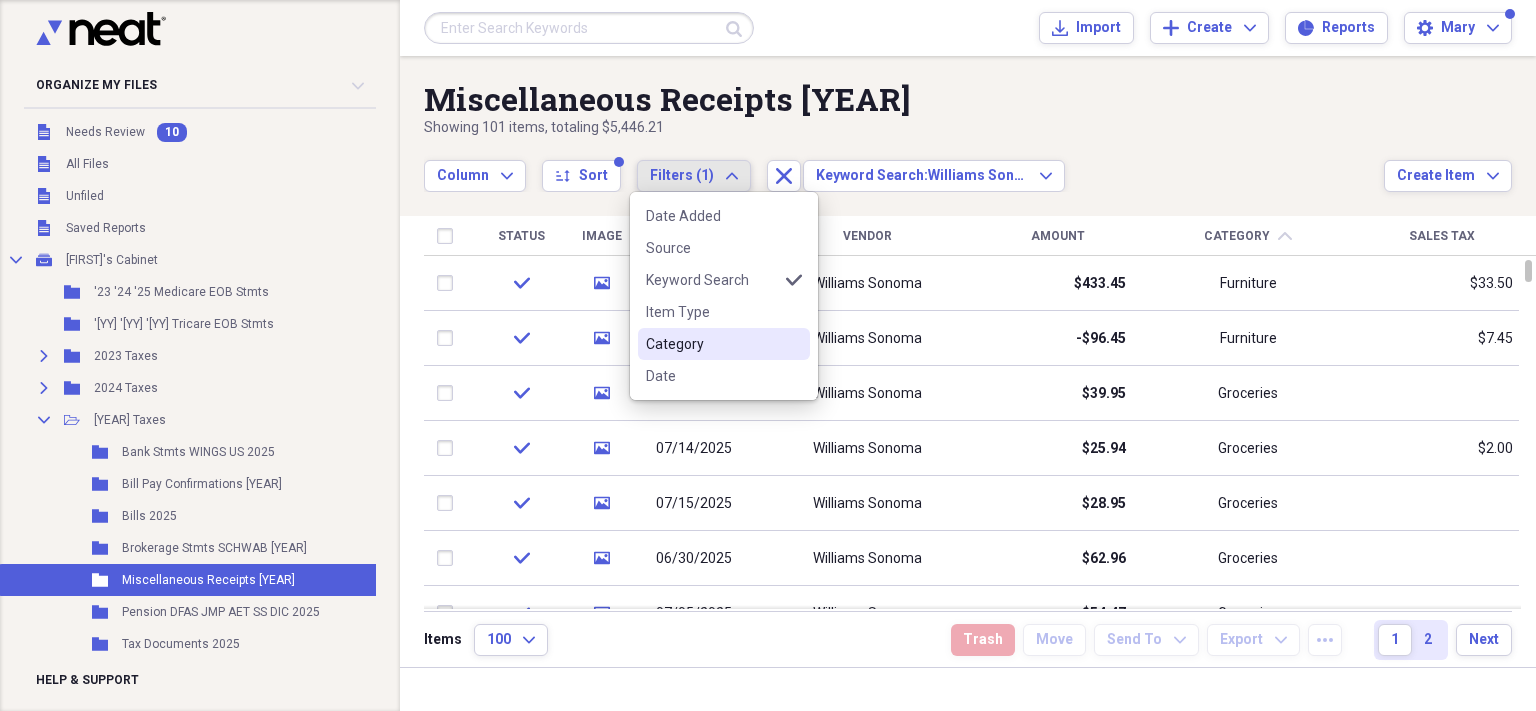 click on "Category" at bounding box center [712, 344] 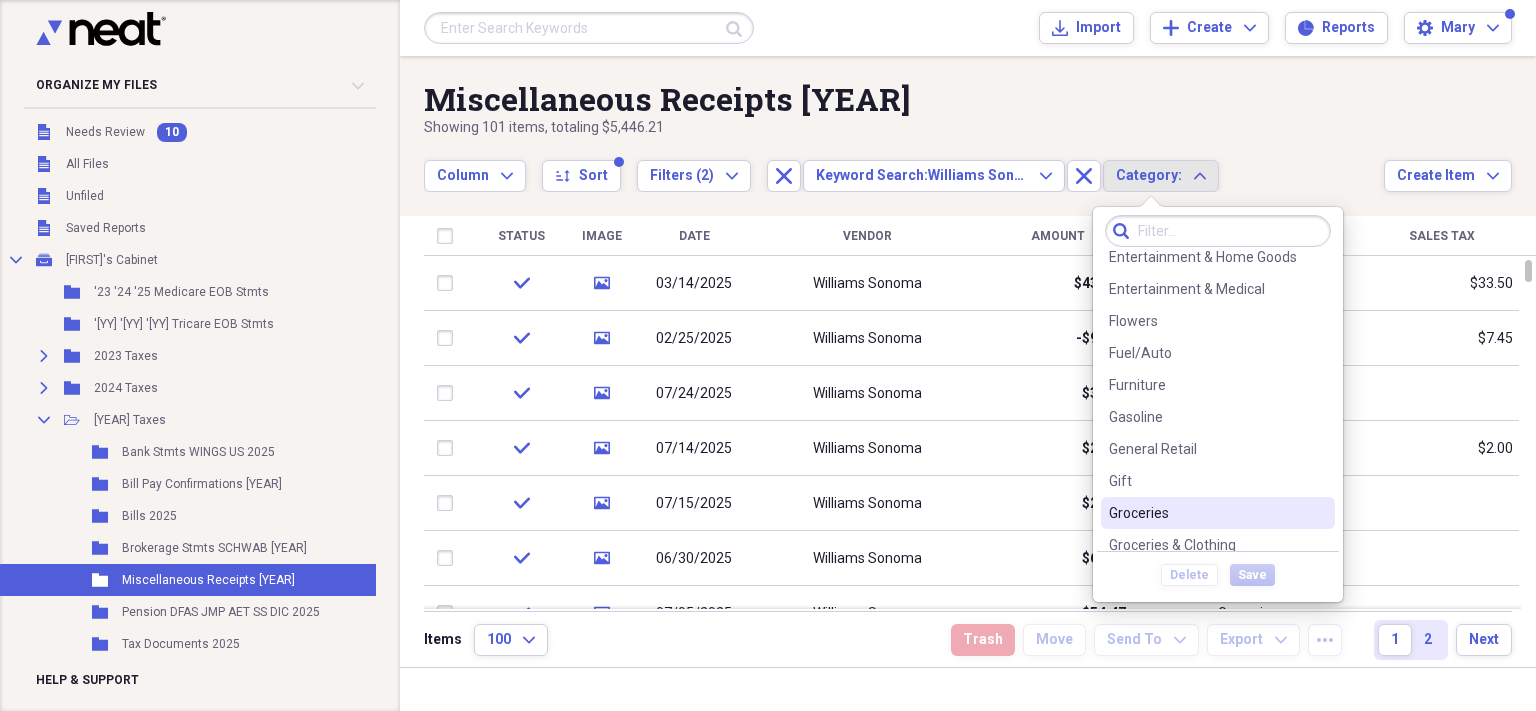 scroll, scrollTop: 205, scrollLeft: 0, axis: vertical 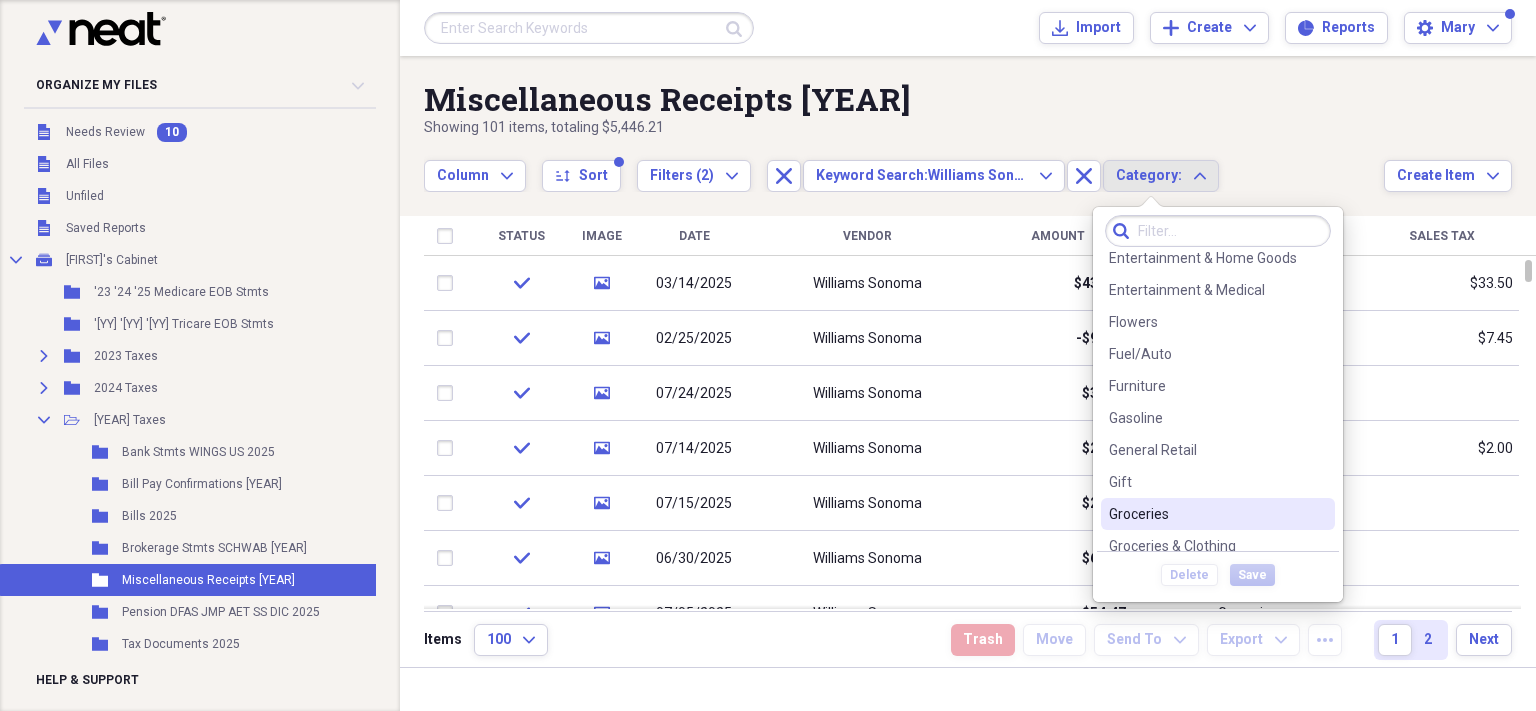 click on "Groceries" at bounding box center (1206, 514) 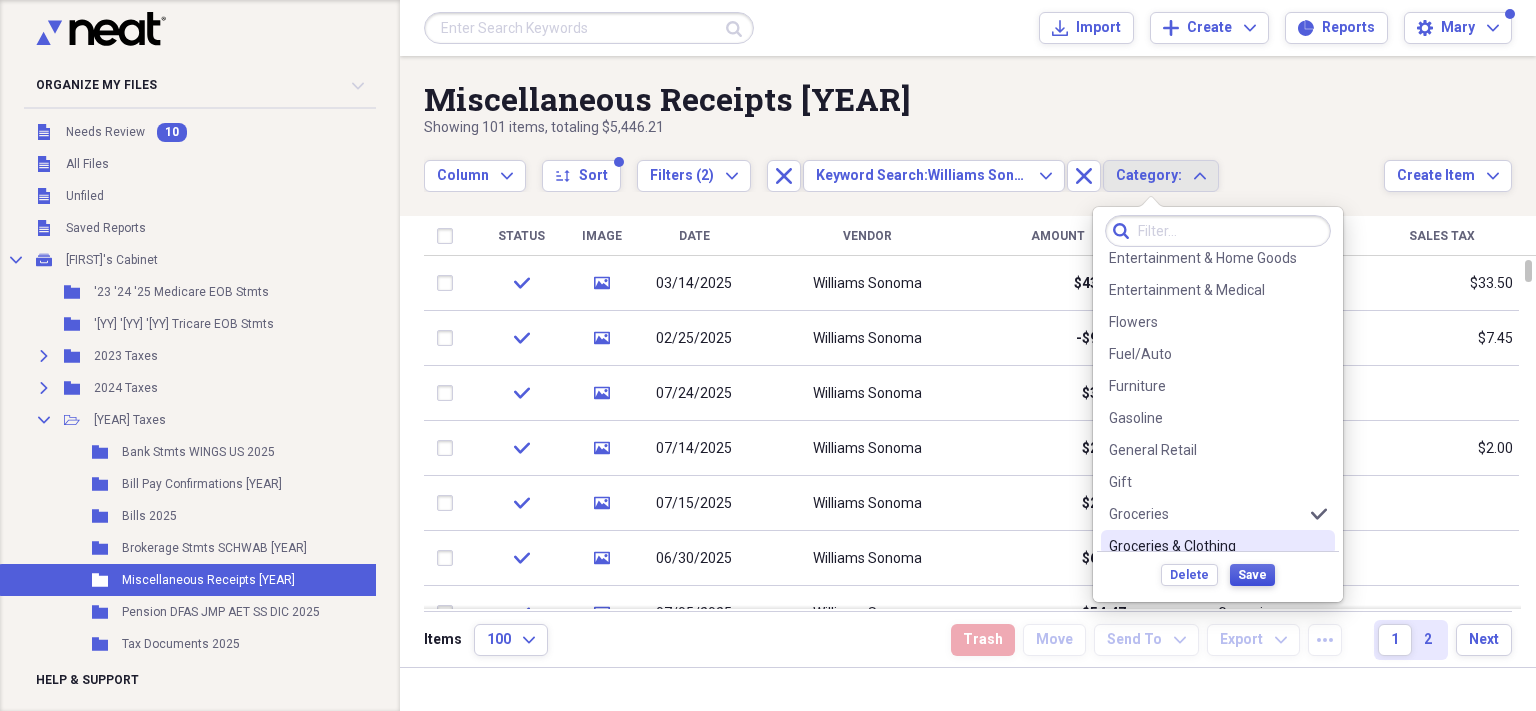 click on "Save" at bounding box center (1252, 575) 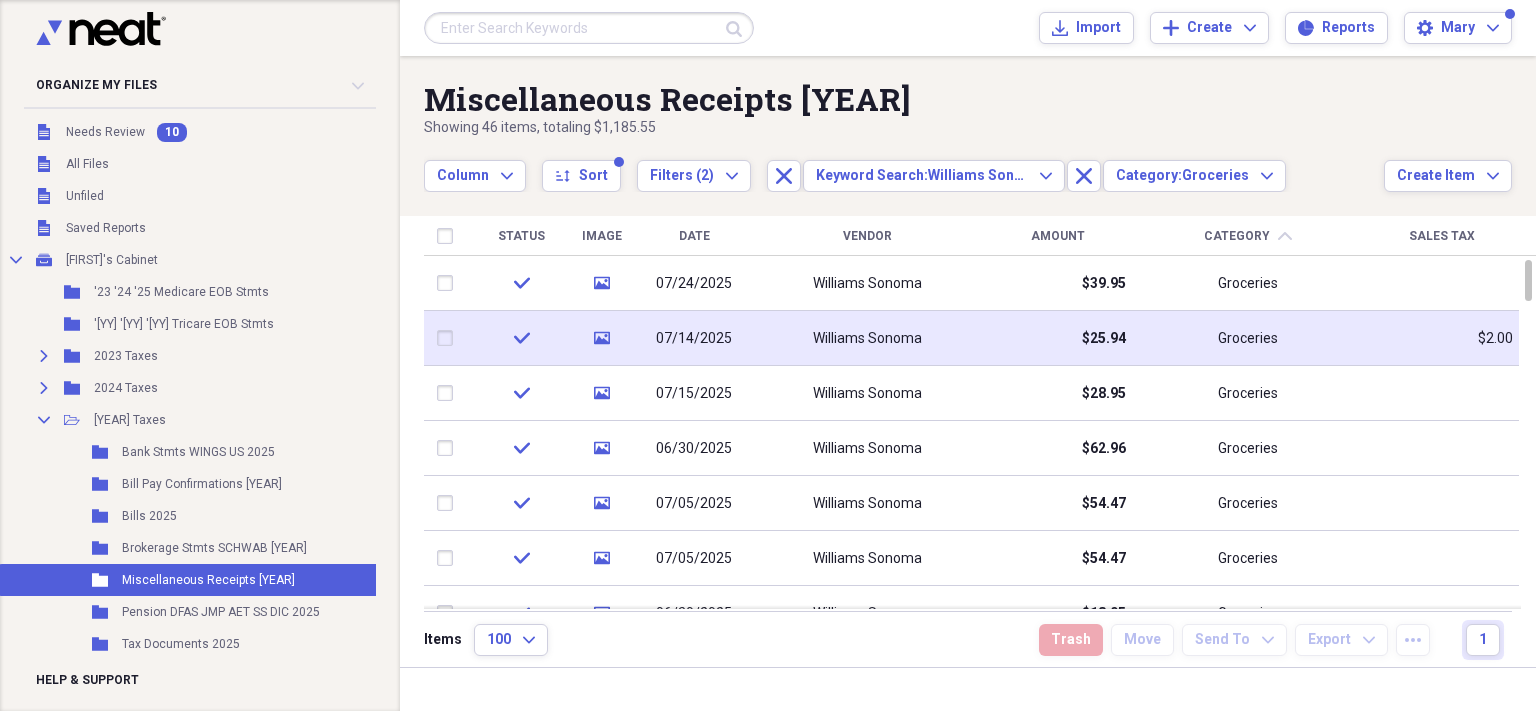 click on "$2.00" at bounding box center (1441, 338) 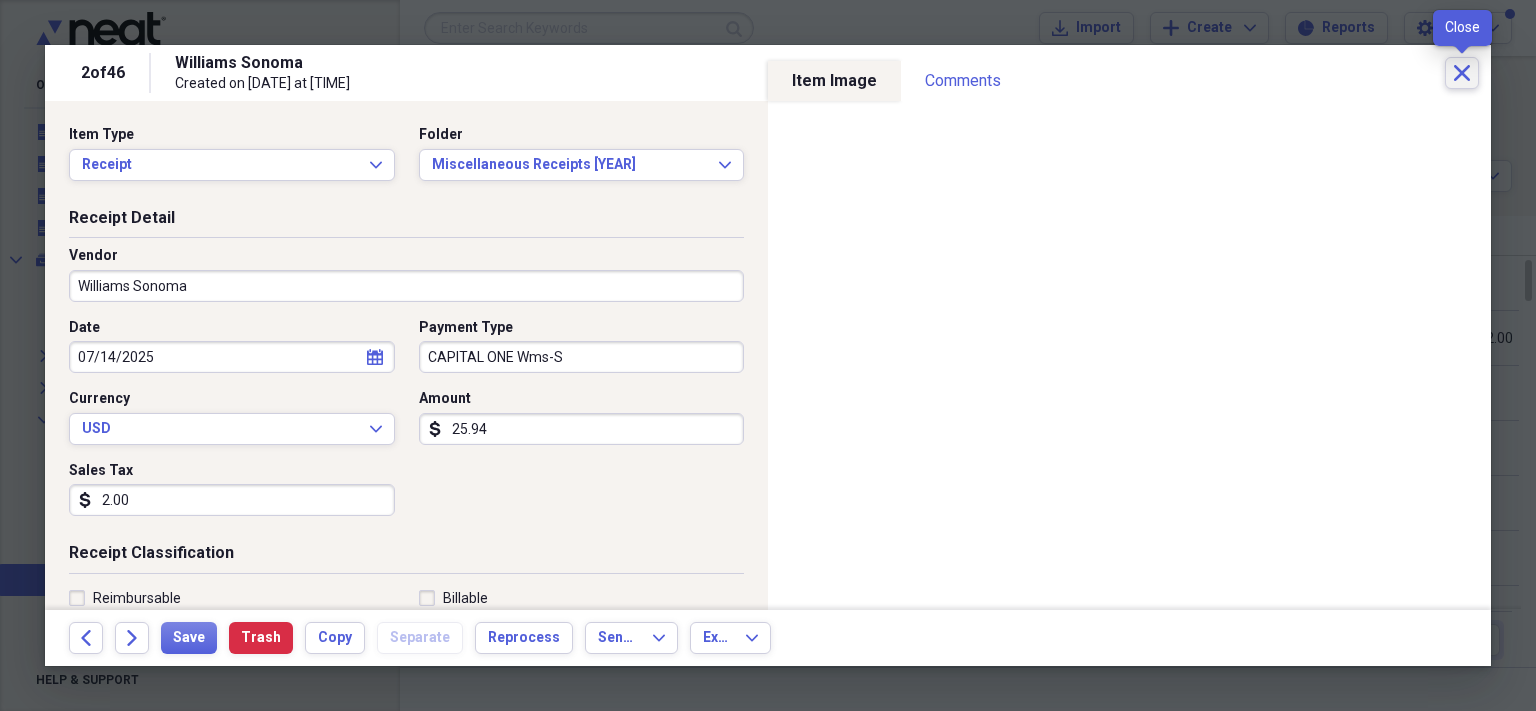 click on "Close" at bounding box center [1462, 73] 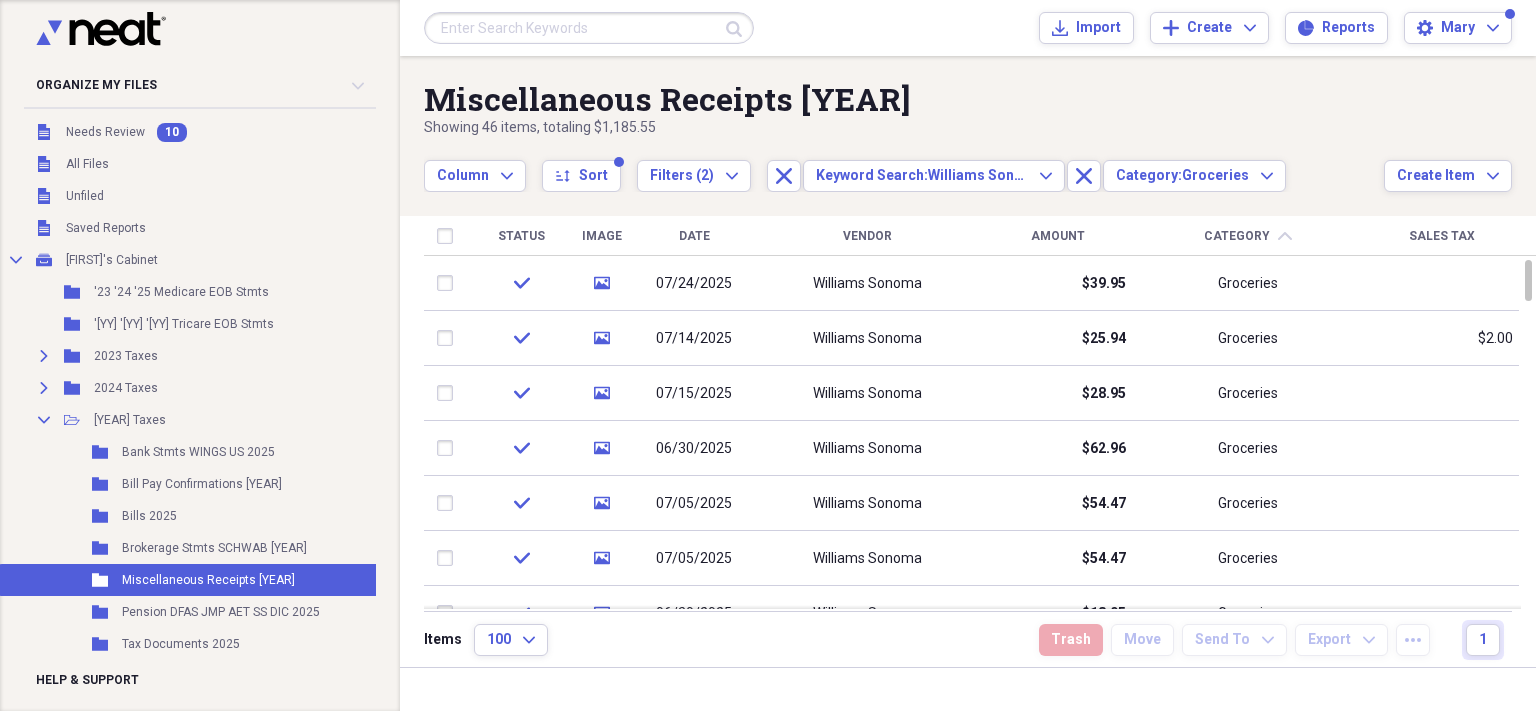 click on "Sales Tax" at bounding box center [1442, 236] 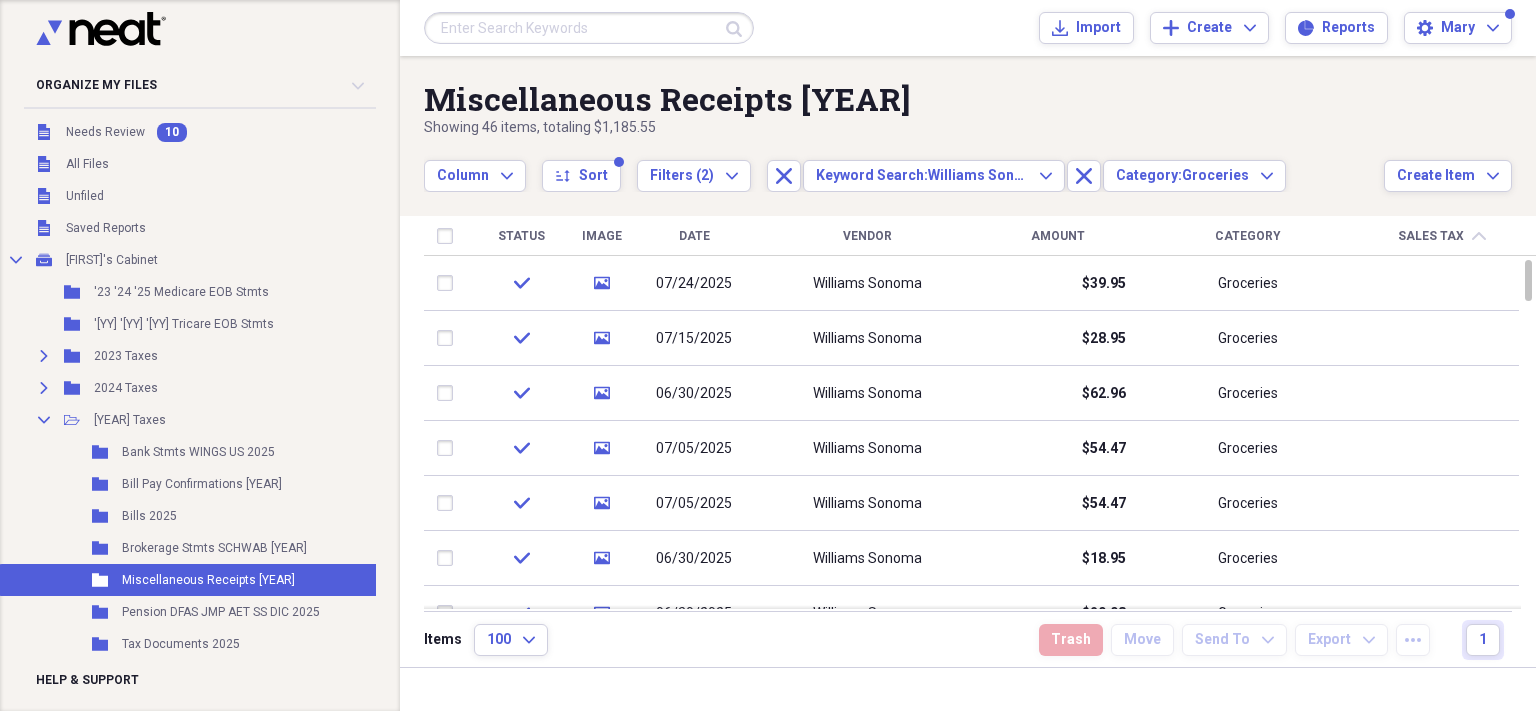 click on "Sales Tax" at bounding box center (1431, 236) 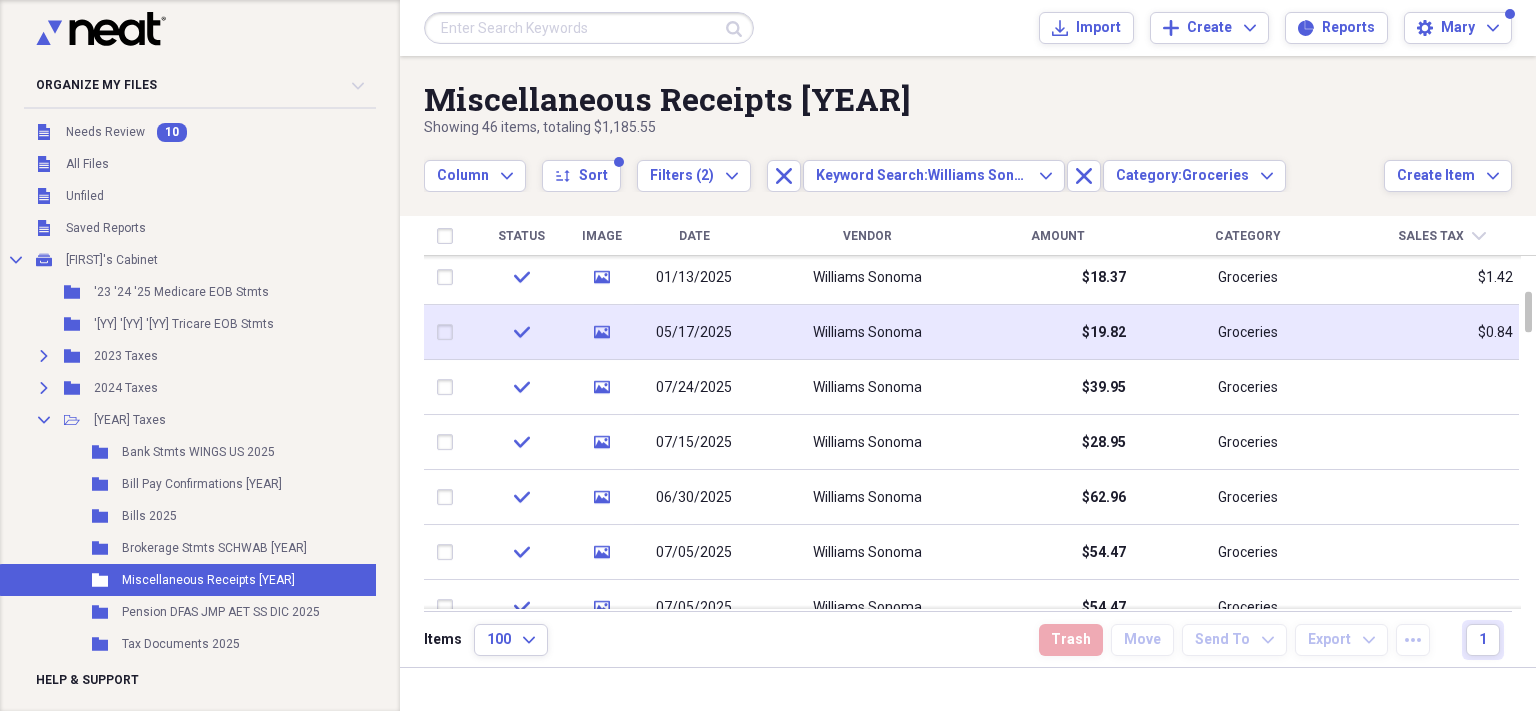 click on "Groceries" at bounding box center [1248, 332] 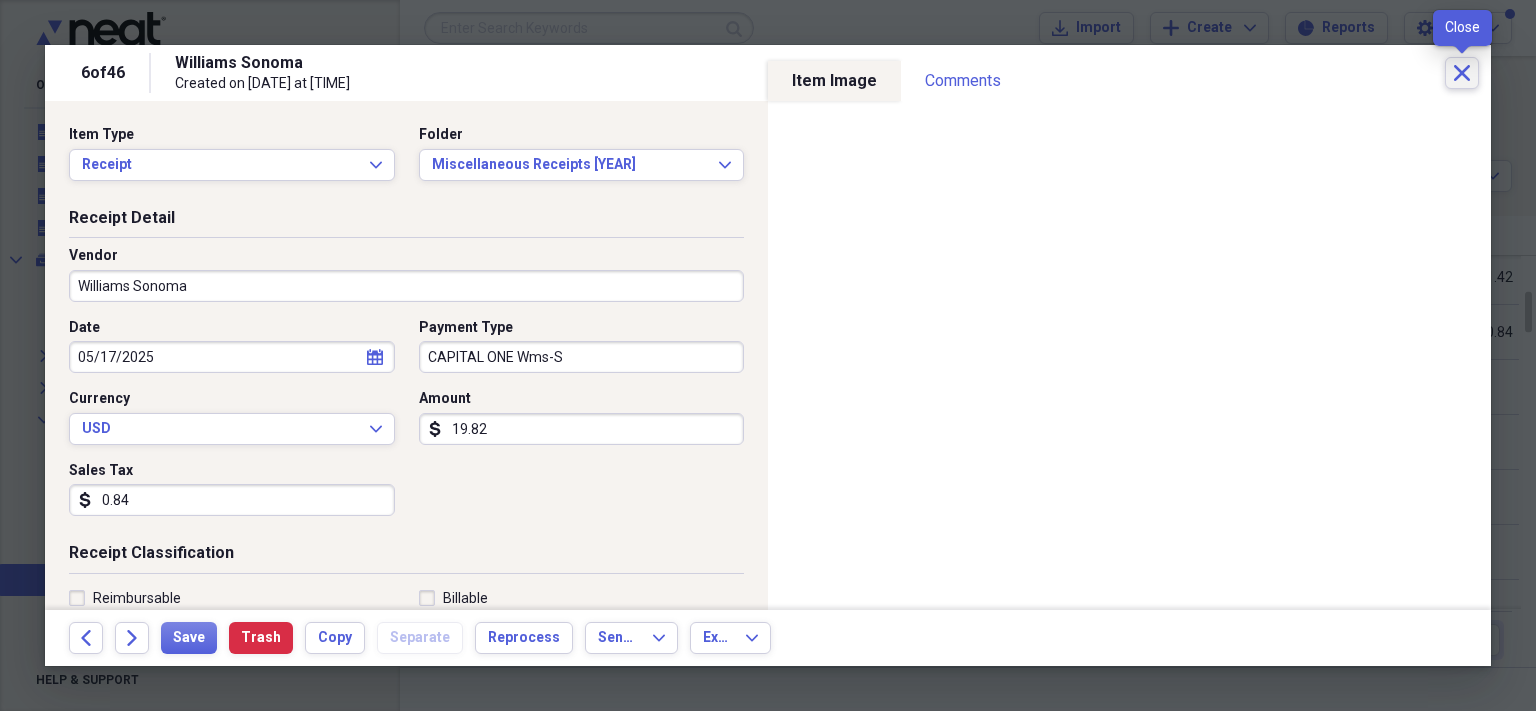 click 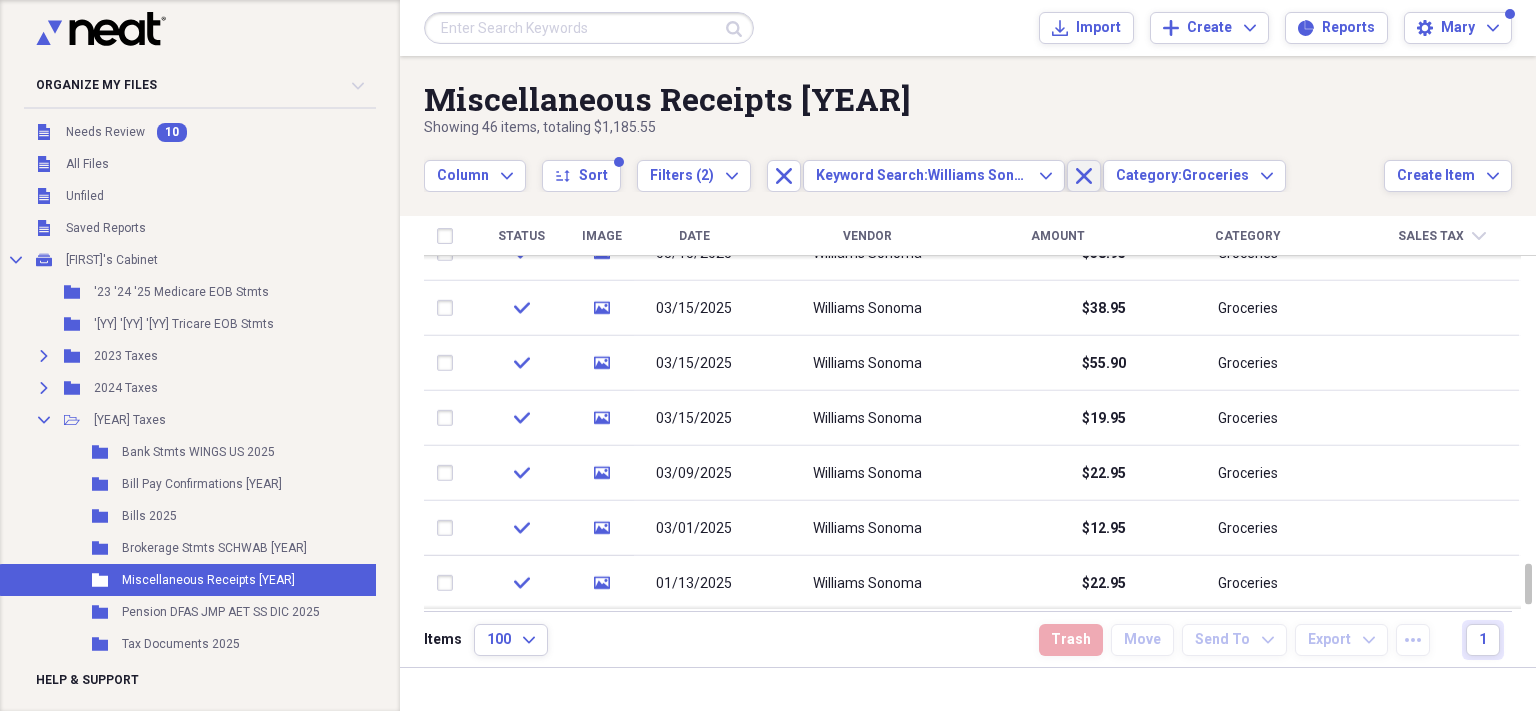 click on "Close" 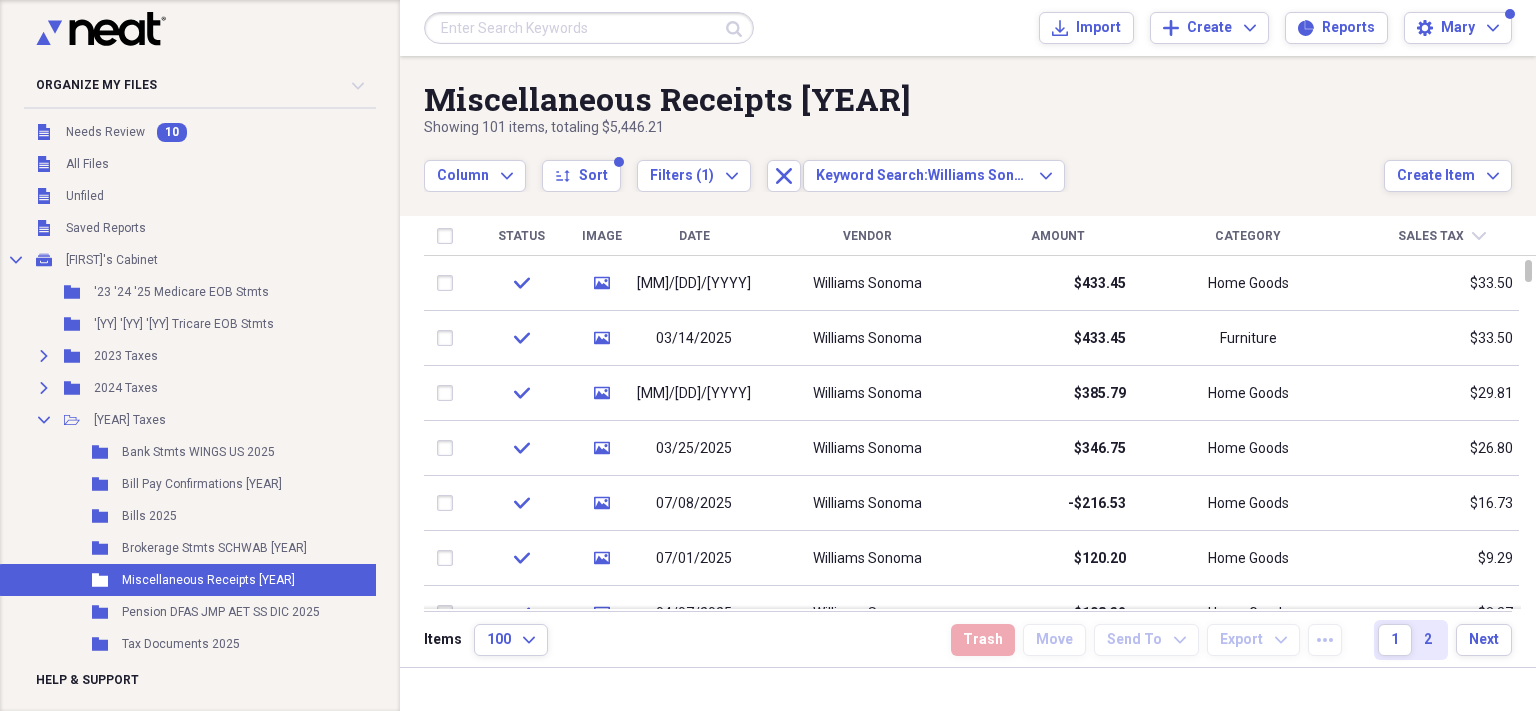 click on "Date" at bounding box center [694, 236] 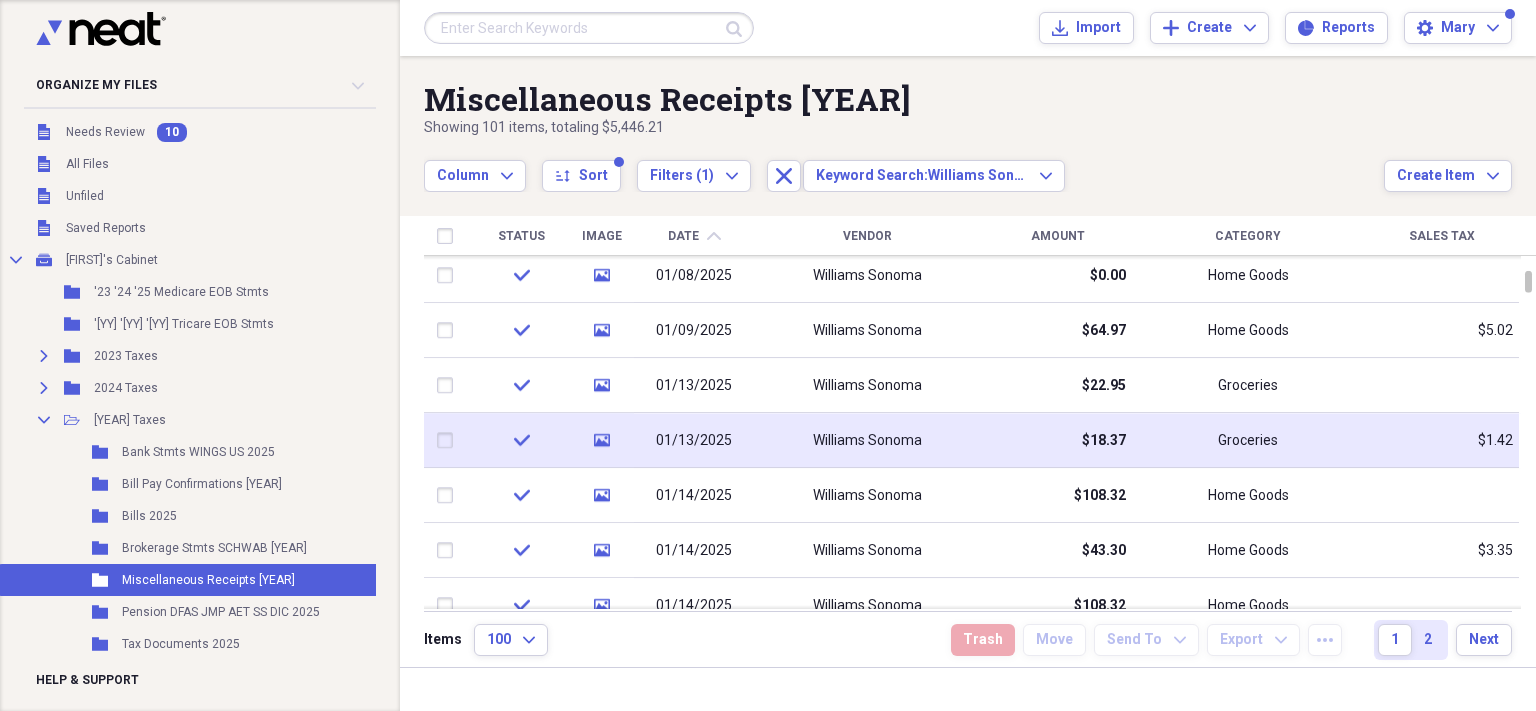 click on "Williams Sonoma" at bounding box center [867, 441] 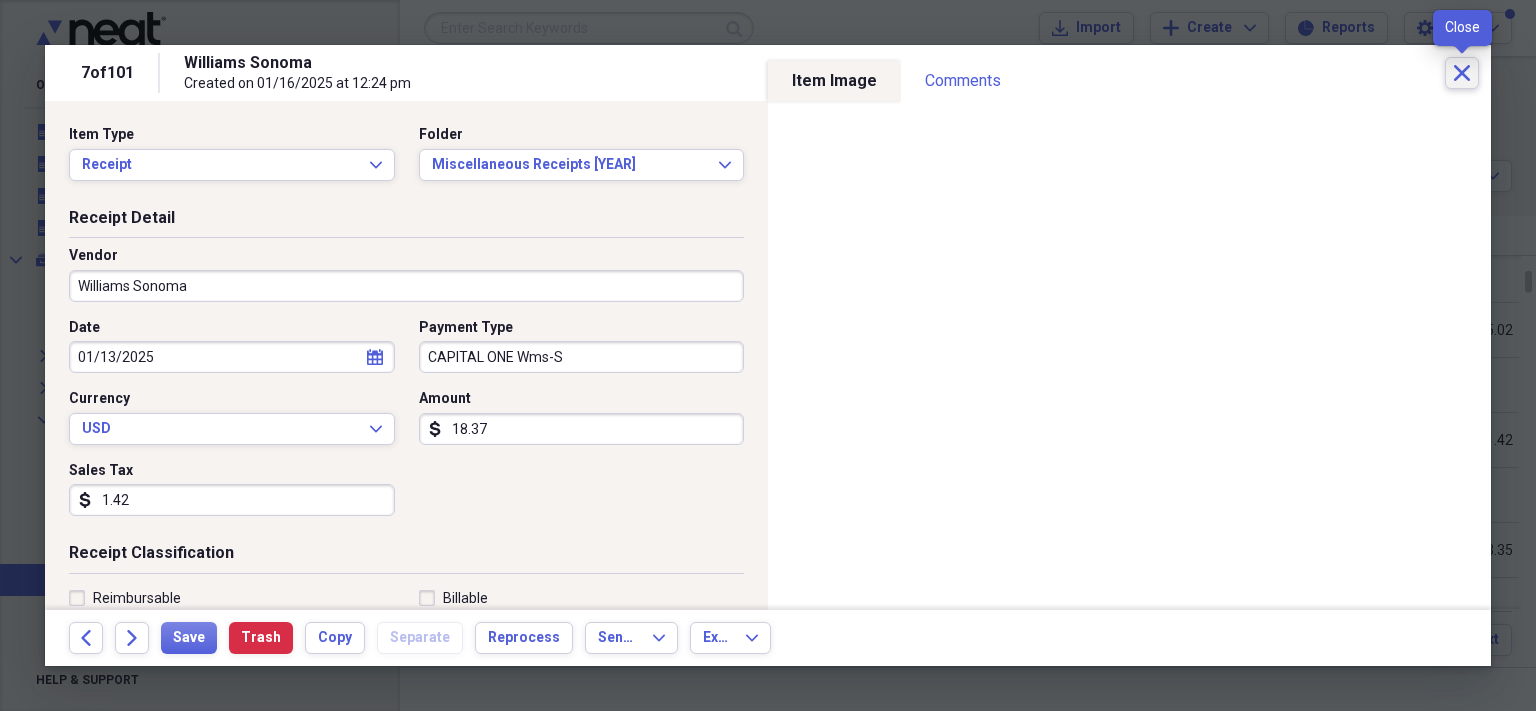 click on "Close" at bounding box center (1462, 73) 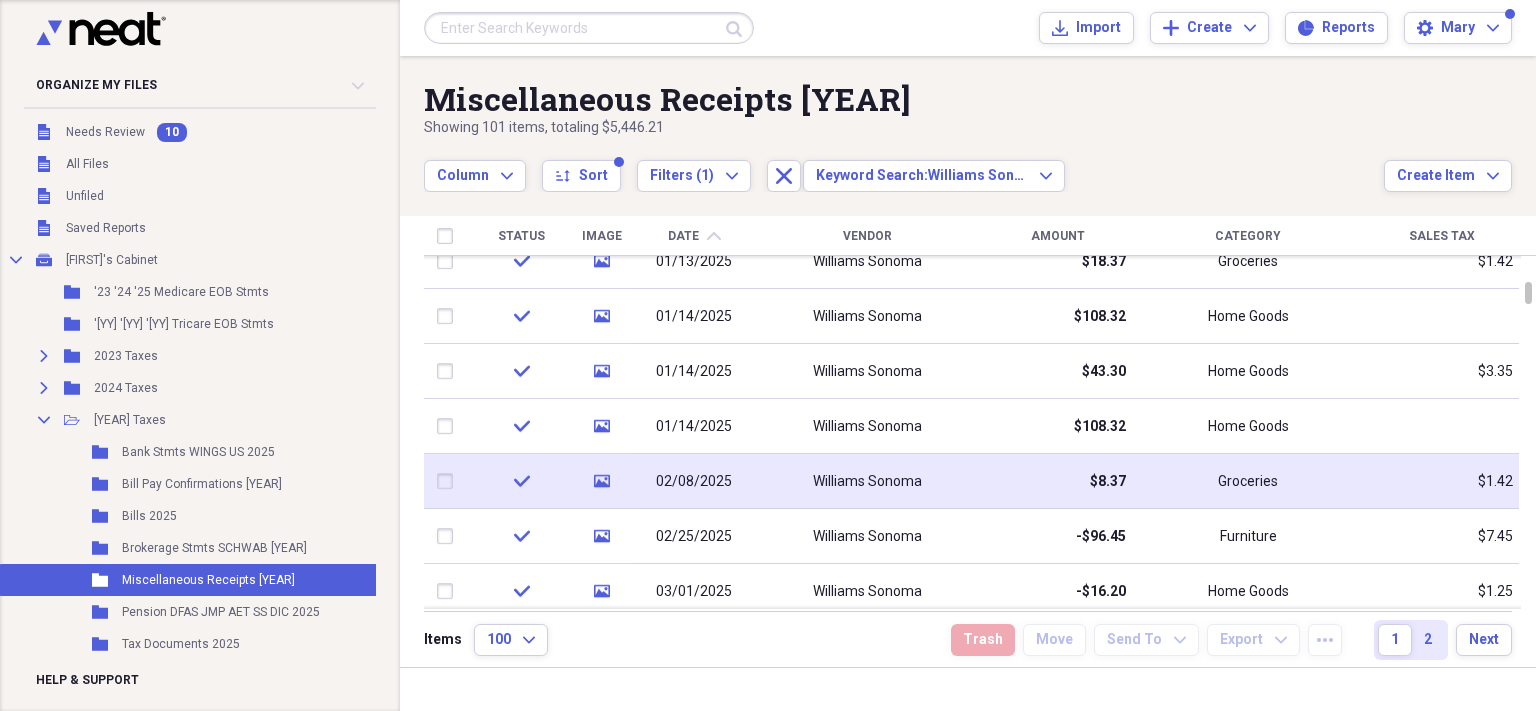 click on "$1.42" at bounding box center [1441, 481] 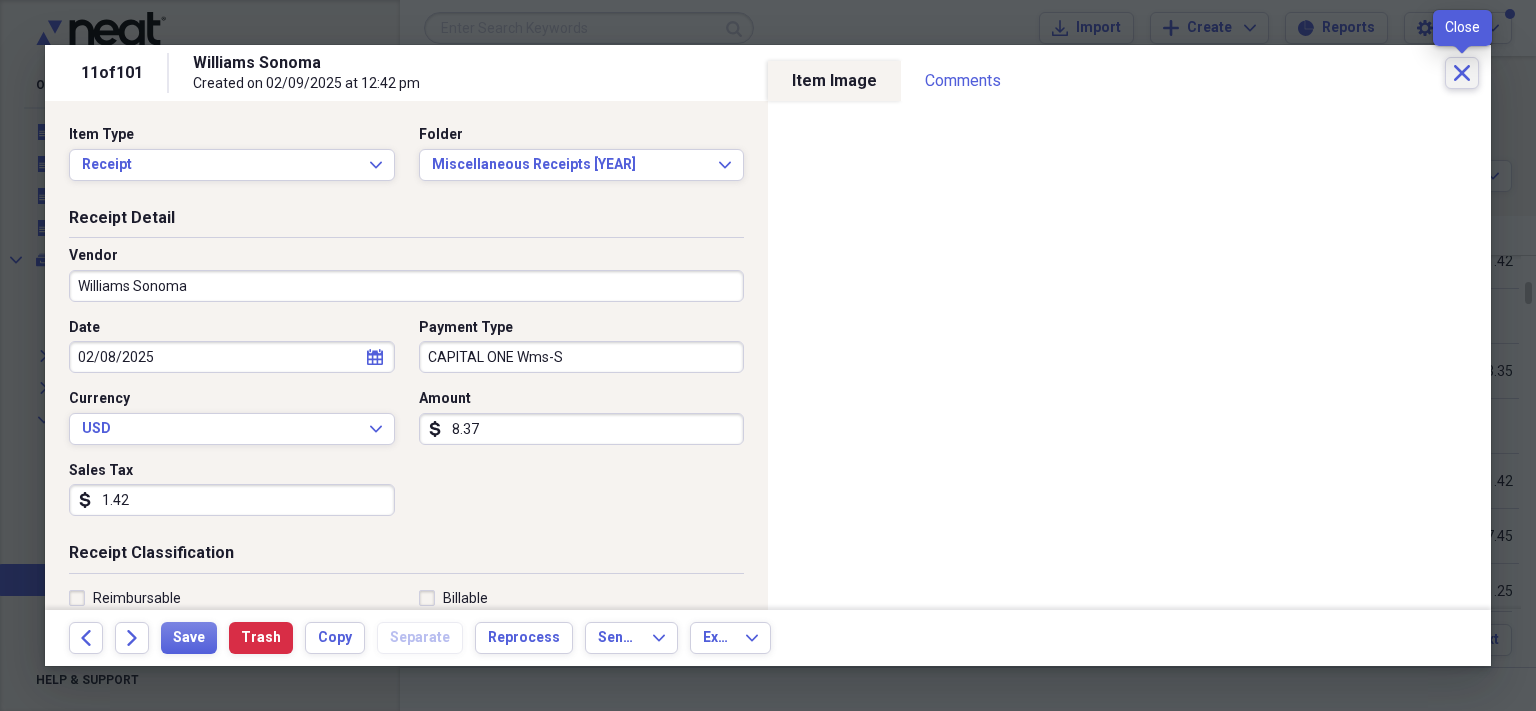click on "Close" 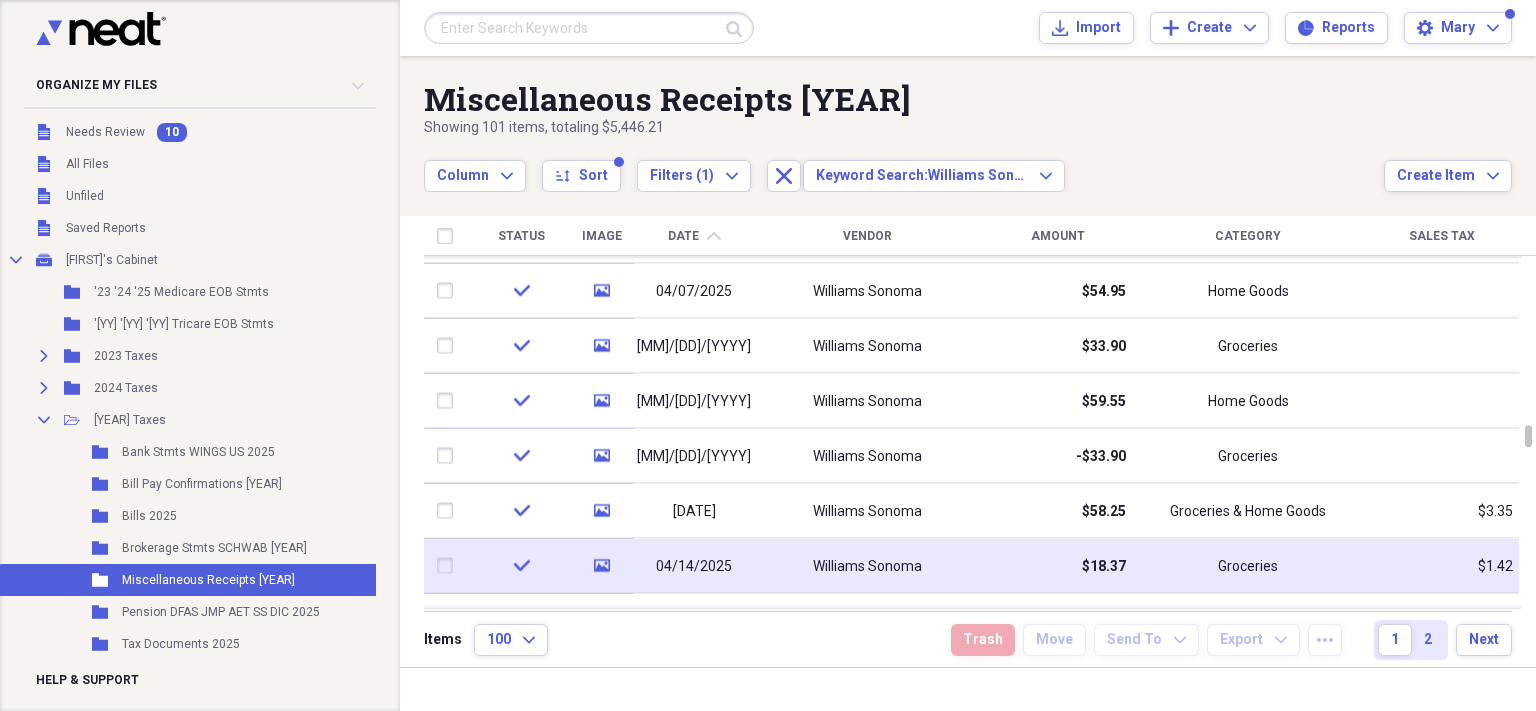 click on "Williams Sonoma" at bounding box center (867, 566) 